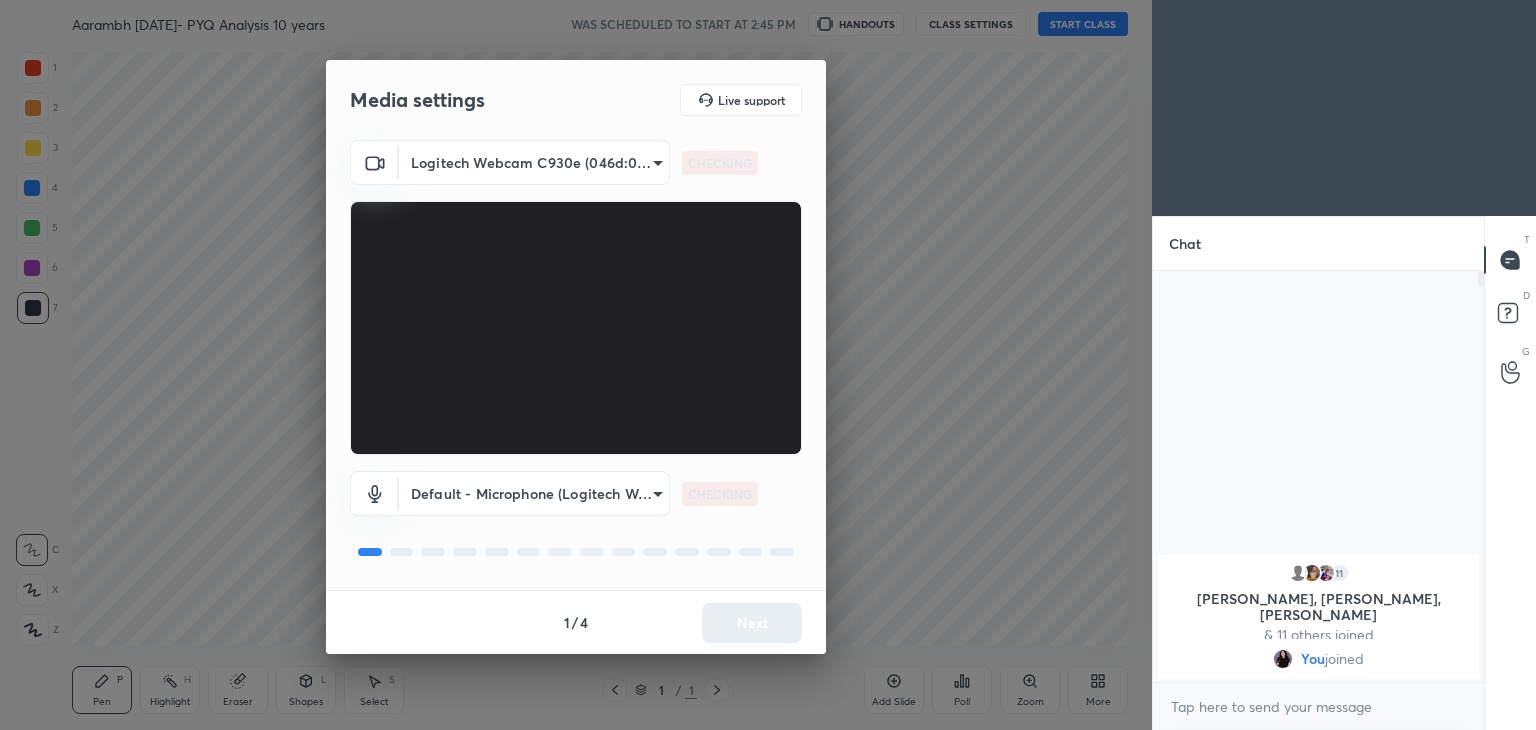 scroll, scrollTop: 0, scrollLeft: 0, axis: both 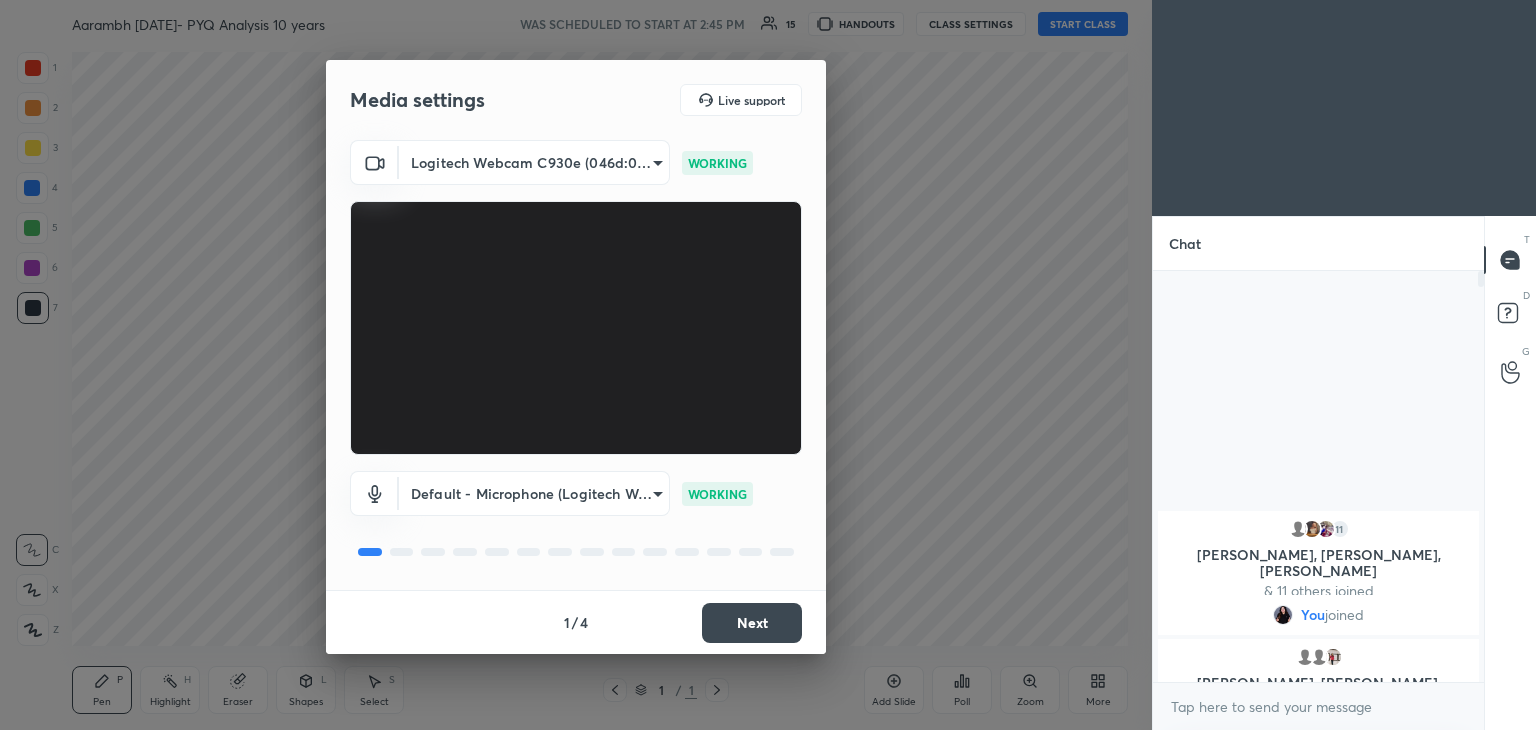 click on "Next" at bounding box center [752, 623] 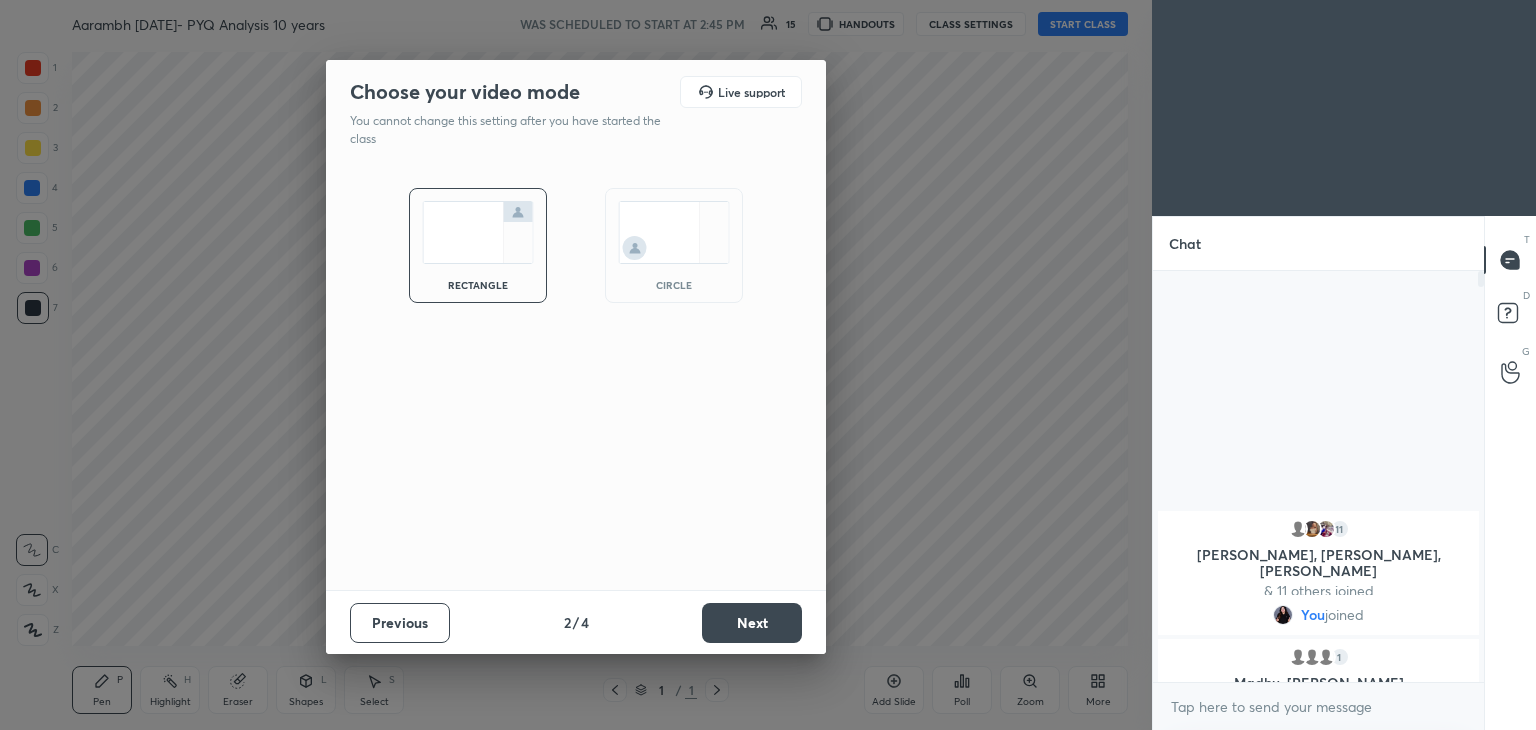 click at bounding box center [674, 232] 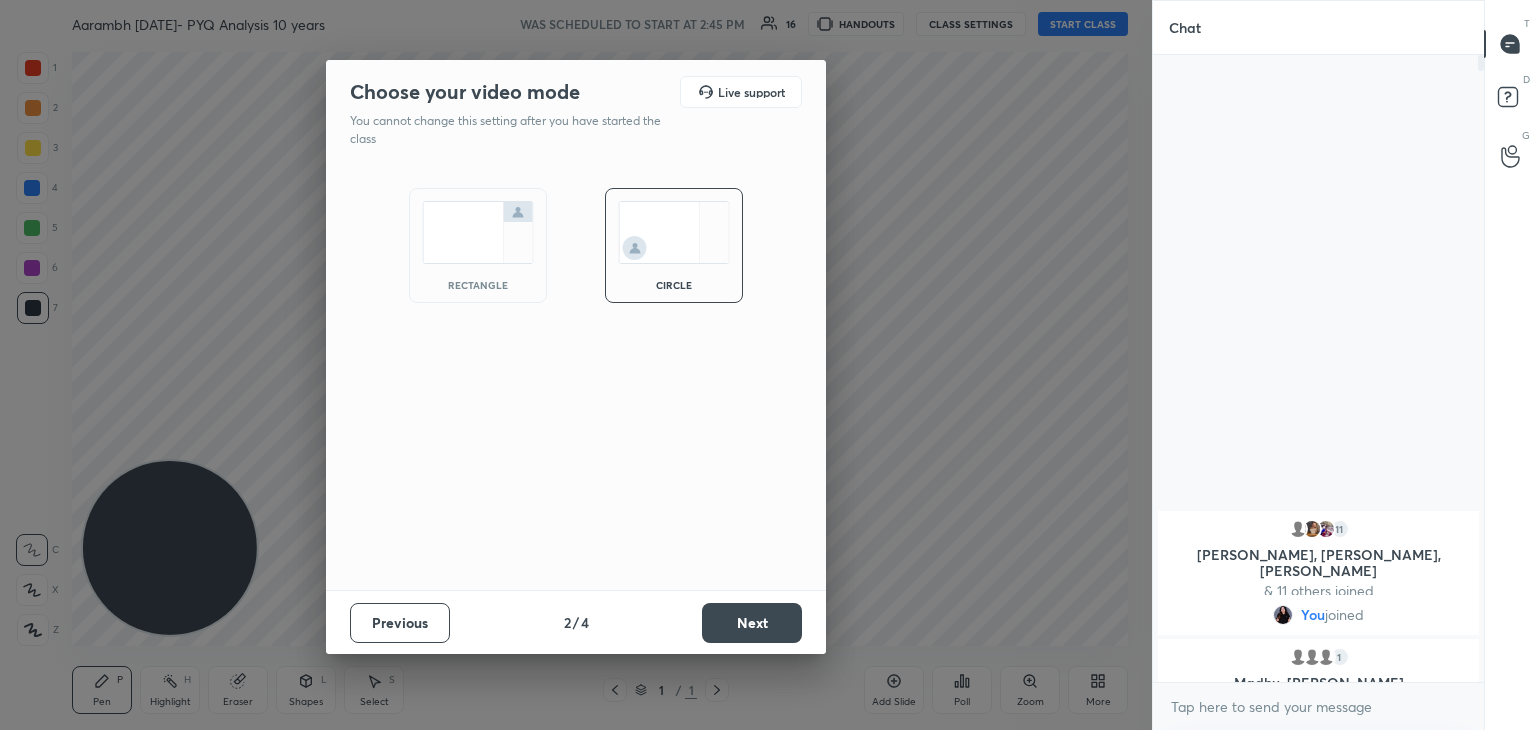 click on "Next" at bounding box center [752, 623] 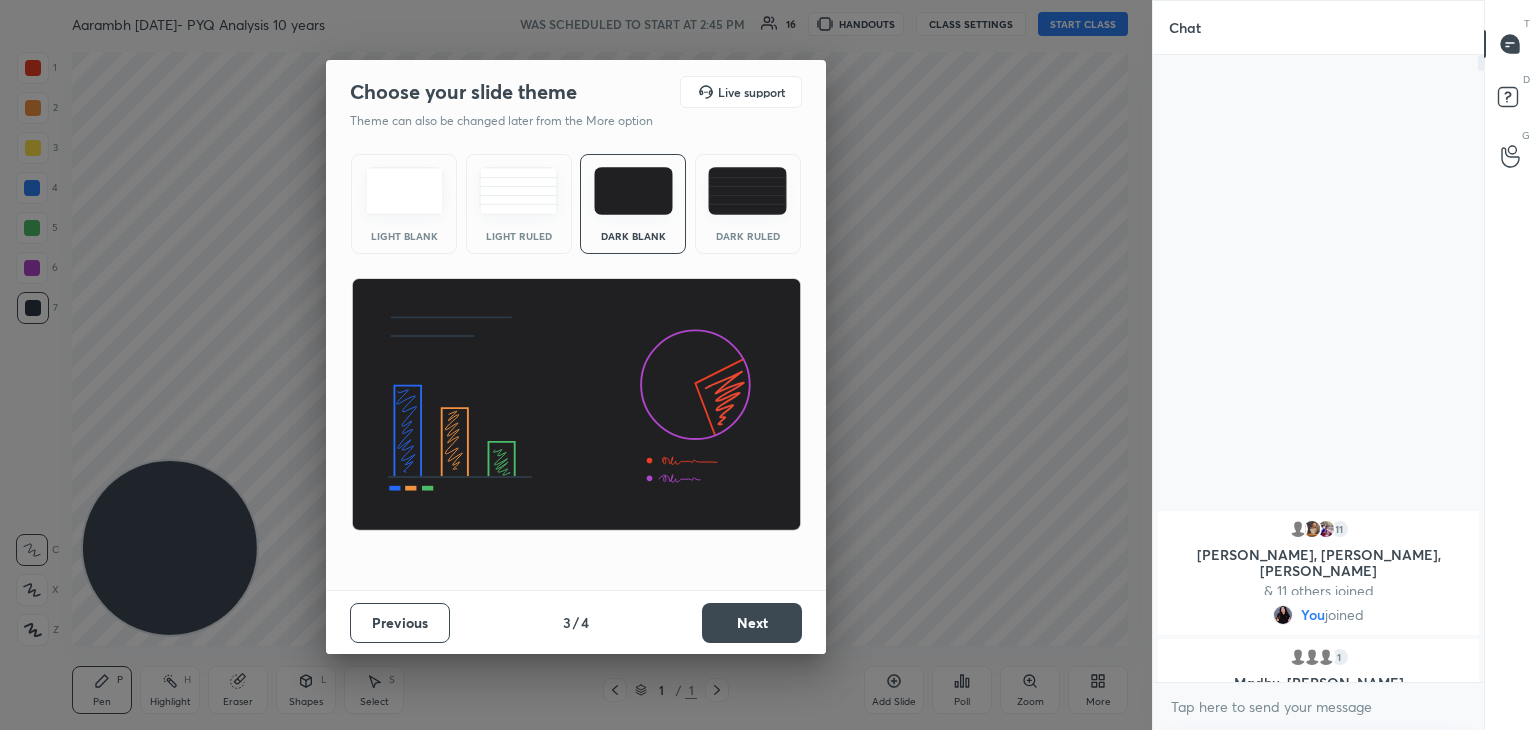 click on "Next" at bounding box center [752, 623] 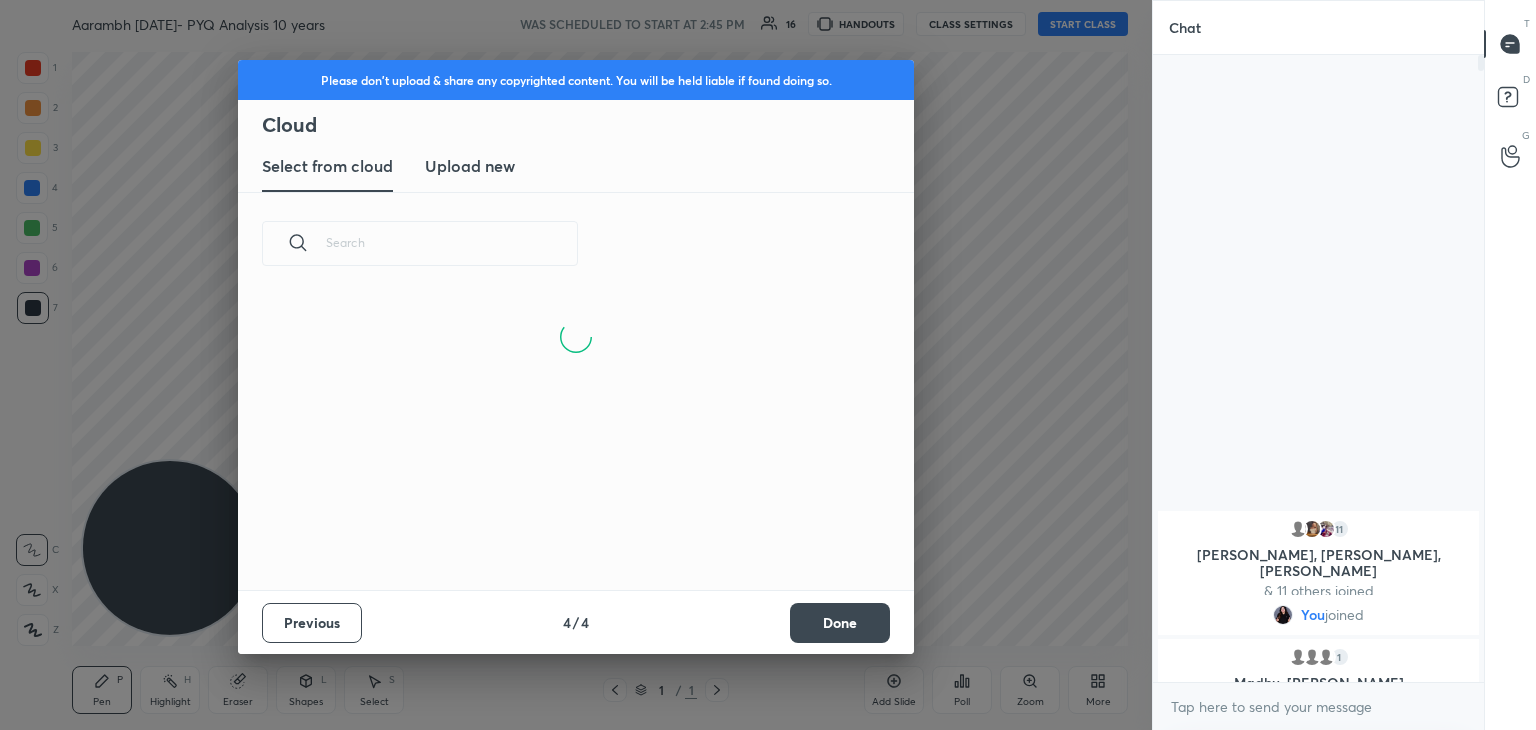 scroll, scrollTop: 6, scrollLeft: 10, axis: both 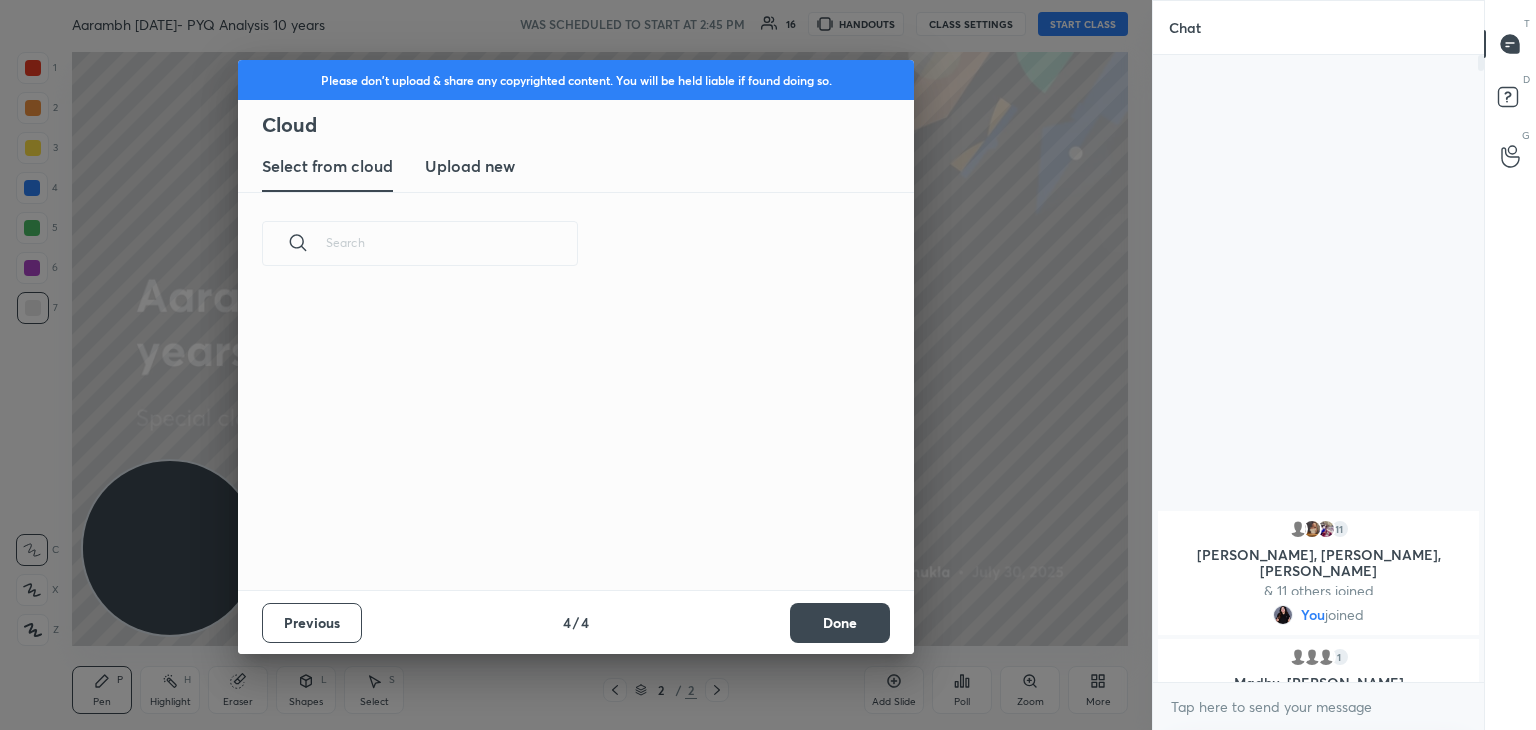 click on "Done" at bounding box center (840, 623) 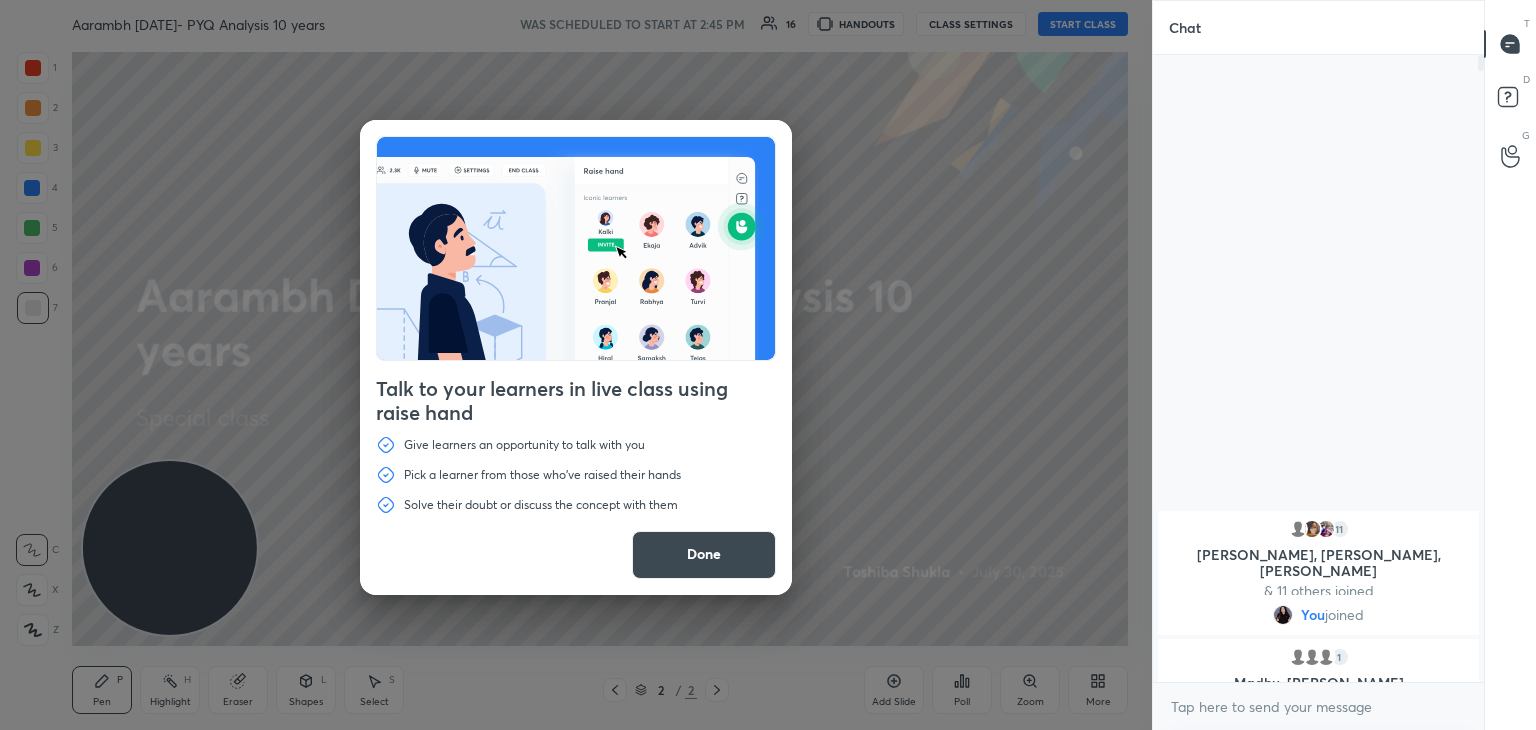 click on "Done" at bounding box center (704, 555) 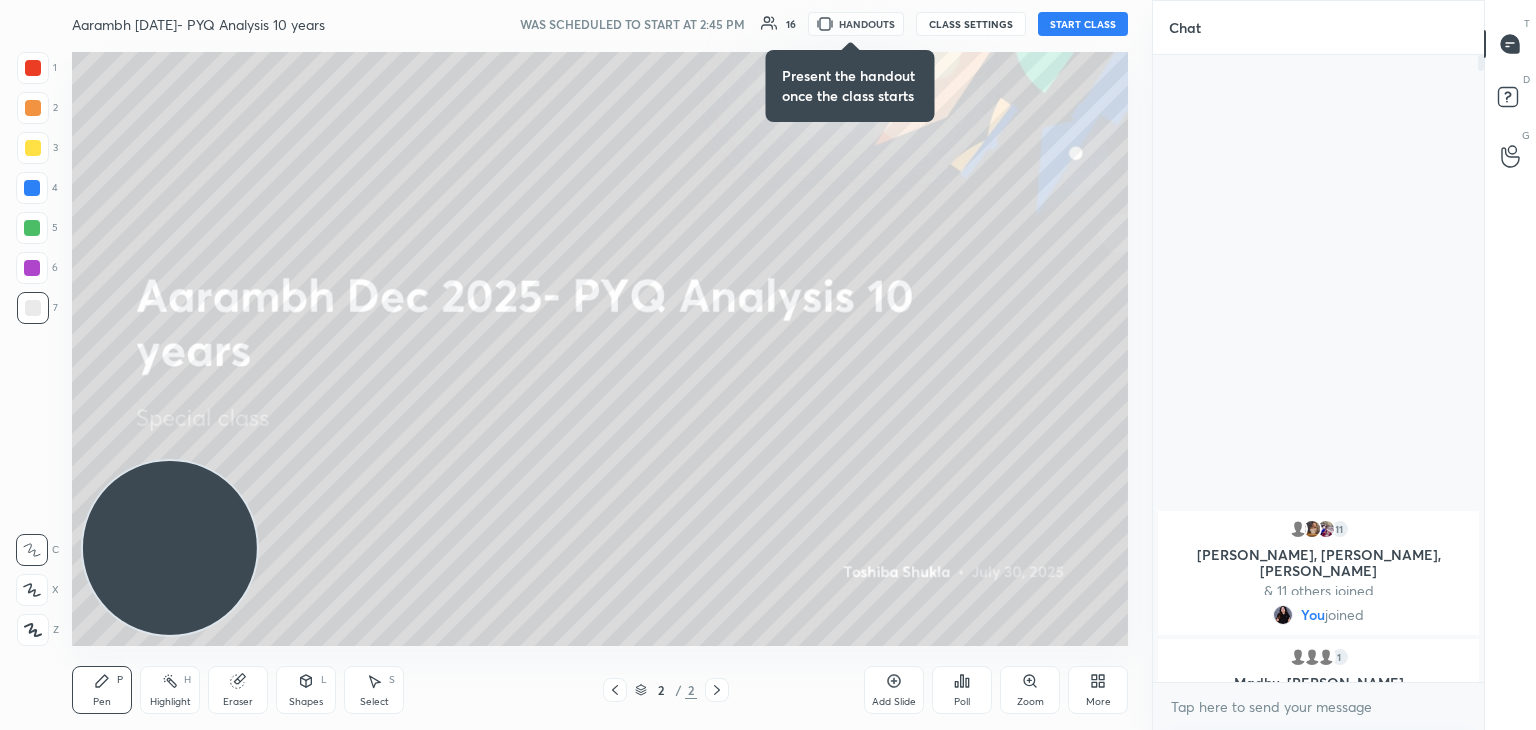click on "START CLASS" at bounding box center [1083, 24] 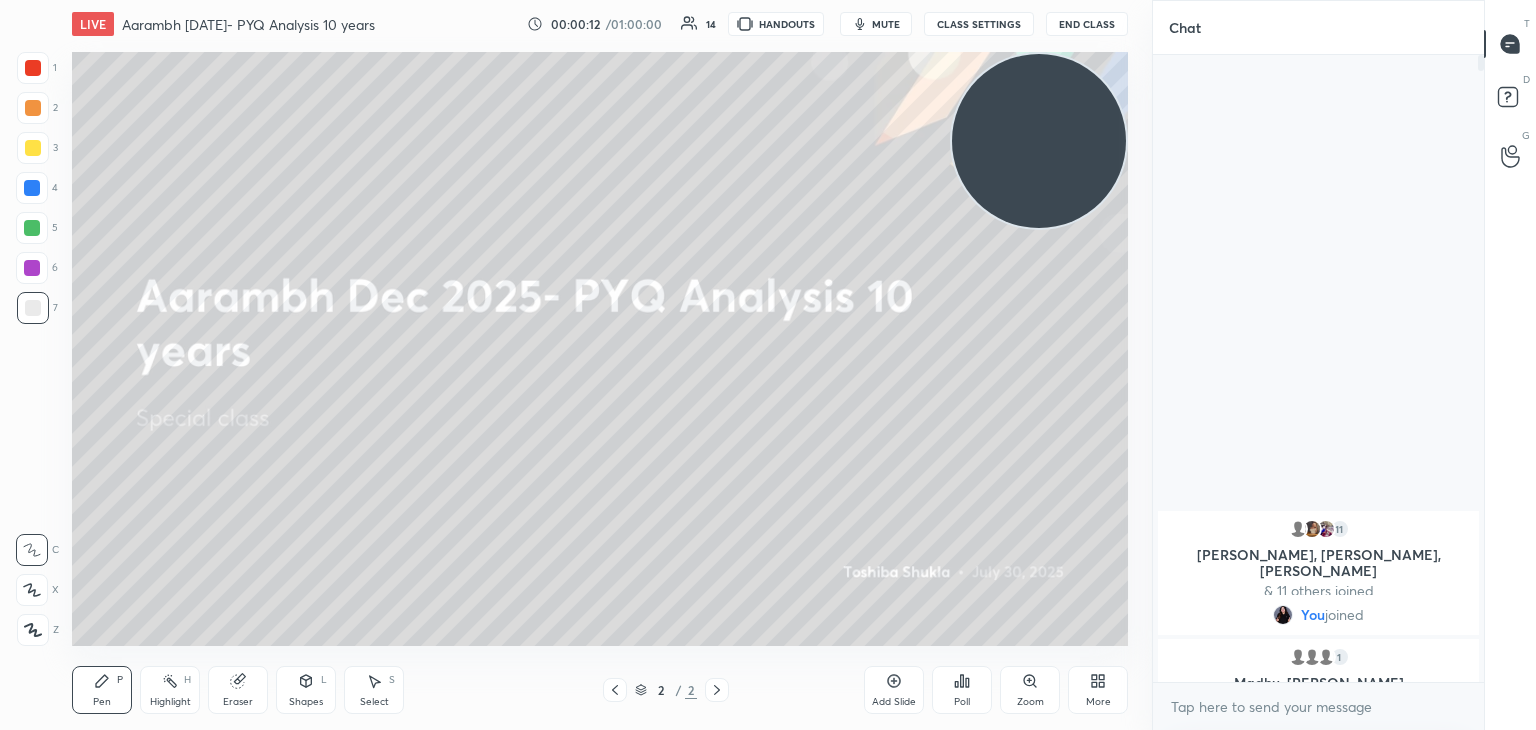 drag, startPoint x: 203, startPoint y: 552, endPoint x: 1081, endPoint y: 112, distance: 982.0815 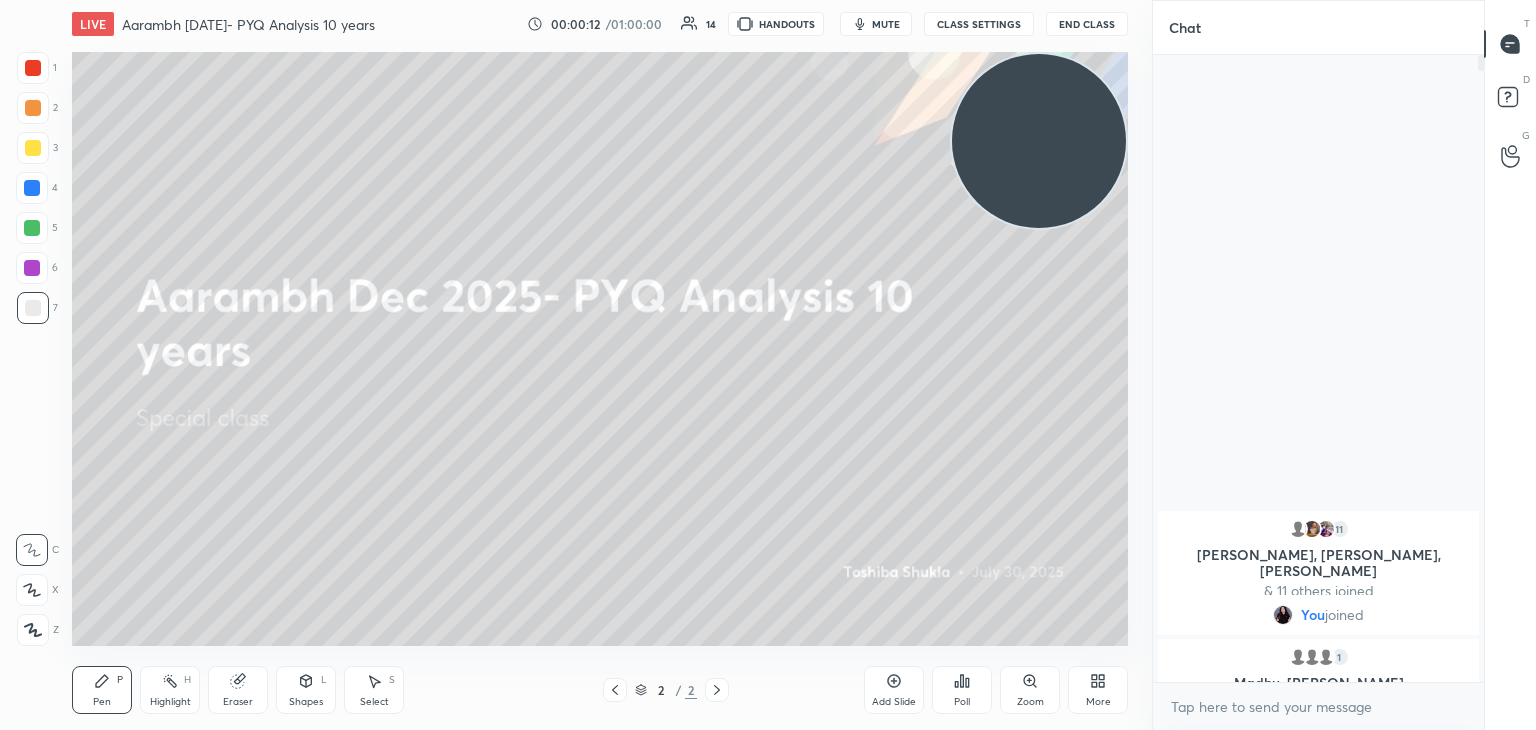 click at bounding box center (1039, 141) 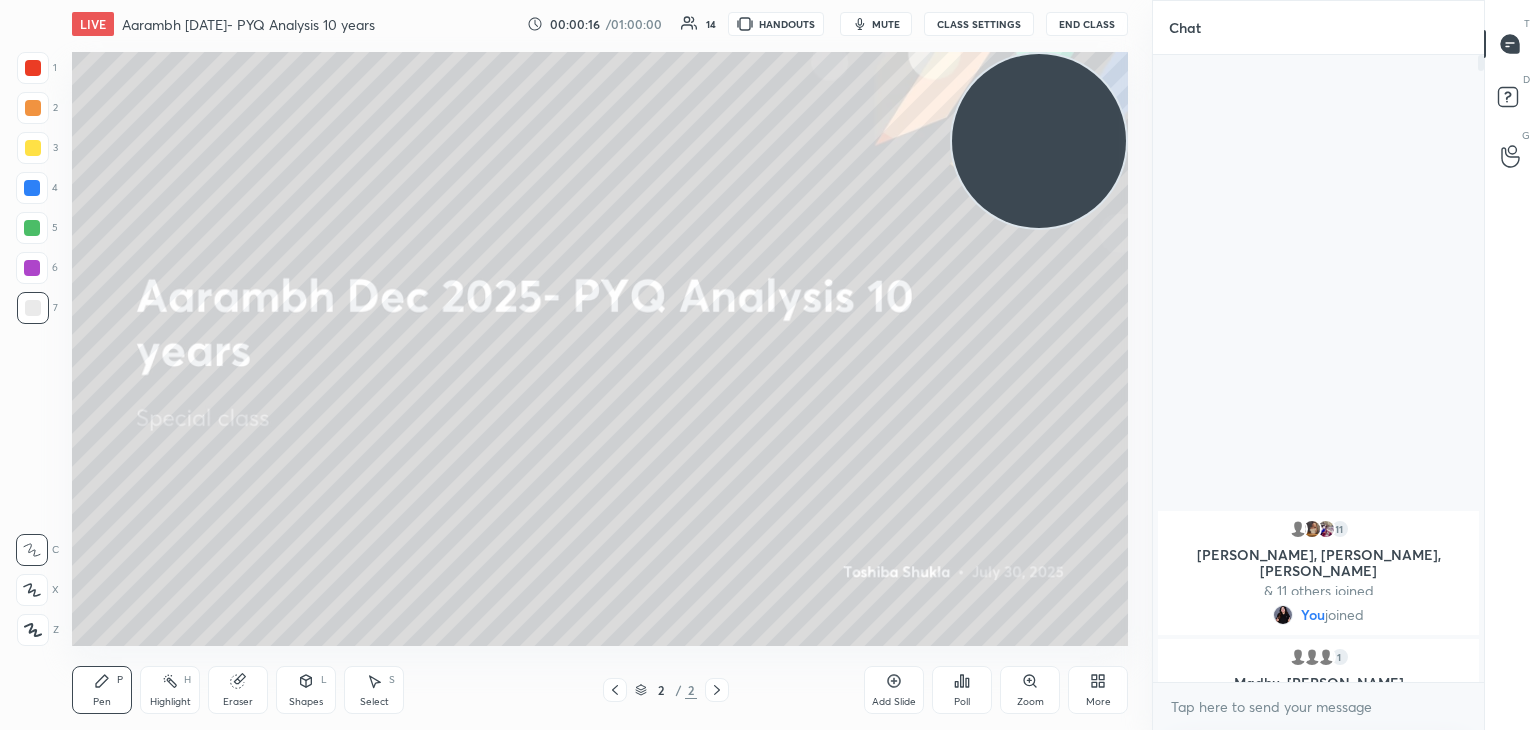 click 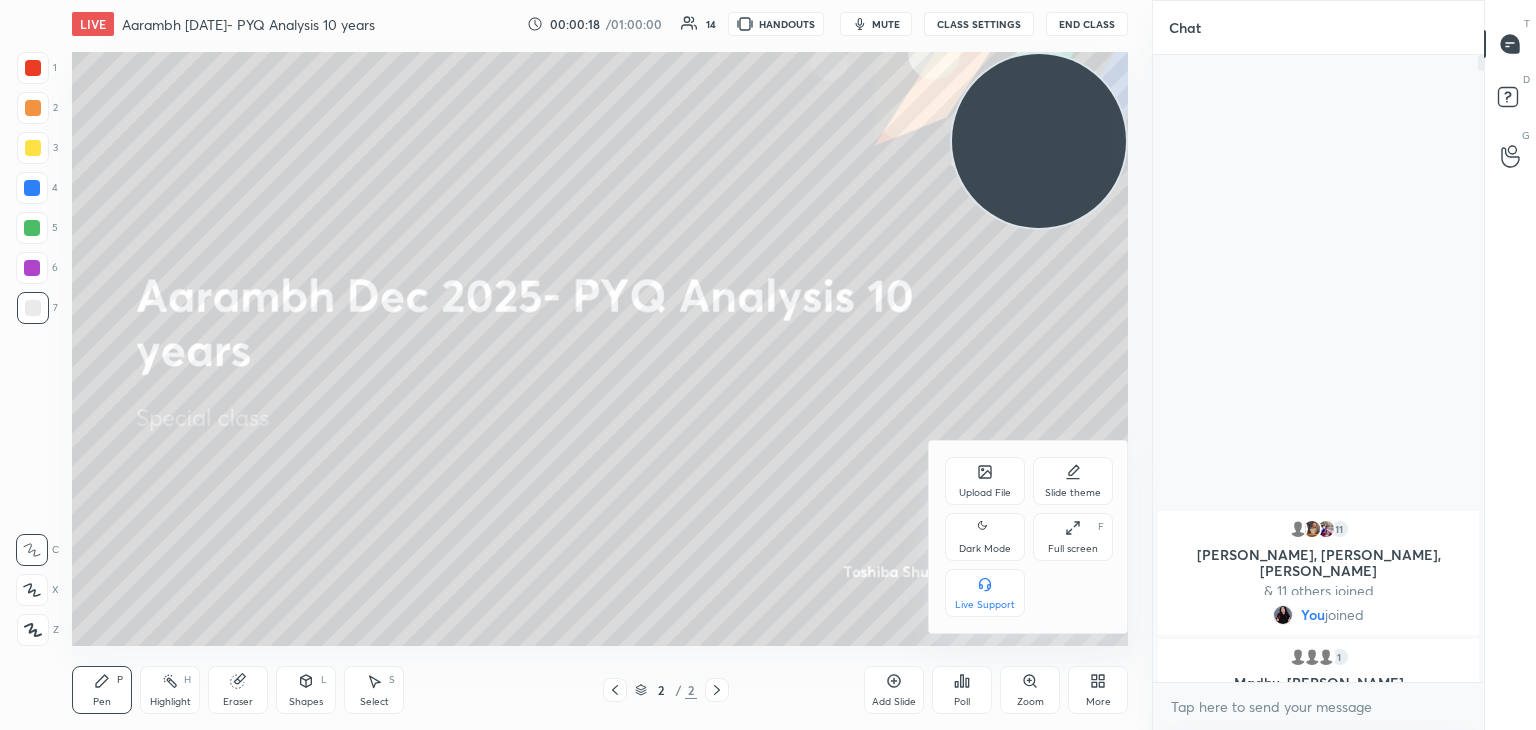 click on "Upload File" at bounding box center (985, 493) 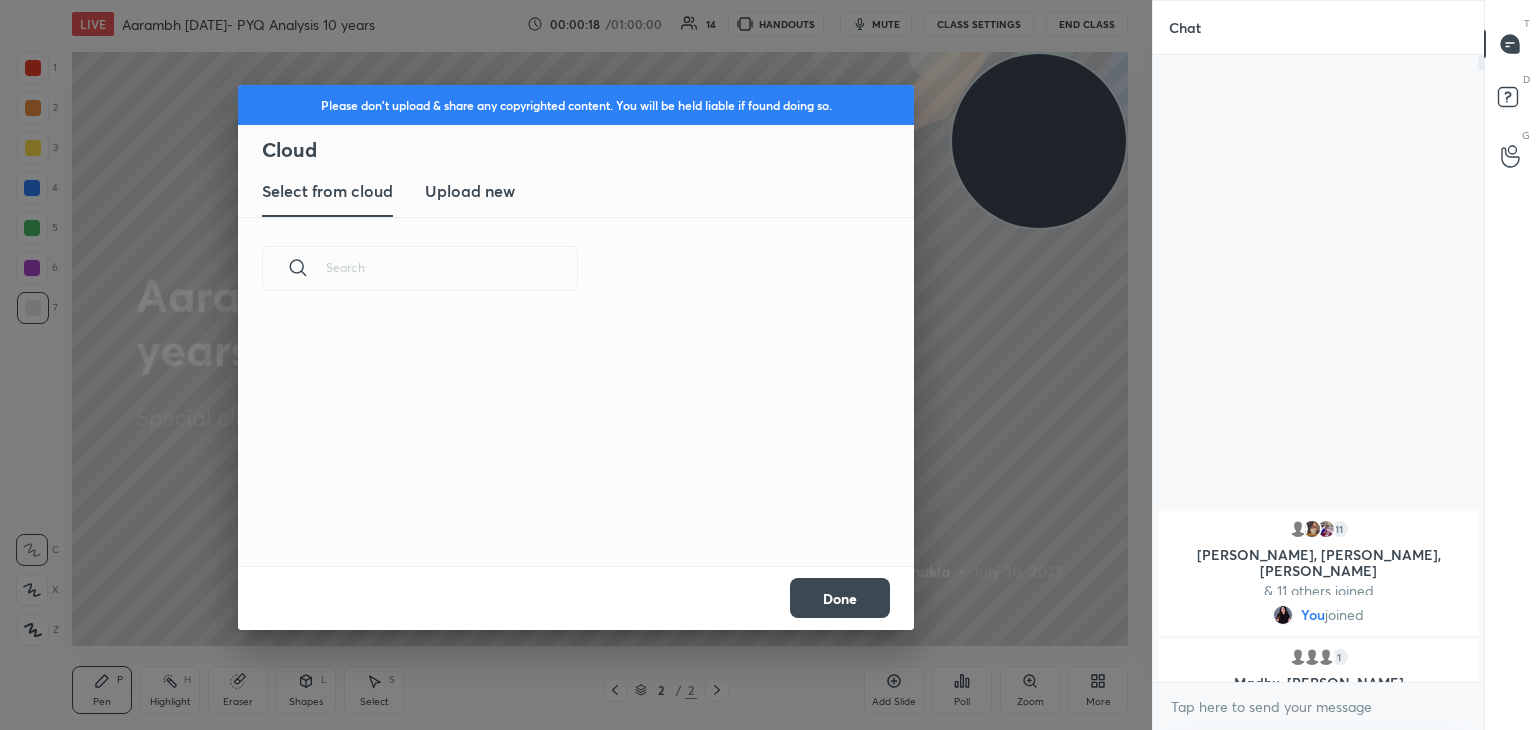 scroll, scrollTop: 5, scrollLeft: 10, axis: both 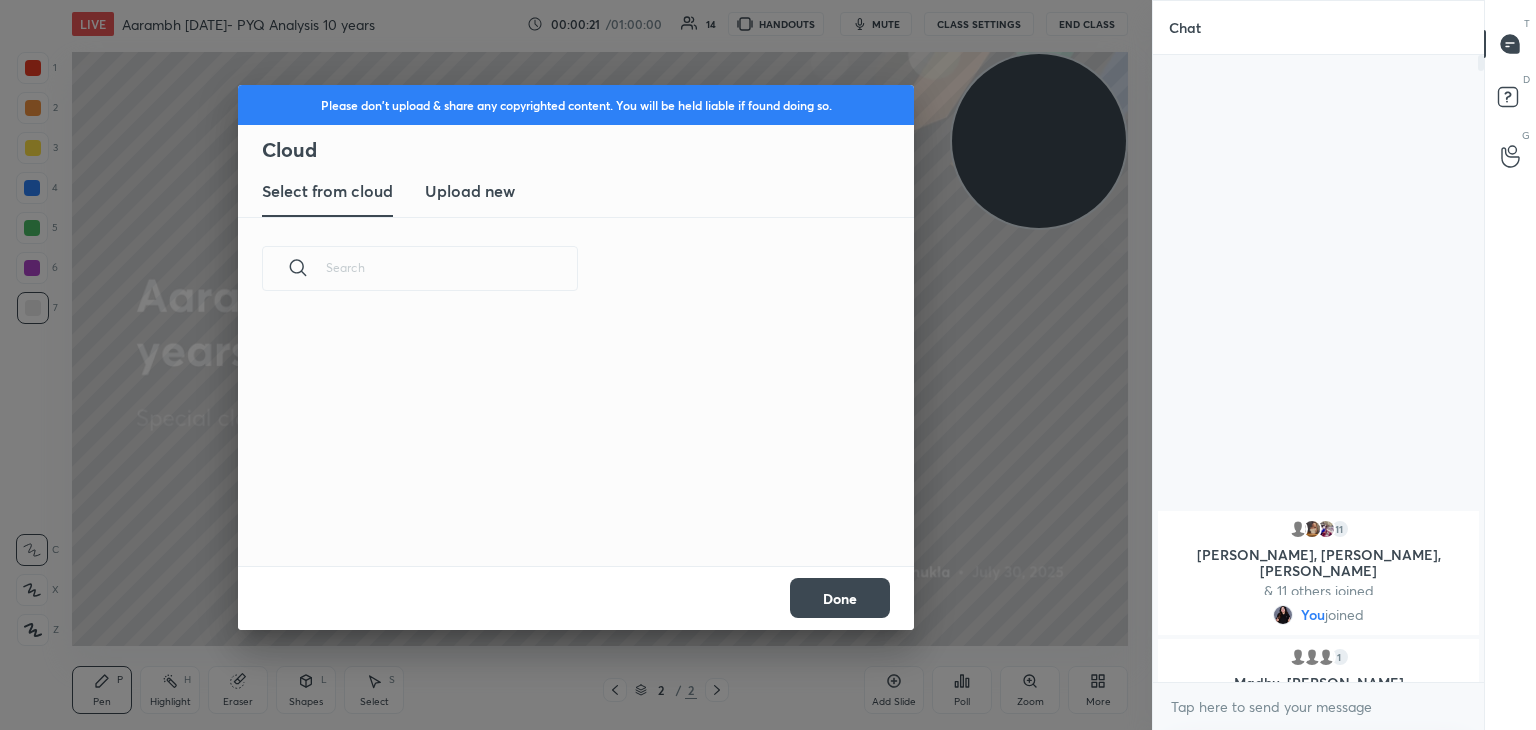 click on "Upload new" at bounding box center (470, 191) 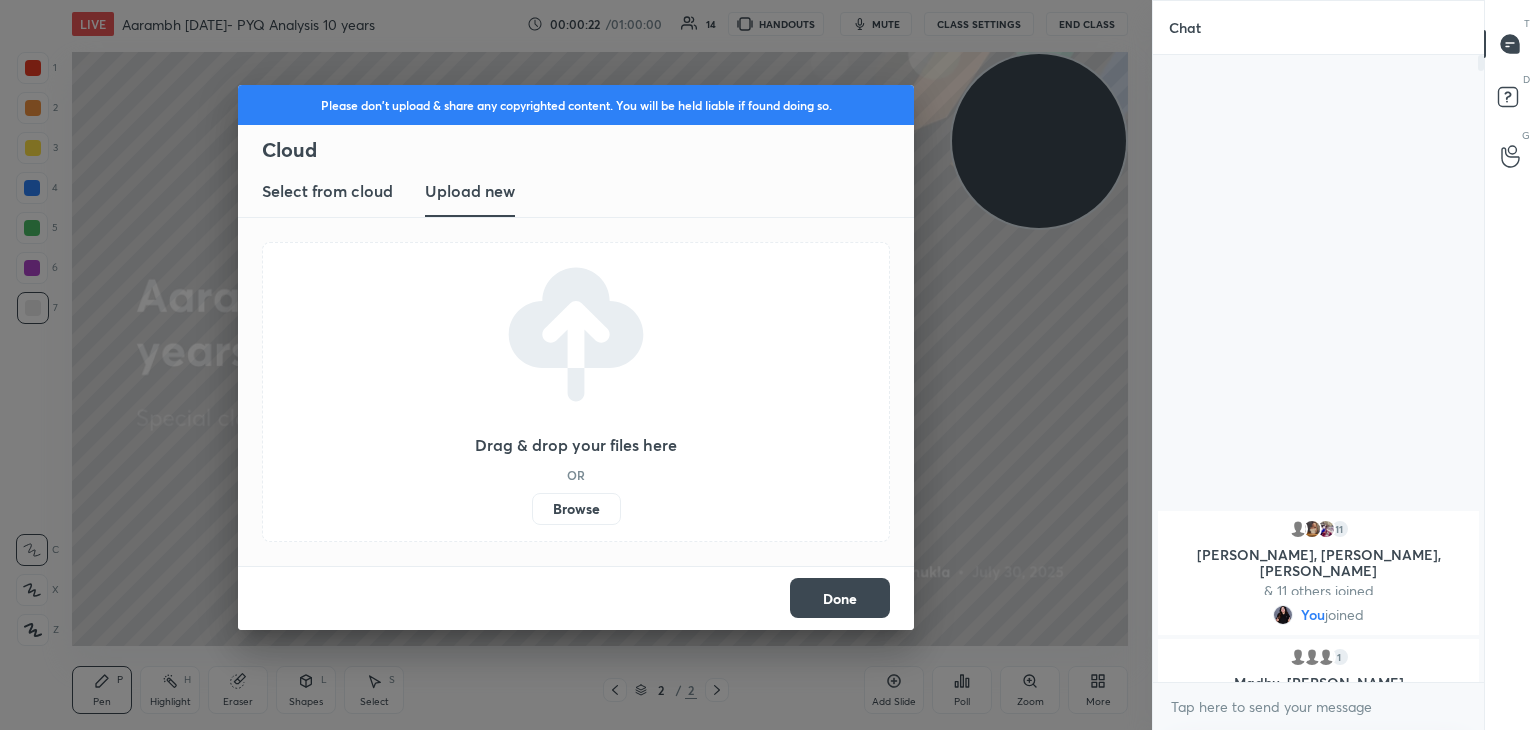 click on "Browse" at bounding box center [576, 509] 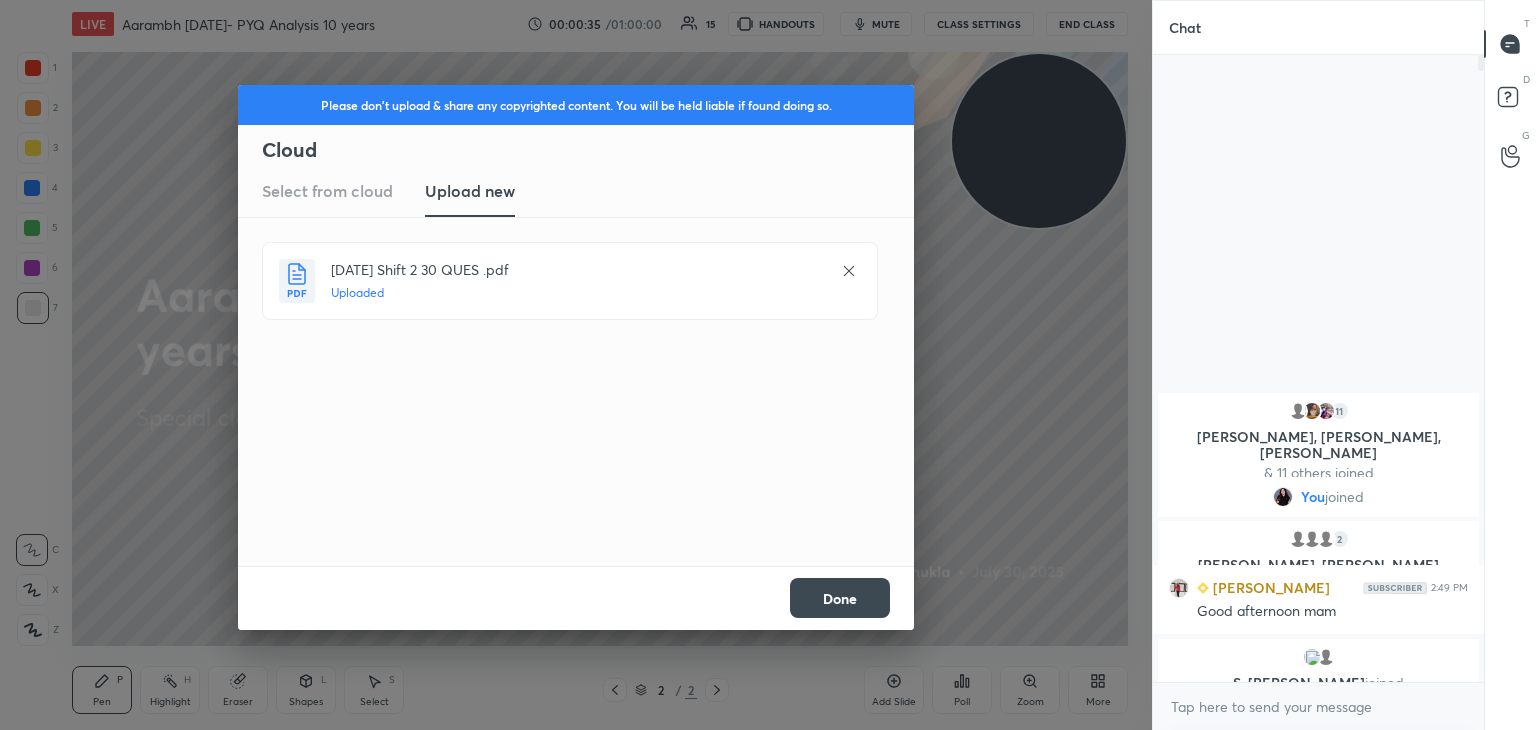 click on "Done" at bounding box center (840, 598) 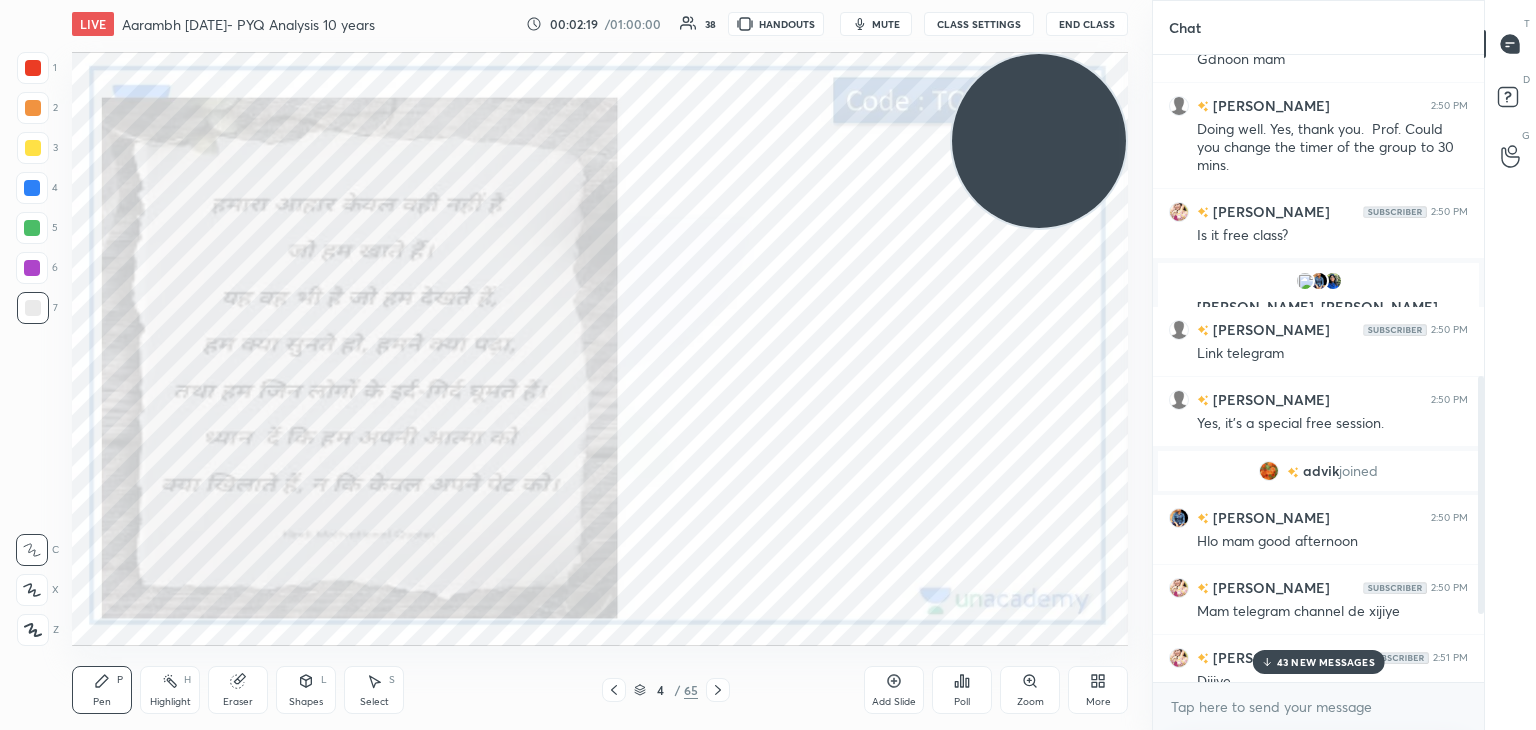 scroll, scrollTop: 1028, scrollLeft: 0, axis: vertical 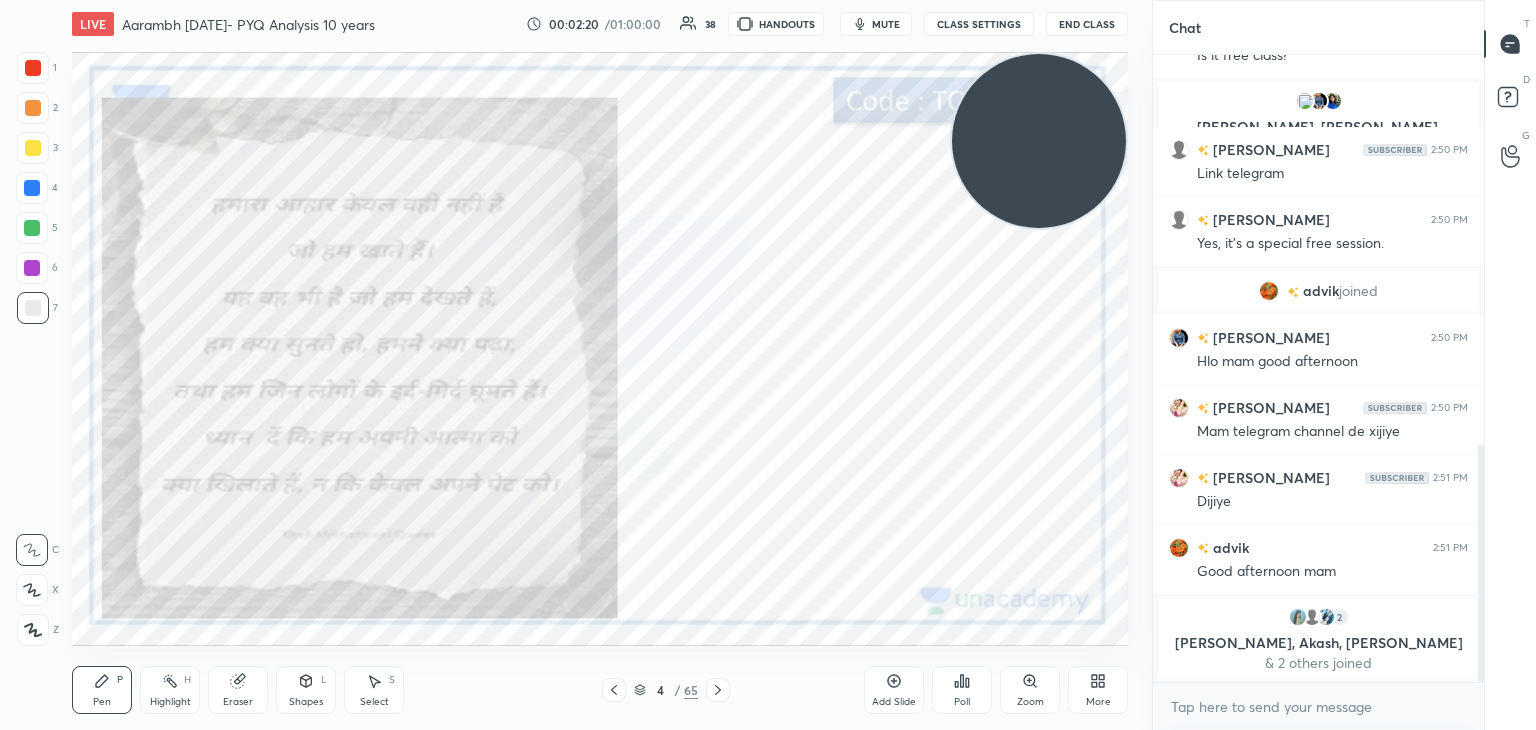 drag, startPoint x: 1481, startPoint y: 273, endPoint x: 1497, endPoint y: 421, distance: 148.86235 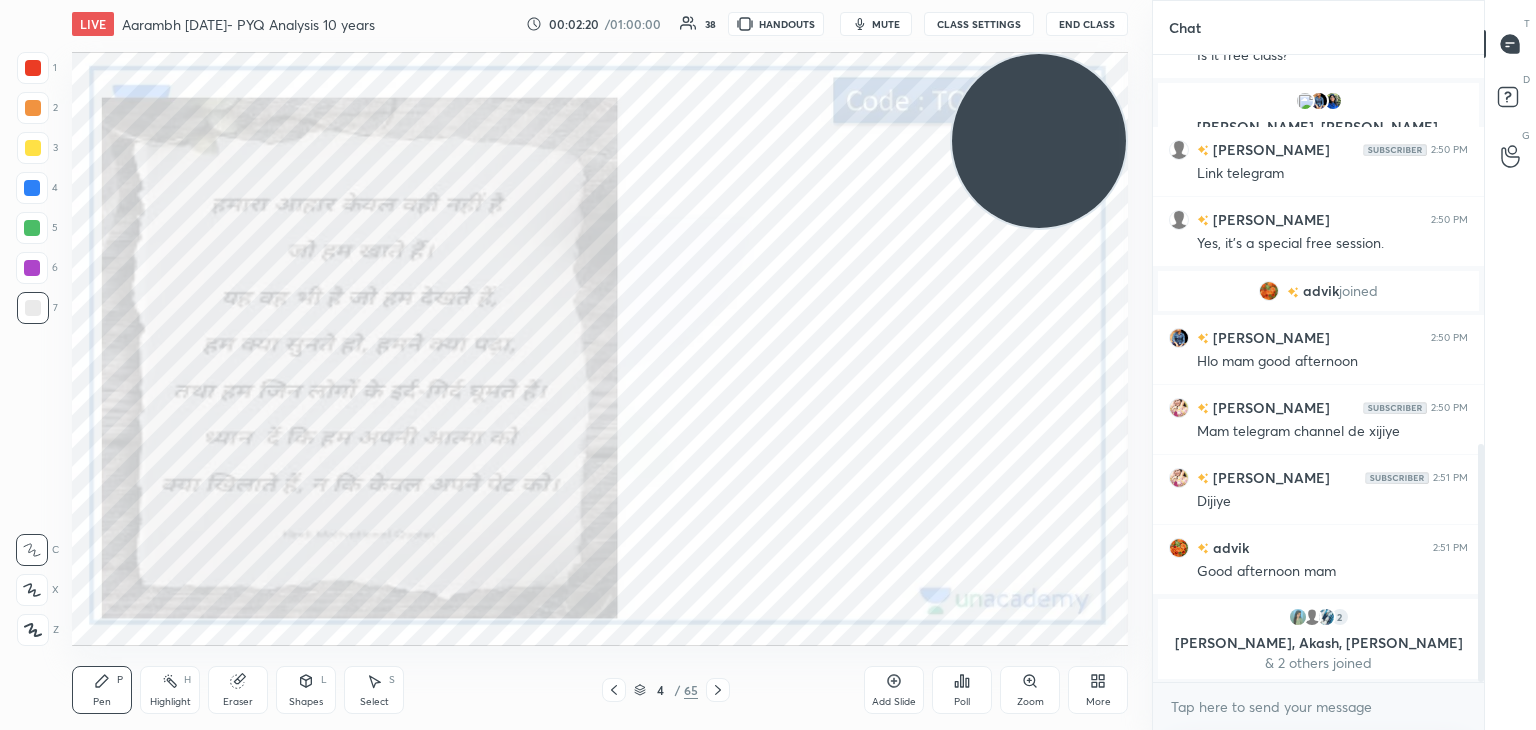 click on "Chat Diaz 2:50 PM Doing well. Yes, thank you.  Prof. Could you change the timer of the group to 30 mins. Anshul 2:50 PM Is it free class? Priyanshi, JITU, Silvi  joined Patel 2:50 PM Link telegram Diaz 2:50 PM Yes, it's a special free session. advik  joined JITU 2:50 PM Hlo mam good afternoon Anshul 2:50 PM Mam telegram channel de xijiye Anshul 2:51 PM Dijiye advik 2:51 PM Good afternoon mam 2 Anjani, Akash, Muskan &  2 others  joined JUMP TO LATEST Enable hand raising Enable raise hand to speak to learners. Once enabled, chat will be turned off temporarily. Enable x   introducing Raise a hand with a doubt Now learners can raise their hand along with a doubt  How it works? Doubts asked by learners will show up here NEW DOUBTS ASKED No one has raised a hand yet Can't raise hand Looks like educator just invited you to speak. Please wait before you can raise your hand again. Got it T Messages (T) D Doubts (D) G Raise Hand (G)" at bounding box center (1344, 365) 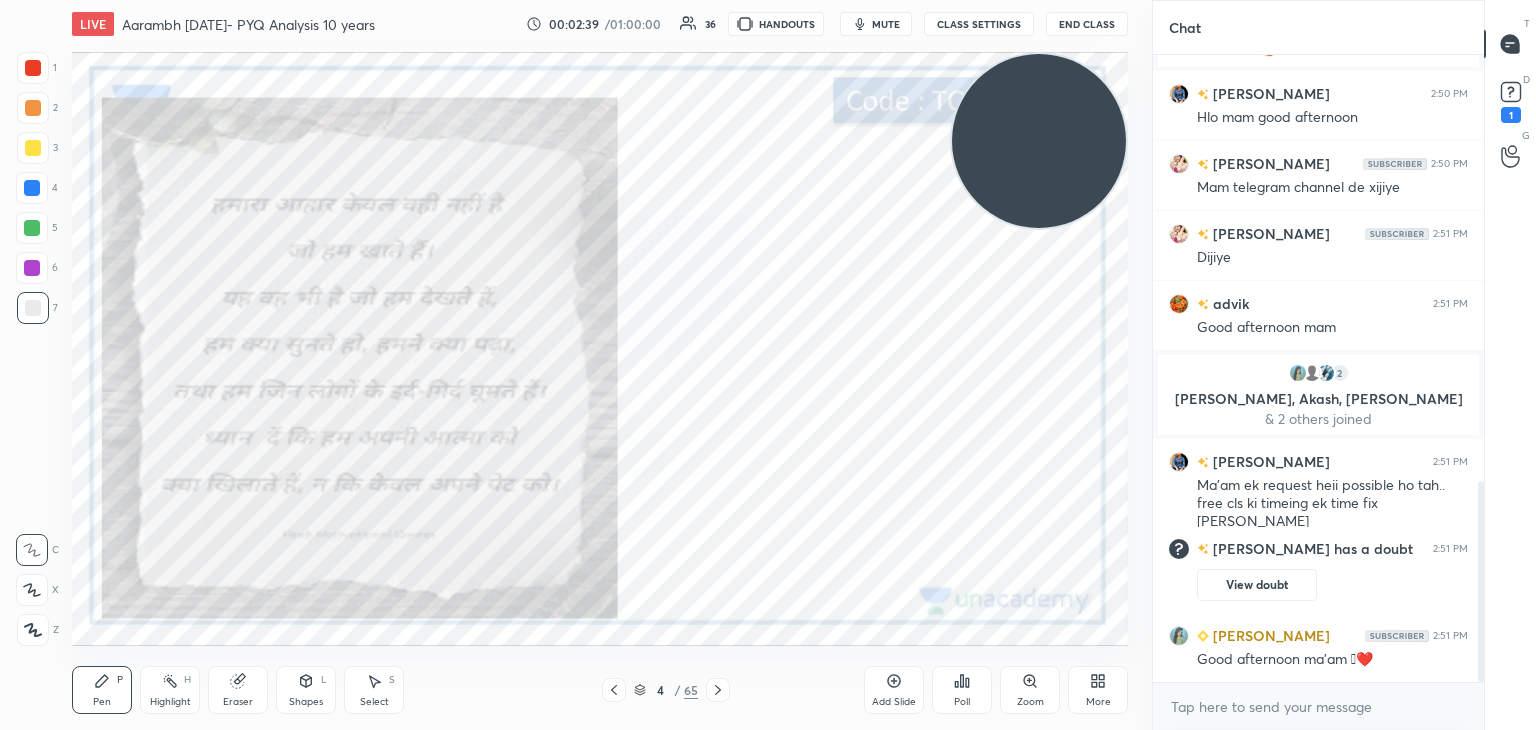 scroll, scrollTop: 1332, scrollLeft: 0, axis: vertical 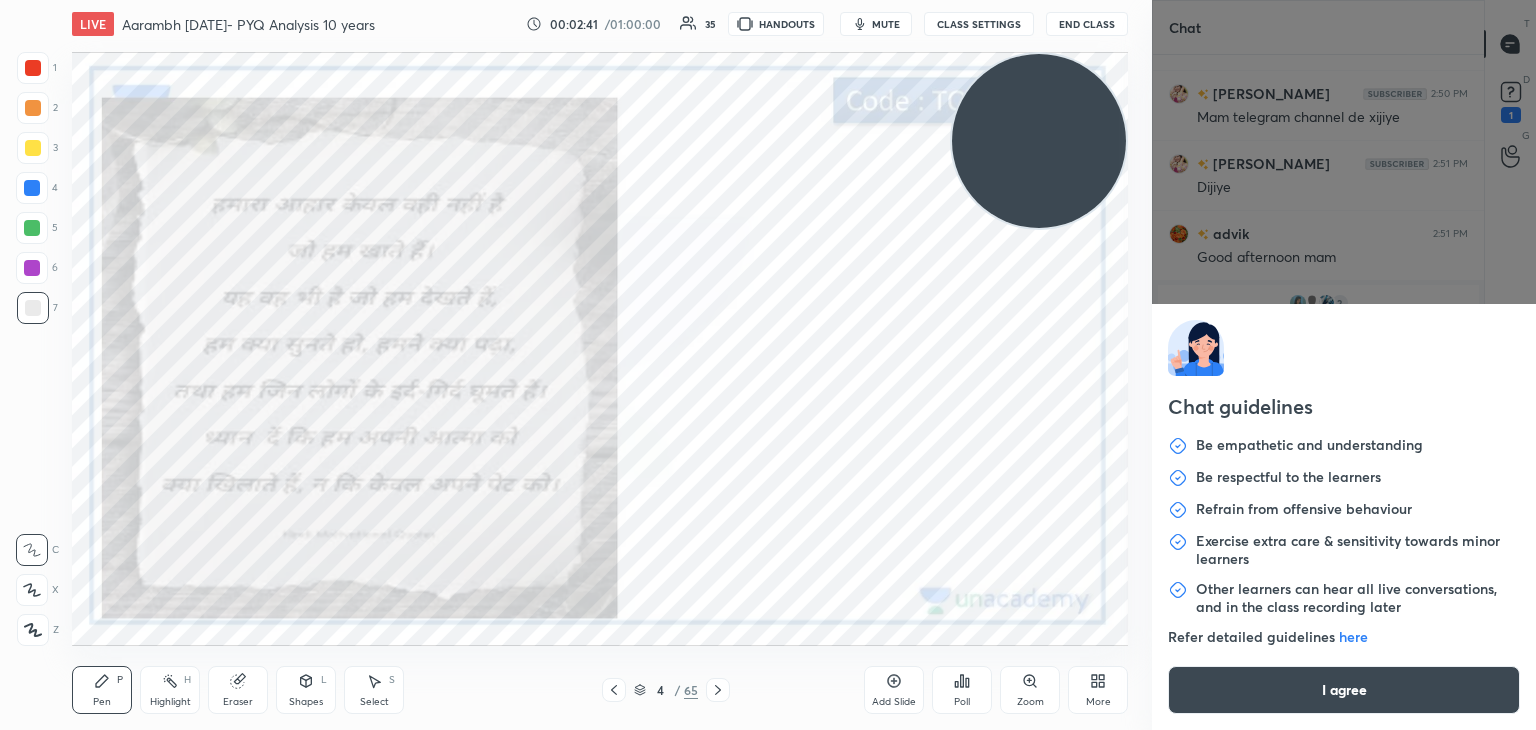 click on "1 2 3 4 5 6 7 C X Z C X Z E E Erase all   H H LIVE Aarambh Dec 2025- PYQ Analysis 10 years 00:02:41 /  01:00:00 35 HANDOUTS mute CLASS SETTINGS End Class Setting up your live class Poll for   secs No correct answer Start poll Back Aarambh Dec 2025- PYQ Analysis 10 years Toshiba Shukla Pen P Highlight H Eraser Shapes L Select S 4 / 65 Add Slide Poll Zoom More Chat advik  joined JITU 2:50 PM Hlo mam good afternoon Anshul 2:50 PM Mam telegram channel de xijiye Anshul 2:51 PM Dijiye advik 2:51 PM Good afternoon mam 2 Anjani, Akash, Muskan &  2 others  joined JITU 2:51 PM Ma'am ek request heii possible ho tah.. free cls ki timeing ek time fix kijiye Anshul   has a doubt 2:51 PM View doubt Anjani 2:51 PM Good afternoon ma'am 🫰❤️ Anshul 2:51 PM Yes mam give plss JUMP TO LATEST Enable hand raising Enable raise hand to speak to learners. Once enabled, chat will be turned off temporarily. Enable x   introducing Raise a hand with a doubt Now learners can raise their hand along with a doubt  How it works? Anshul" at bounding box center (768, 365) 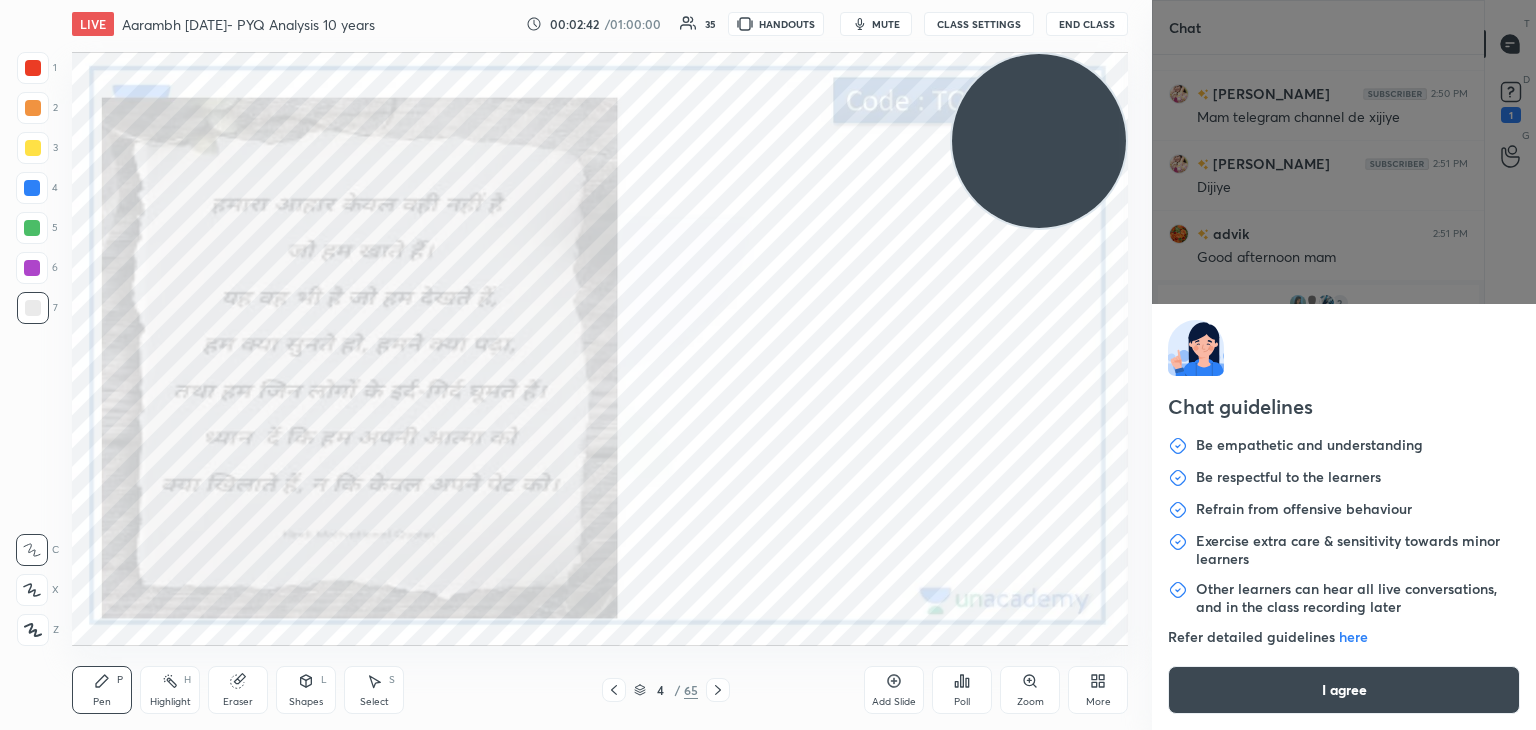 click on "I agree" at bounding box center (1344, 690) 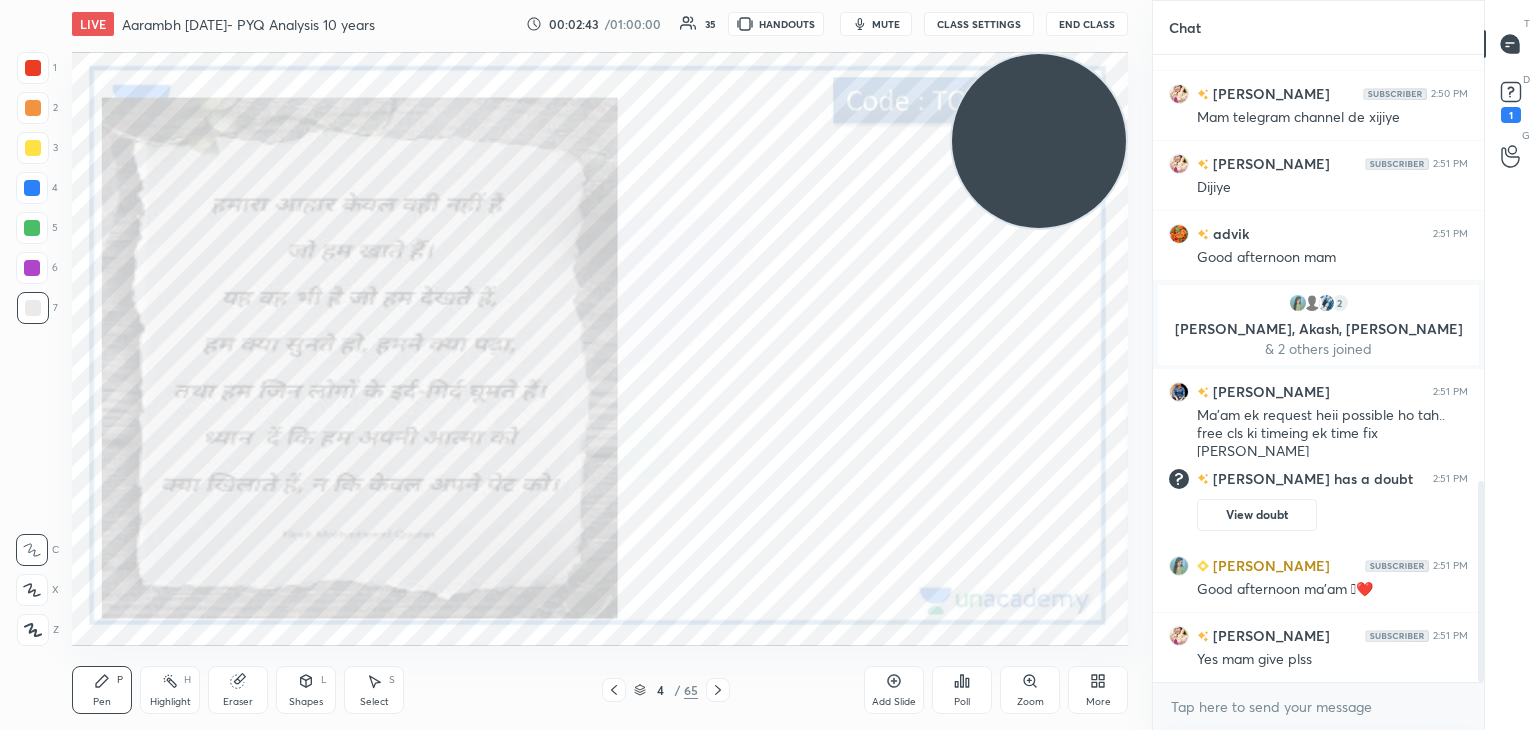 click on "x" at bounding box center (1318, 706) 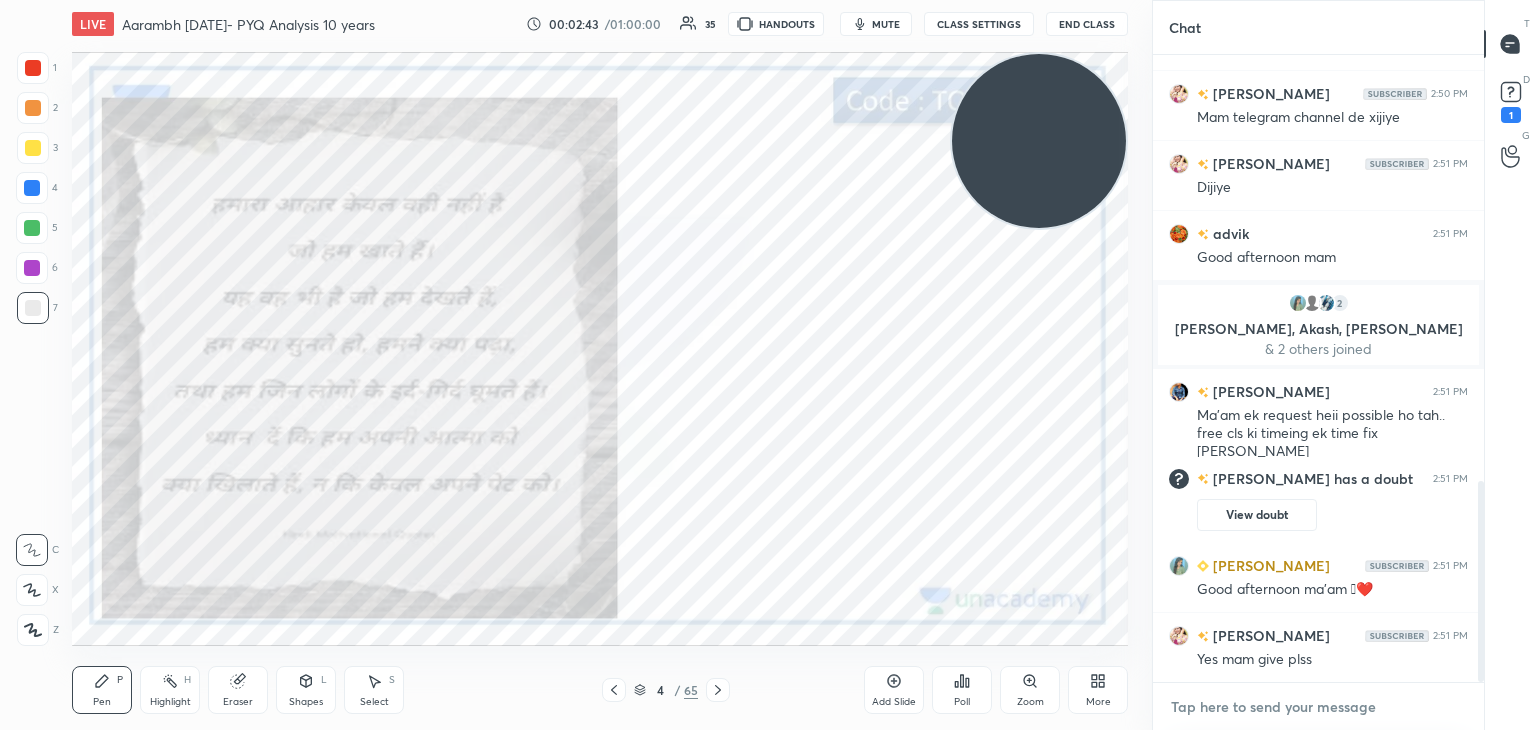 paste on "https://t.me/toshibashukla" 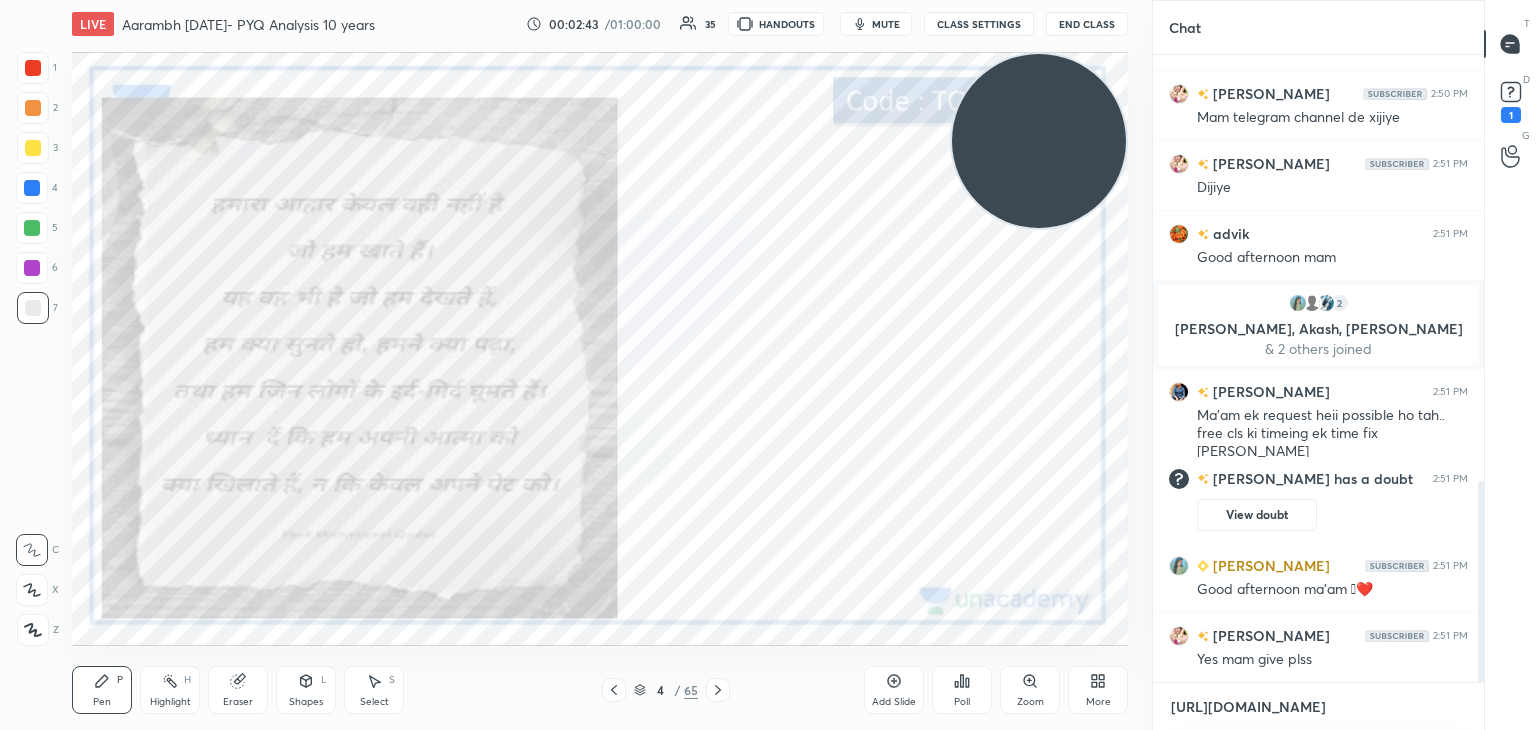 scroll, scrollTop: 616, scrollLeft: 325, axis: both 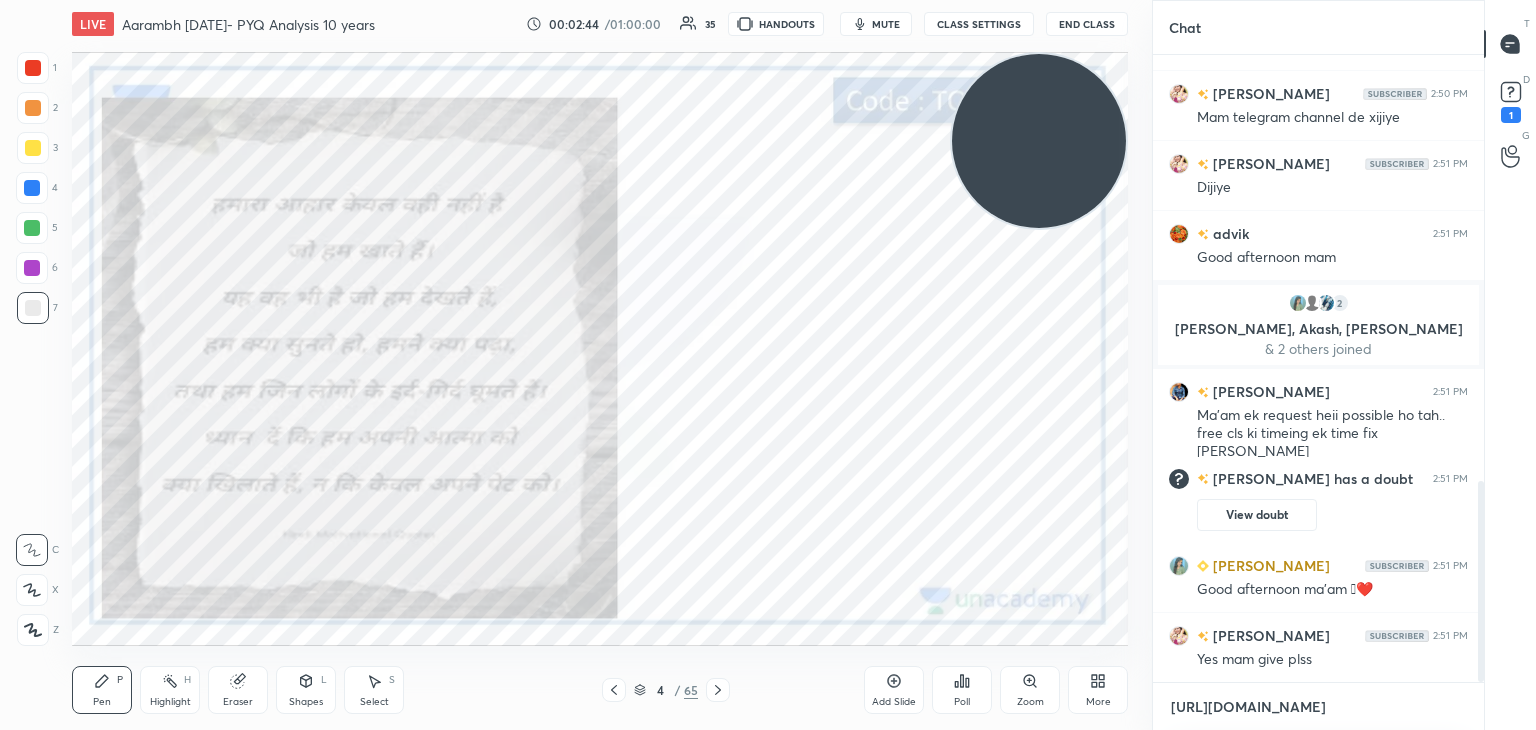 type 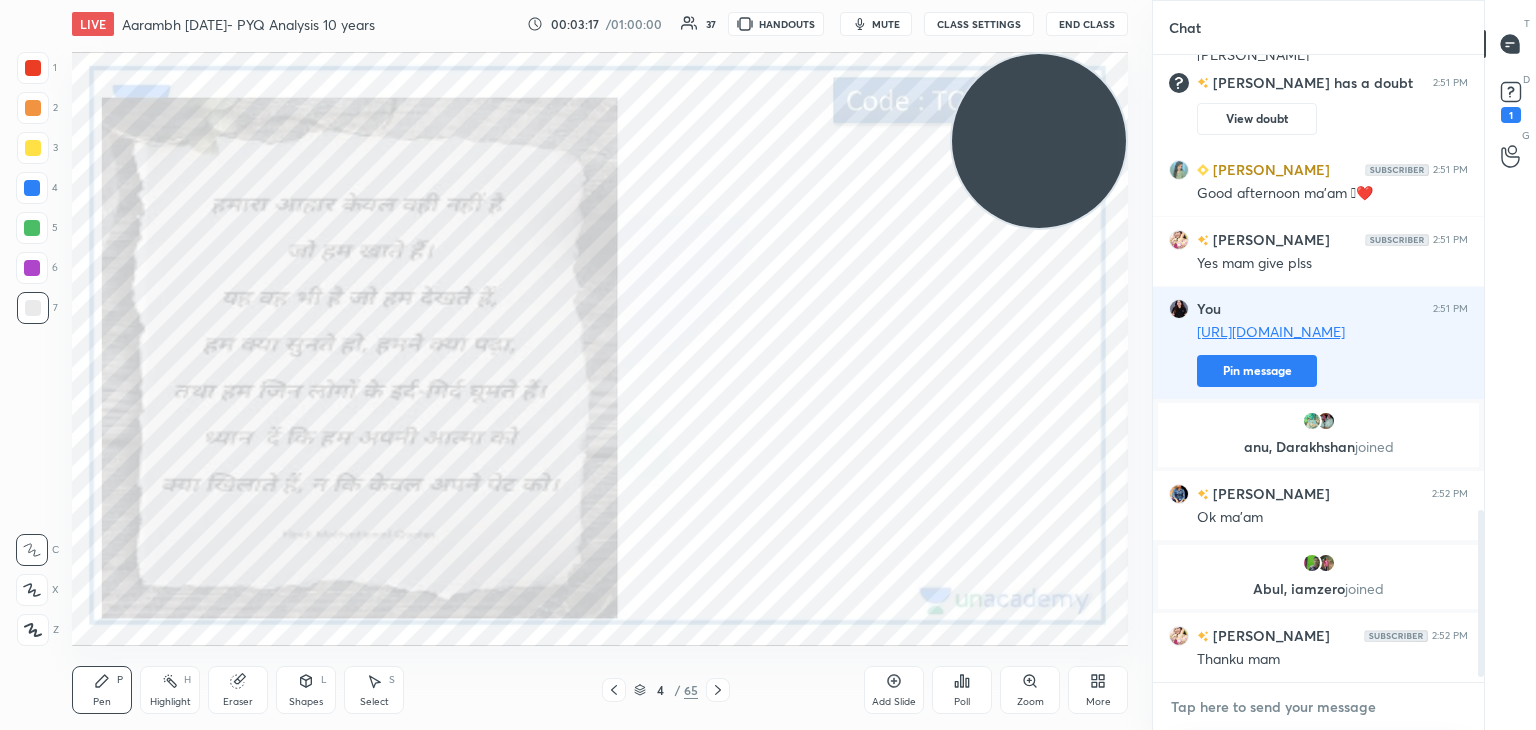 scroll, scrollTop: 1726, scrollLeft: 0, axis: vertical 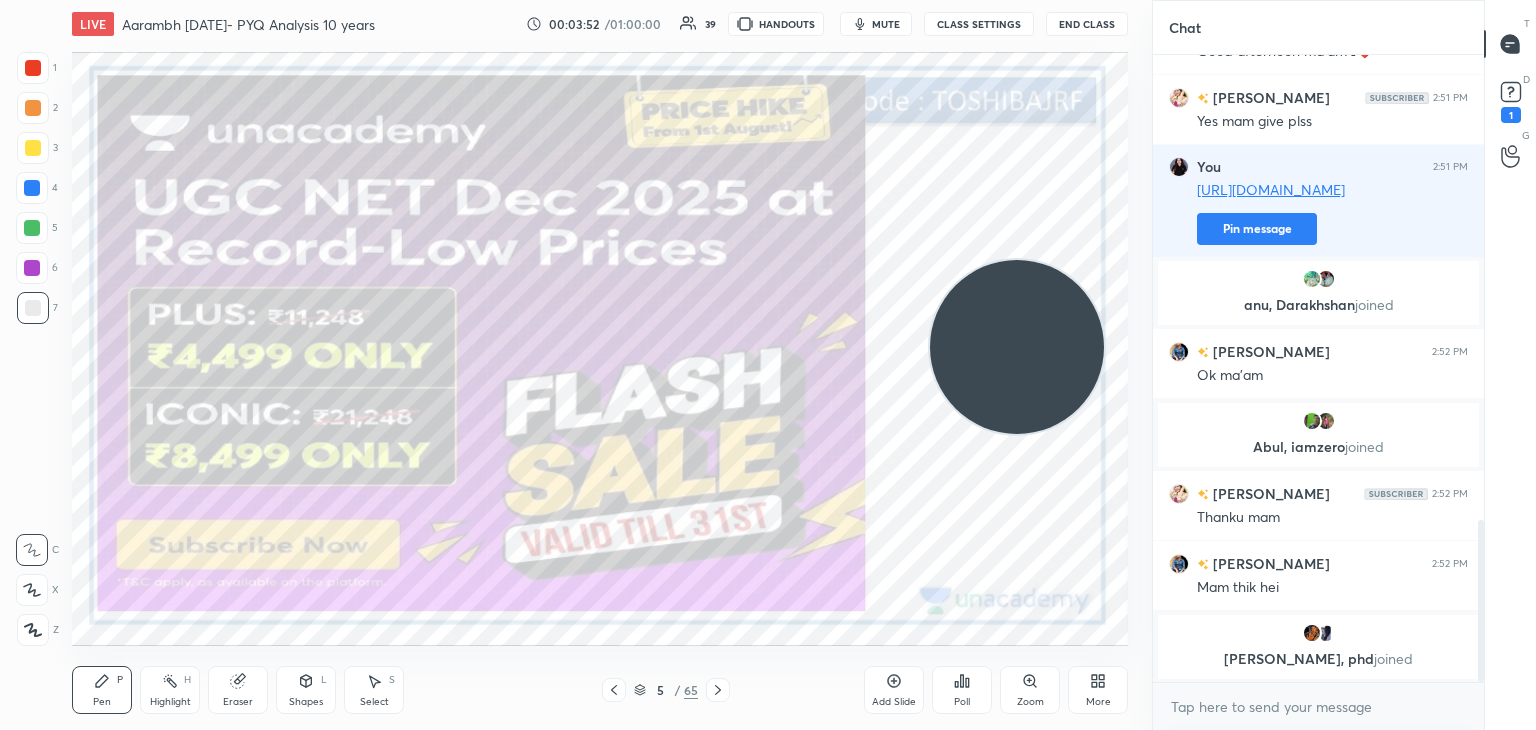 drag, startPoint x: 1070, startPoint y: 167, endPoint x: 1048, endPoint y: 373, distance: 207.17143 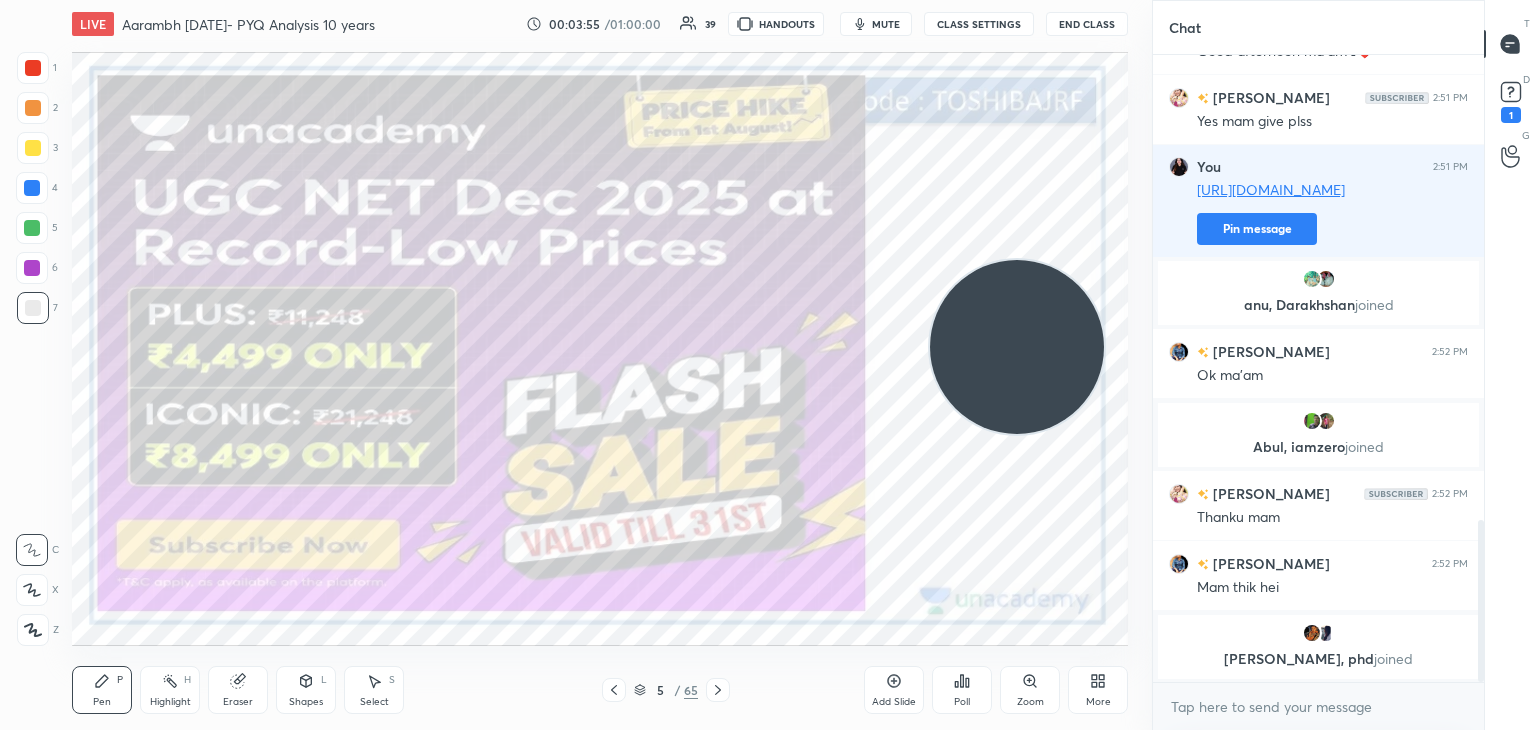 scroll, scrollTop: 1810, scrollLeft: 0, axis: vertical 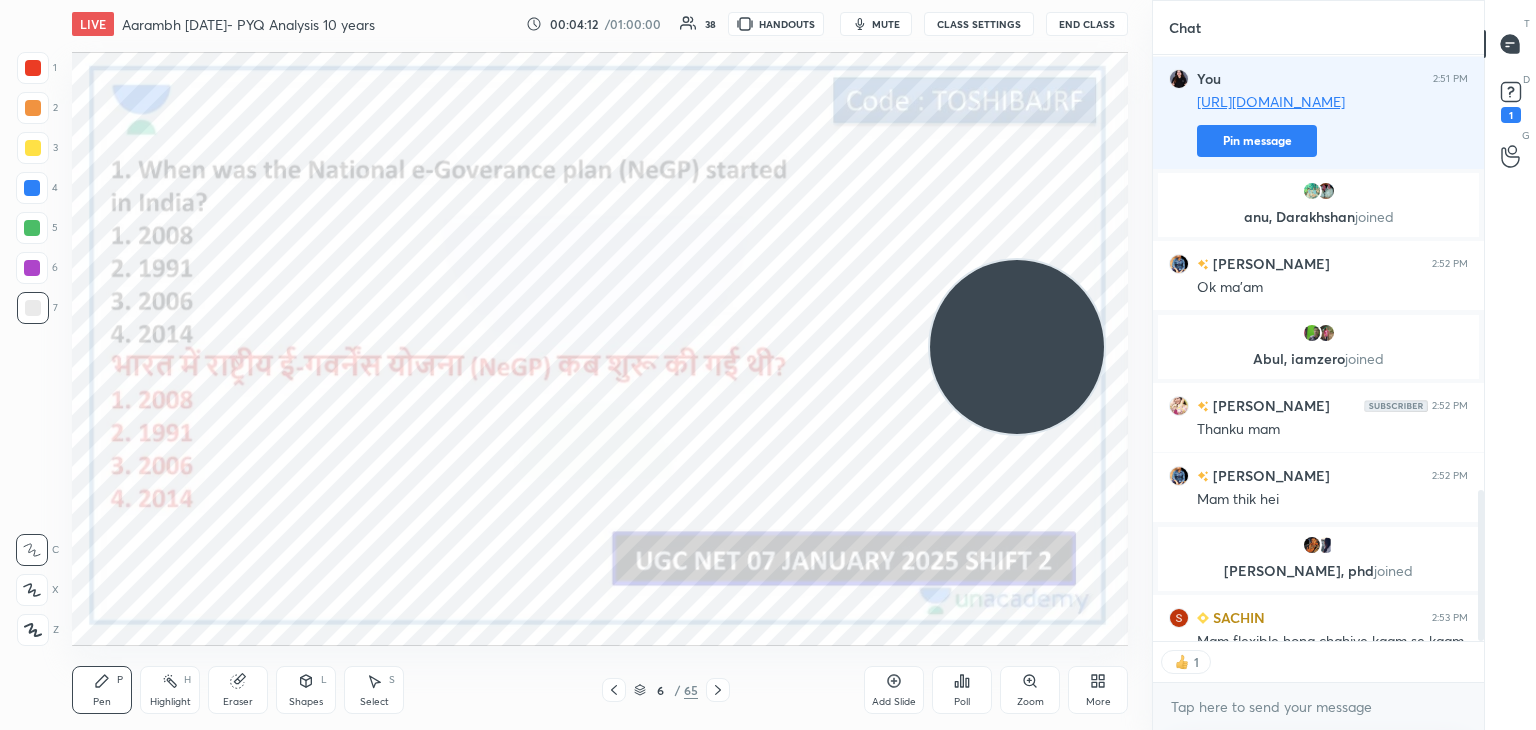 click on "Poll" at bounding box center [962, 690] 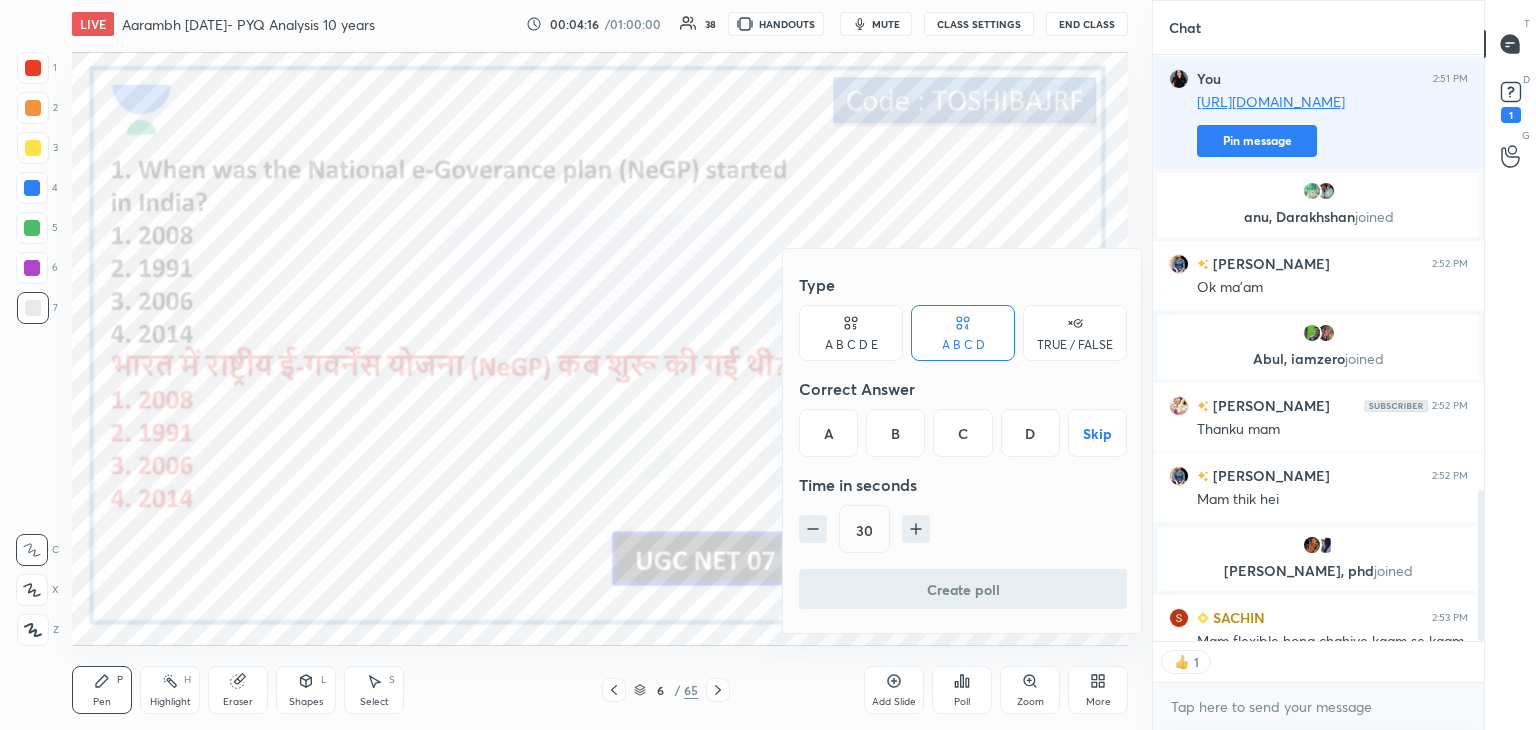 click on "A" at bounding box center (828, 433) 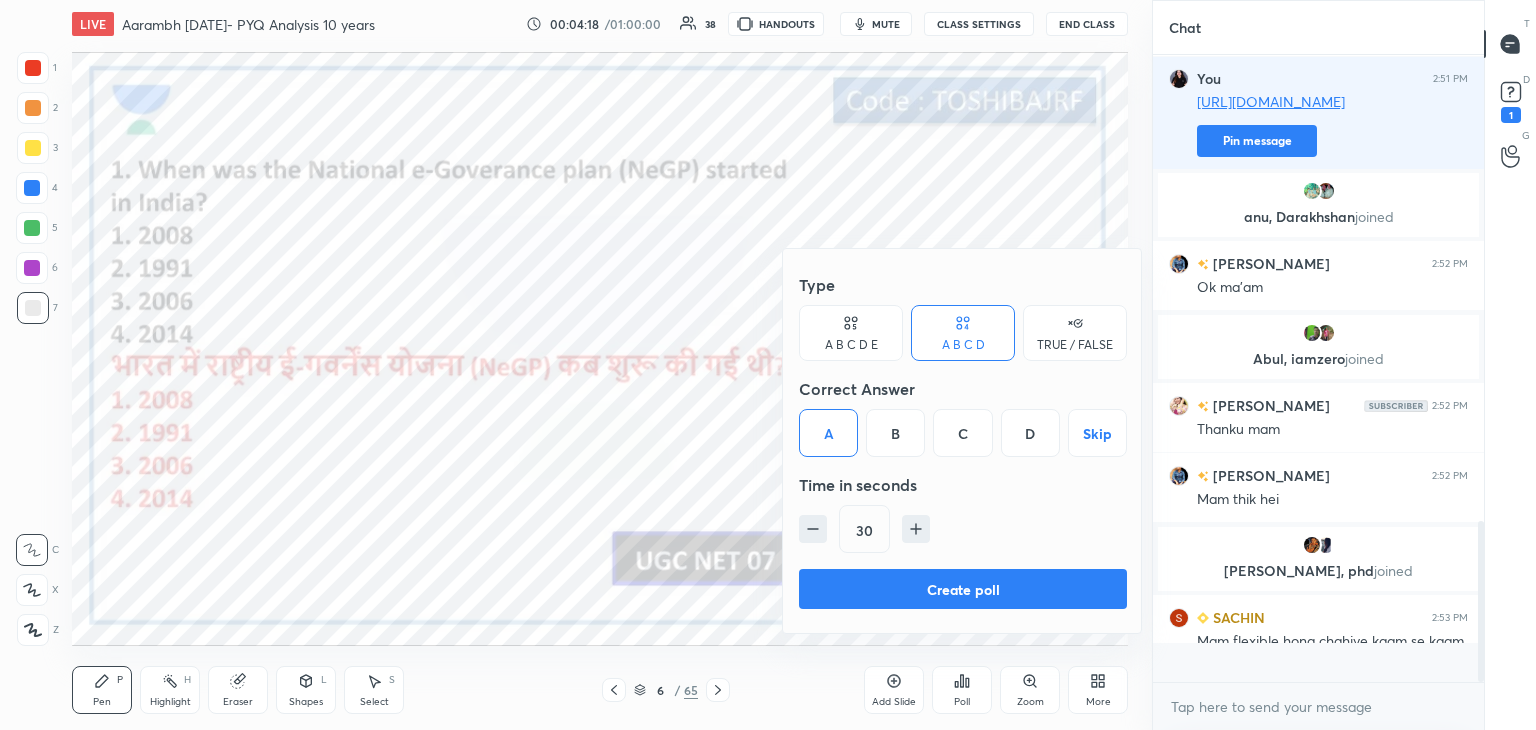 scroll, scrollTop: 6, scrollLeft: 6, axis: both 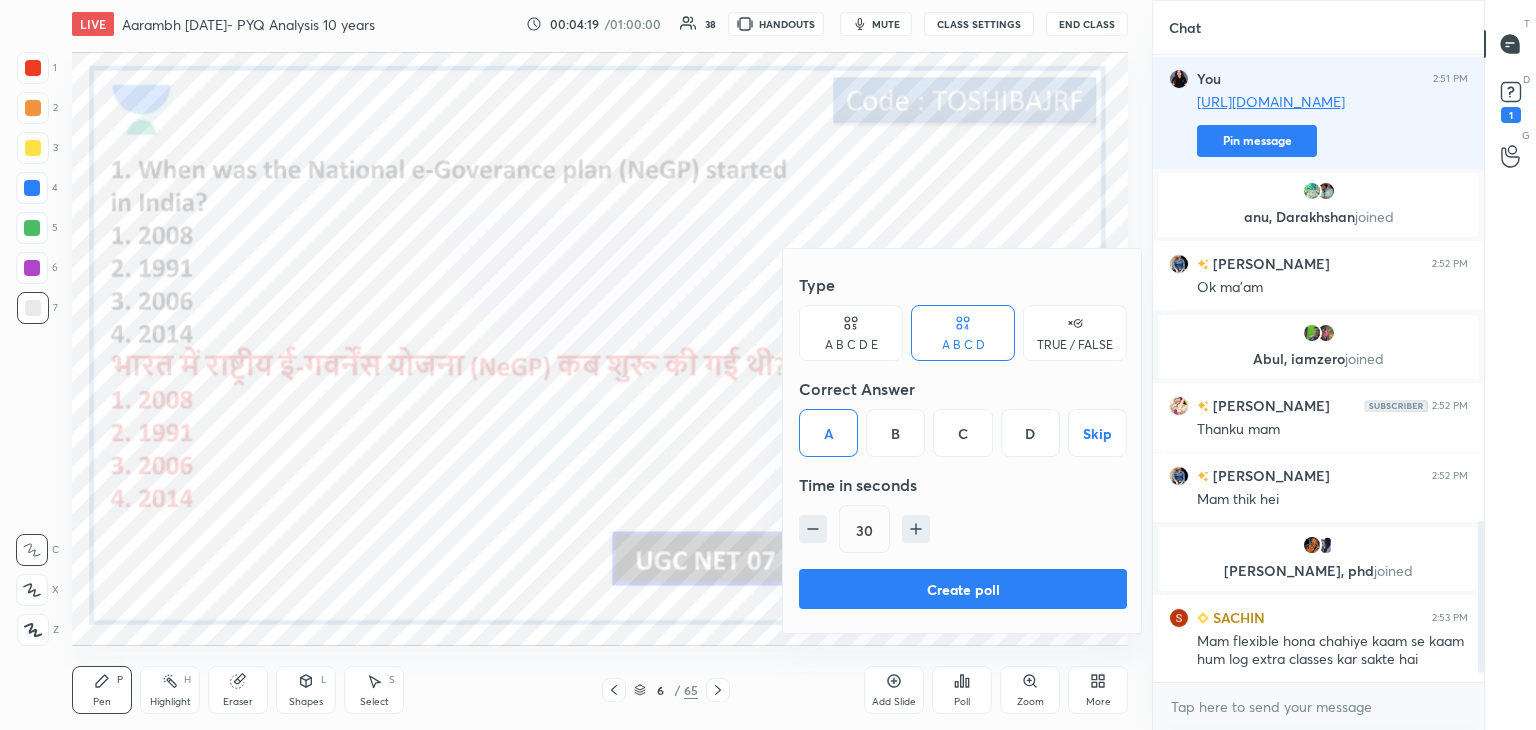 click on "Create poll" at bounding box center (963, 589) 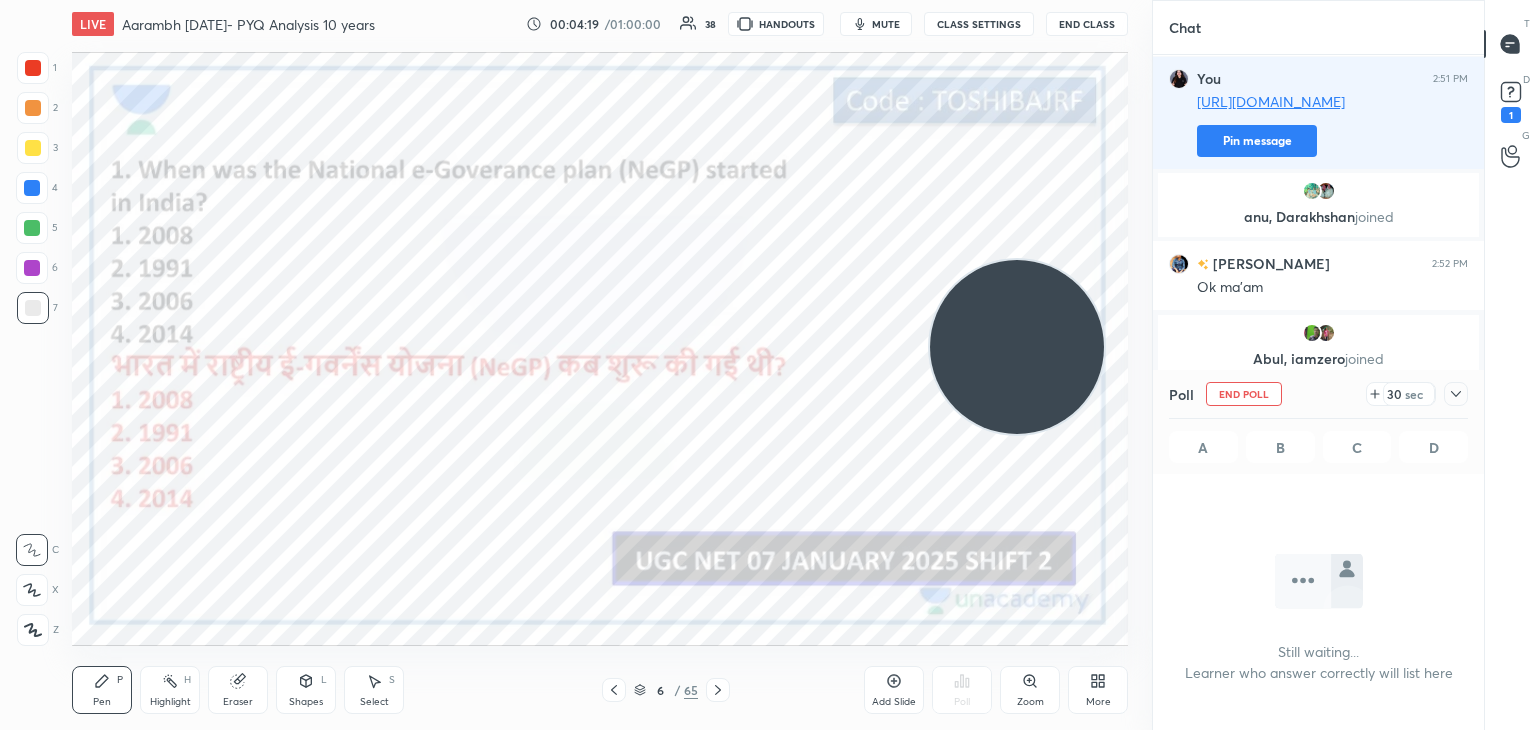 scroll, scrollTop: 580, scrollLeft: 325, axis: both 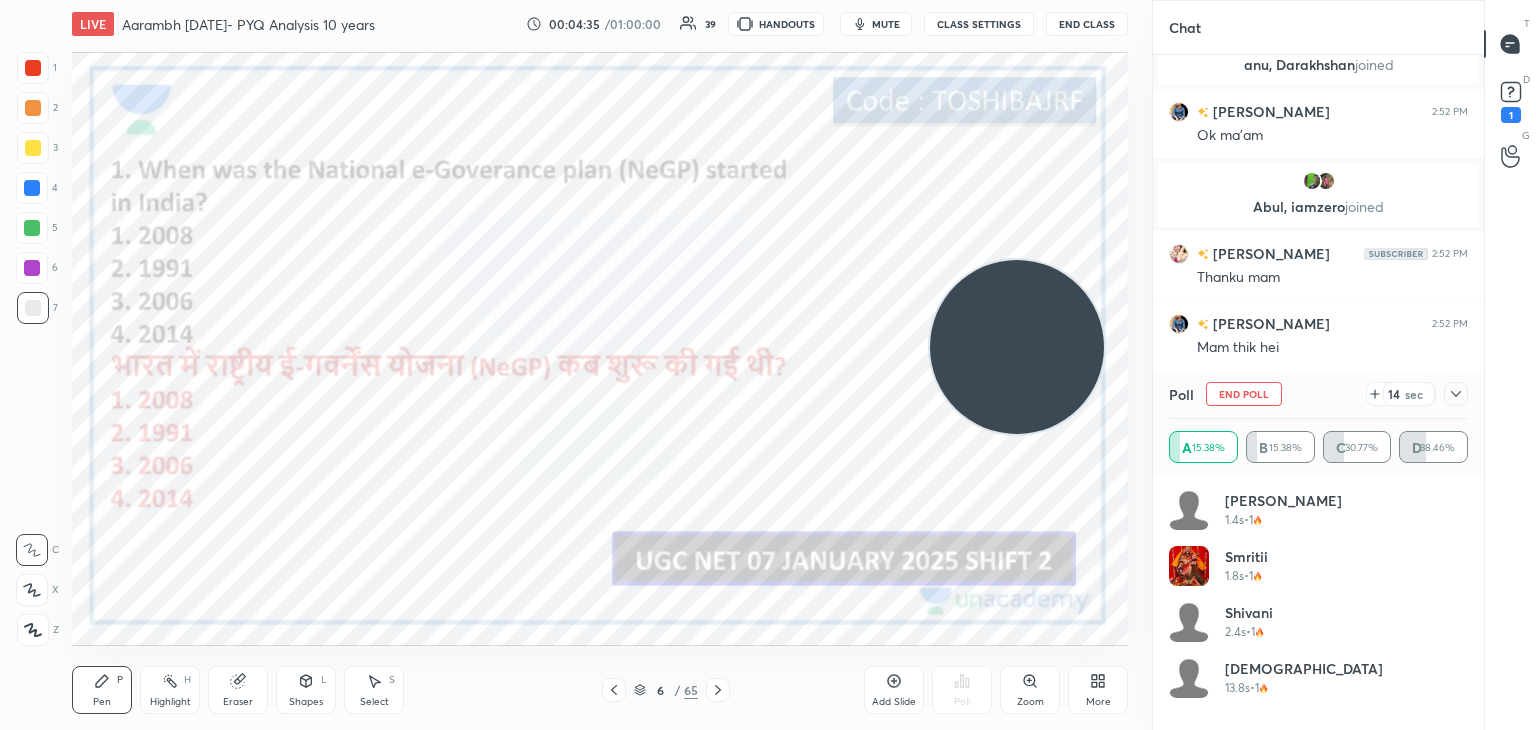 click on "End Poll" at bounding box center [1244, 394] 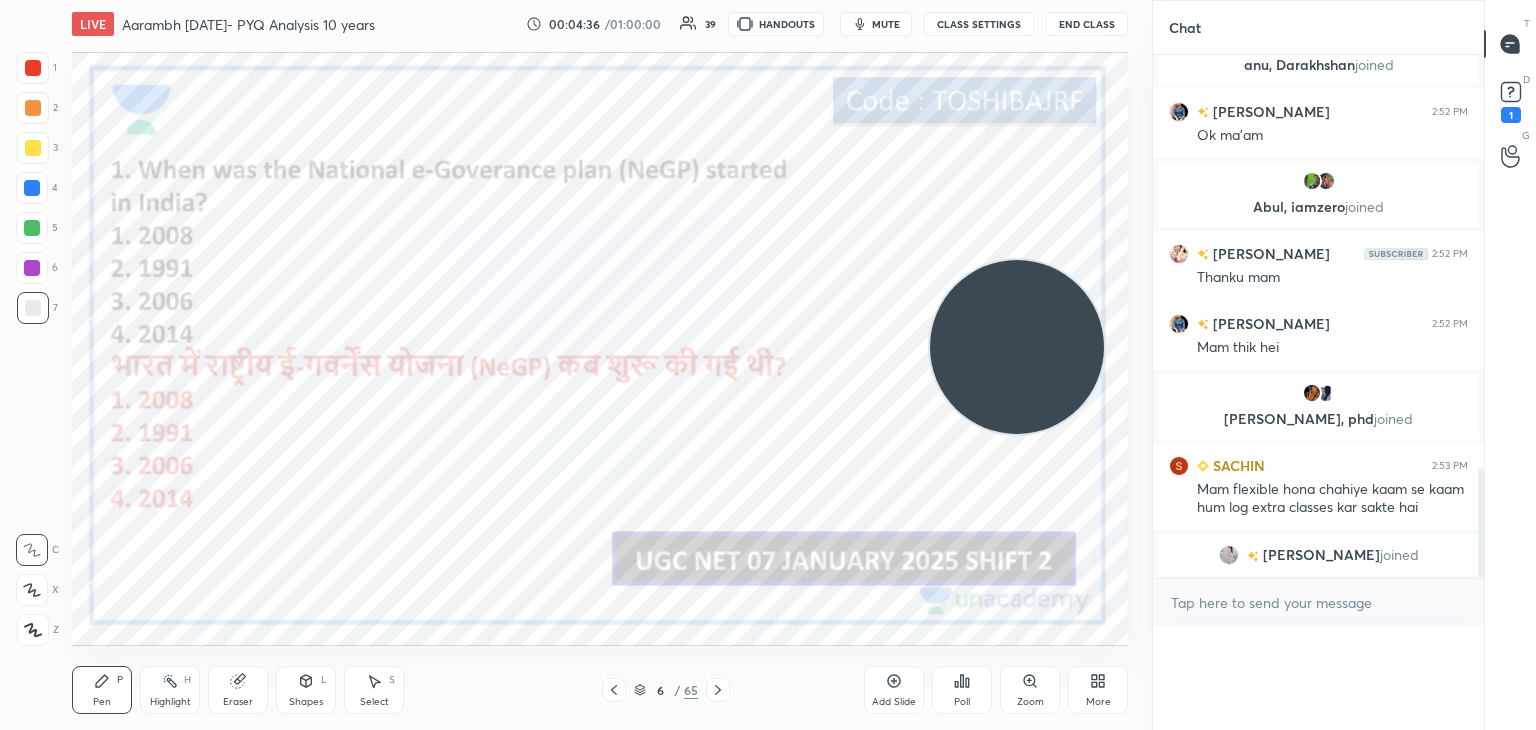 scroll, scrollTop: 0, scrollLeft: 0, axis: both 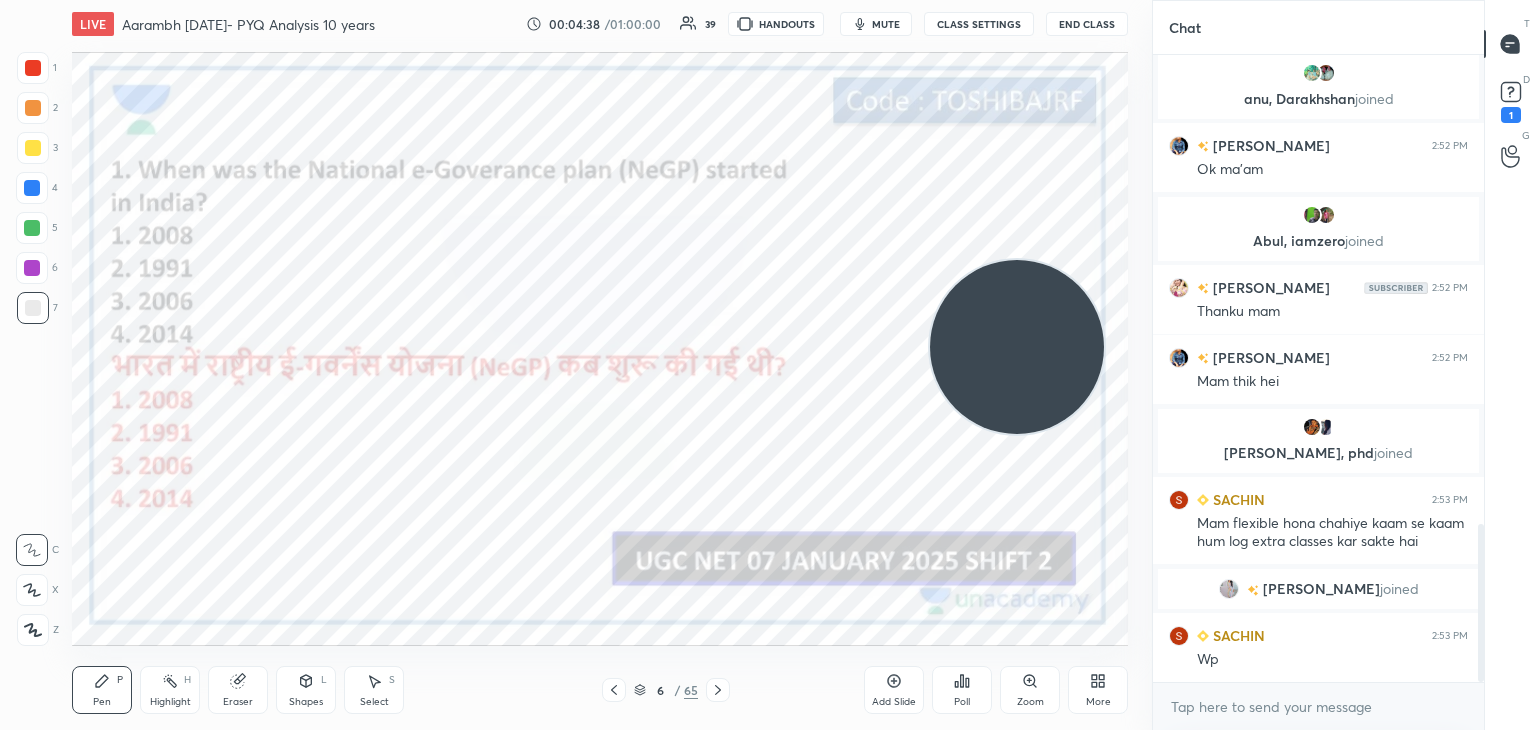 click 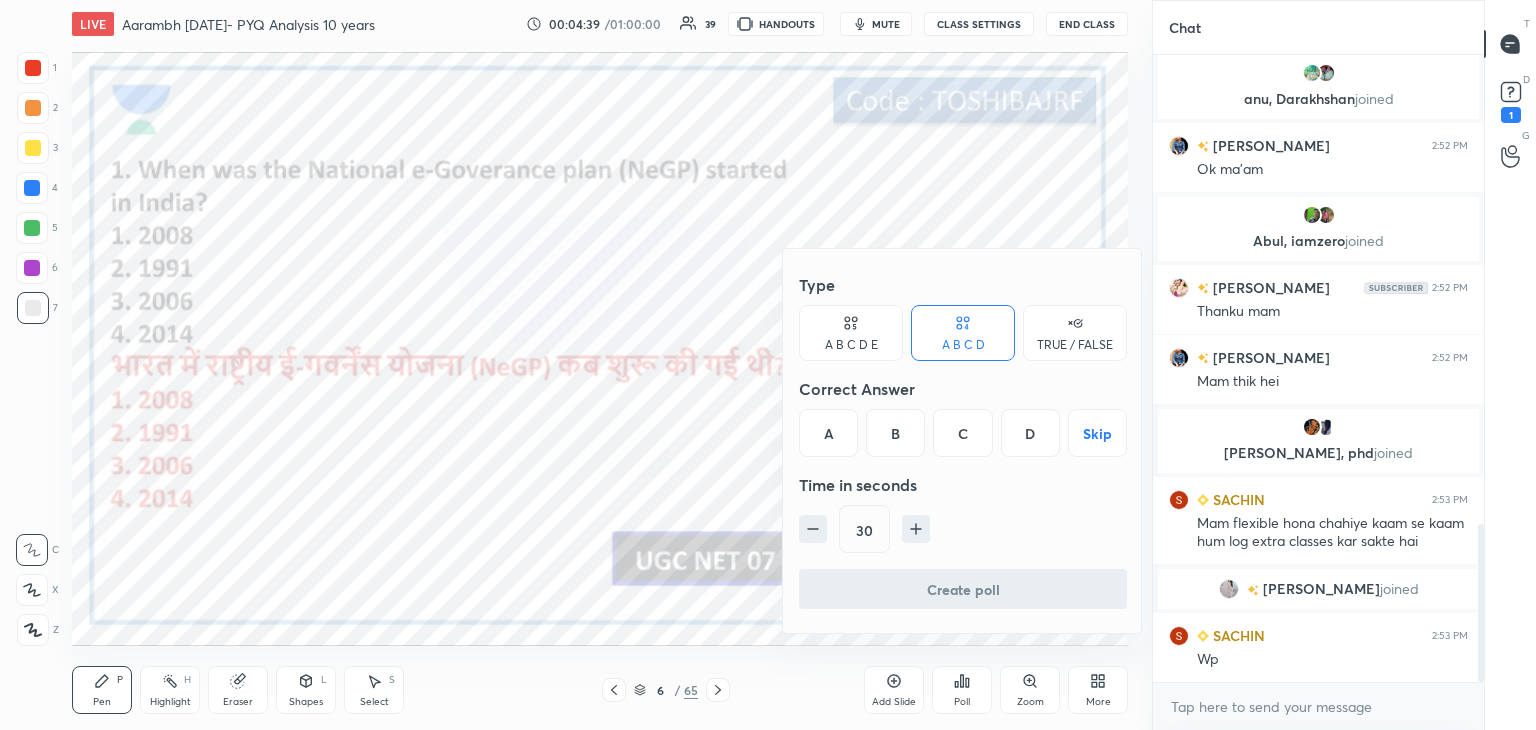 click on "C" at bounding box center [962, 433] 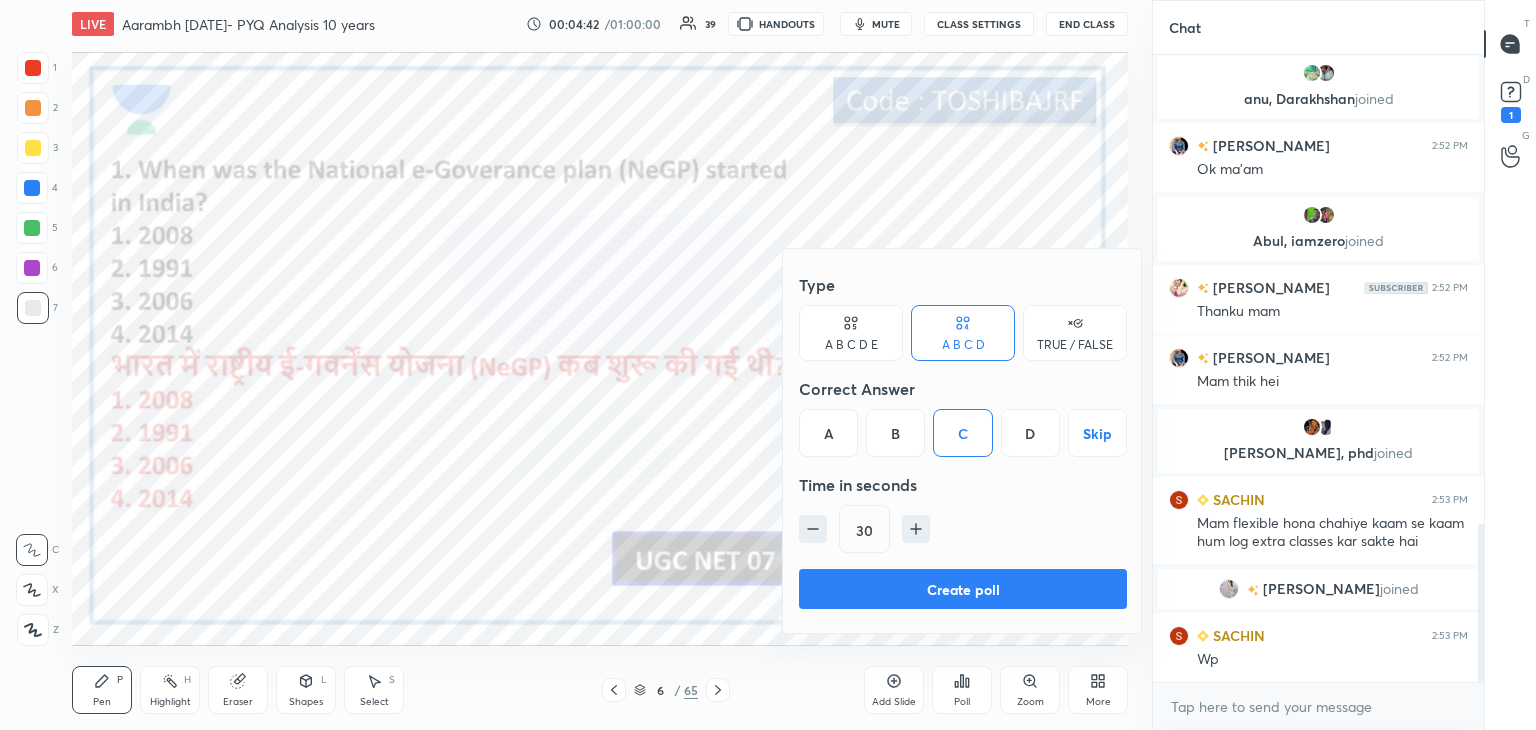 click on "Create poll" at bounding box center [963, 589] 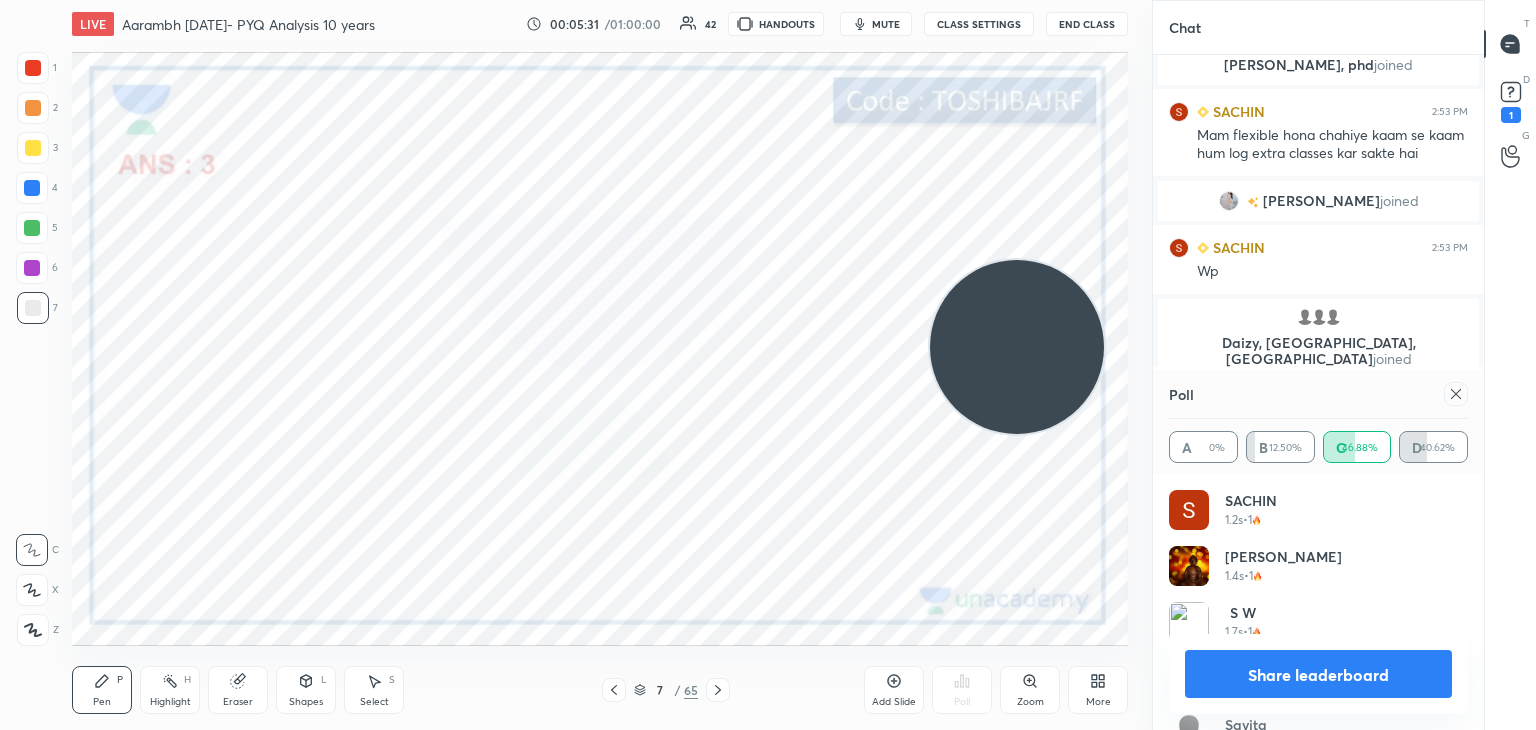 click 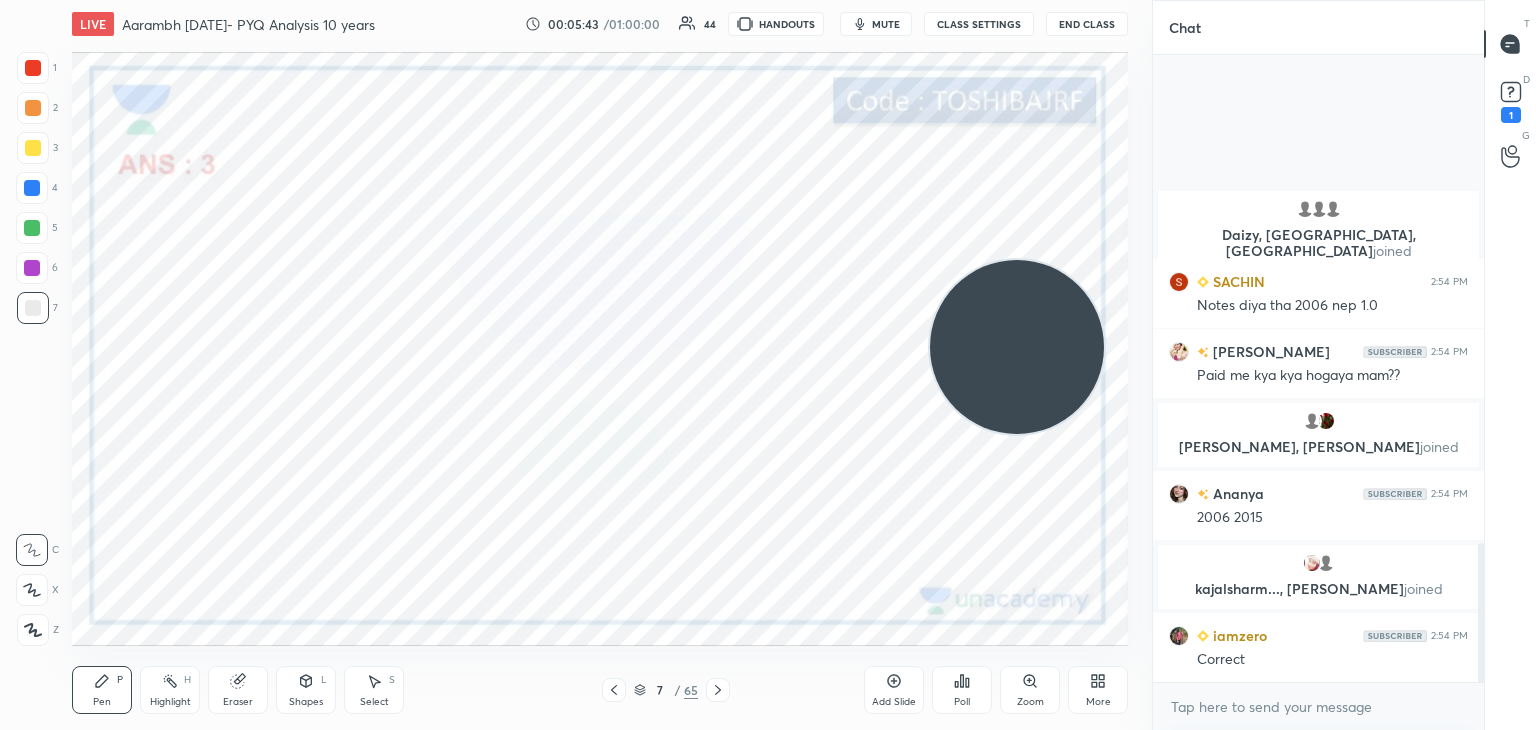 scroll, scrollTop: 2304, scrollLeft: 0, axis: vertical 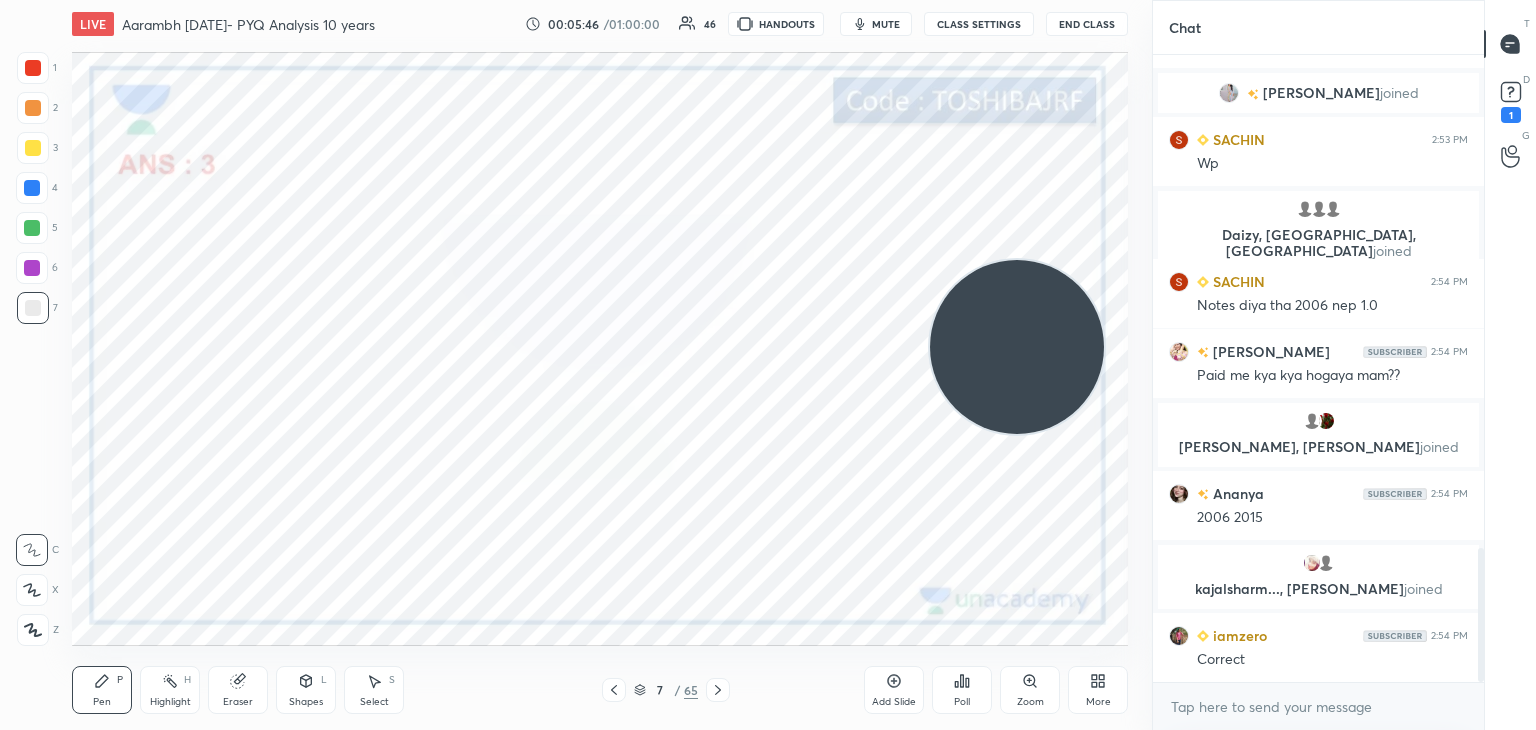click 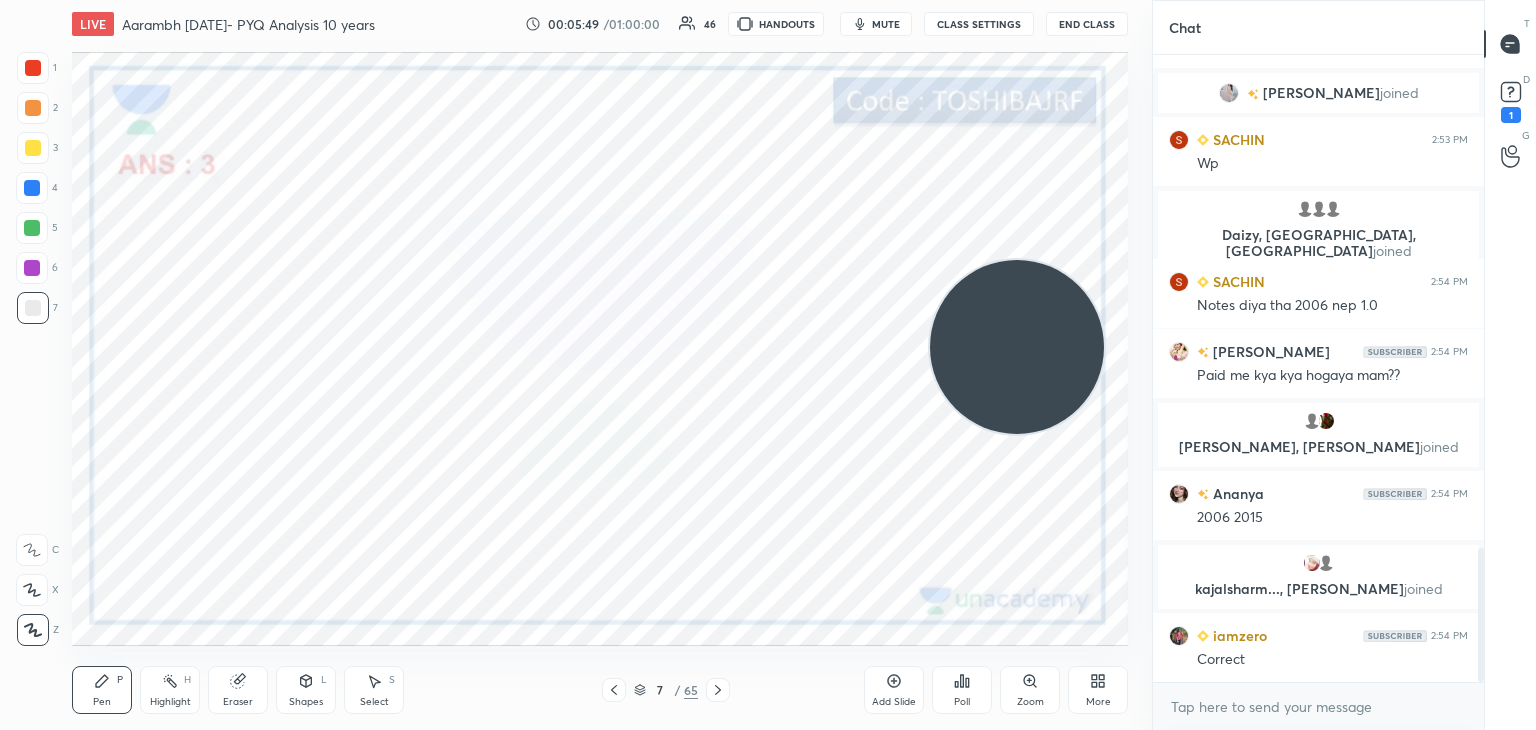 click at bounding box center (33, 68) 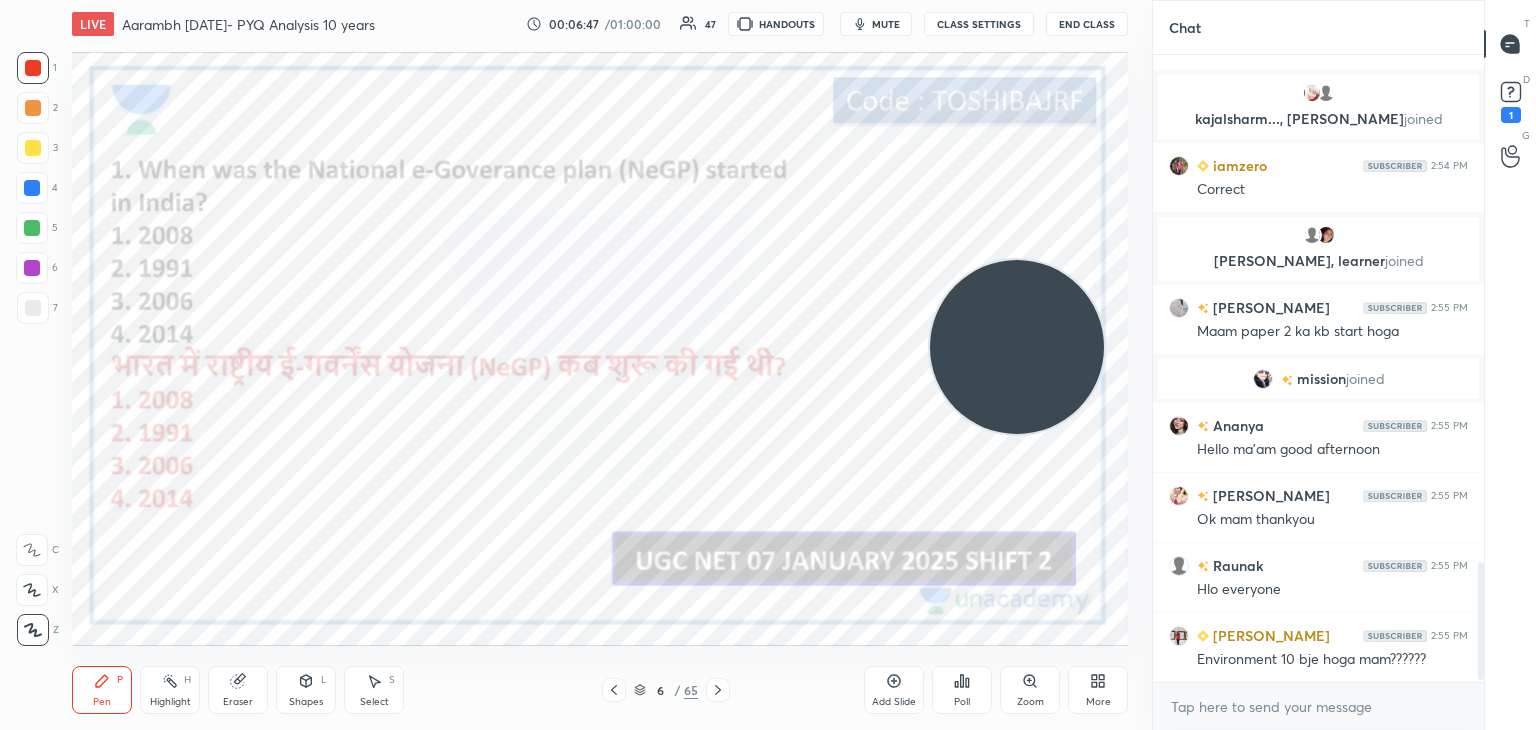 scroll, scrollTop: 2728, scrollLeft: 0, axis: vertical 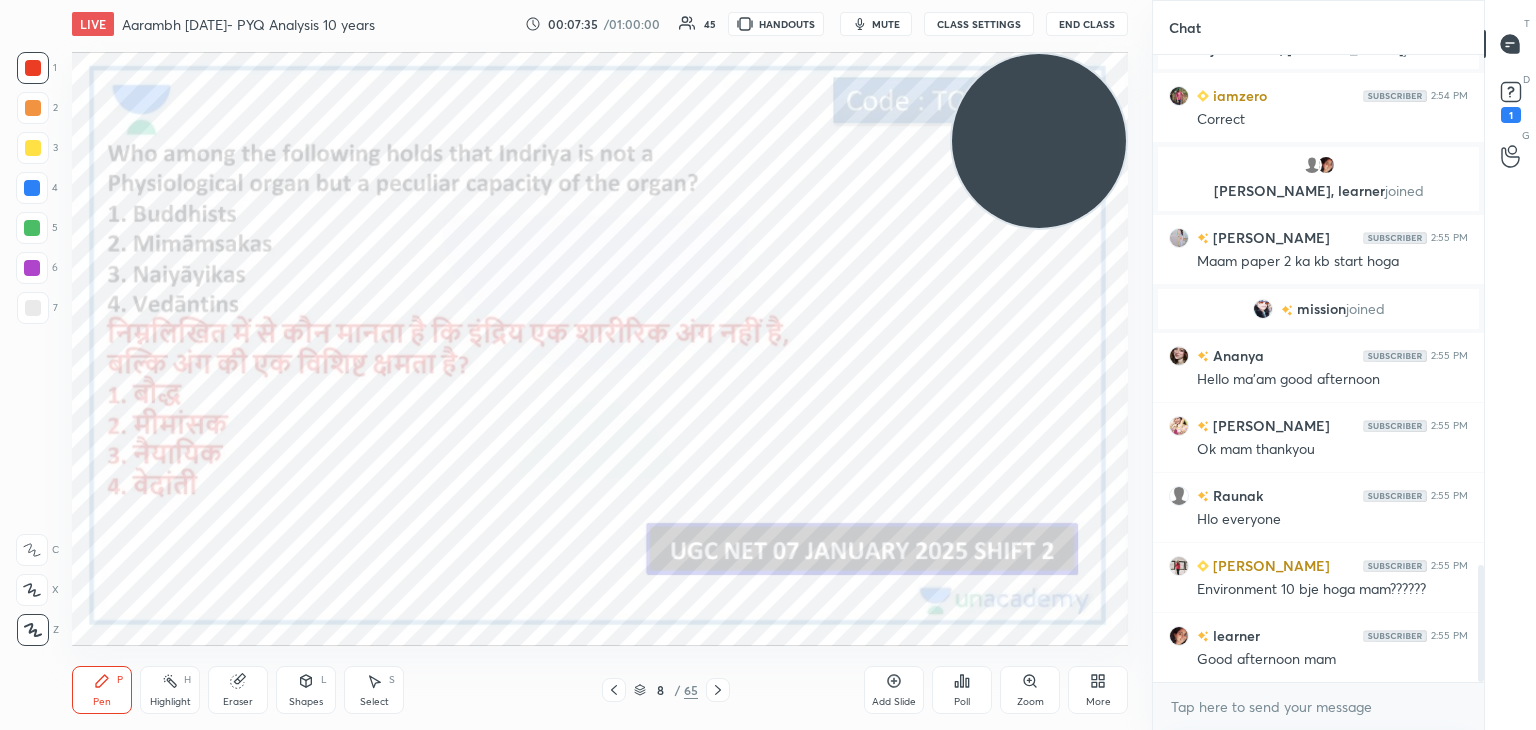 click 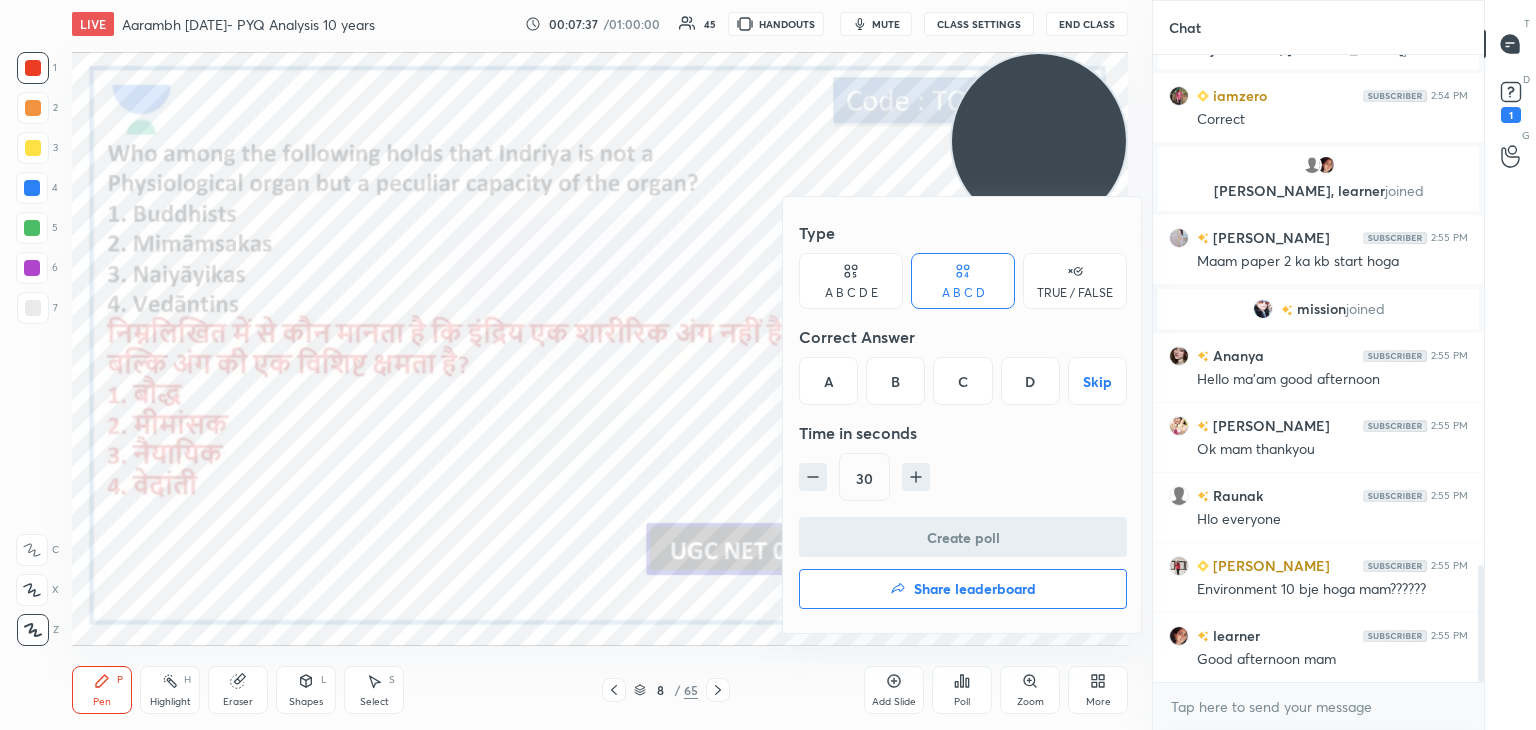 click on "B" at bounding box center [895, 381] 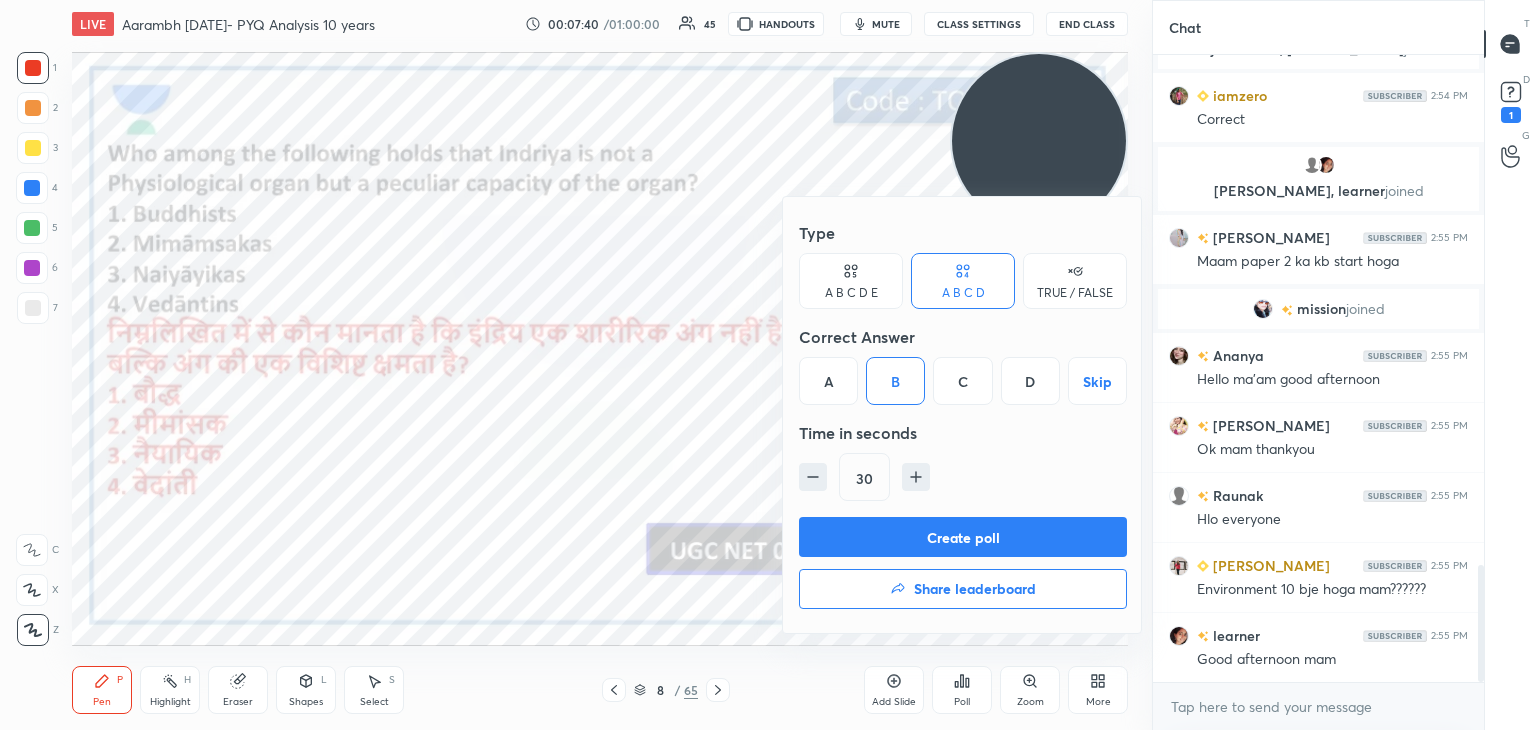 click on "Create poll" at bounding box center [963, 537] 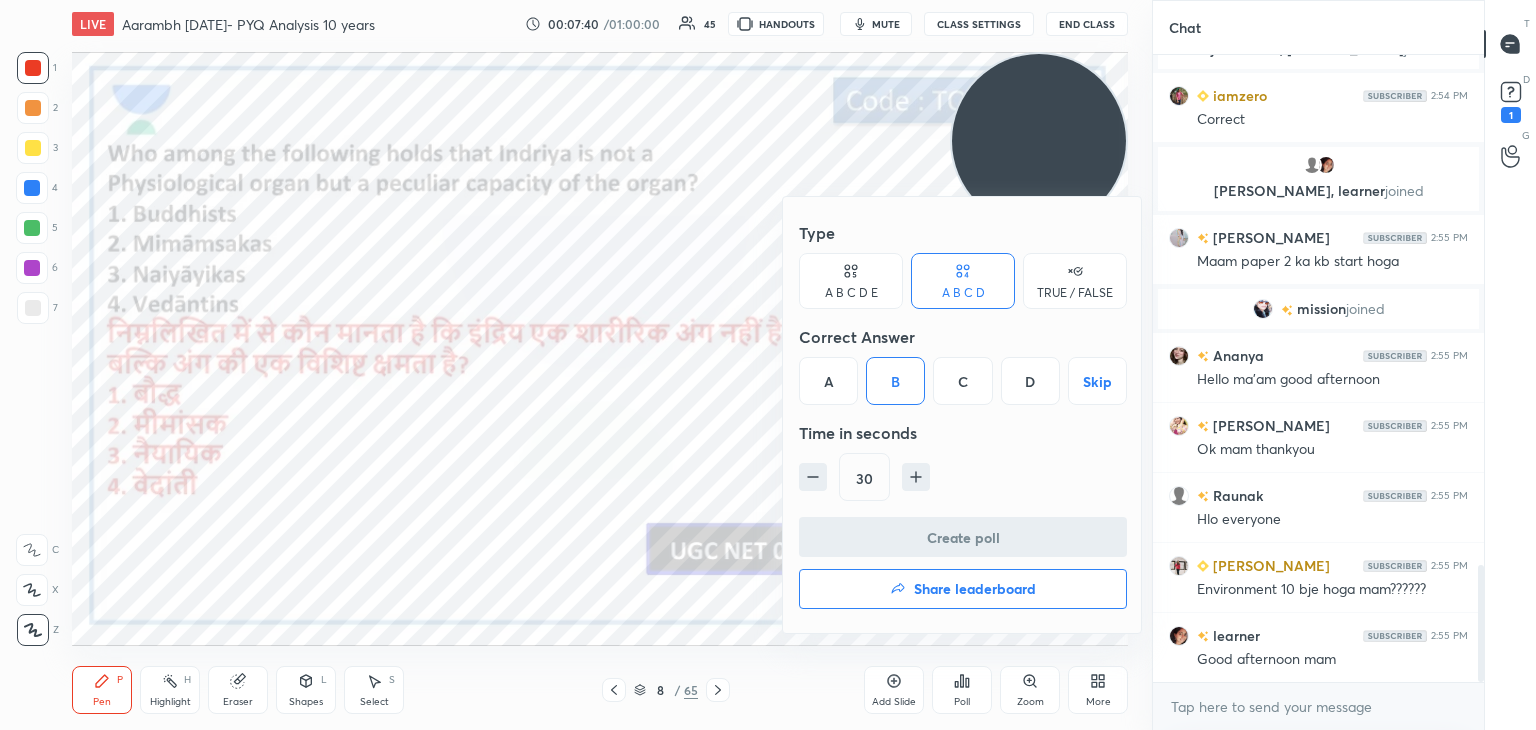 scroll, scrollTop: 580, scrollLeft: 325, axis: both 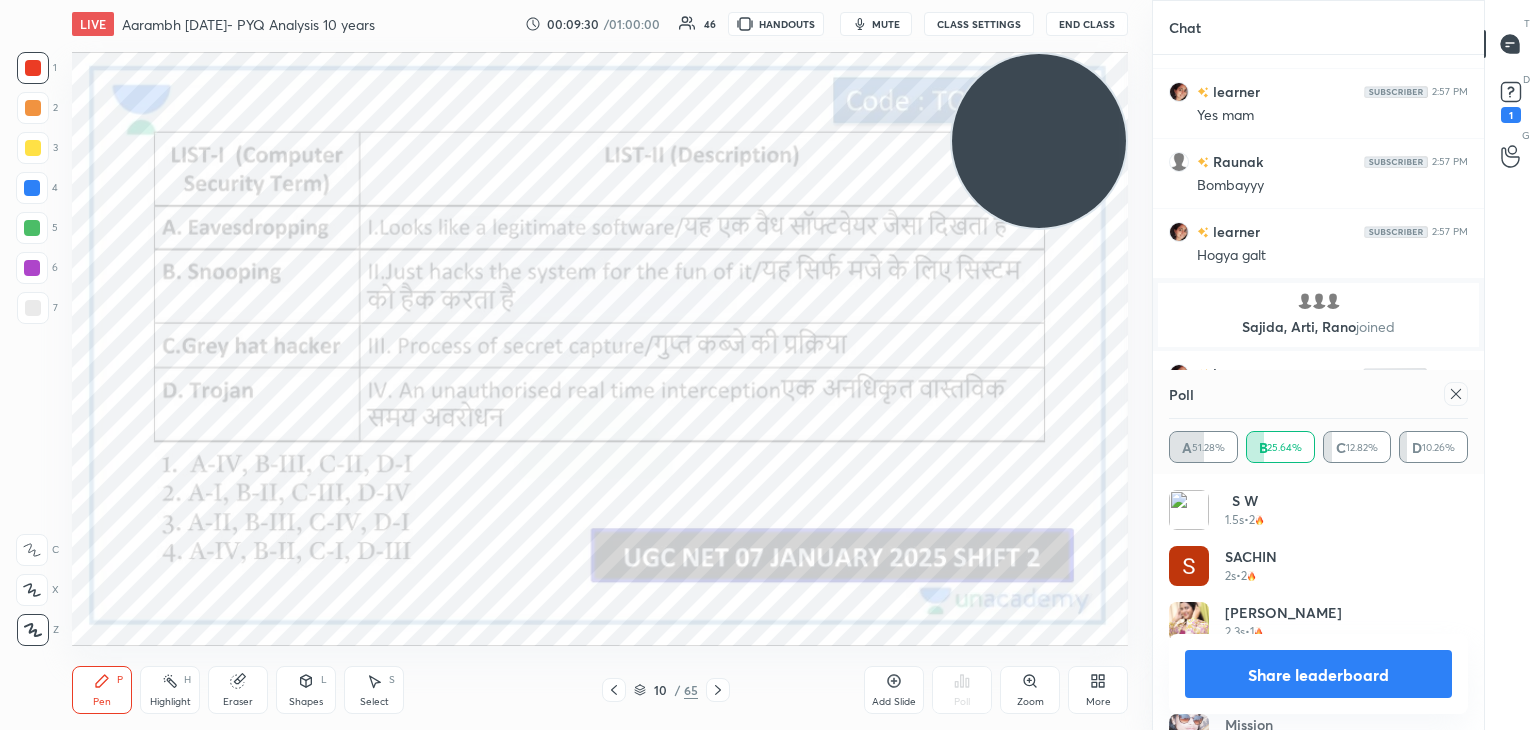 click 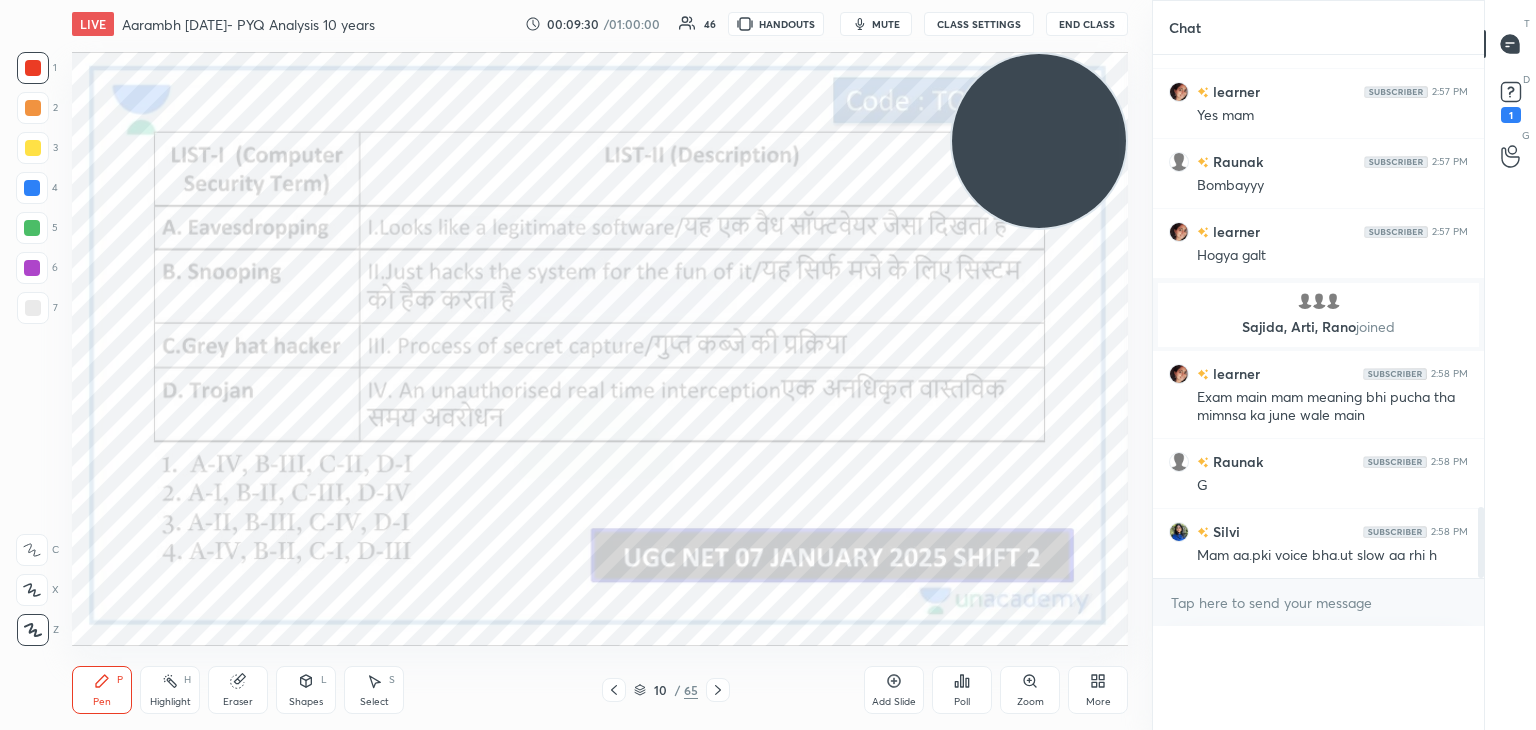 scroll, scrollTop: 0, scrollLeft: 0, axis: both 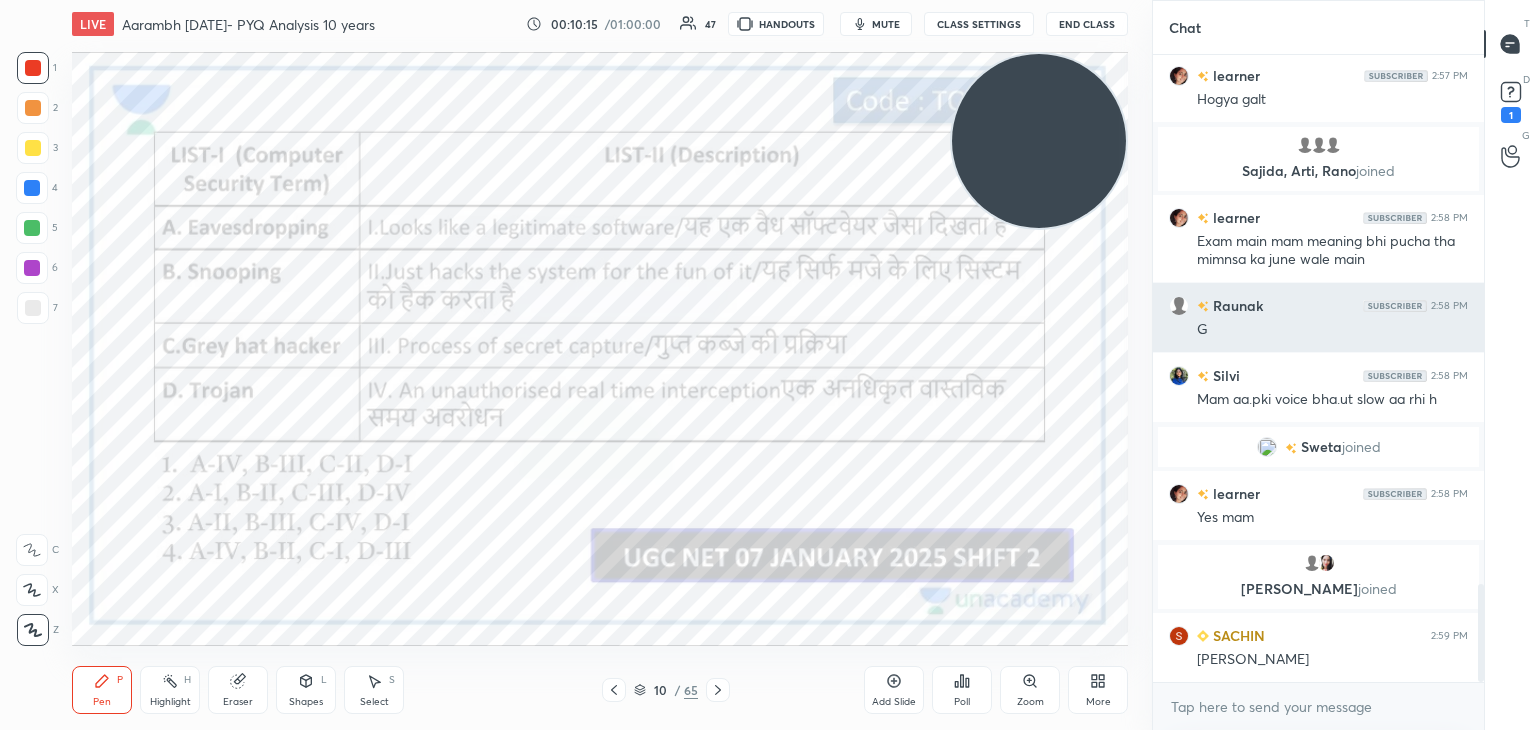 click at bounding box center [1318, 563] 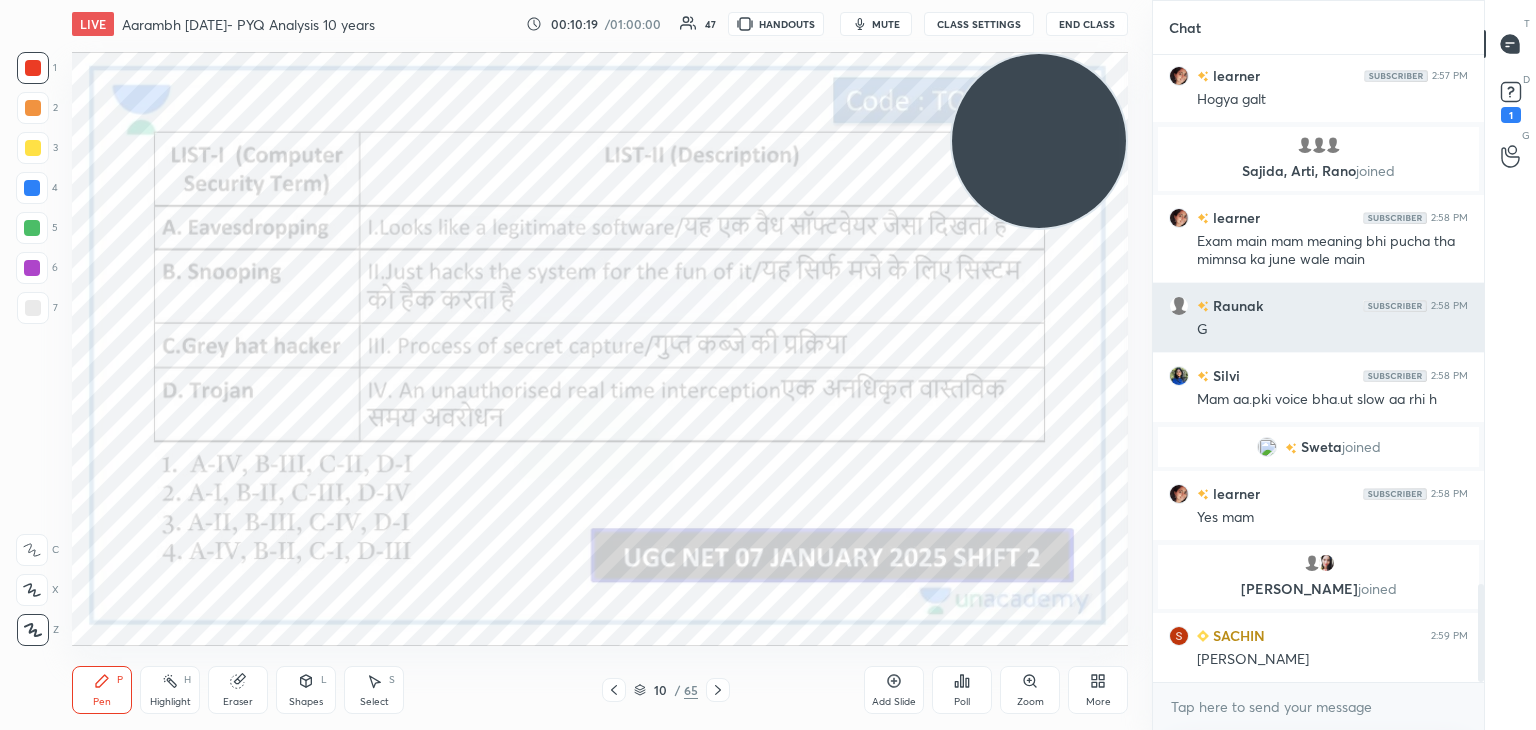 scroll, scrollTop: 3442, scrollLeft: 0, axis: vertical 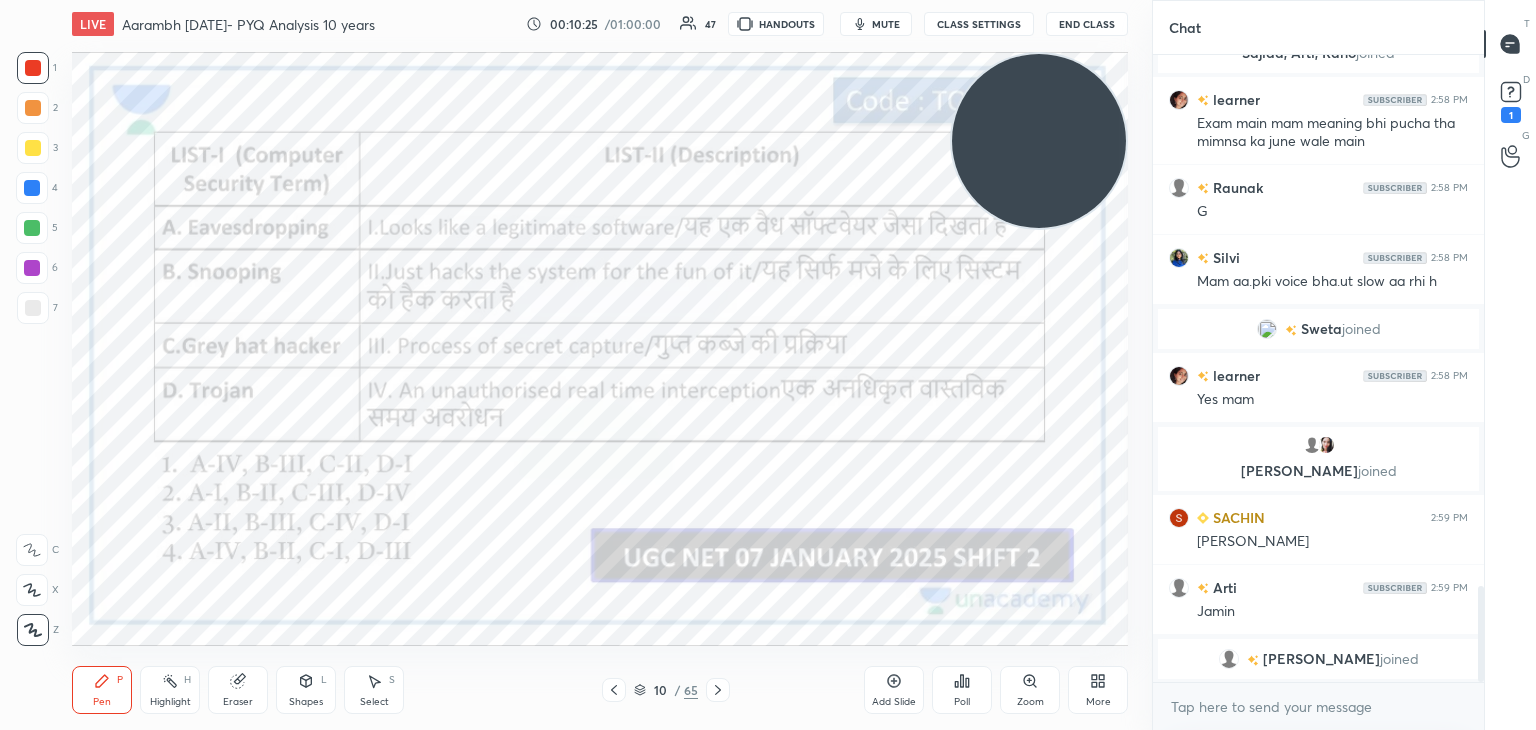 click on "Poll" at bounding box center (962, 690) 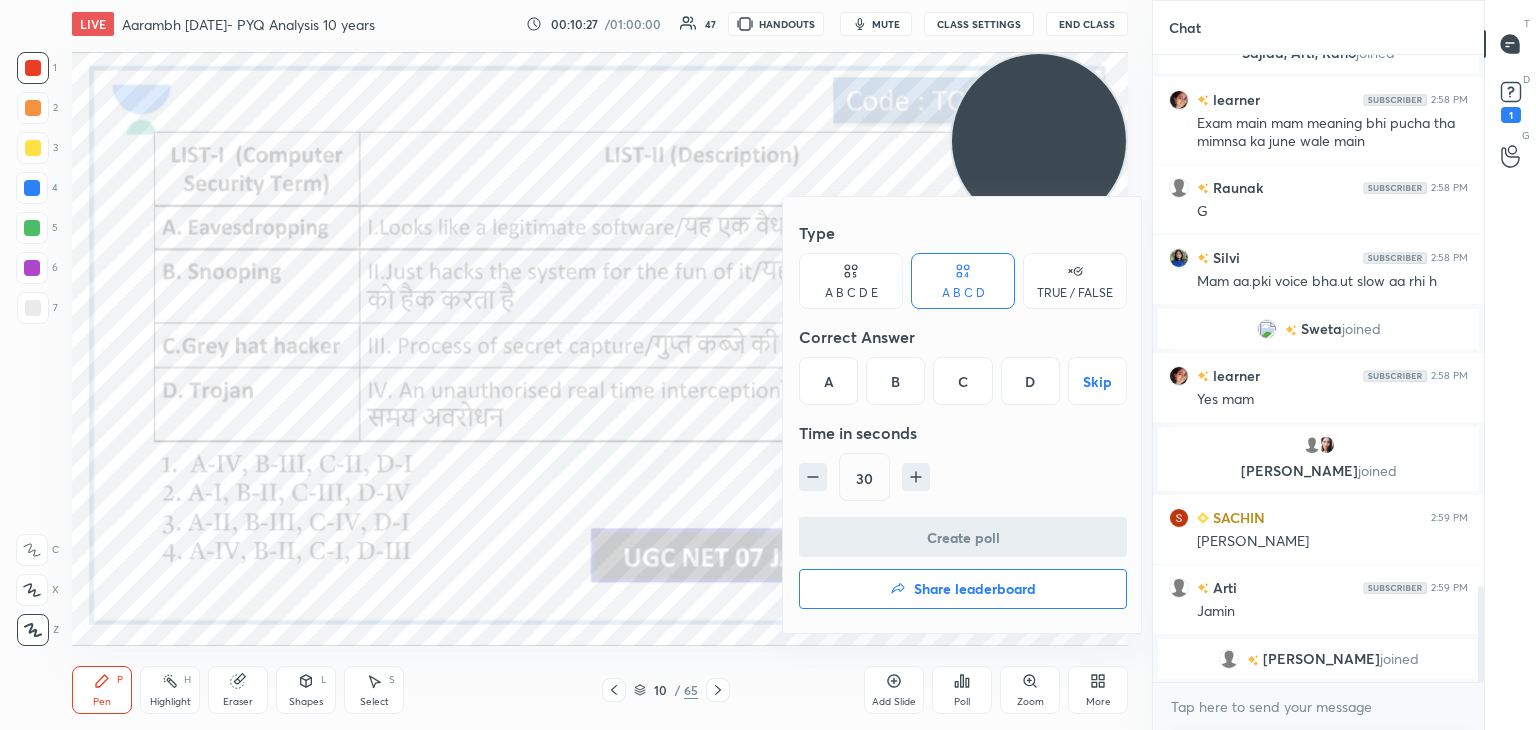 click on "A" at bounding box center (828, 381) 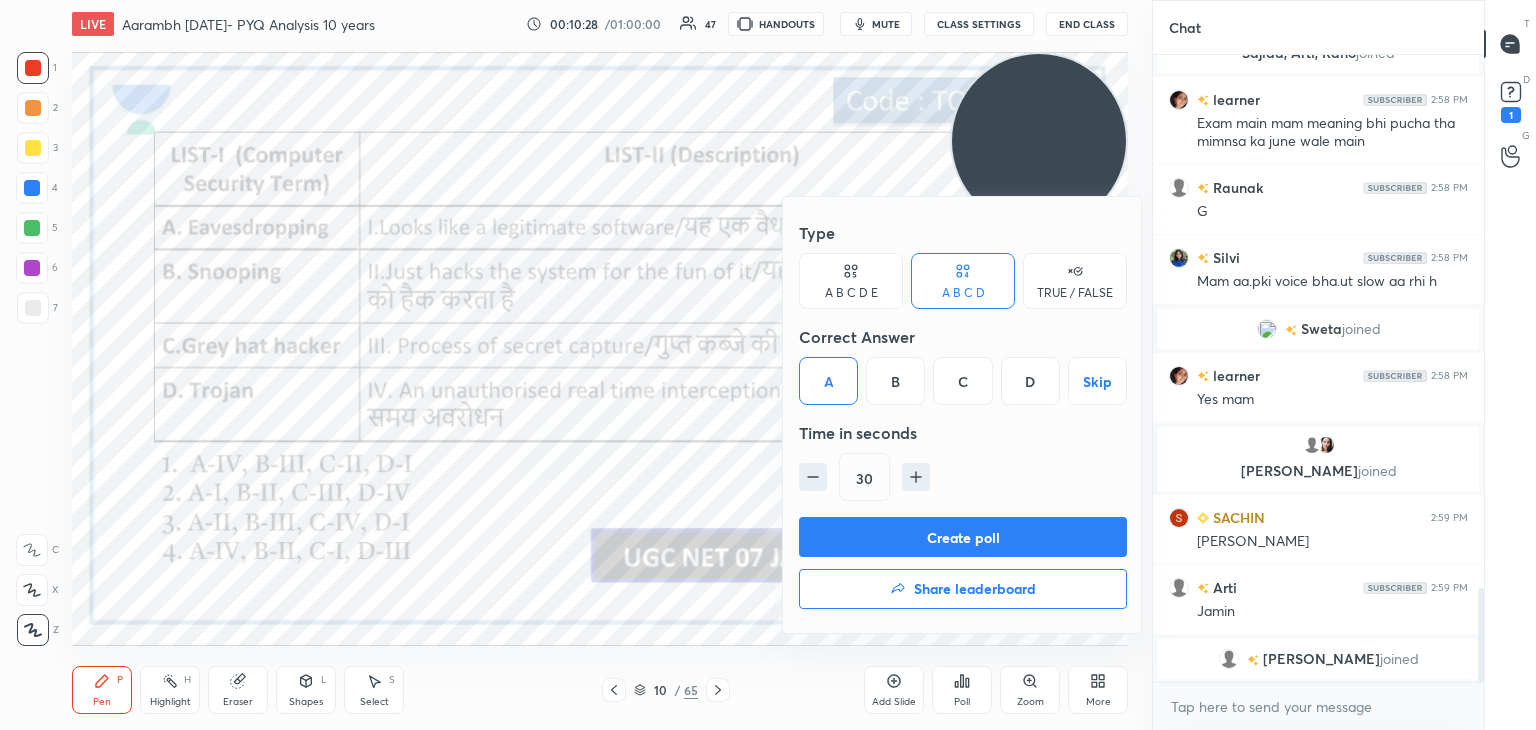 scroll, scrollTop: 3560, scrollLeft: 0, axis: vertical 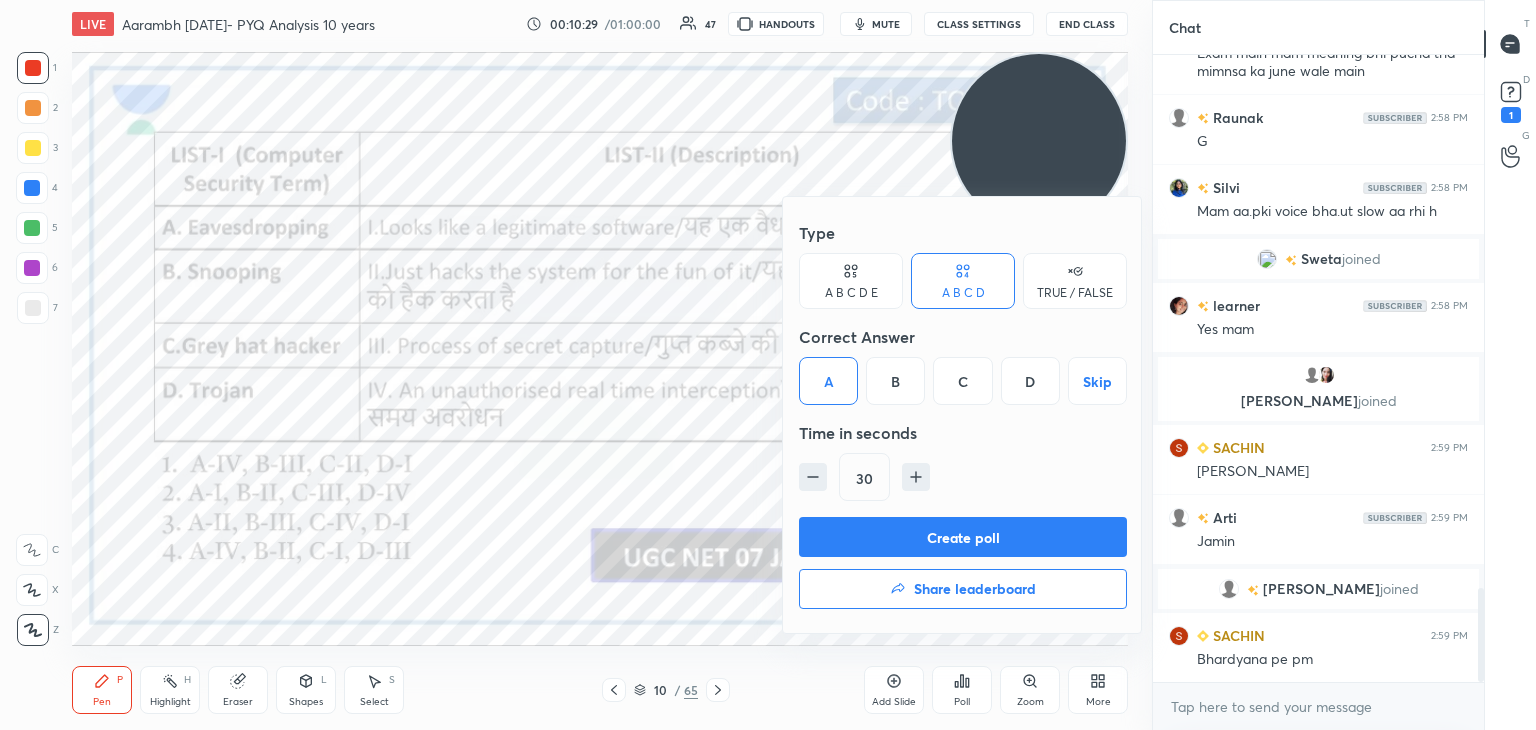 click on "Create poll" at bounding box center [963, 537] 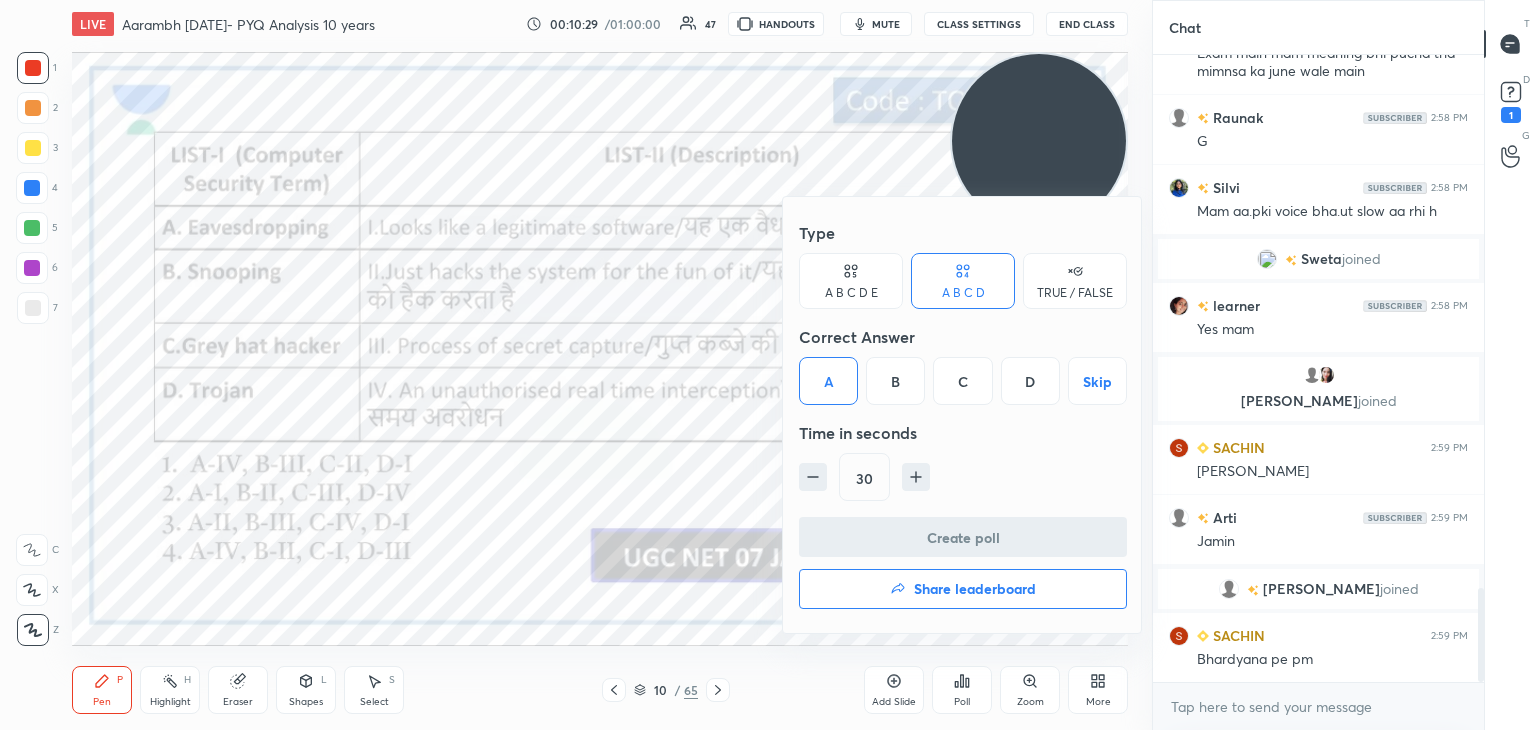 scroll, scrollTop: 580, scrollLeft: 325, axis: both 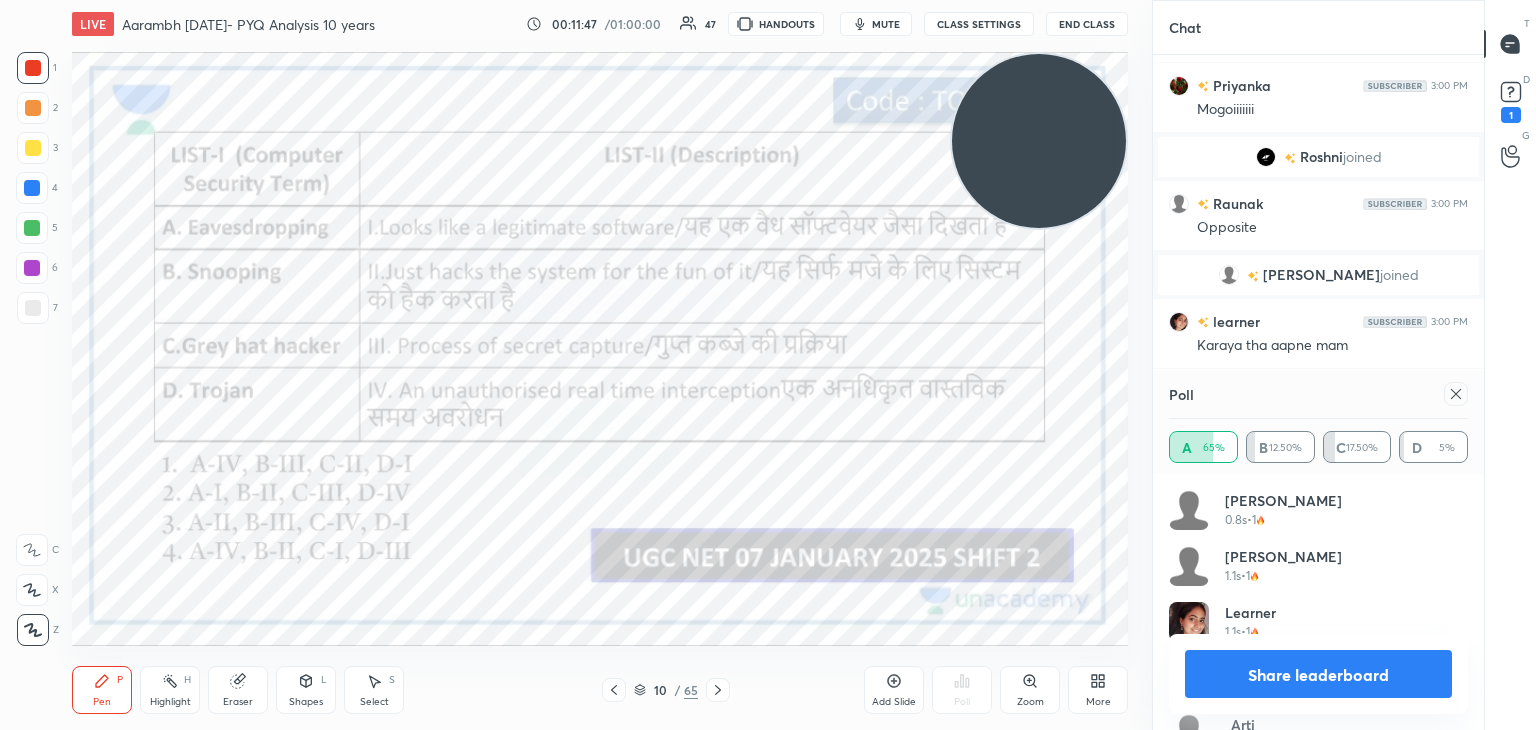 click 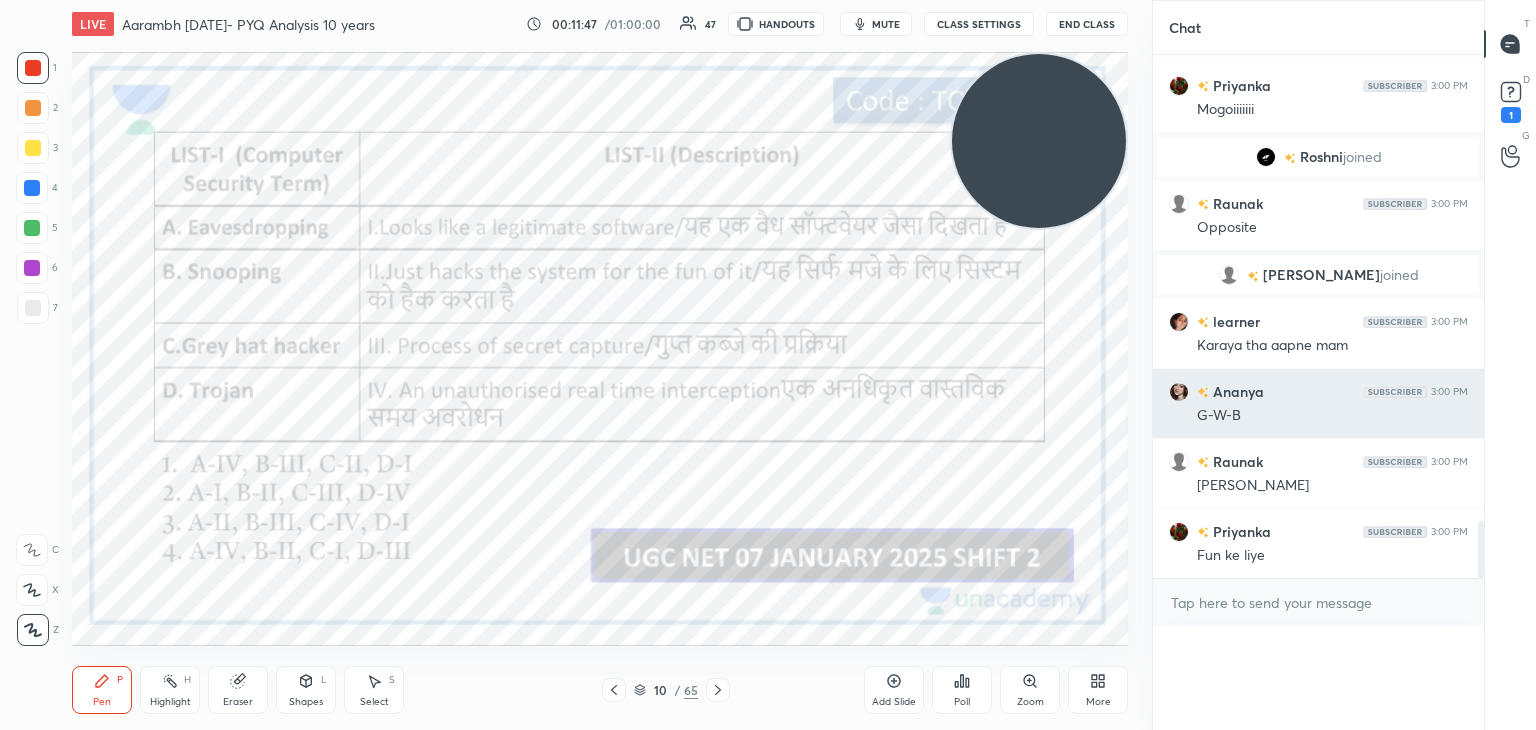 scroll, scrollTop: 176, scrollLeft: 293, axis: both 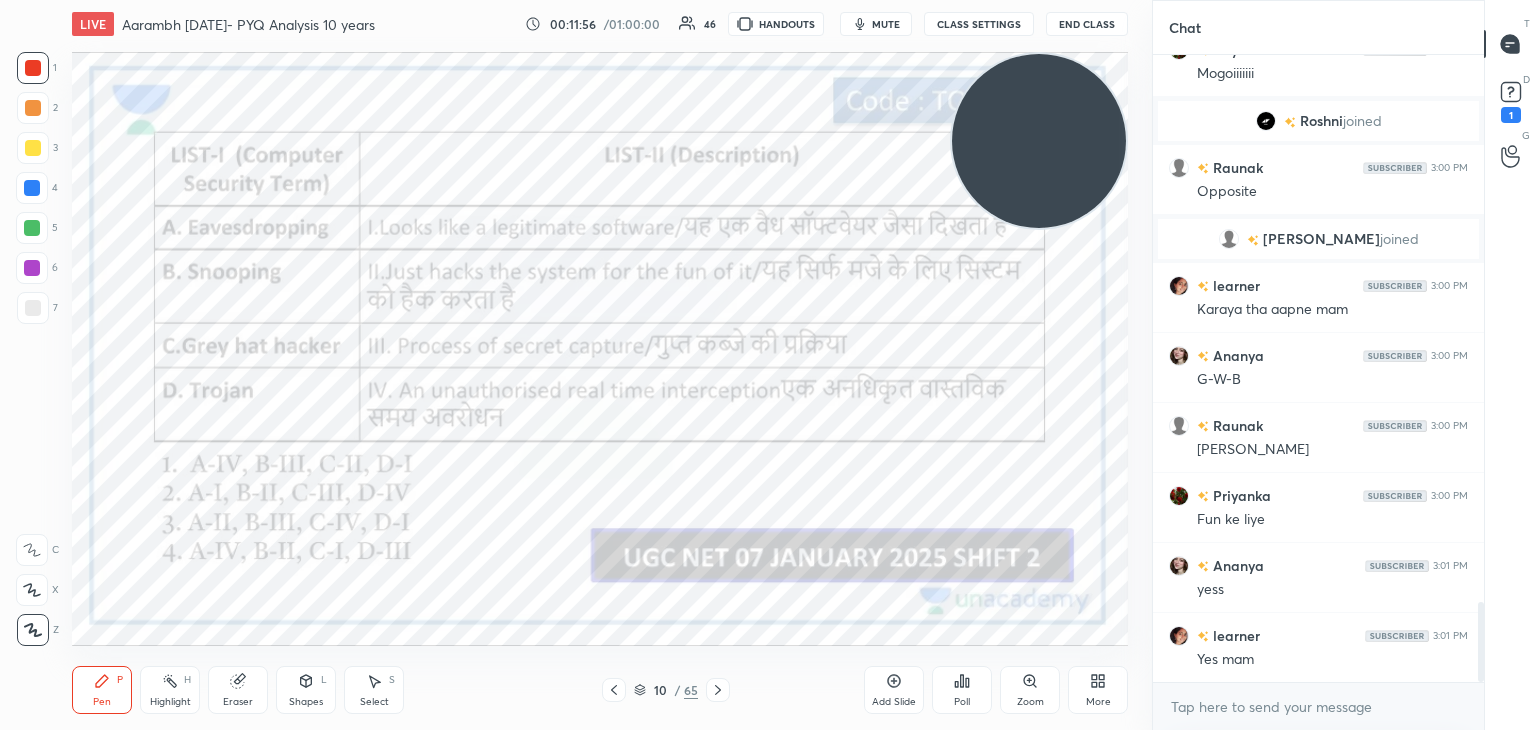 drag, startPoint x: 1478, startPoint y: 637, endPoint x: 1460, endPoint y: 739, distance: 103.57606 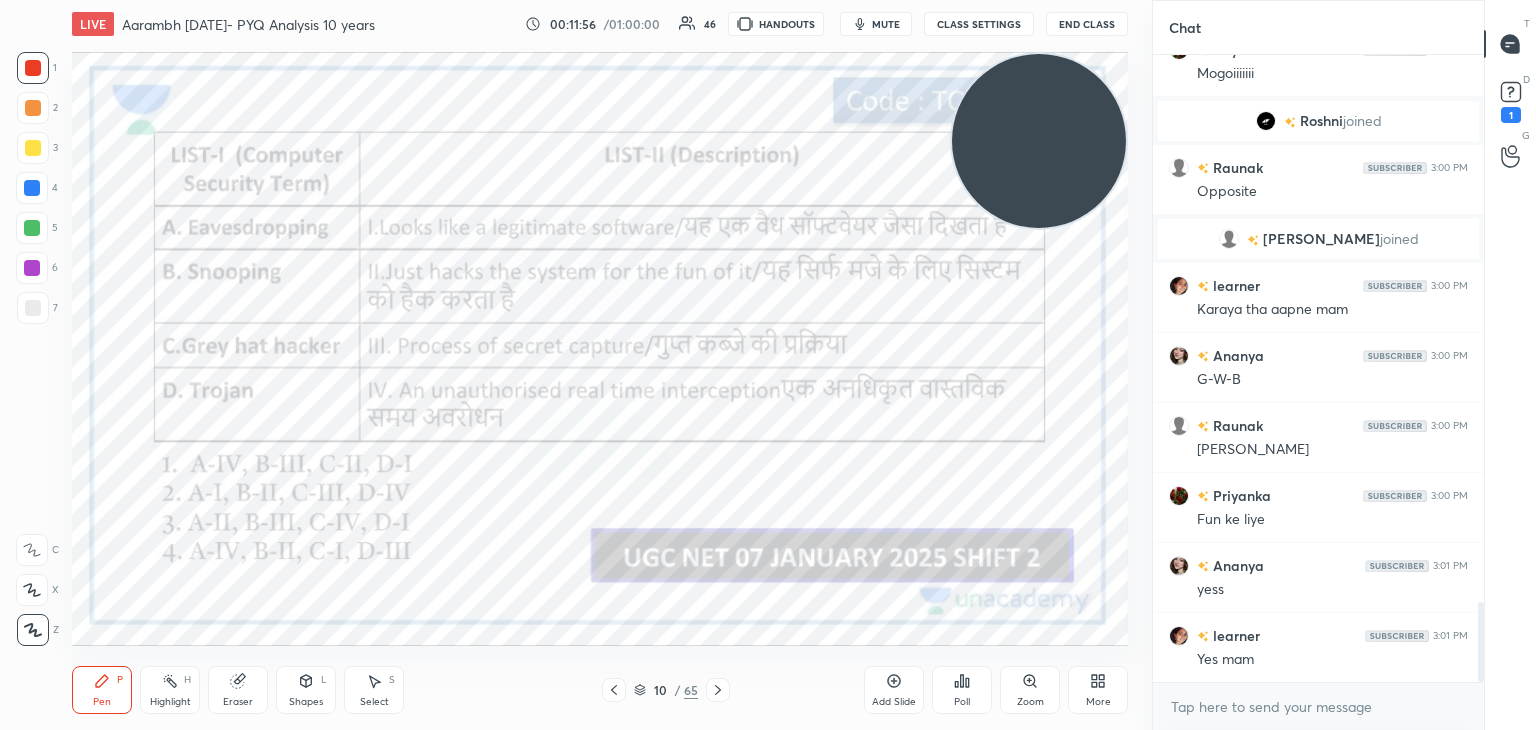 click on "1 2 3 4 5 6 7 C X Z C X Z E E Erase all   H H LIVE Aarambh Dec 2025- PYQ Analysis 10 years 00:11:56 /  01:00:00 46 HANDOUTS mute CLASS SETTINGS End Class Setting up your live class Poll for   secs No correct answer Start poll Back Aarambh Dec 2025- PYQ Analysis 10 years Toshiba Shukla Pen P Highlight H Eraser Shapes L Select S 10 / 65 Add Slide Poll Zoom More Chat Anshul 3:00 PM Aapki classes achee se smj aati h Priyanka 3:00 PM Mogoiiiiiii Roshni  joined Raunak 3:00 PM Opposite Tara  joined learner 3:00 PM Karaya tha aapne mam Ananya 3:00 PM G-W-B Raunak 3:00 PM Maja Priyanka 3:00 PM Fun ke liye Ananya 3:01 PM yess learner 3:01 PM Yes mam JUMP TO LATEST Enable hand raising Enable raise hand to speak to learners. Once enabled, chat will be turned off temporarily. Enable x   introducing Raise a hand with a doubt Now learners can raise their hand along with a doubt  How it works? Anshul Asked a doubt 1 Plss telegram channel btaeyee mam Pick this doubt NEW DOUBTS ASKED No one has raised a hand yet Got it T D 1 G" at bounding box center [768, 0] 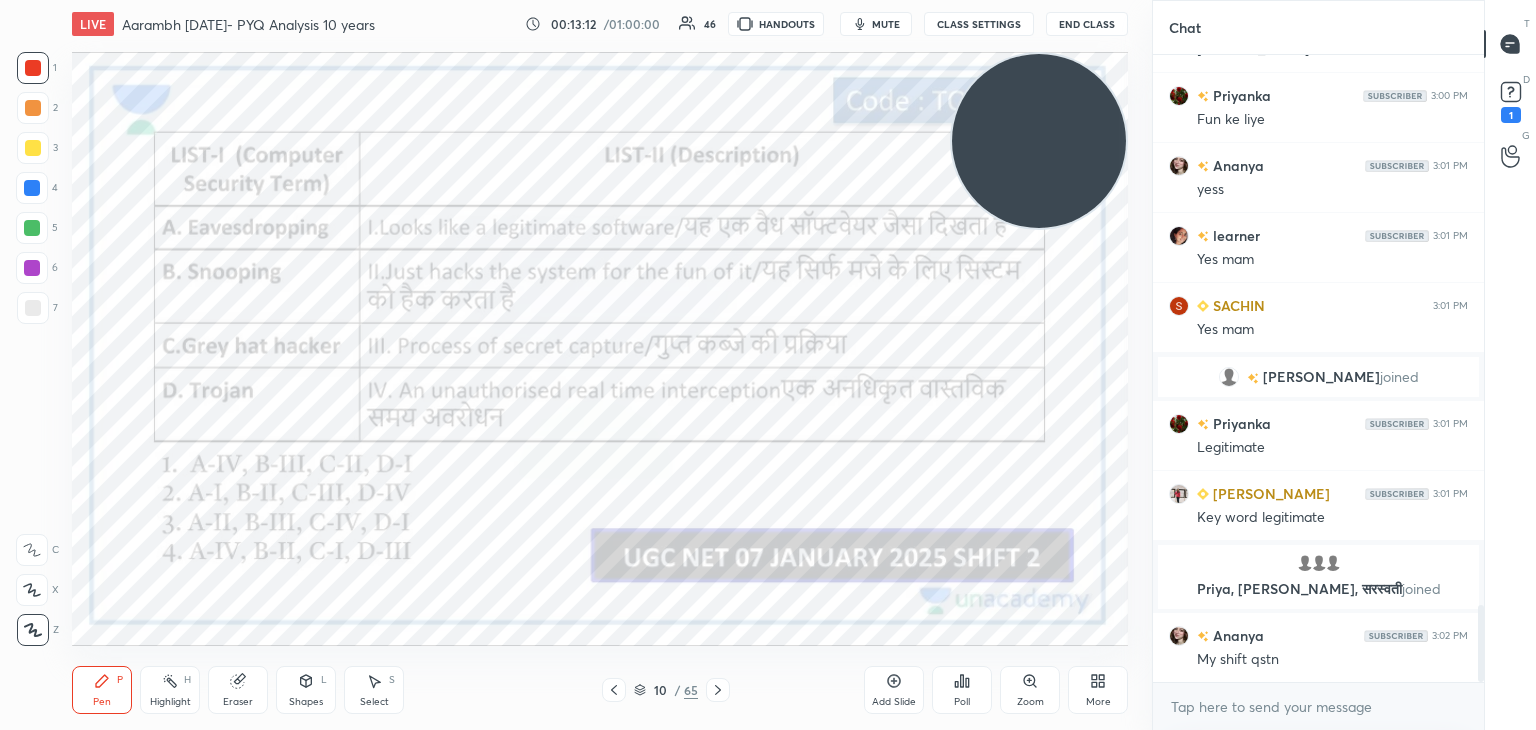 scroll, scrollTop: 4546, scrollLeft: 0, axis: vertical 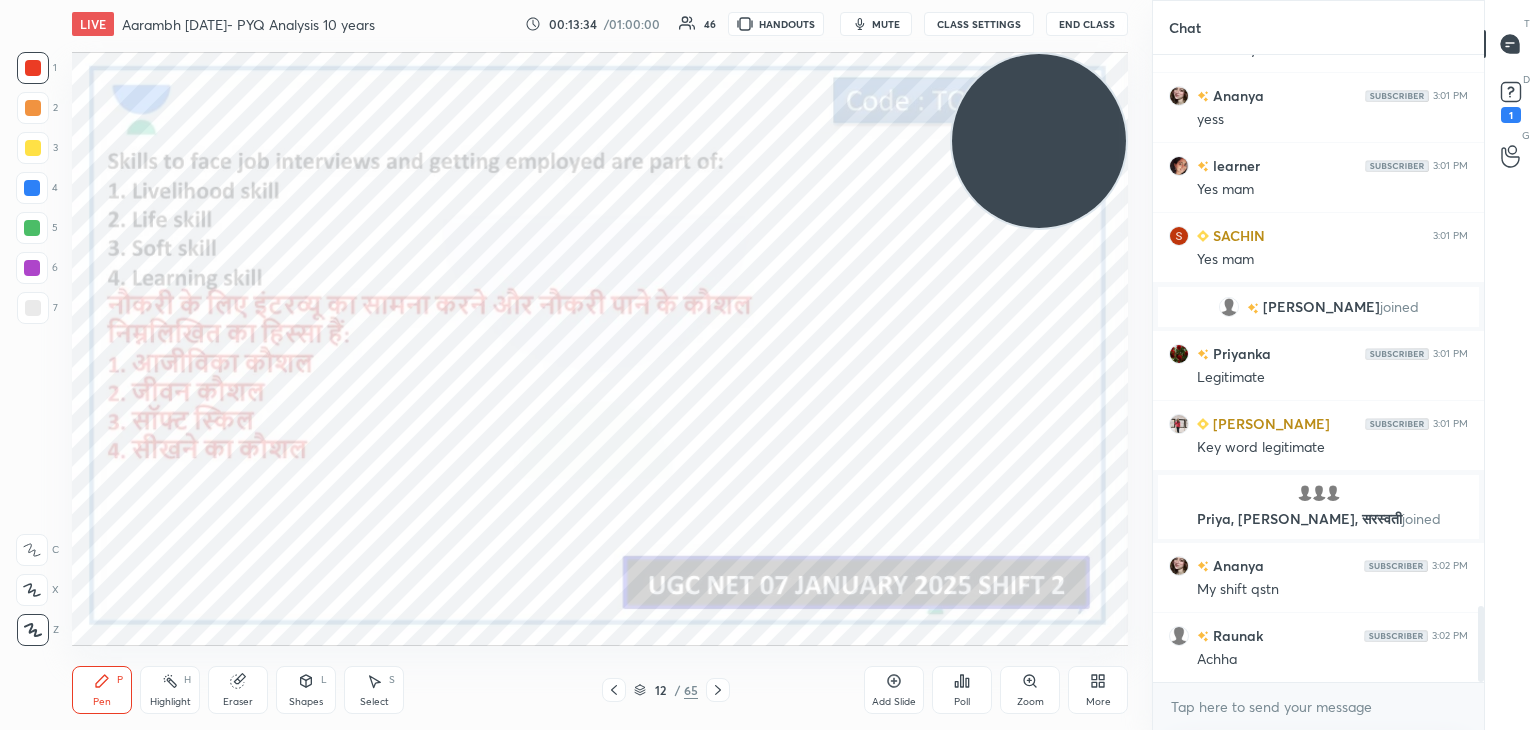 click on "Poll" at bounding box center (962, 690) 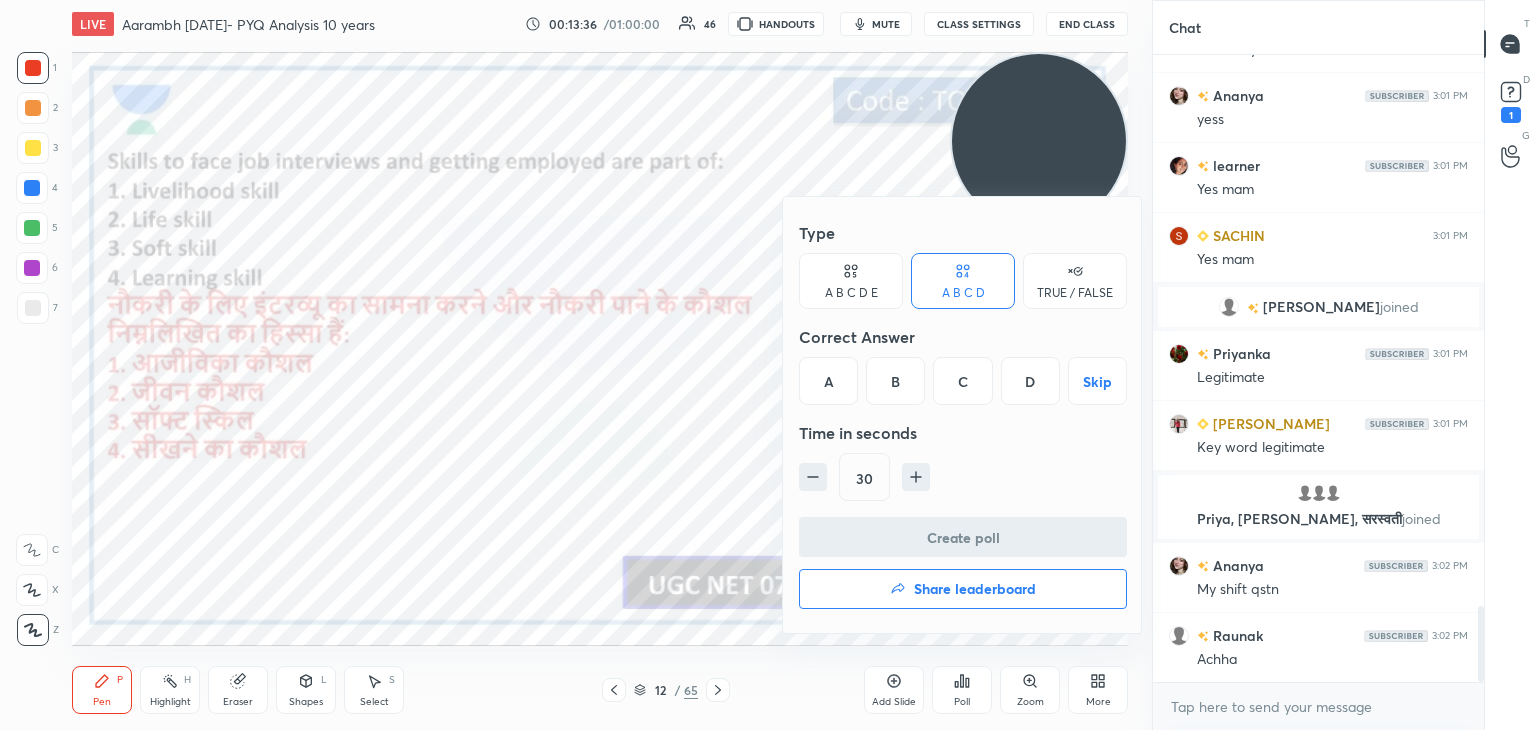 click on "A" at bounding box center (828, 381) 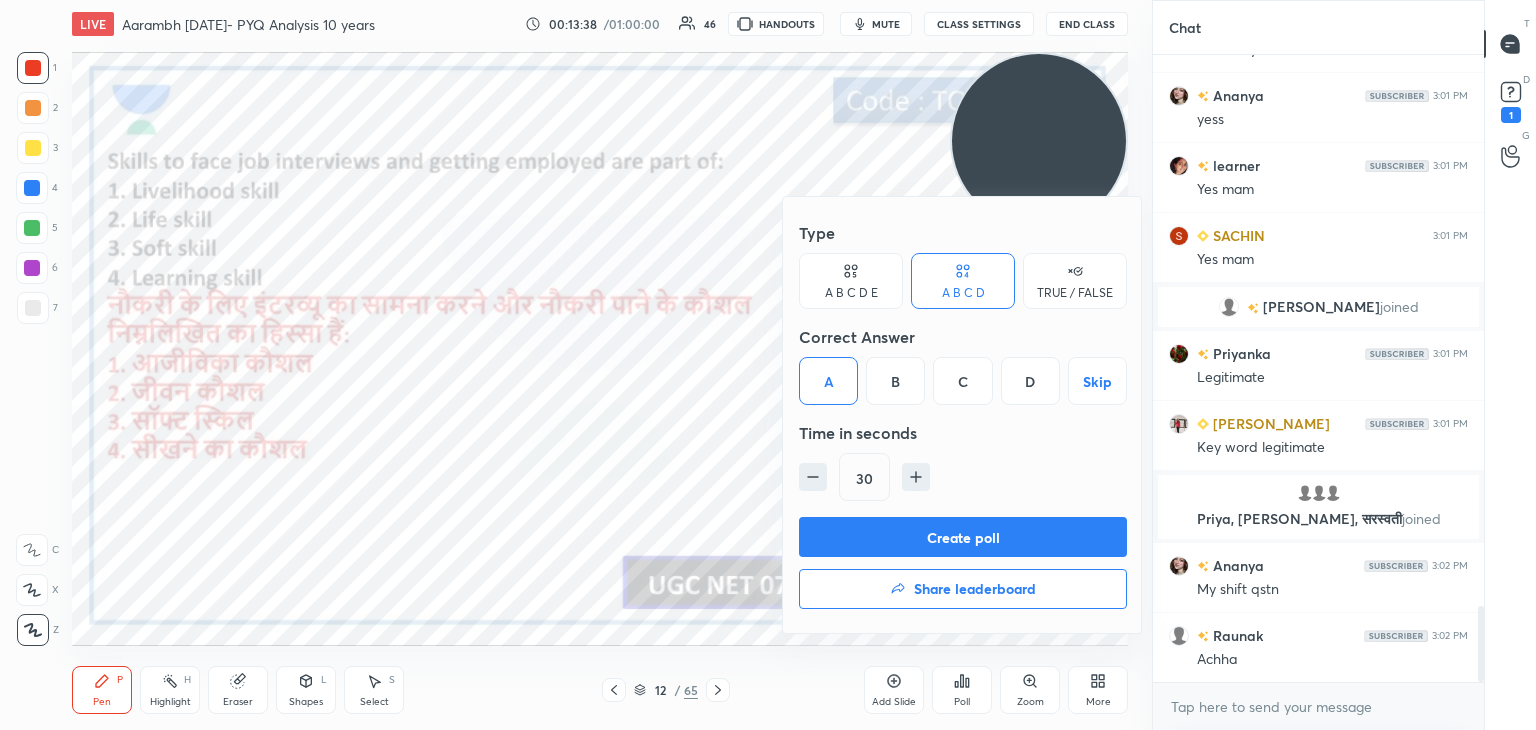click on "Create poll" at bounding box center [963, 537] 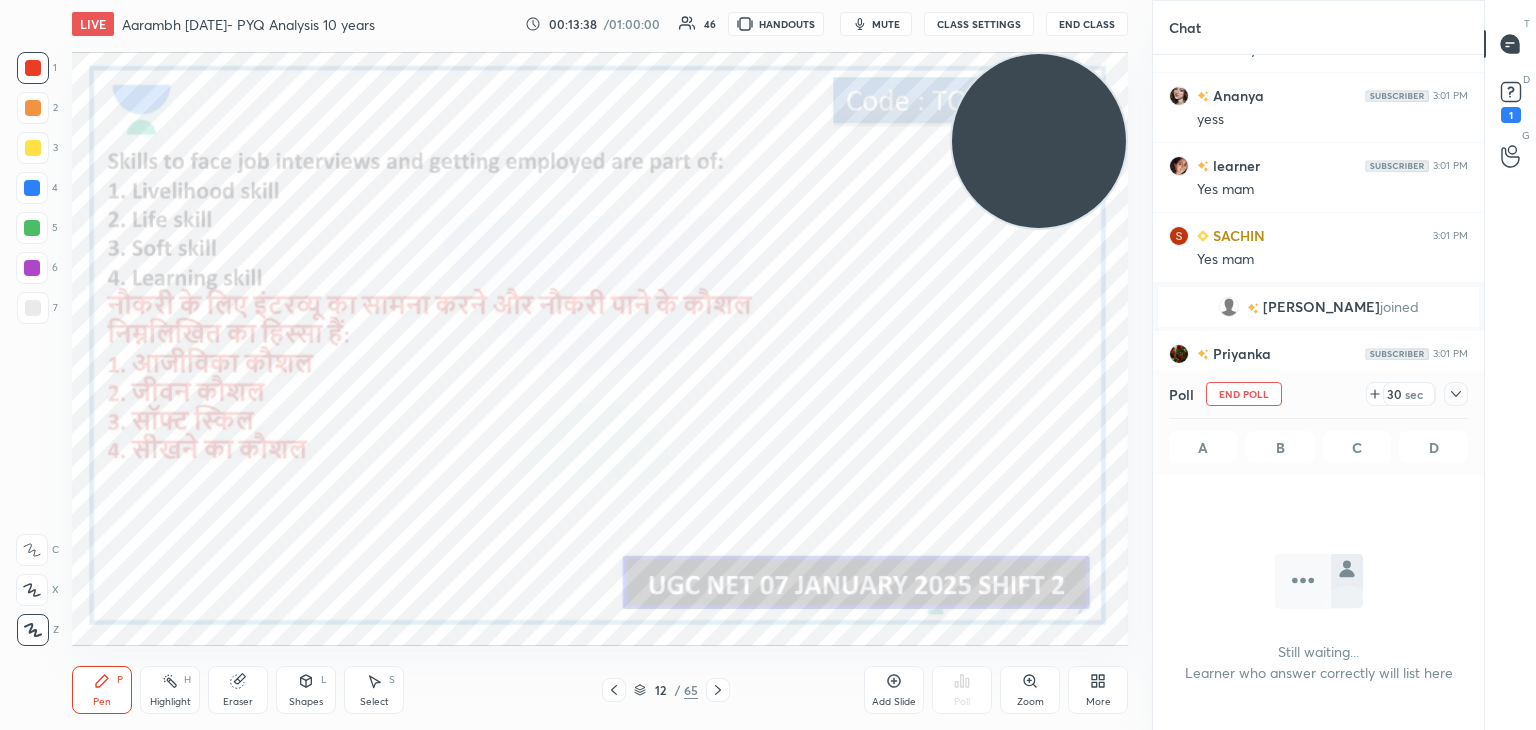 scroll, scrollTop: 528, scrollLeft: 325, axis: both 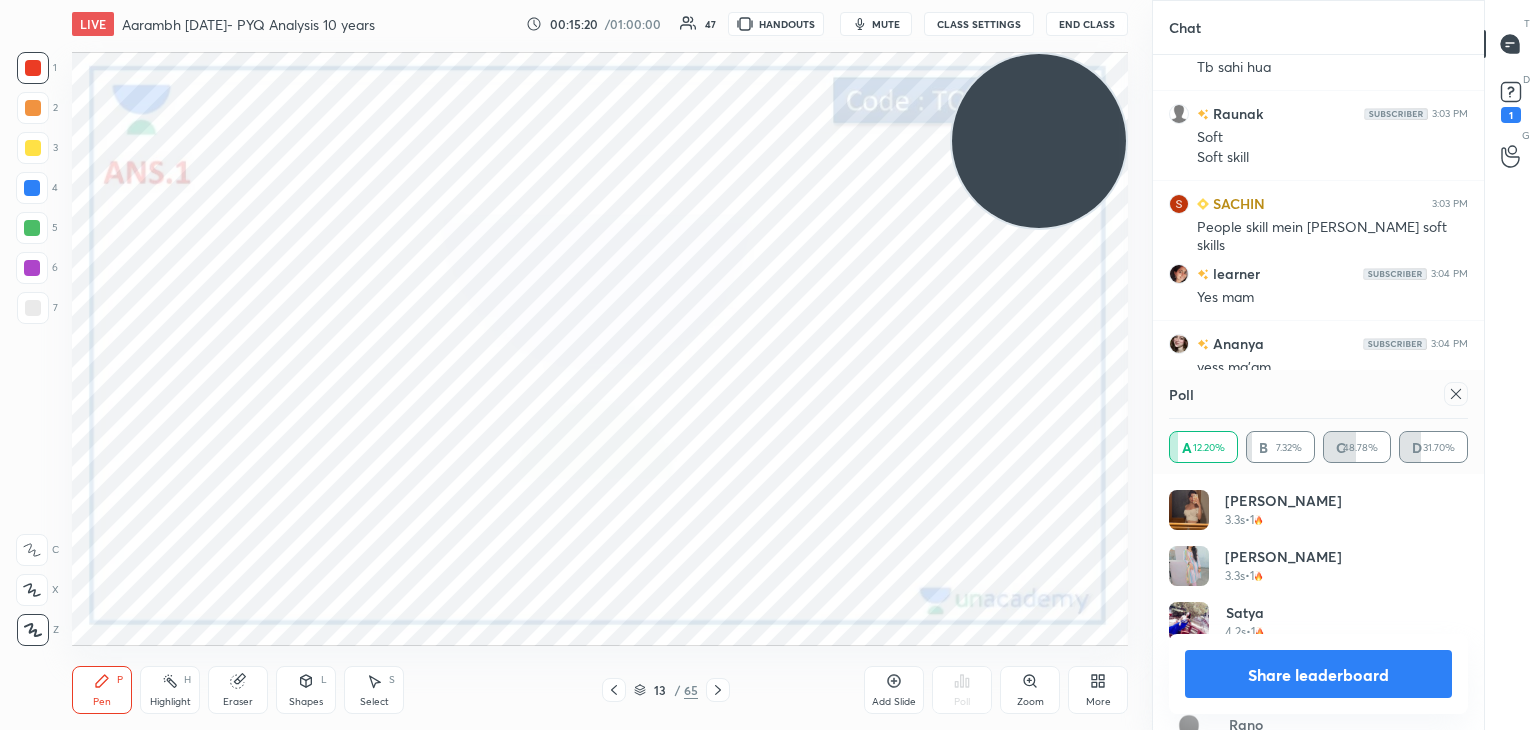 click 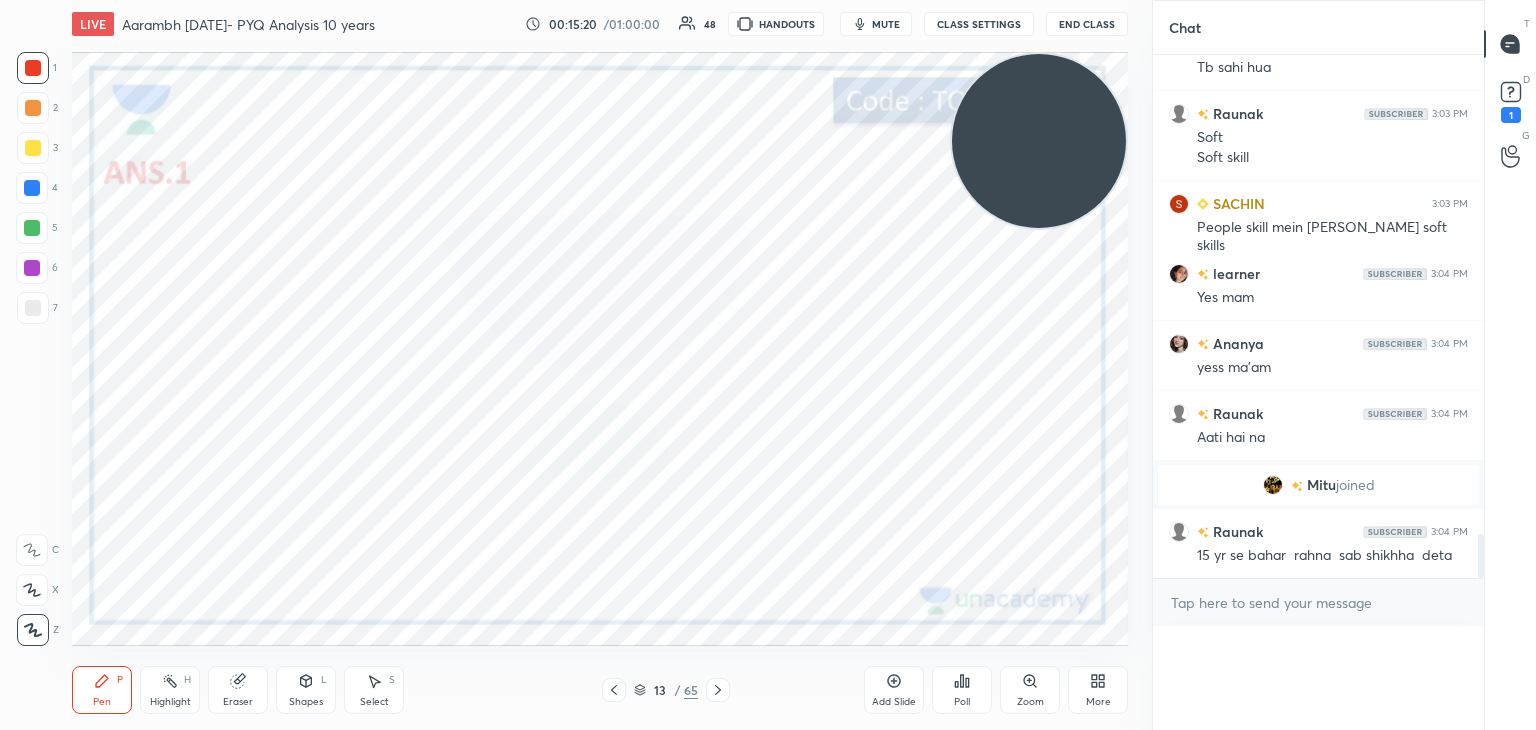 scroll, scrollTop: 0, scrollLeft: 6, axis: horizontal 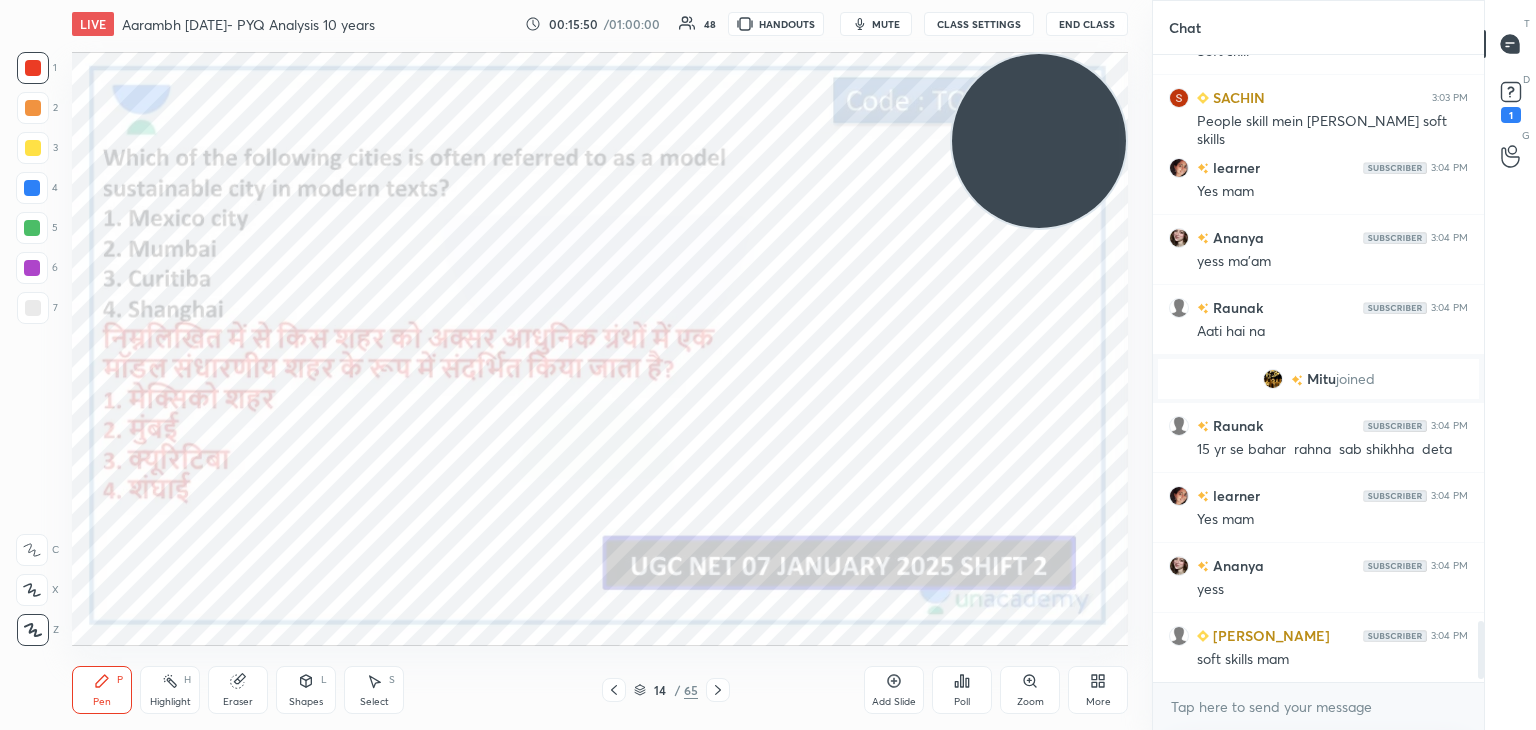 click on "Poll" at bounding box center (962, 690) 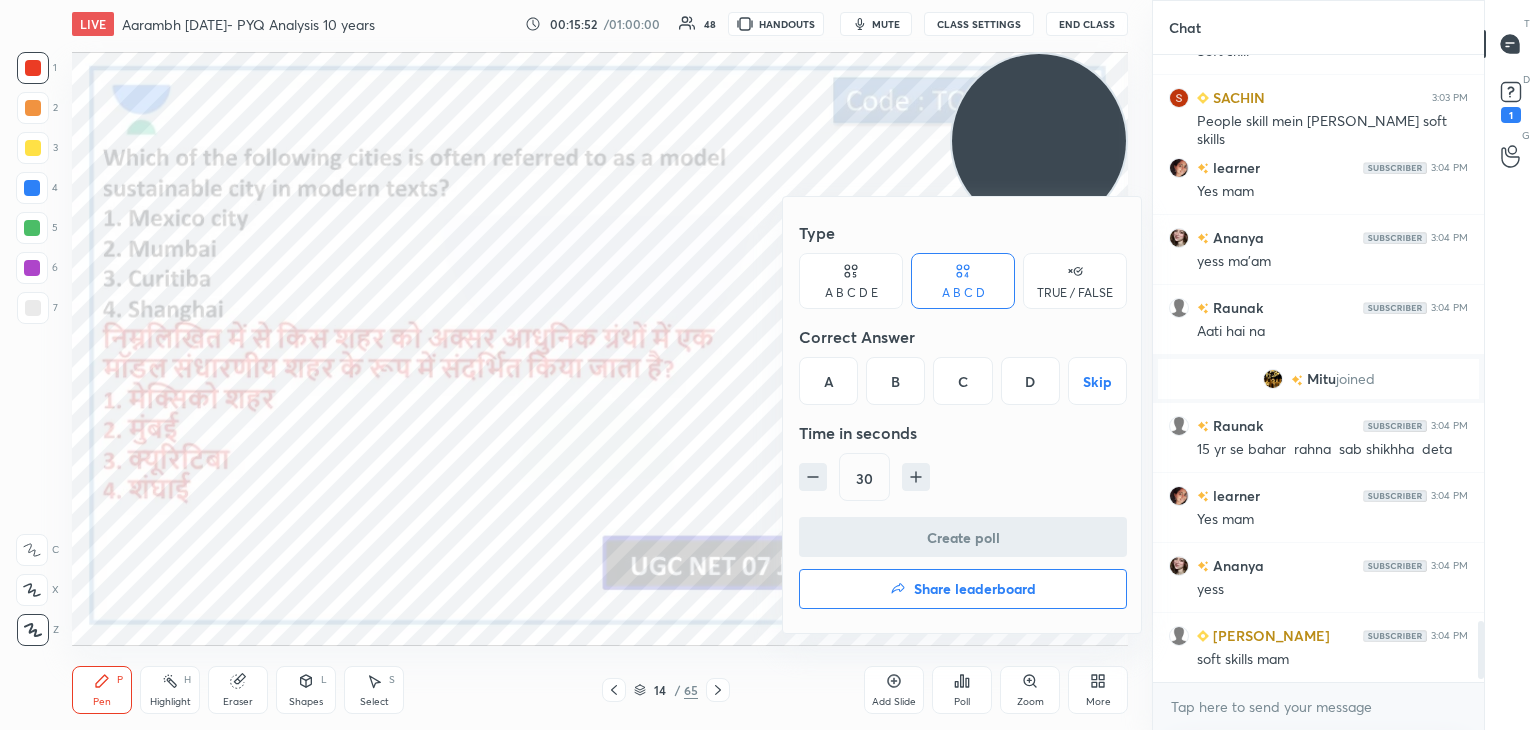 click on "A" at bounding box center [828, 381] 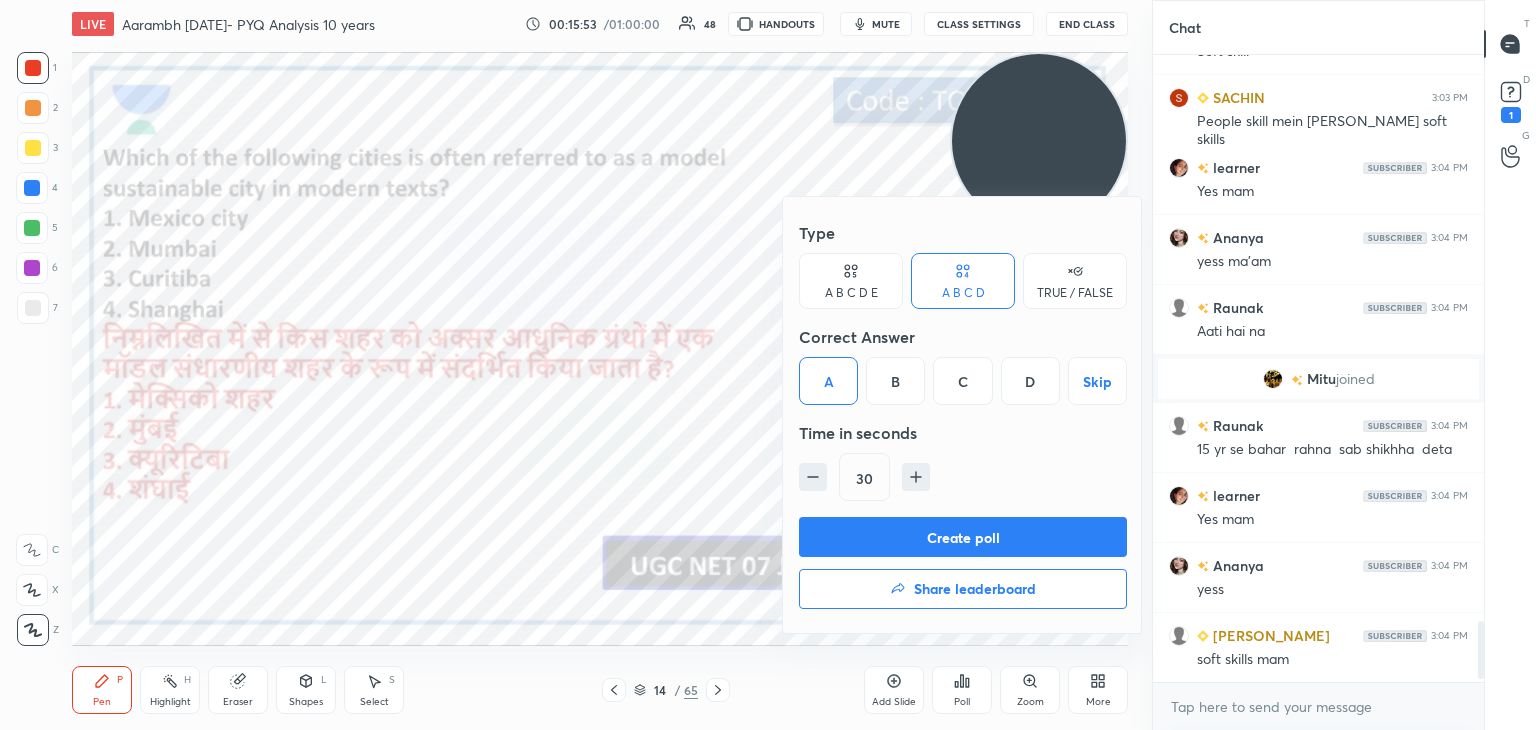 type 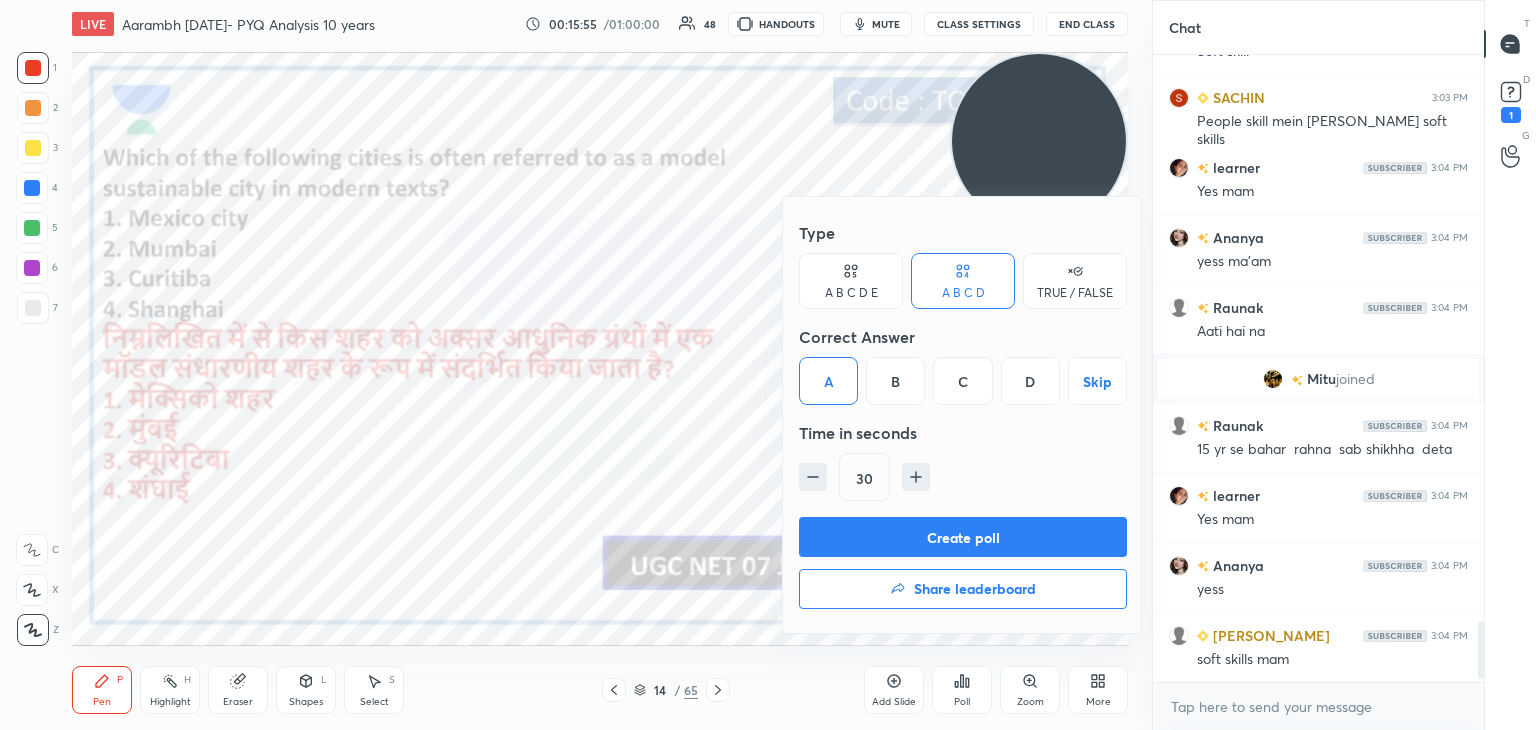 click on "Skip" at bounding box center [1097, 381] 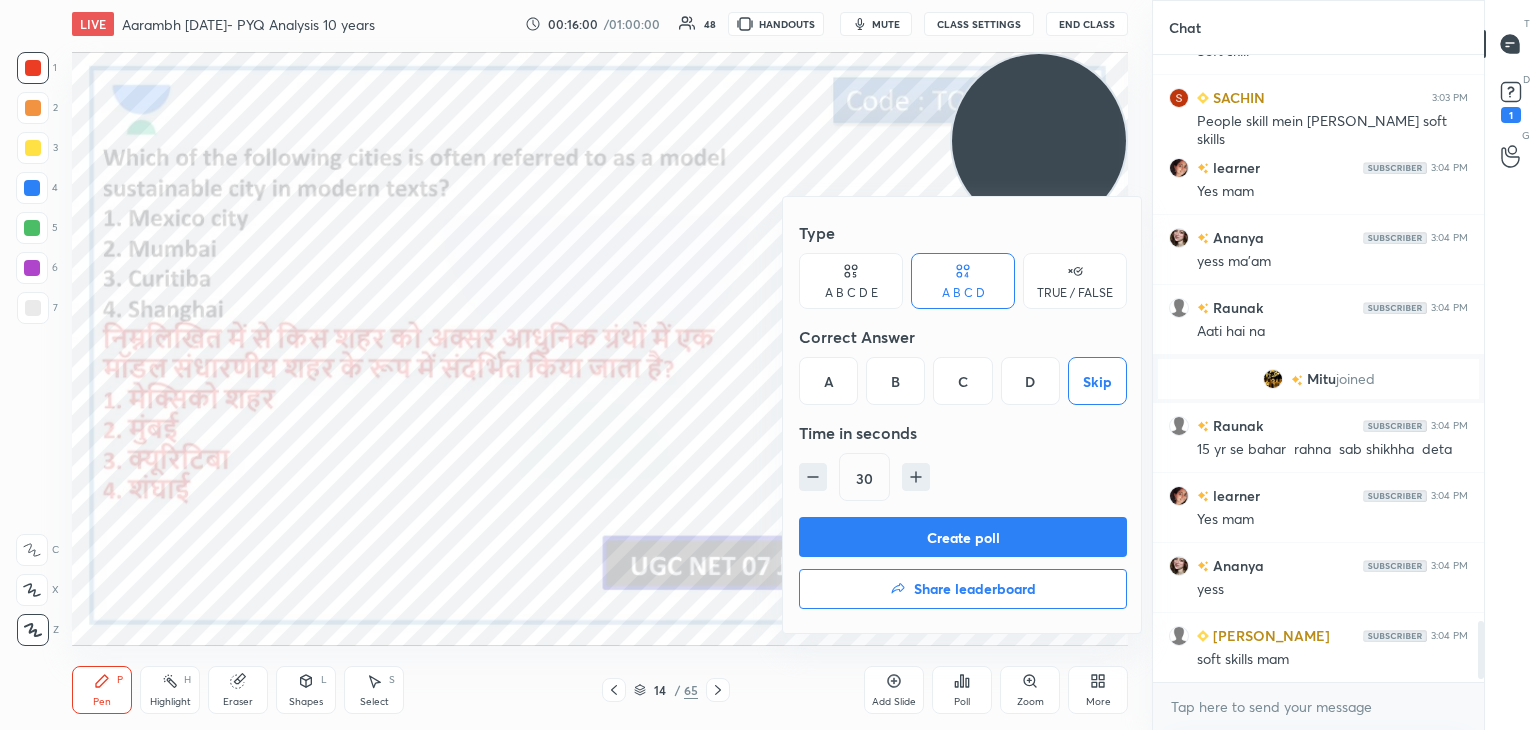click on "C" at bounding box center [962, 381] 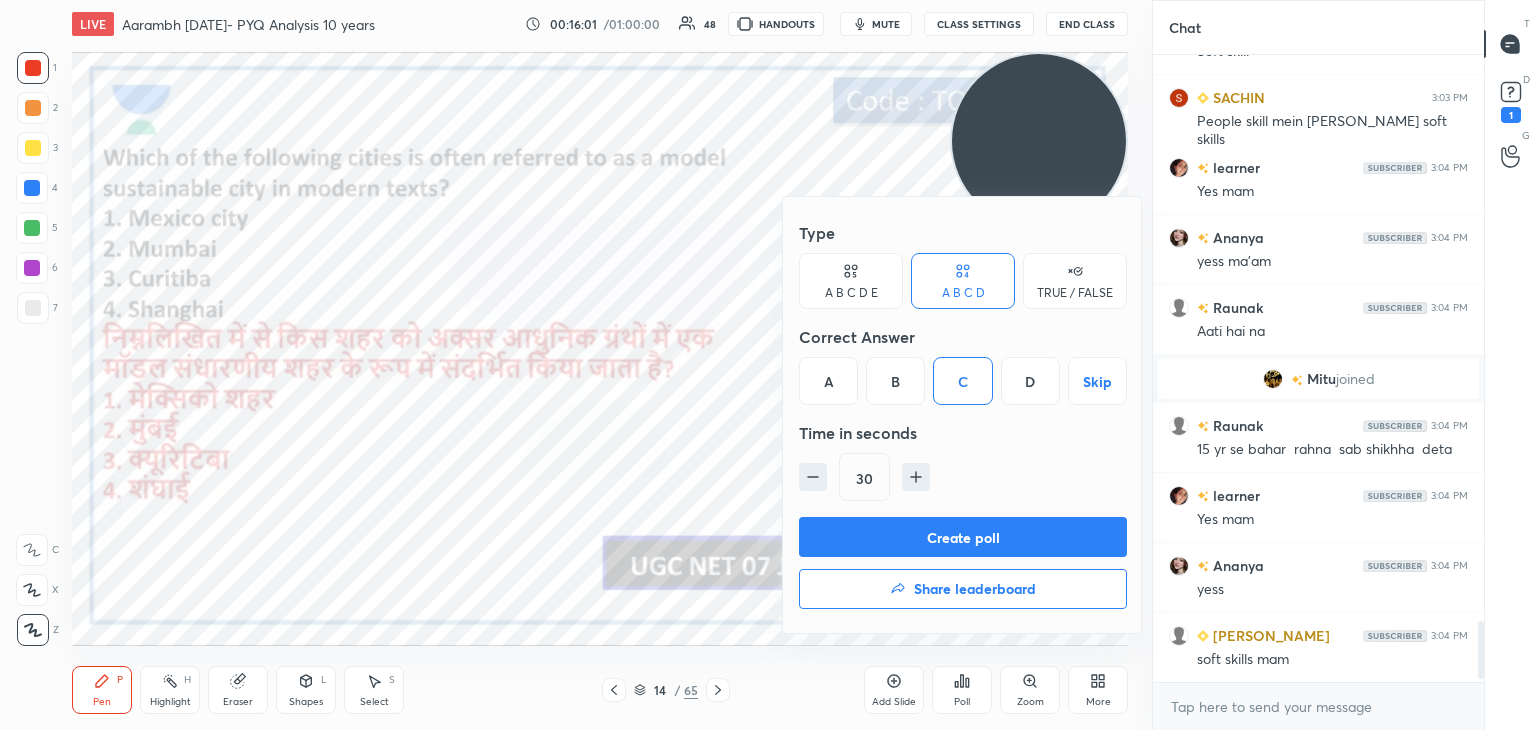 click on "Create poll" at bounding box center [963, 537] 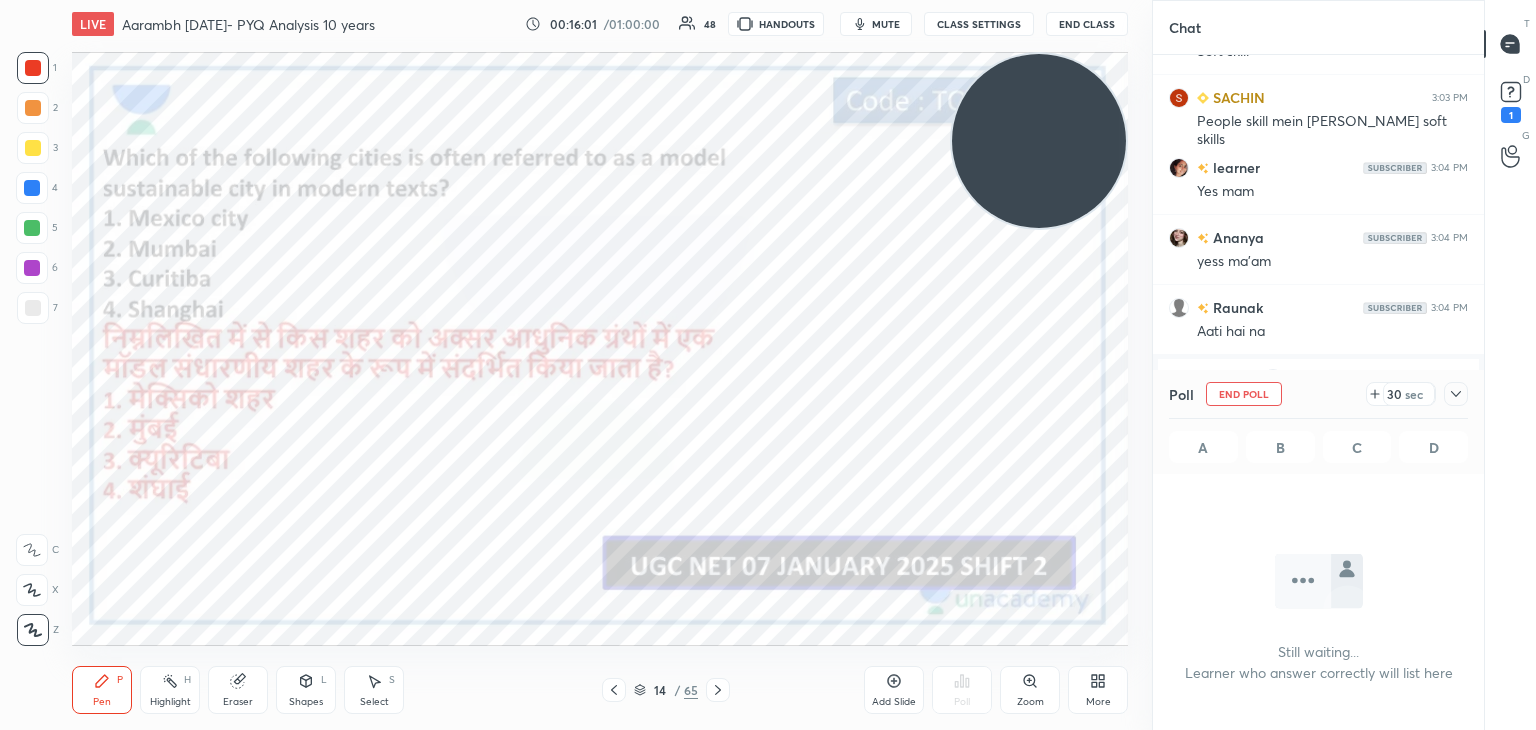 scroll, scrollTop: 541, scrollLeft: 325, axis: both 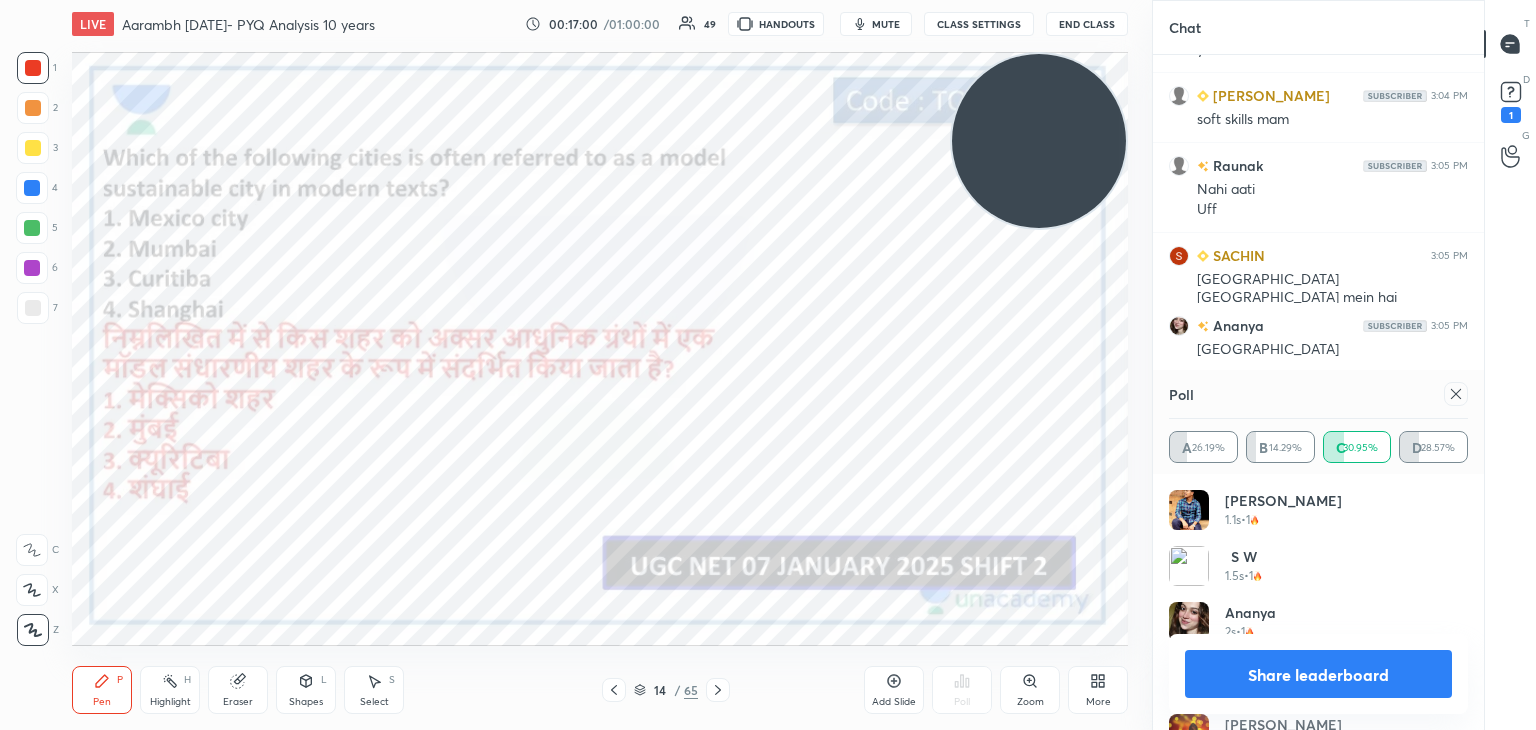 click on "Add Slide" at bounding box center [894, 690] 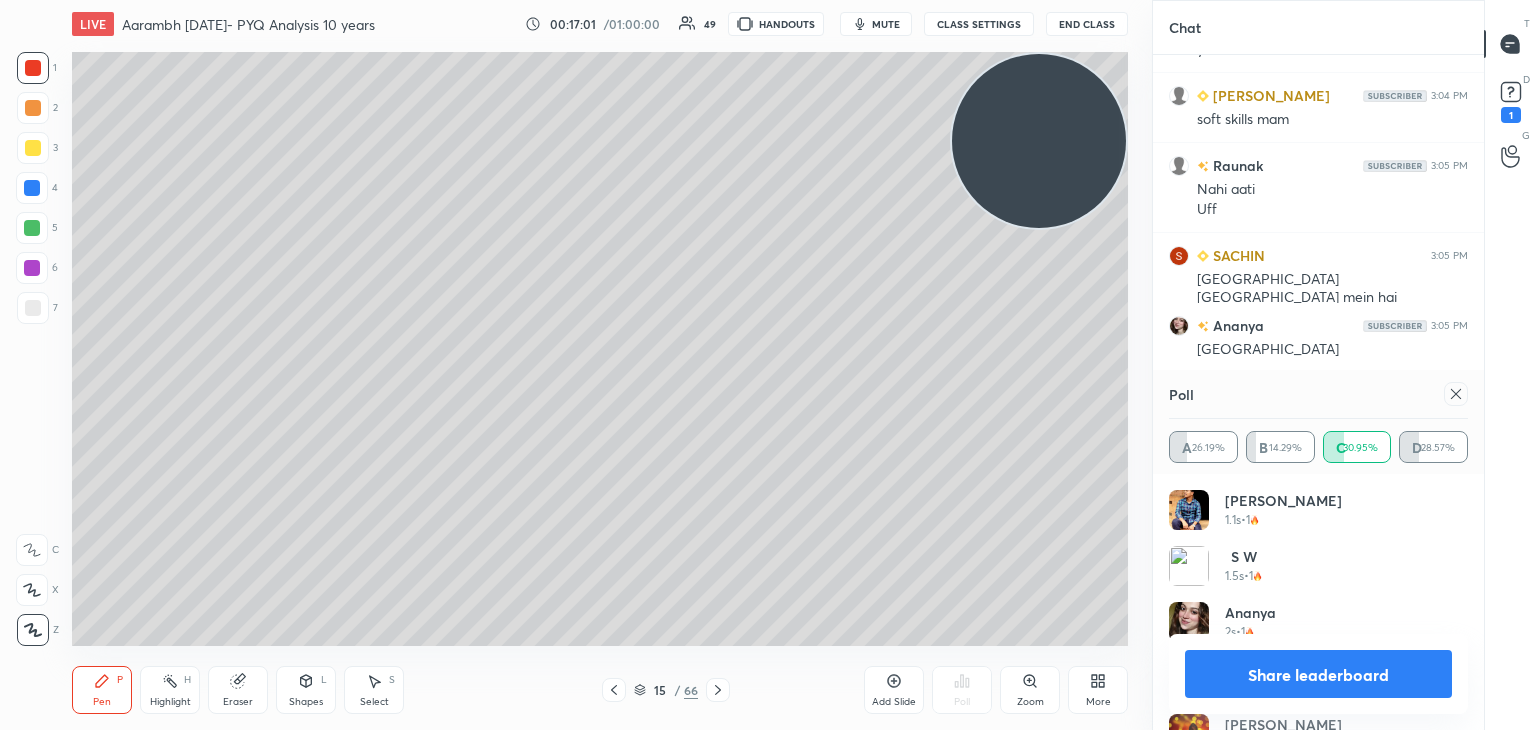 click at bounding box center (33, 308) 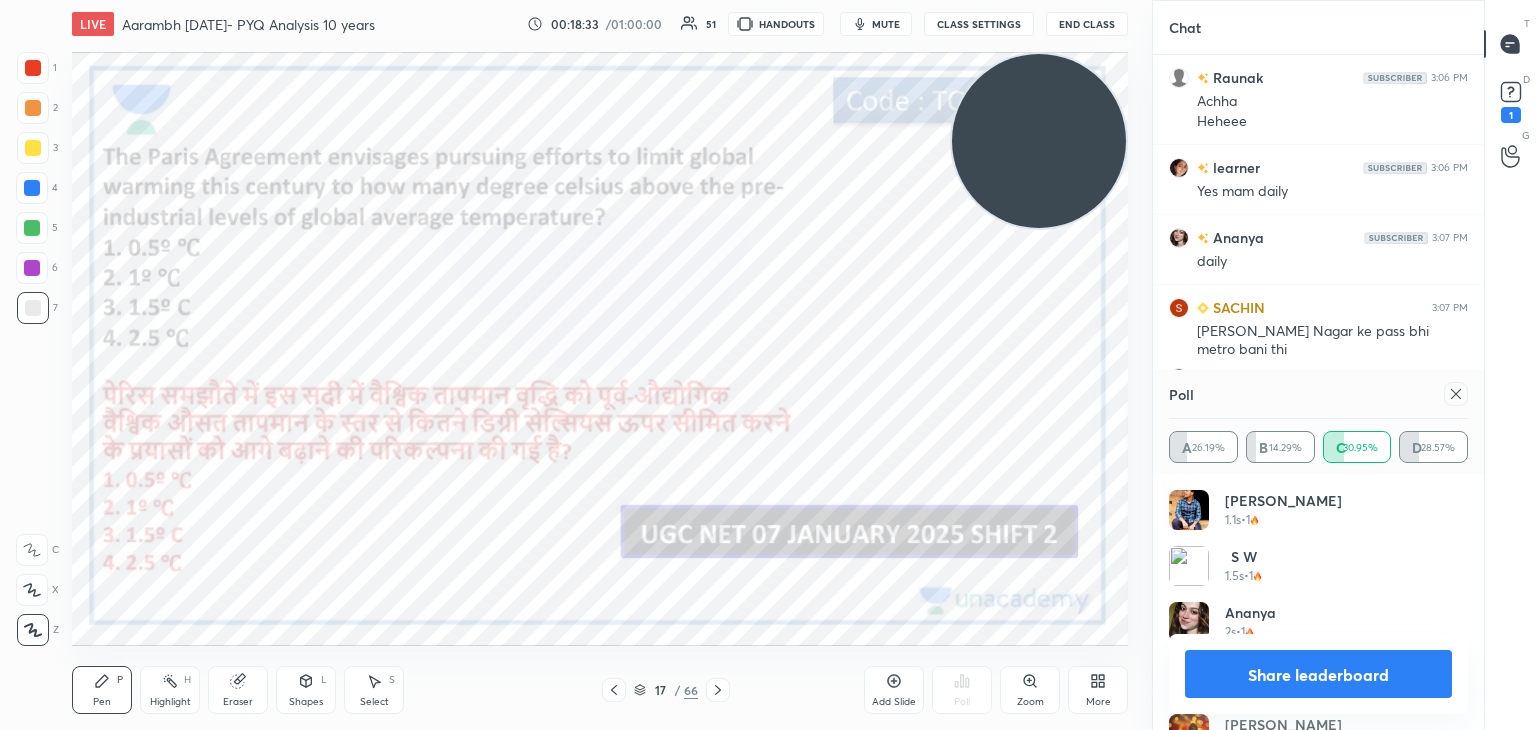 scroll, scrollTop: 6748, scrollLeft: 0, axis: vertical 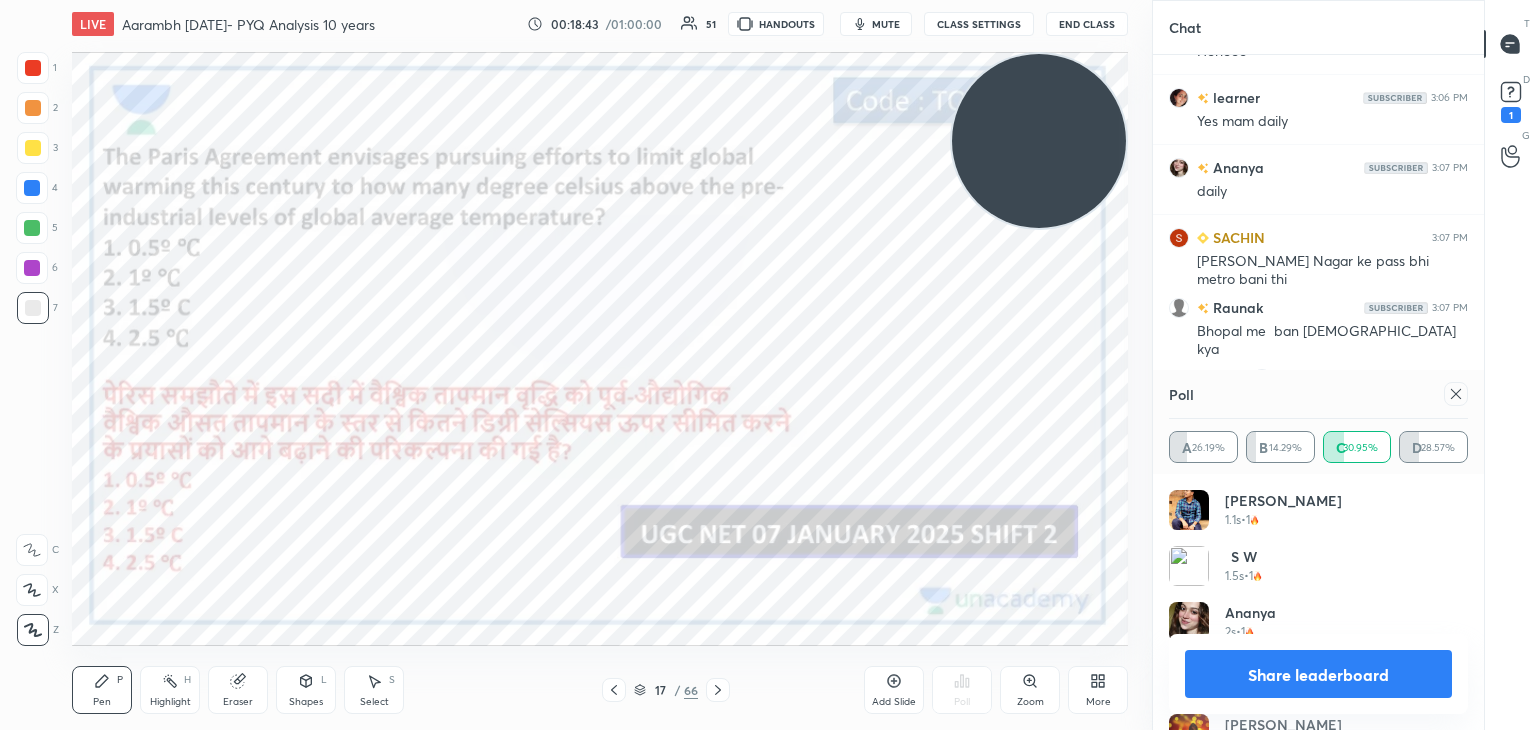 click 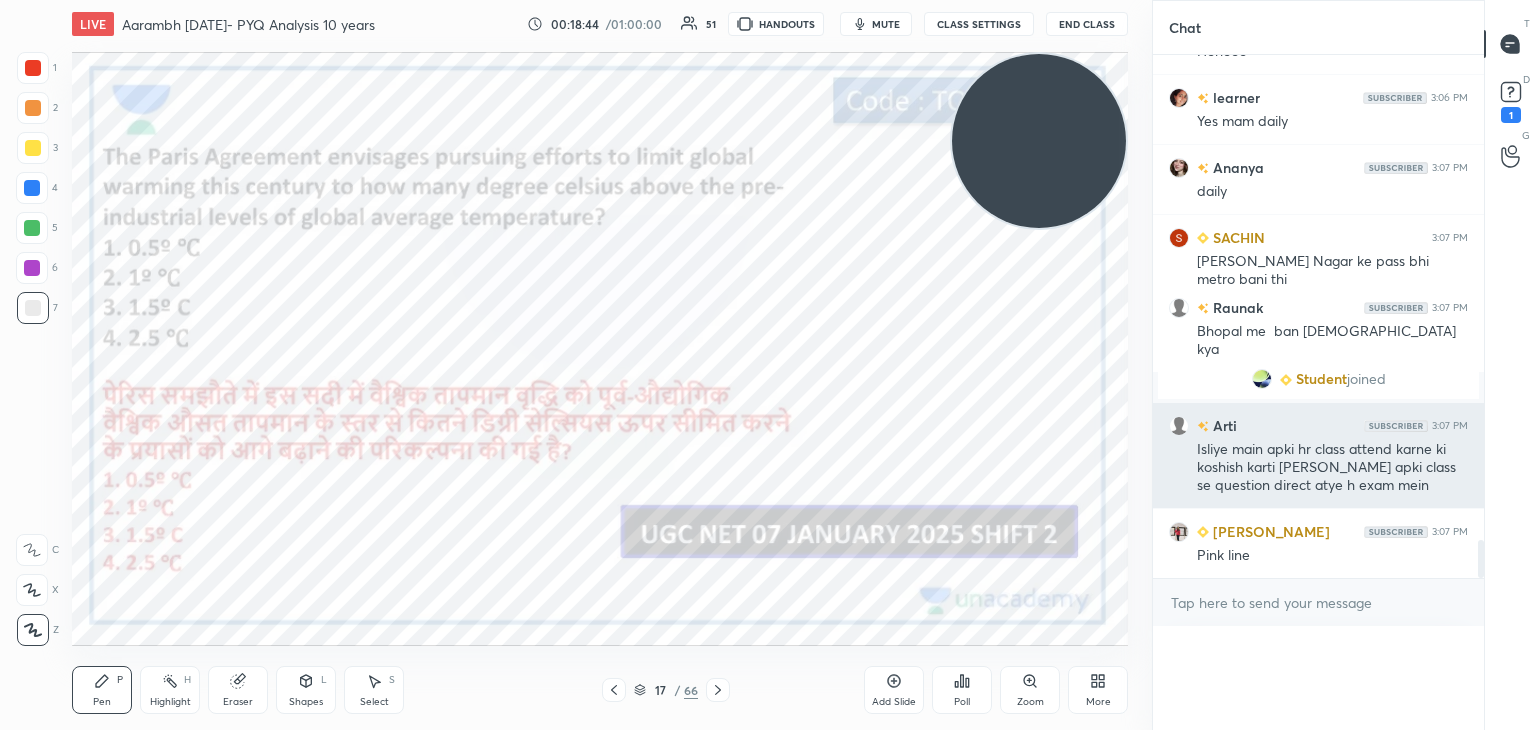 scroll, scrollTop: 0, scrollLeft: 6, axis: horizontal 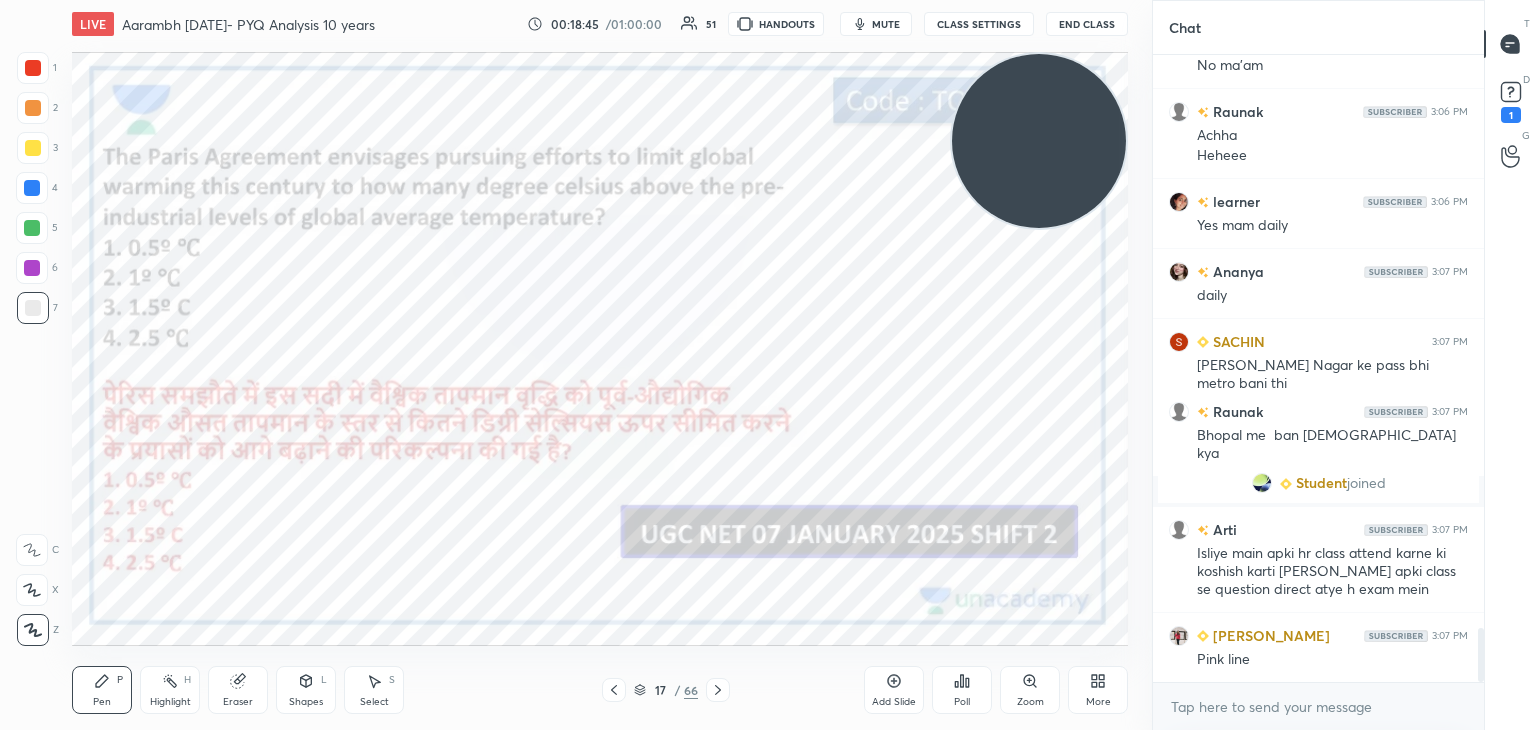 click on "Poll" at bounding box center (962, 702) 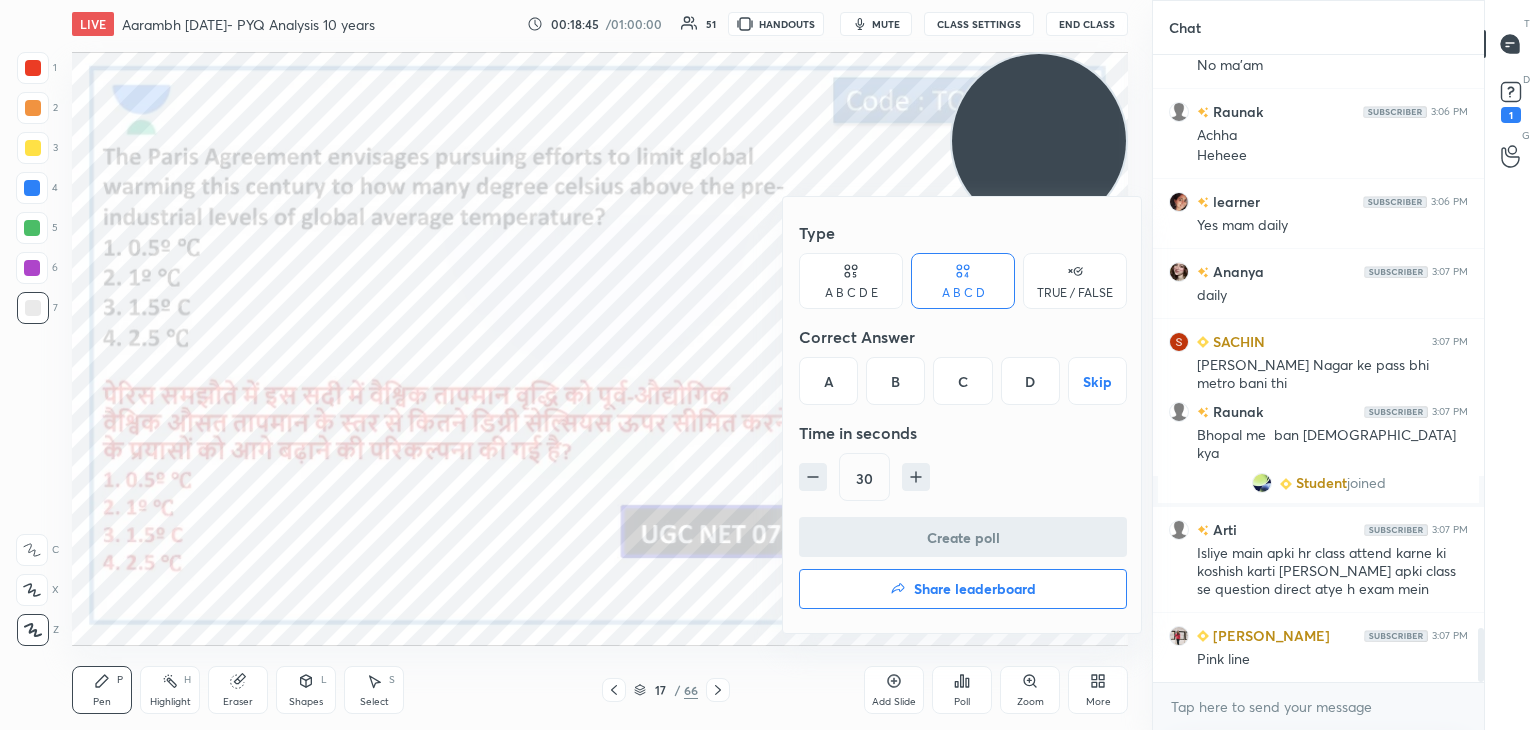 scroll, scrollTop: 6692, scrollLeft: 0, axis: vertical 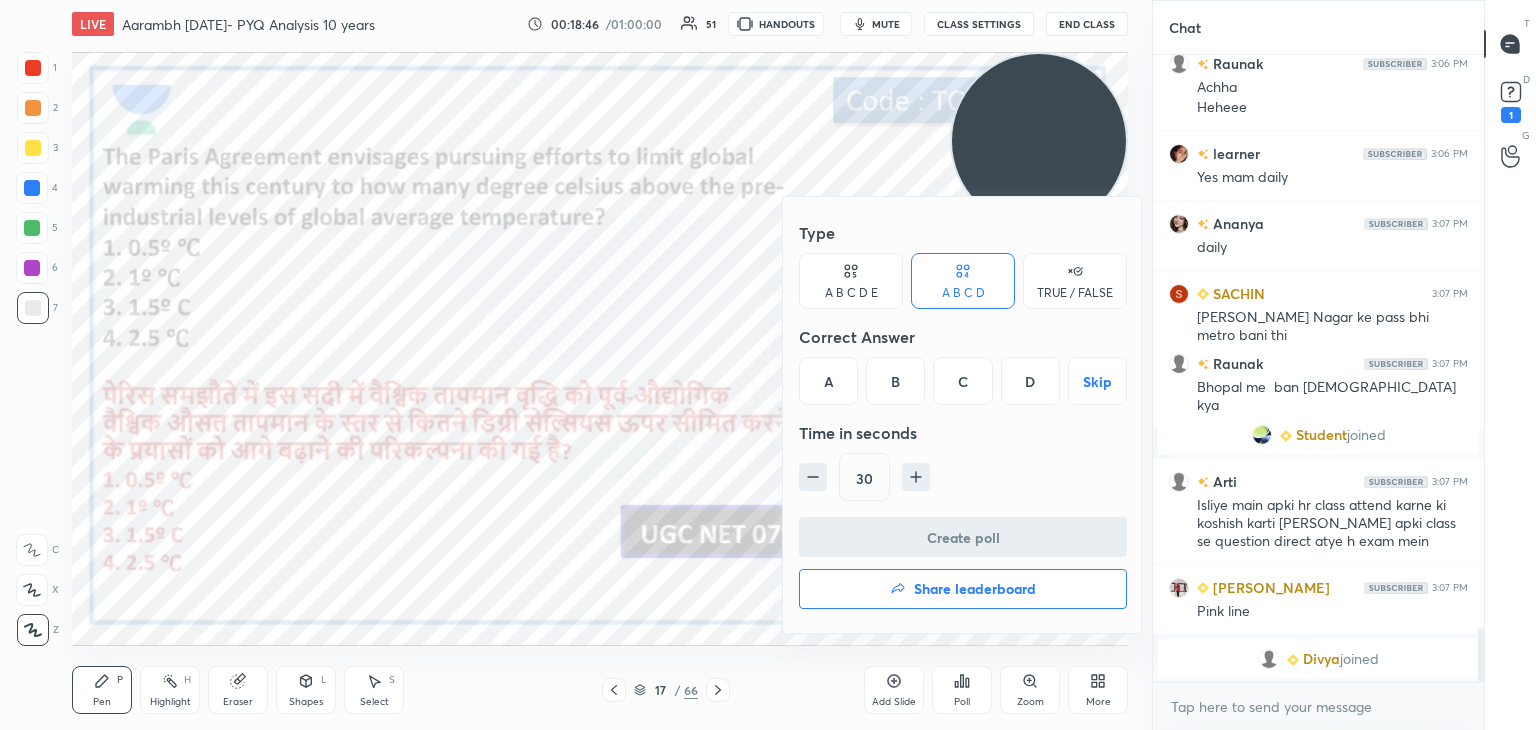 click on "C" at bounding box center [962, 381] 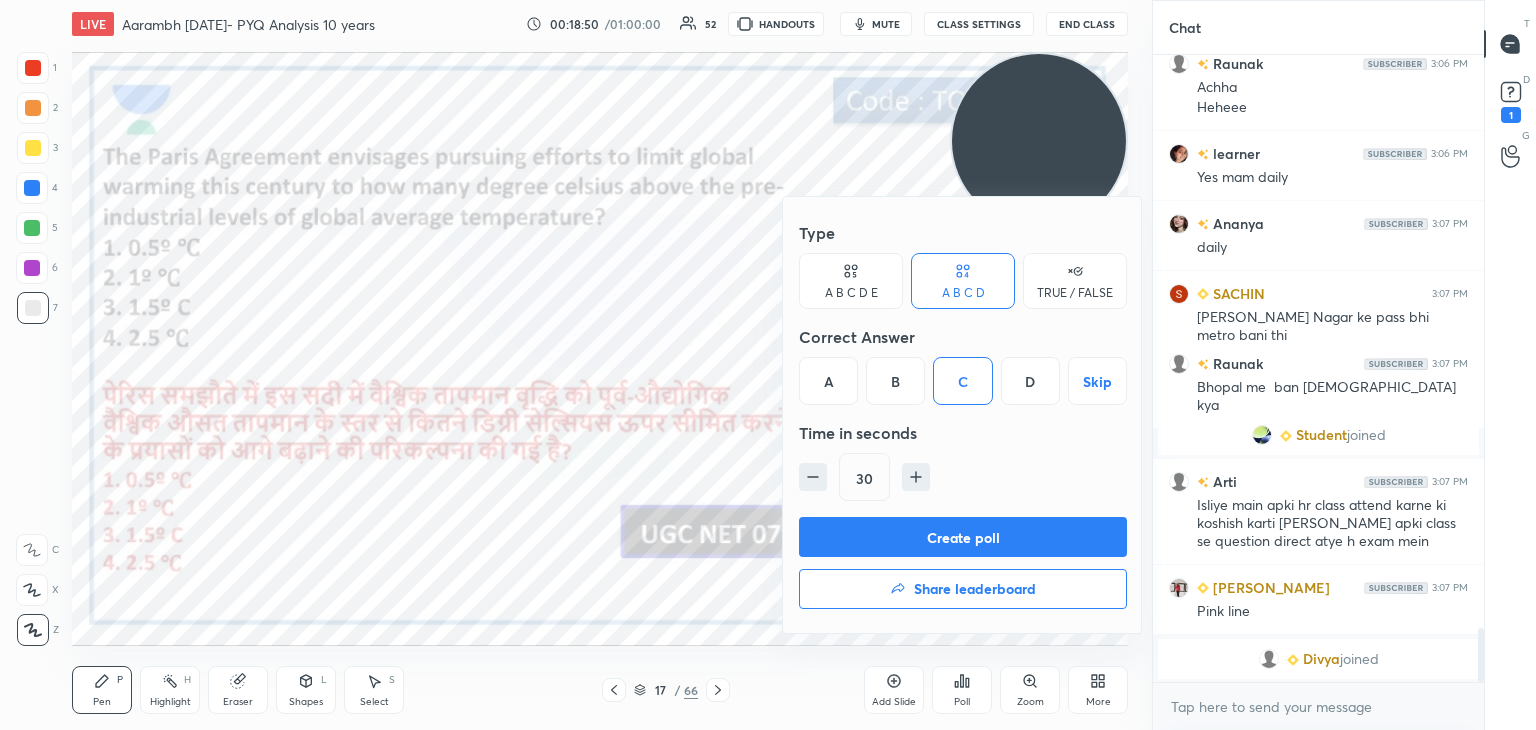 click on "Create poll" at bounding box center [963, 537] 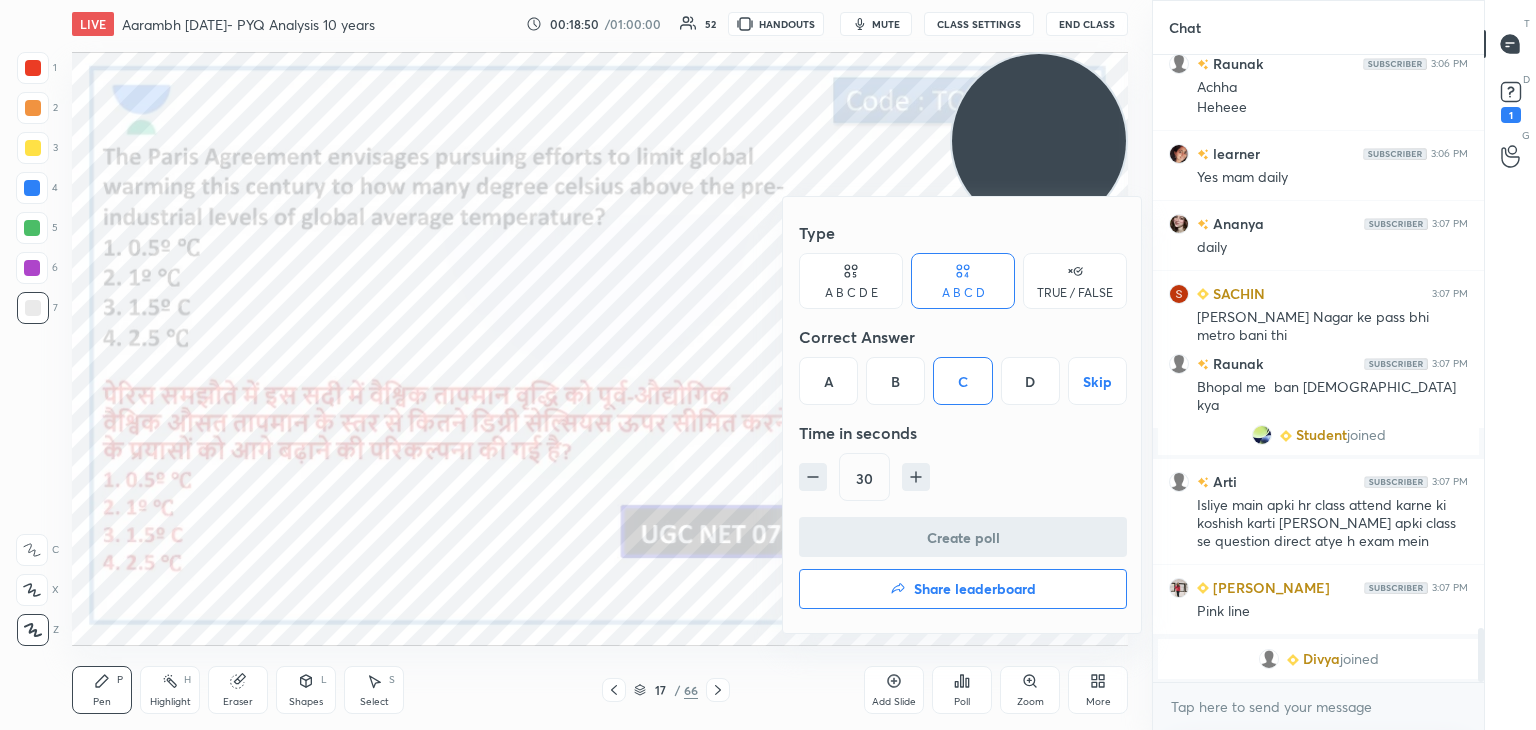 scroll, scrollTop: 579, scrollLeft: 325, axis: both 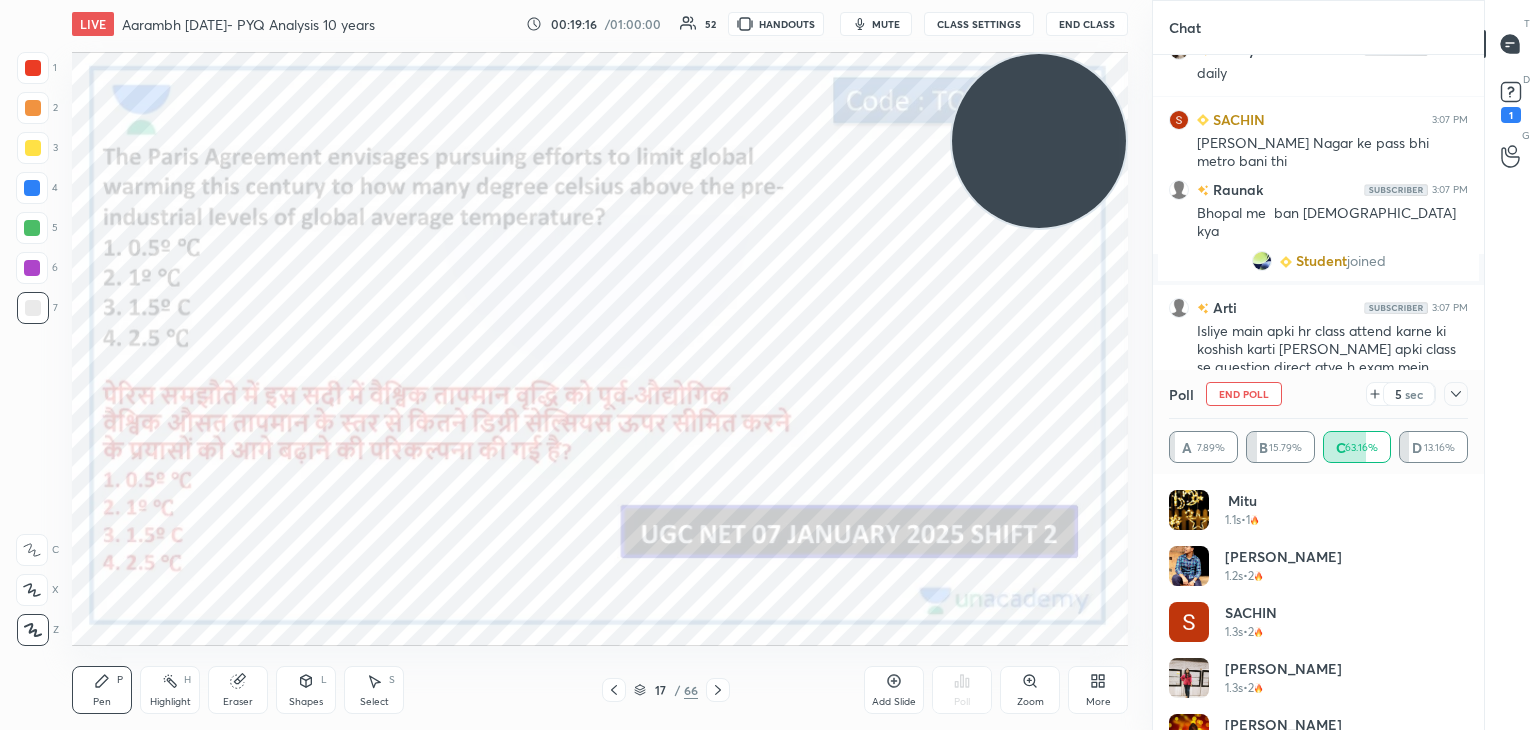 click 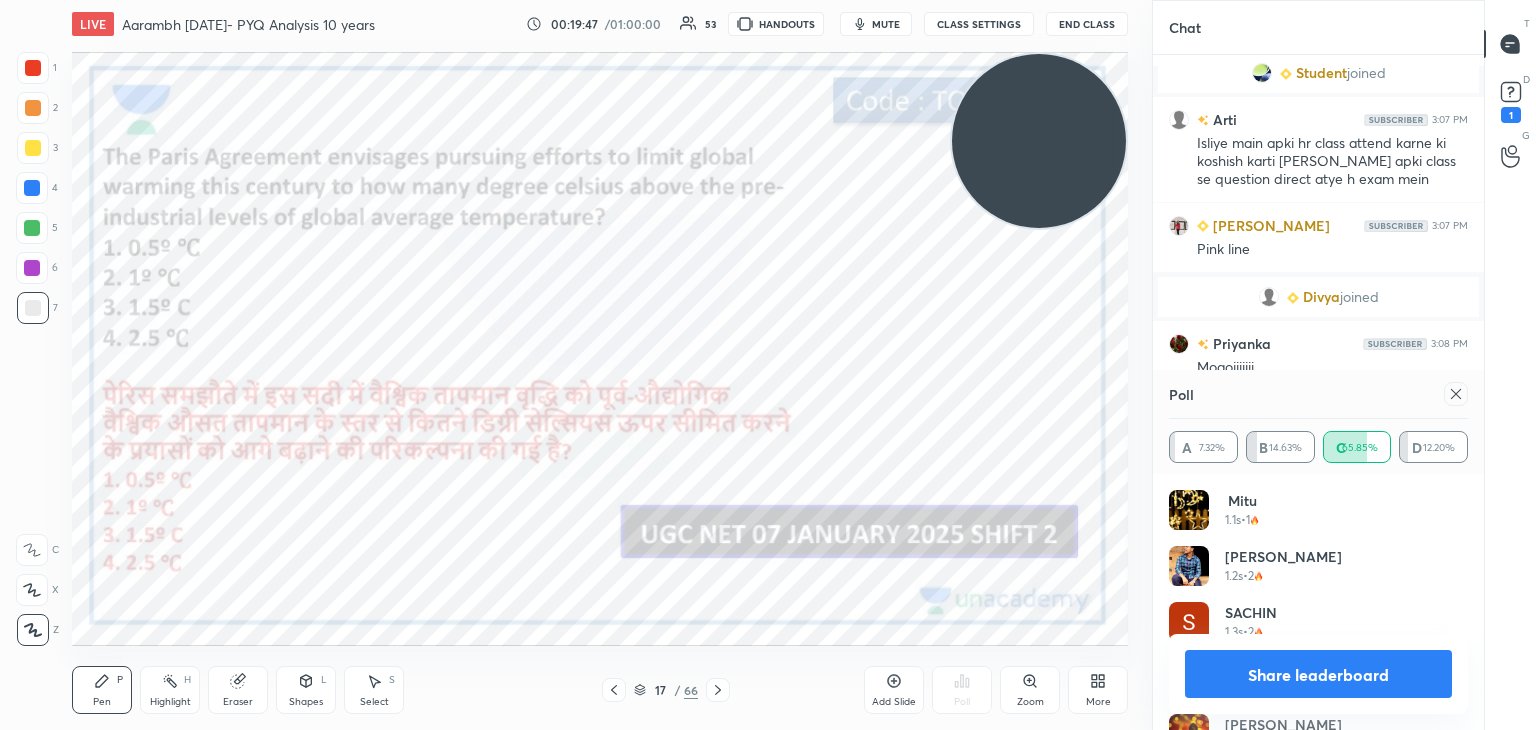 scroll, scrollTop: 7086, scrollLeft: 0, axis: vertical 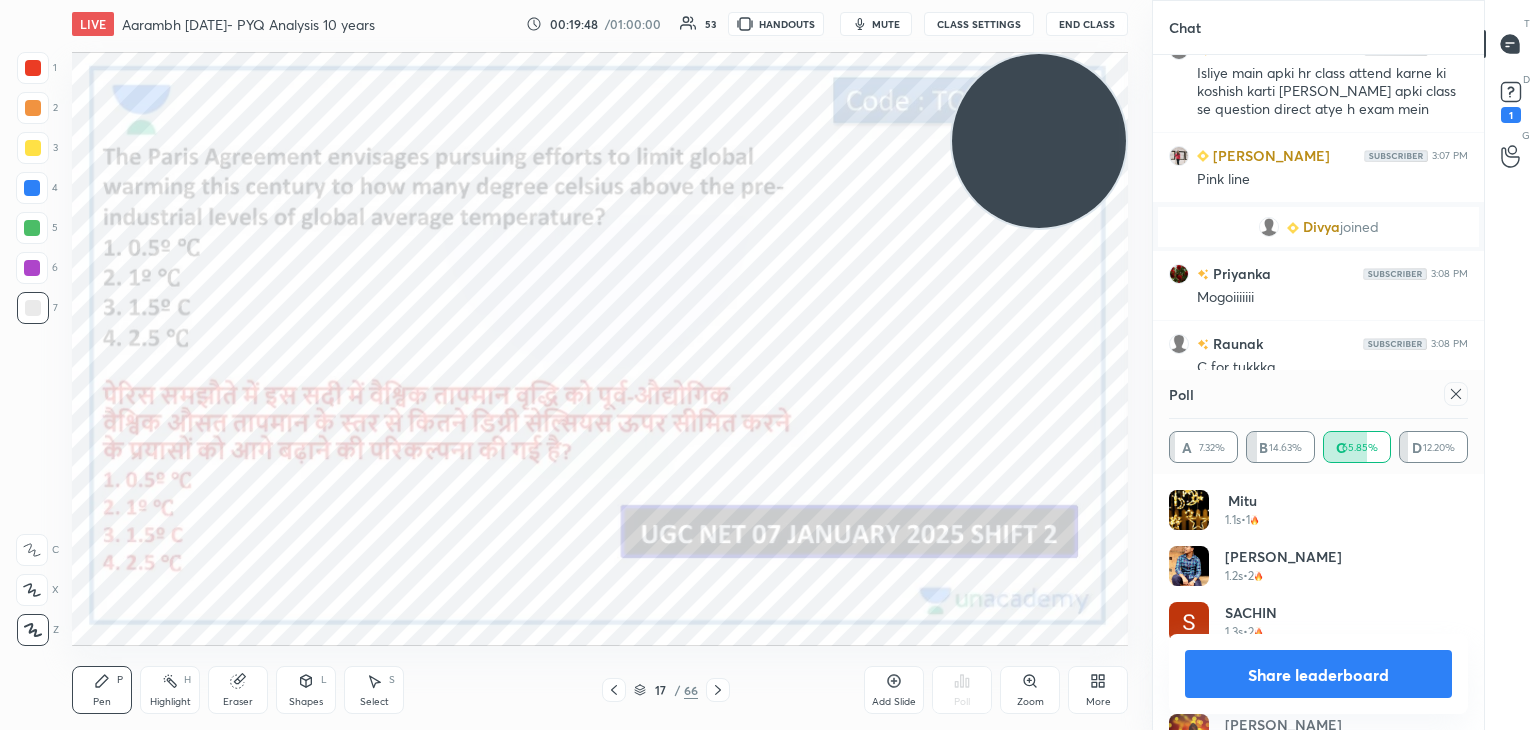 click 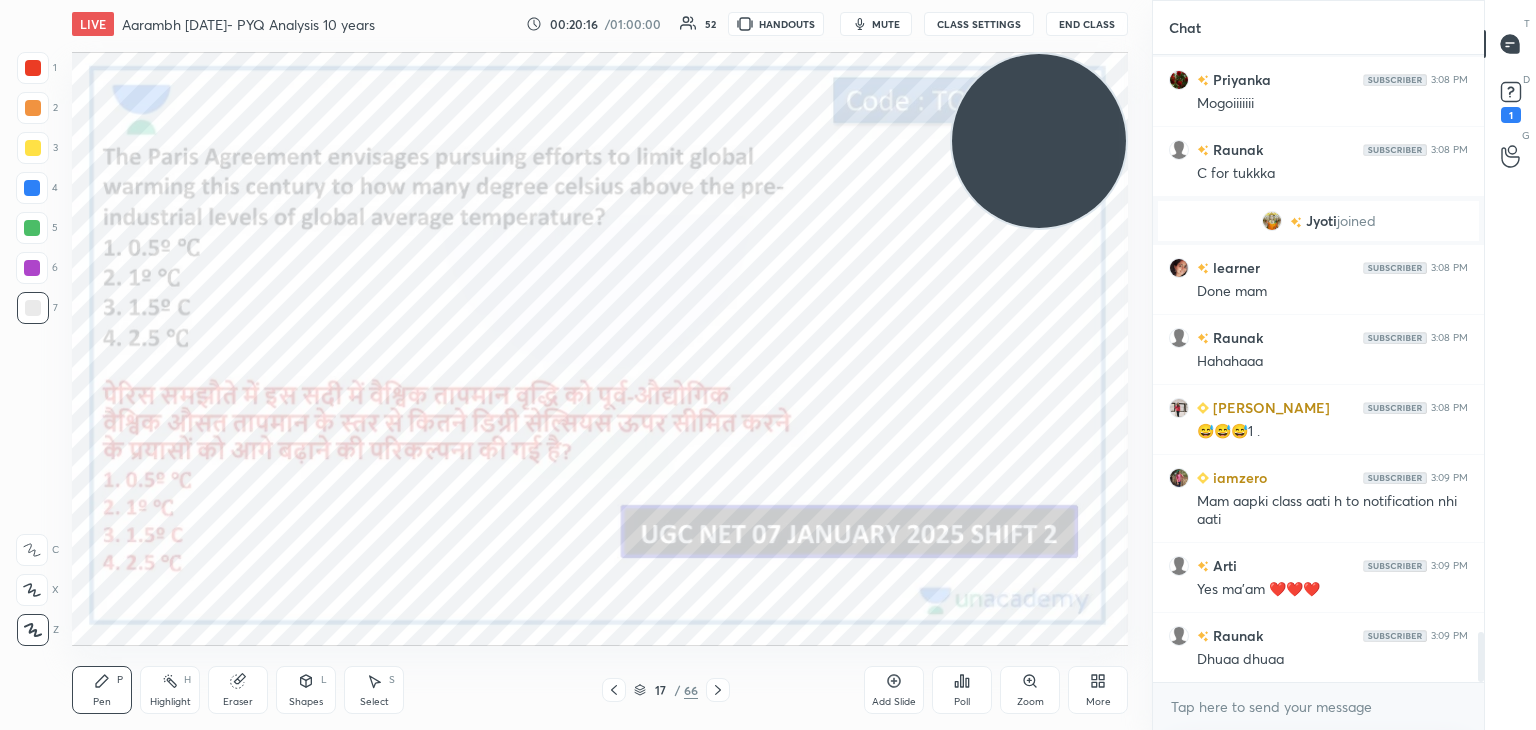click 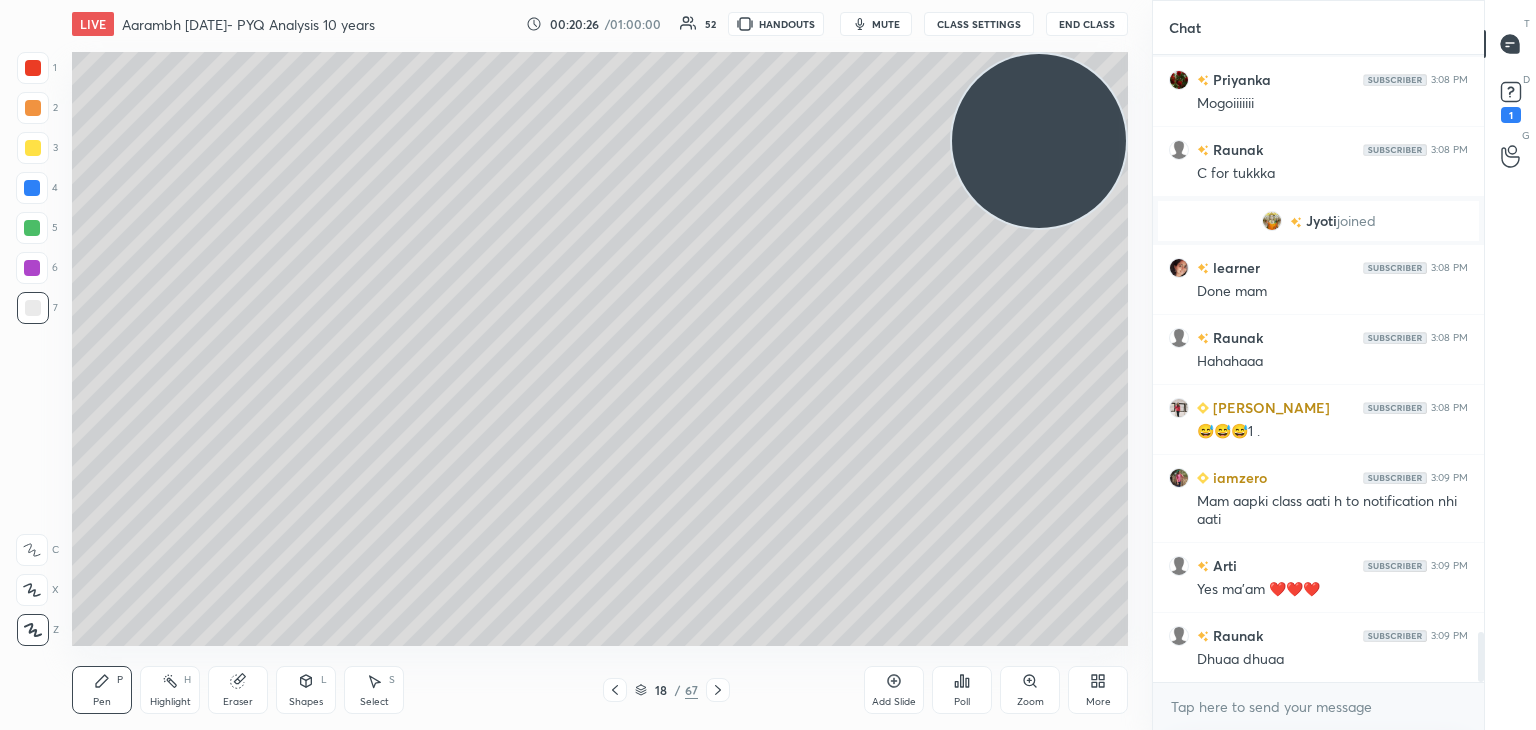 scroll, scrollTop: 581, scrollLeft: 325, axis: both 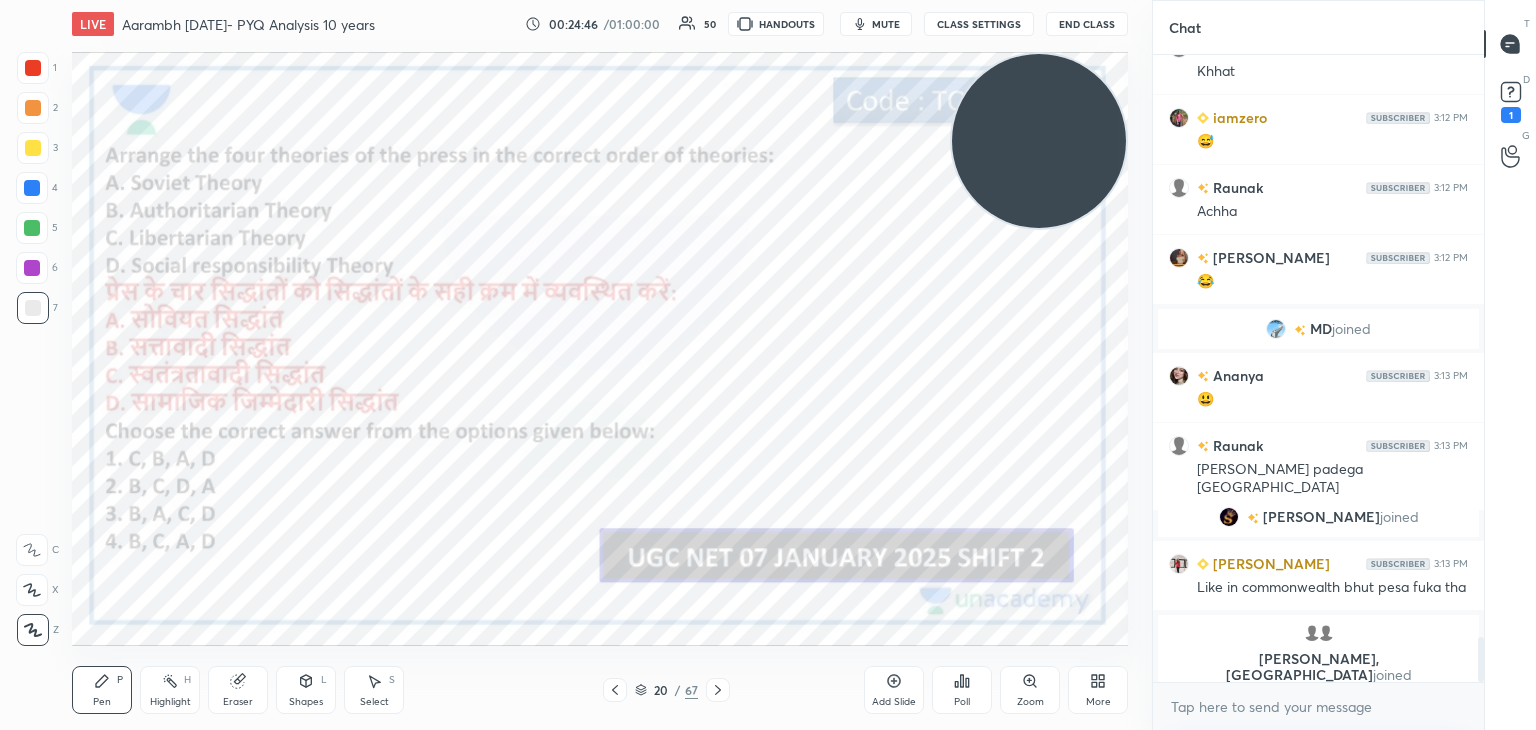 click 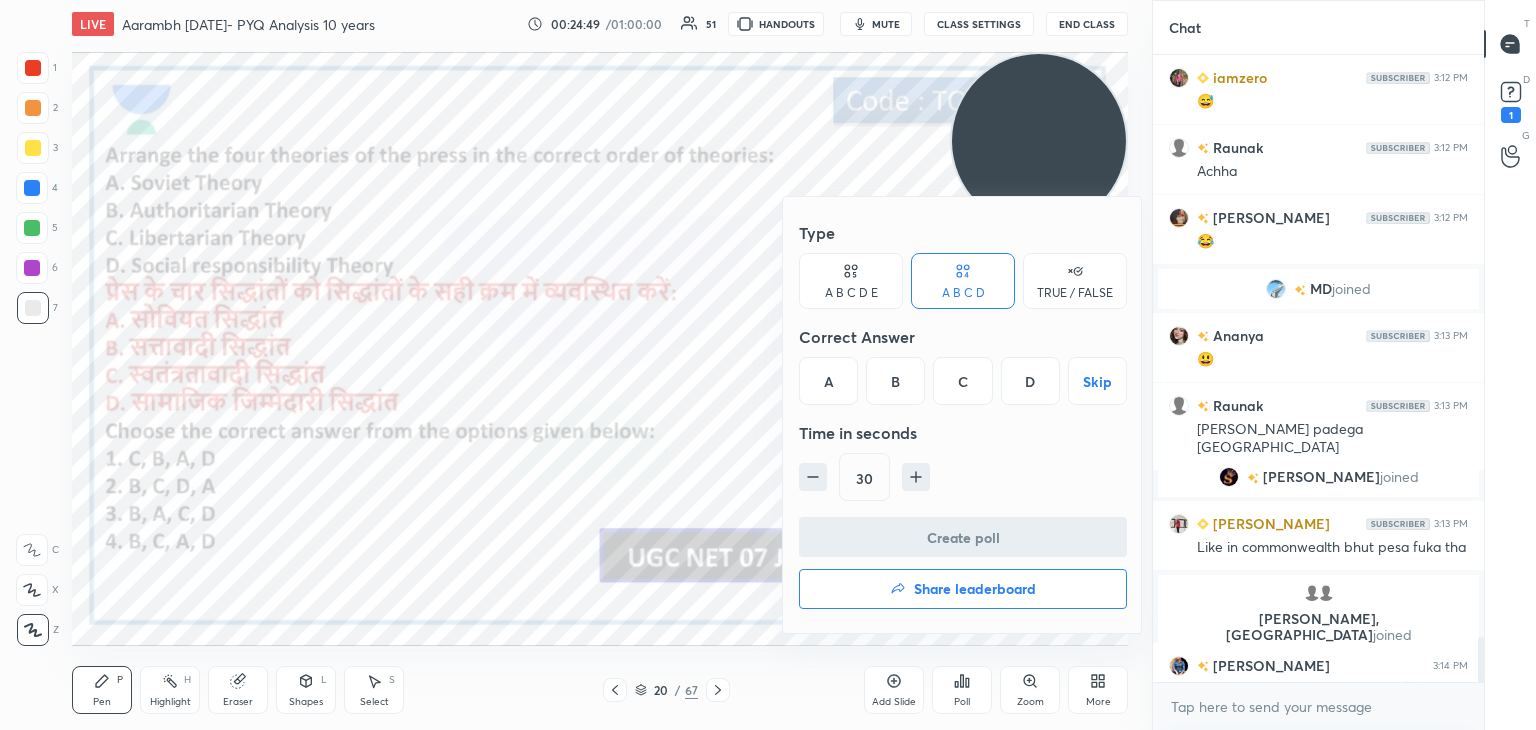 scroll, scrollTop: 8106, scrollLeft: 0, axis: vertical 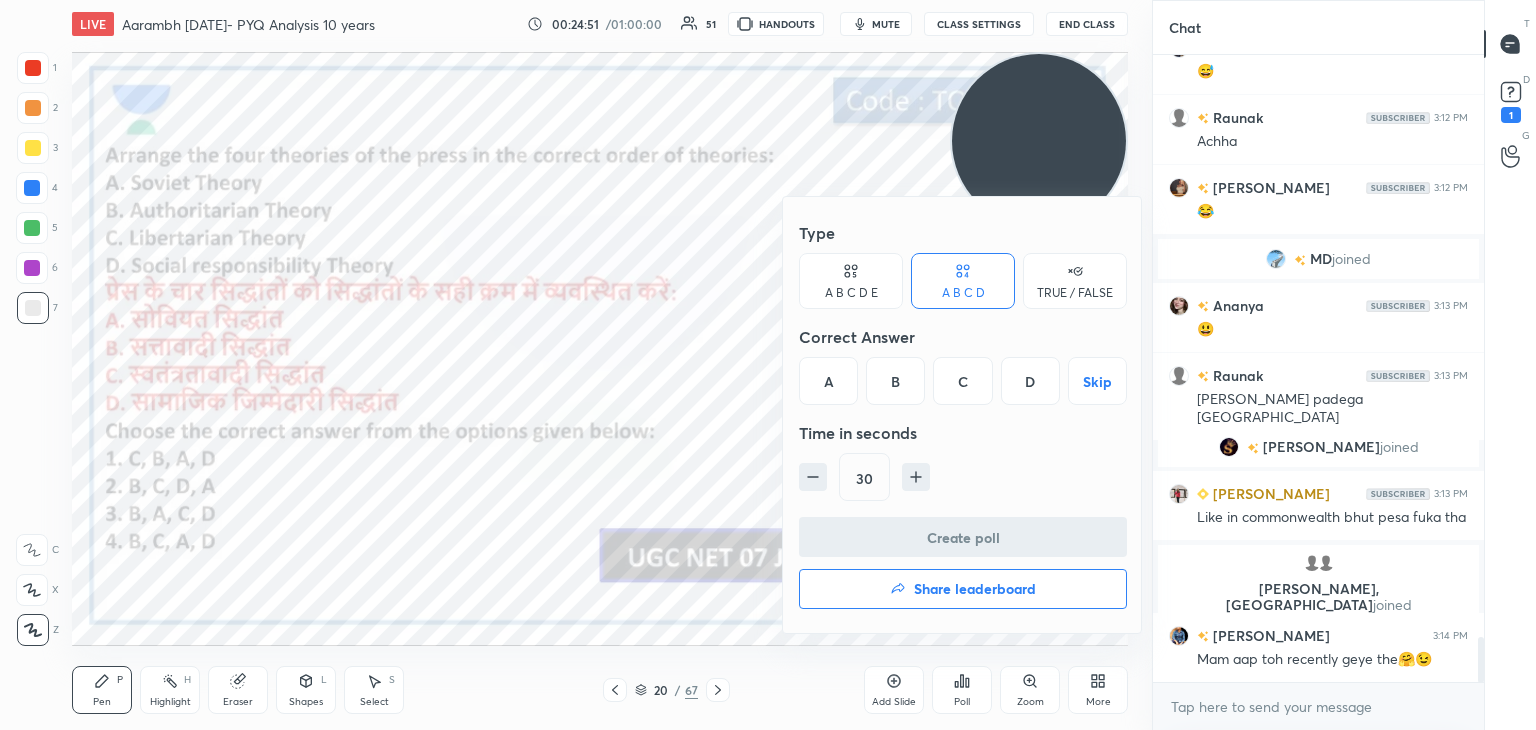 click on "D" at bounding box center [1030, 381] 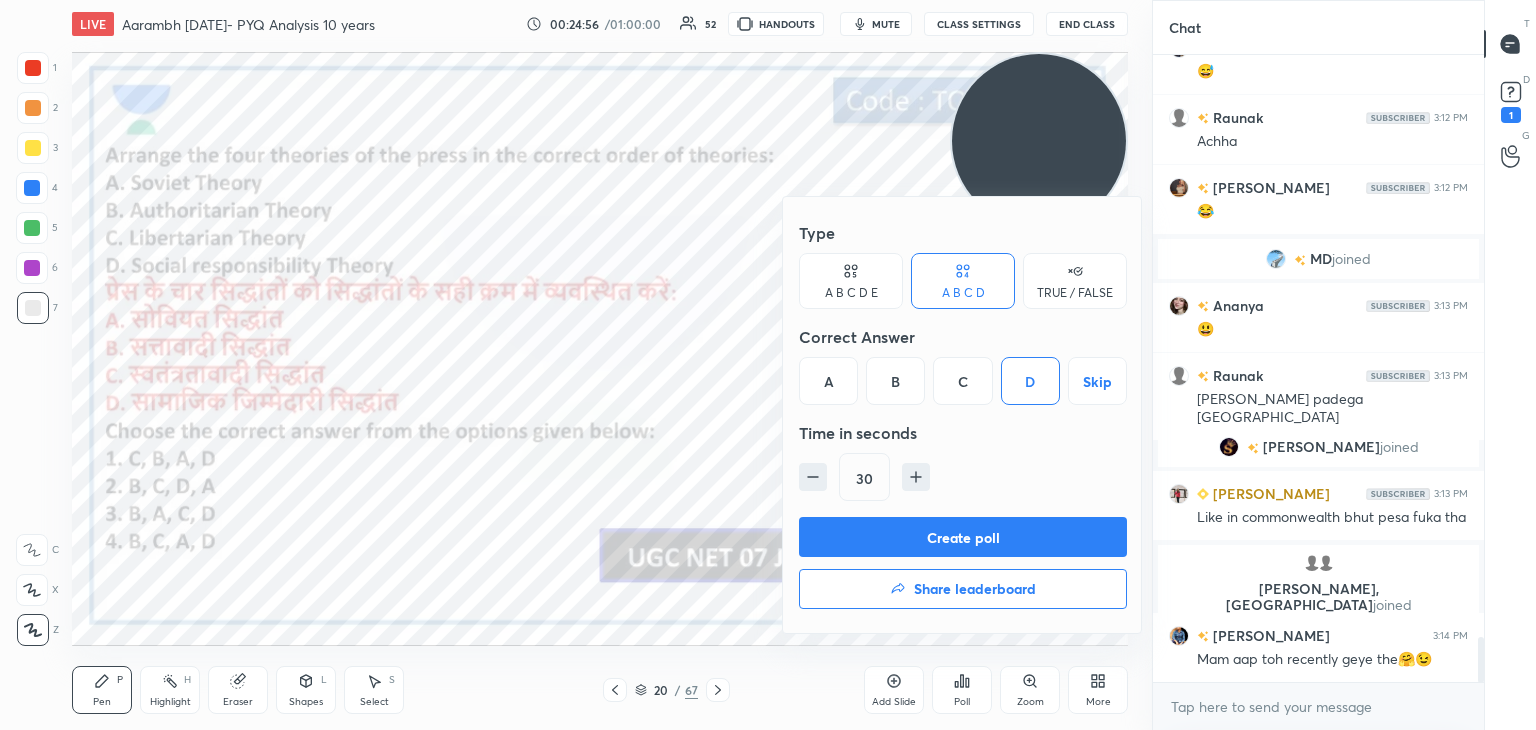 click on "Create poll" at bounding box center [963, 537] 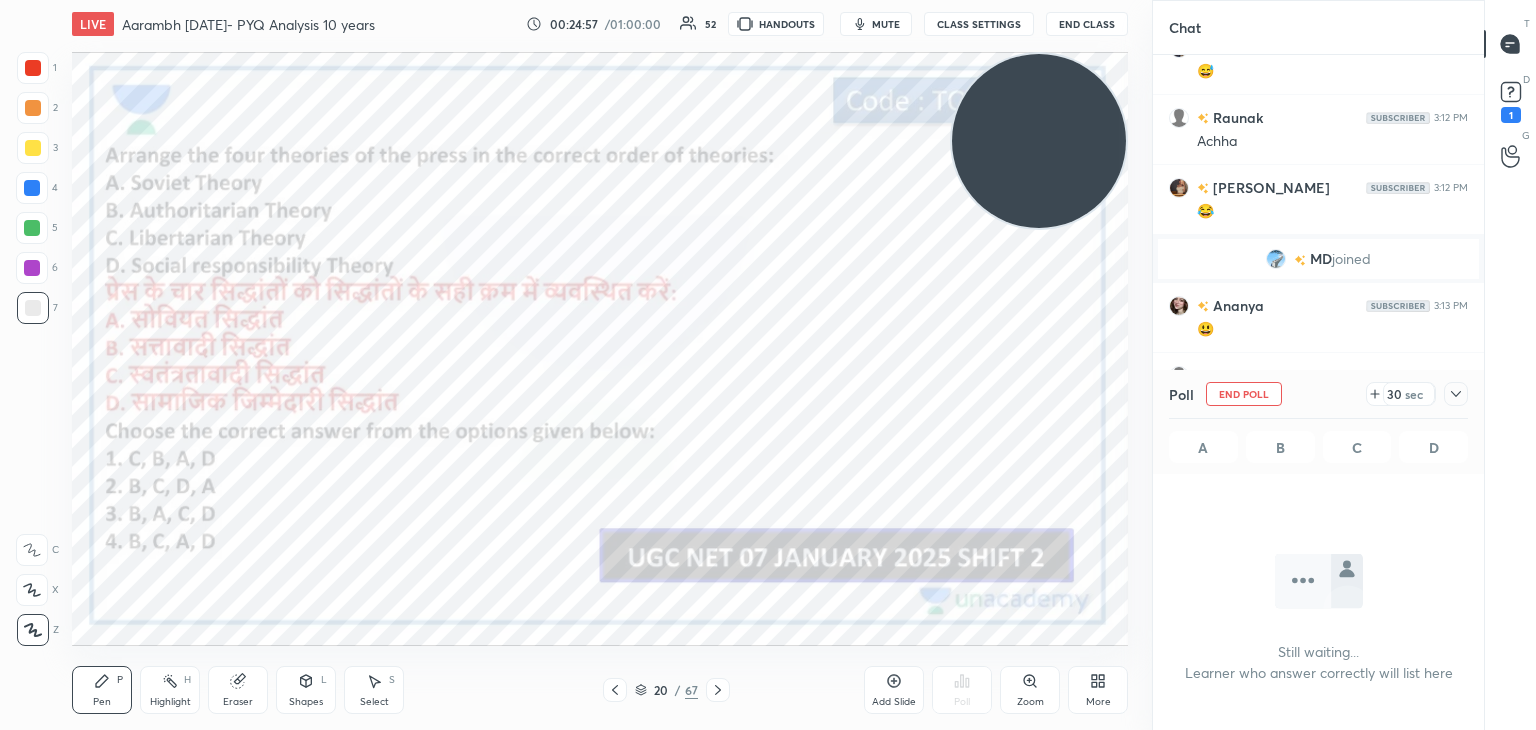 scroll, scrollTop: 528, scrollLeft: 325, axis: both 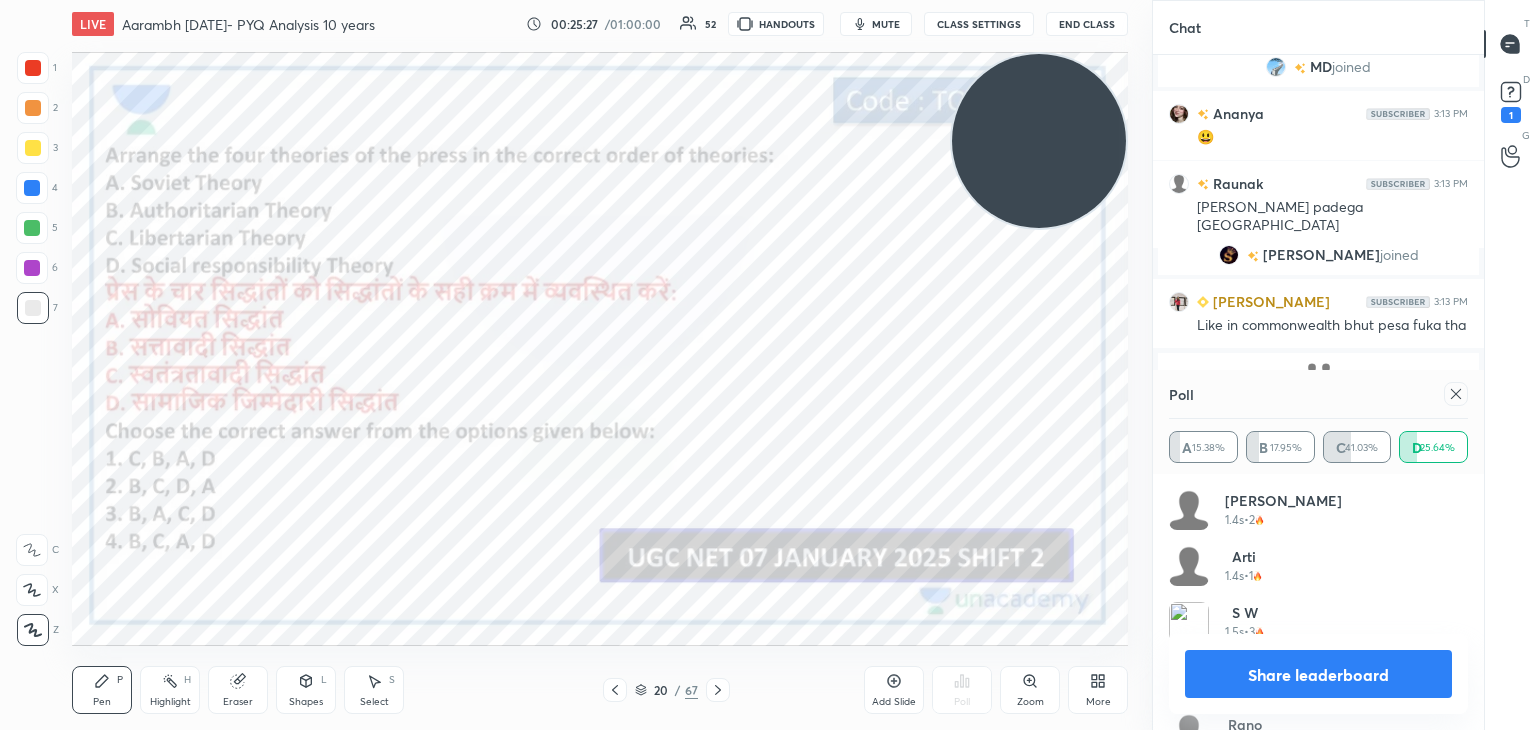 click on "1 2 3 4 5 6 7 C X Z C X Z E E Erase all   H H" at bounding box center (32, 349) 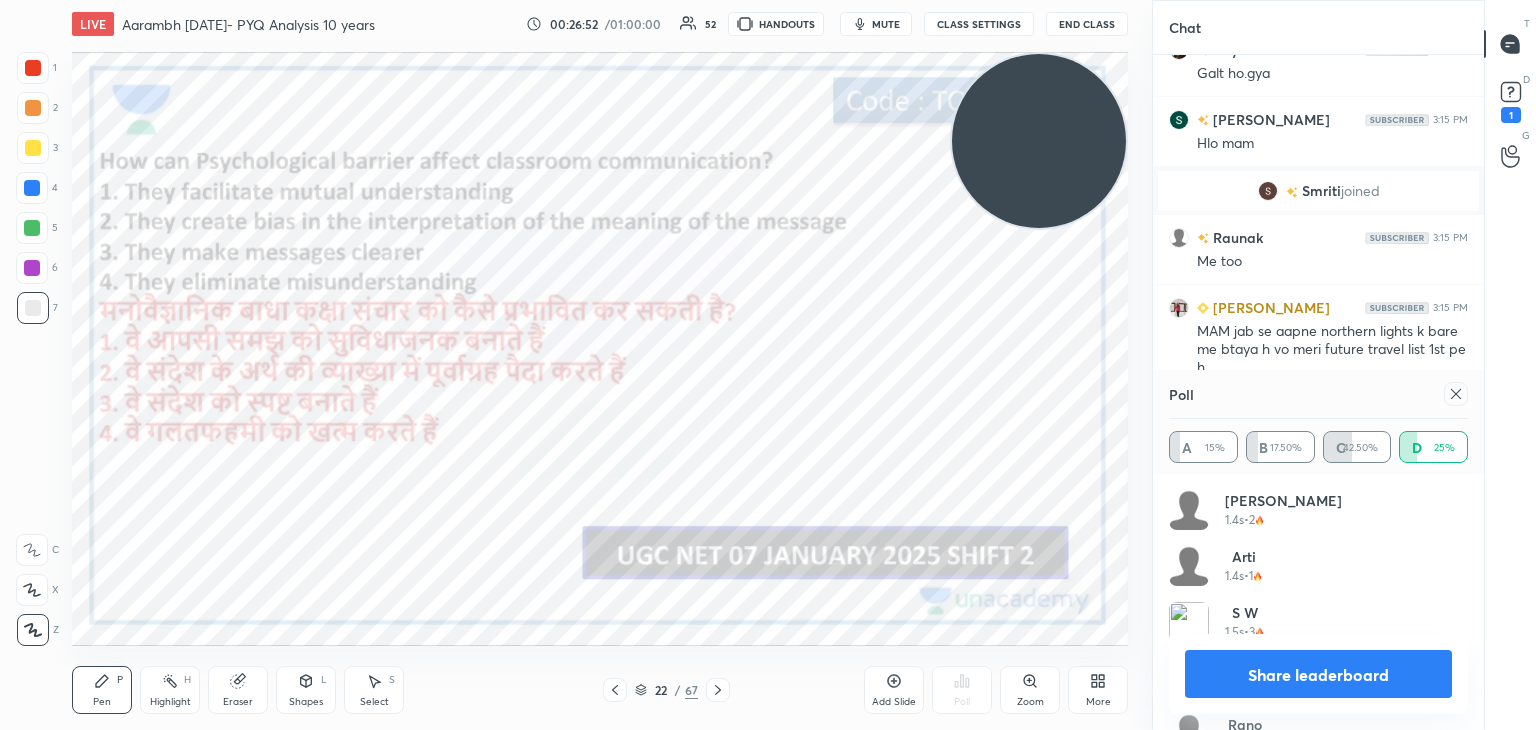 scroll, scrollTop: 8758, scrollLeft: 0, axis: vertical 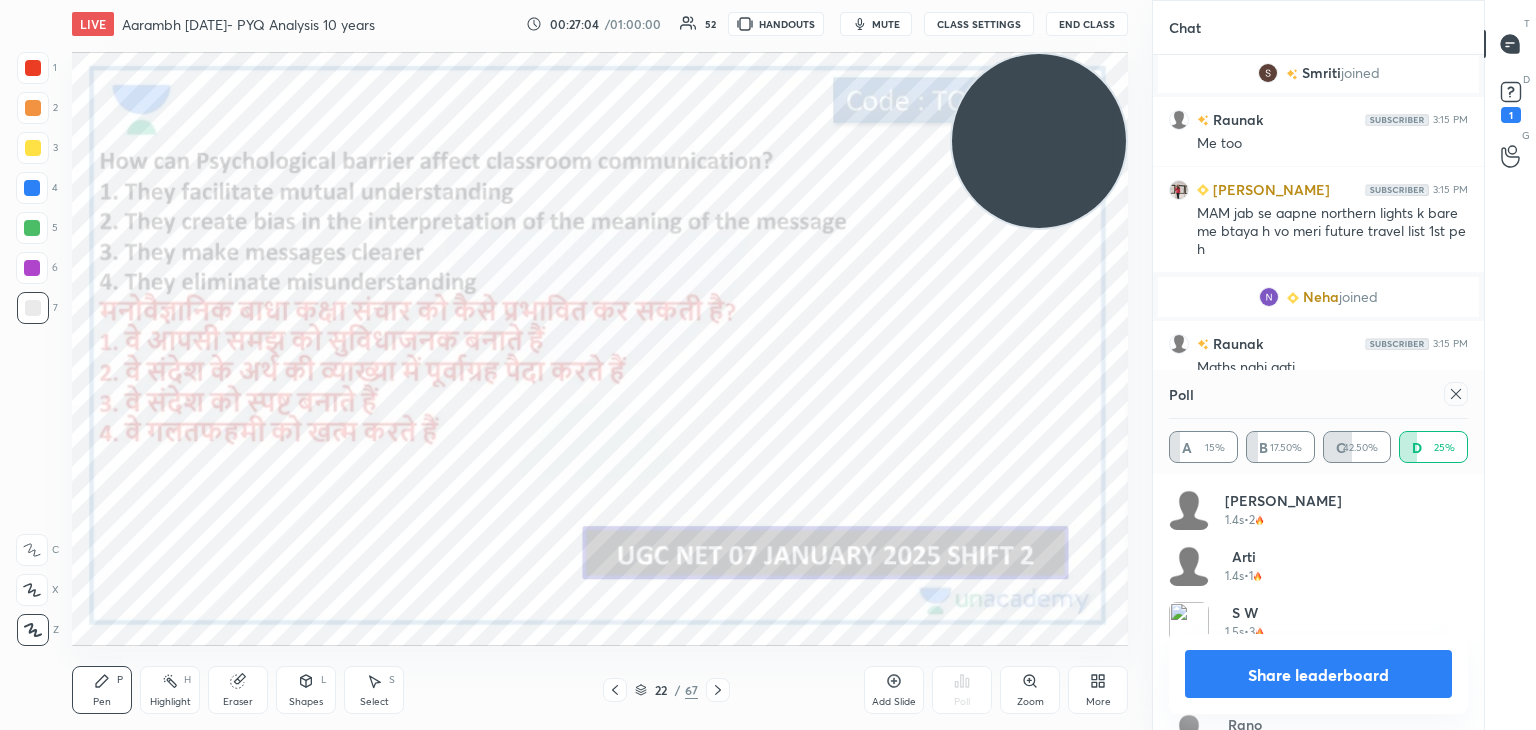 click 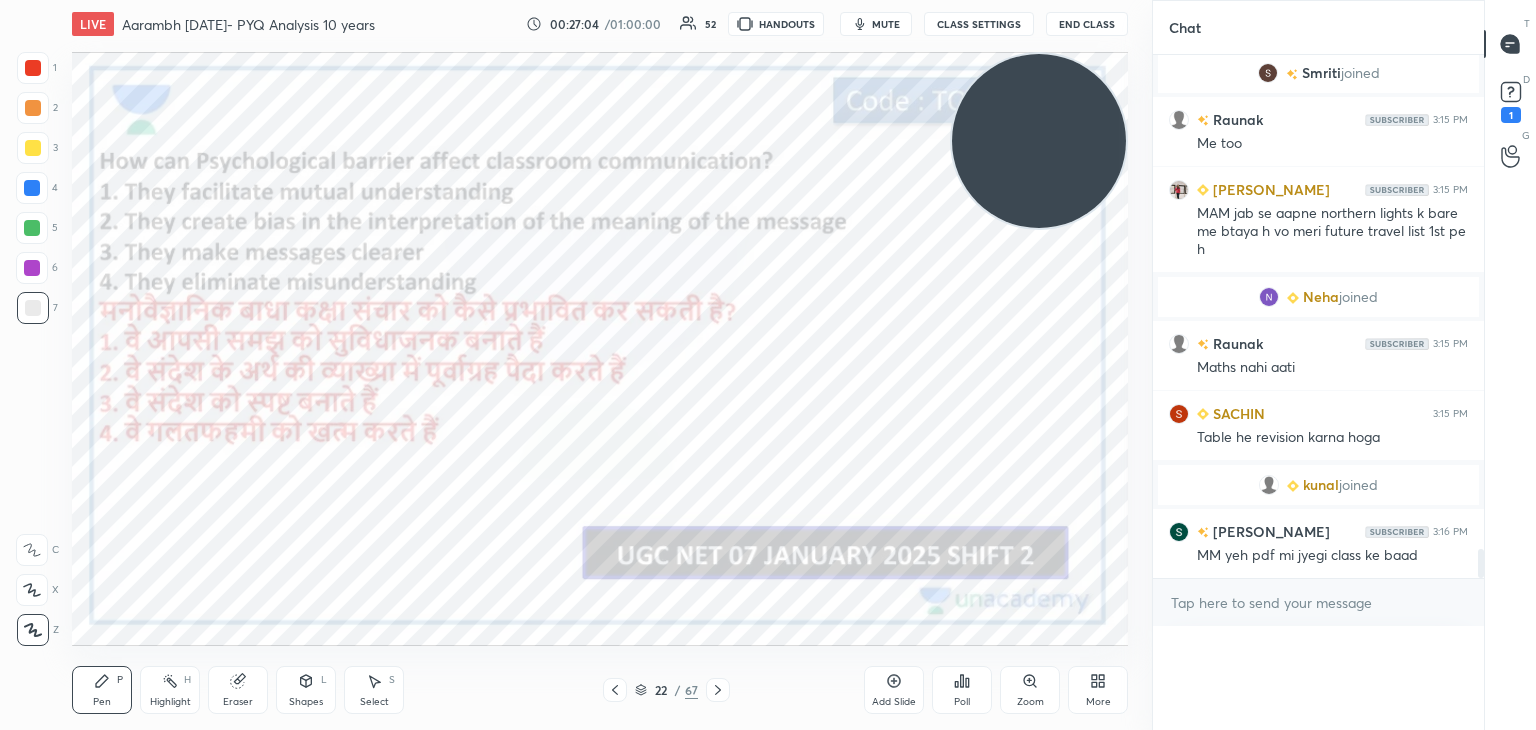 scroll, scrollTop: 88, scrollLeft: 293, axis: both 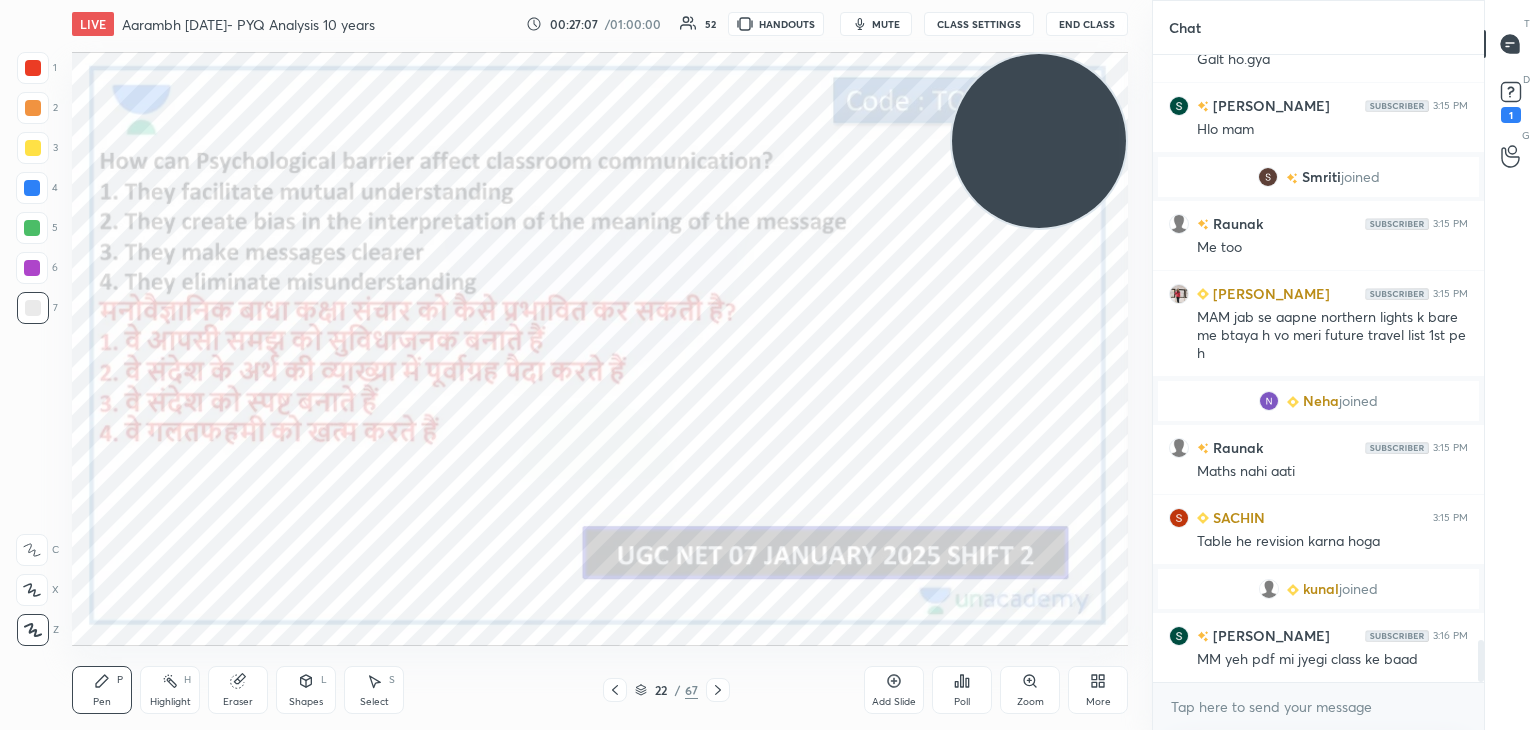 click 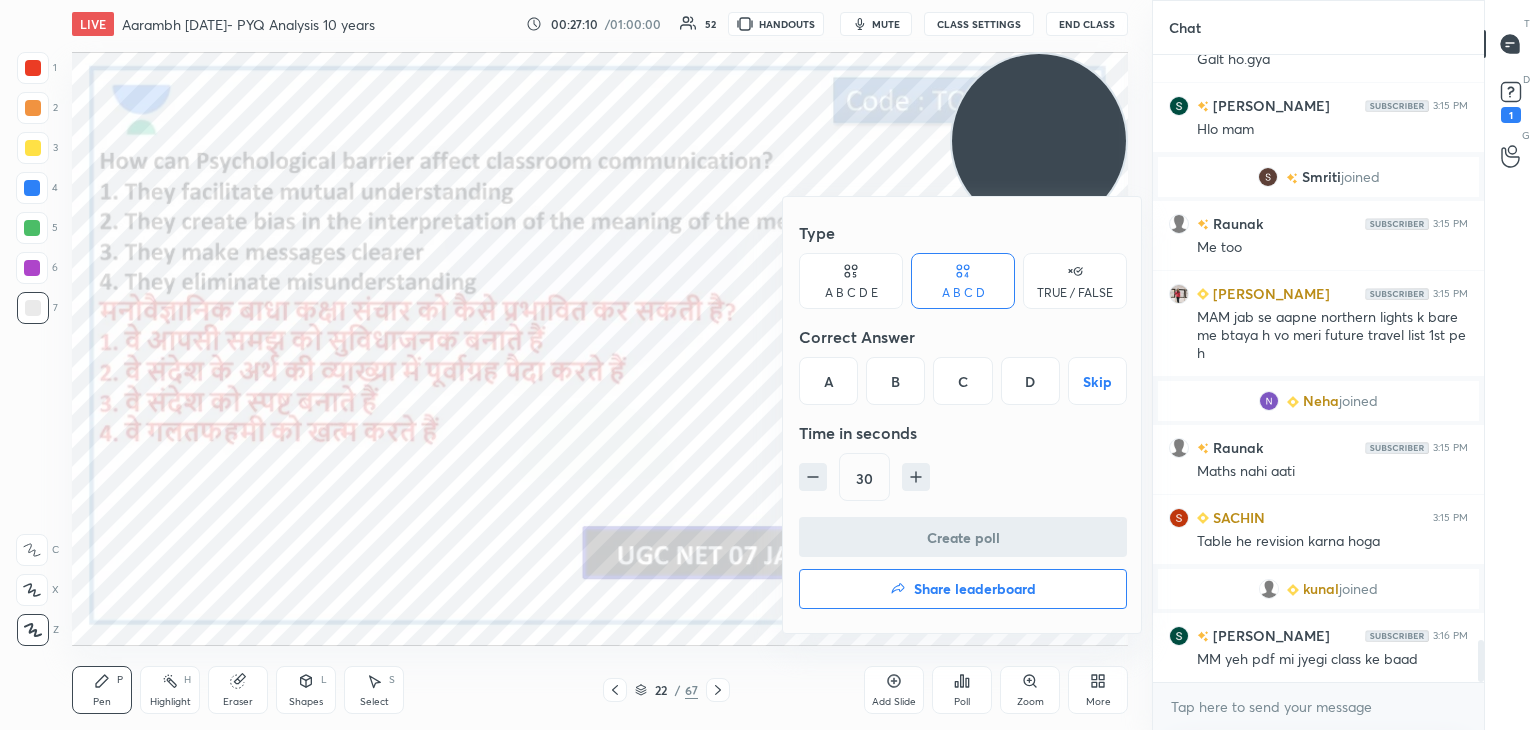 click on "B" at bounding box center (895, 381) 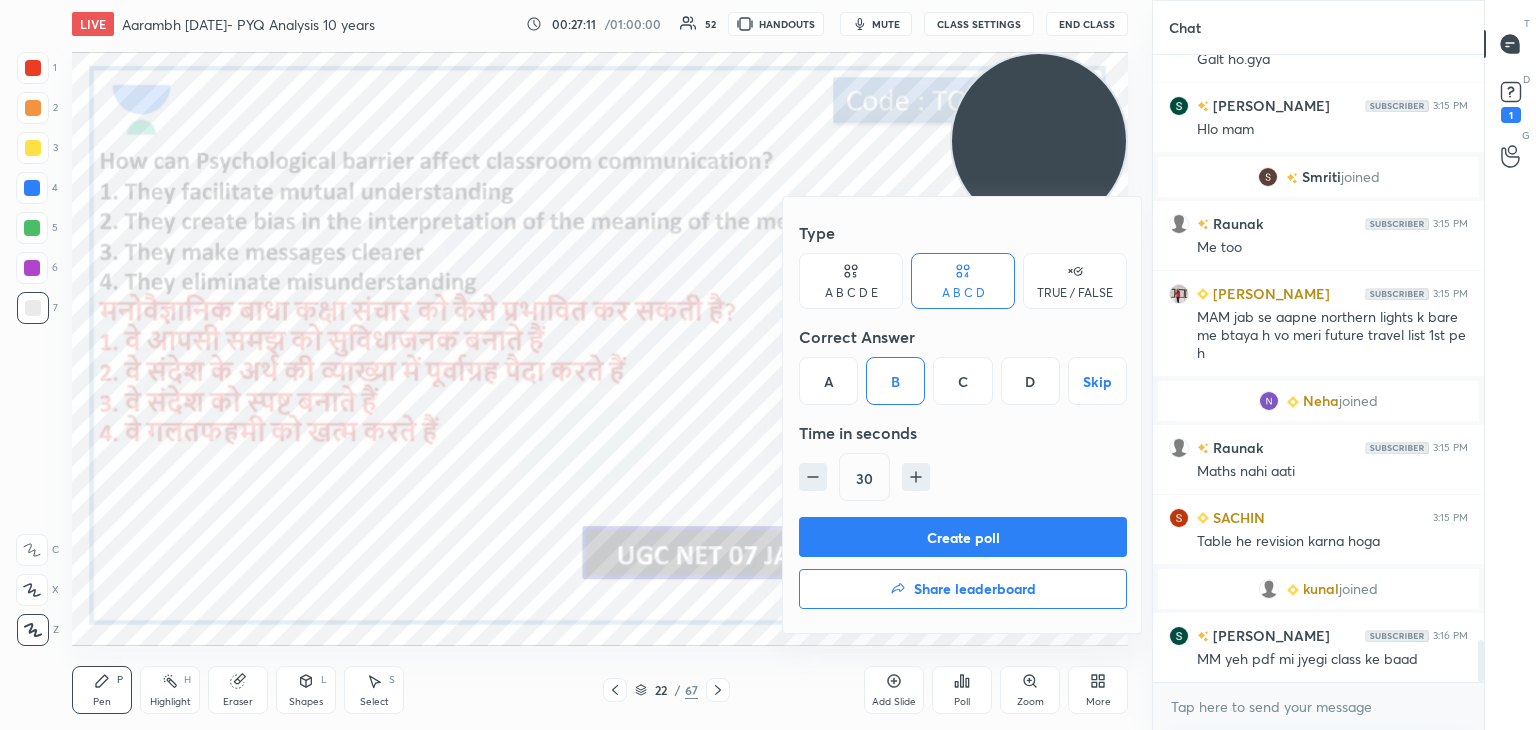 click on "Create poll" at bounding box center (963, 537) 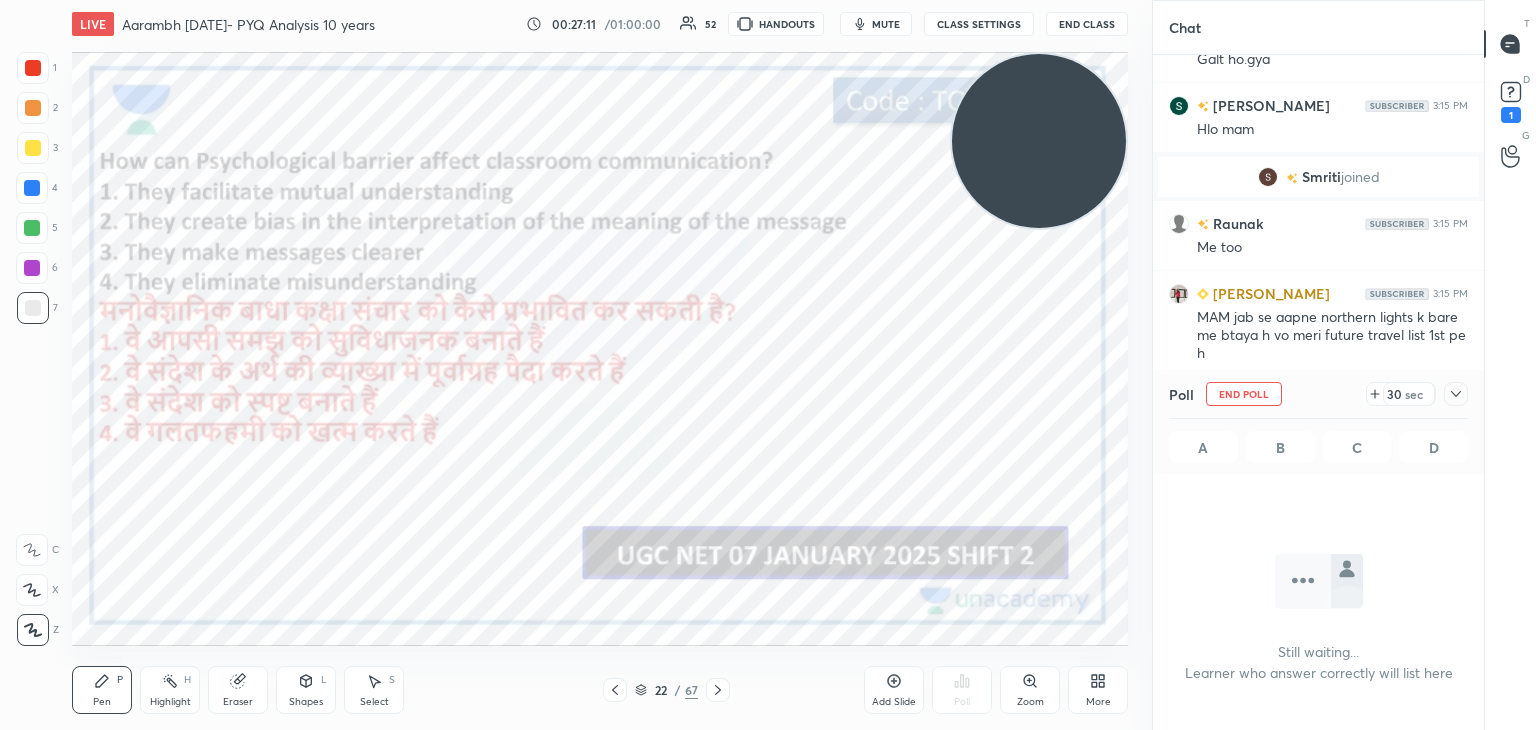 scroll, scrollTop: 362, scrollLeft: 325, axis: both 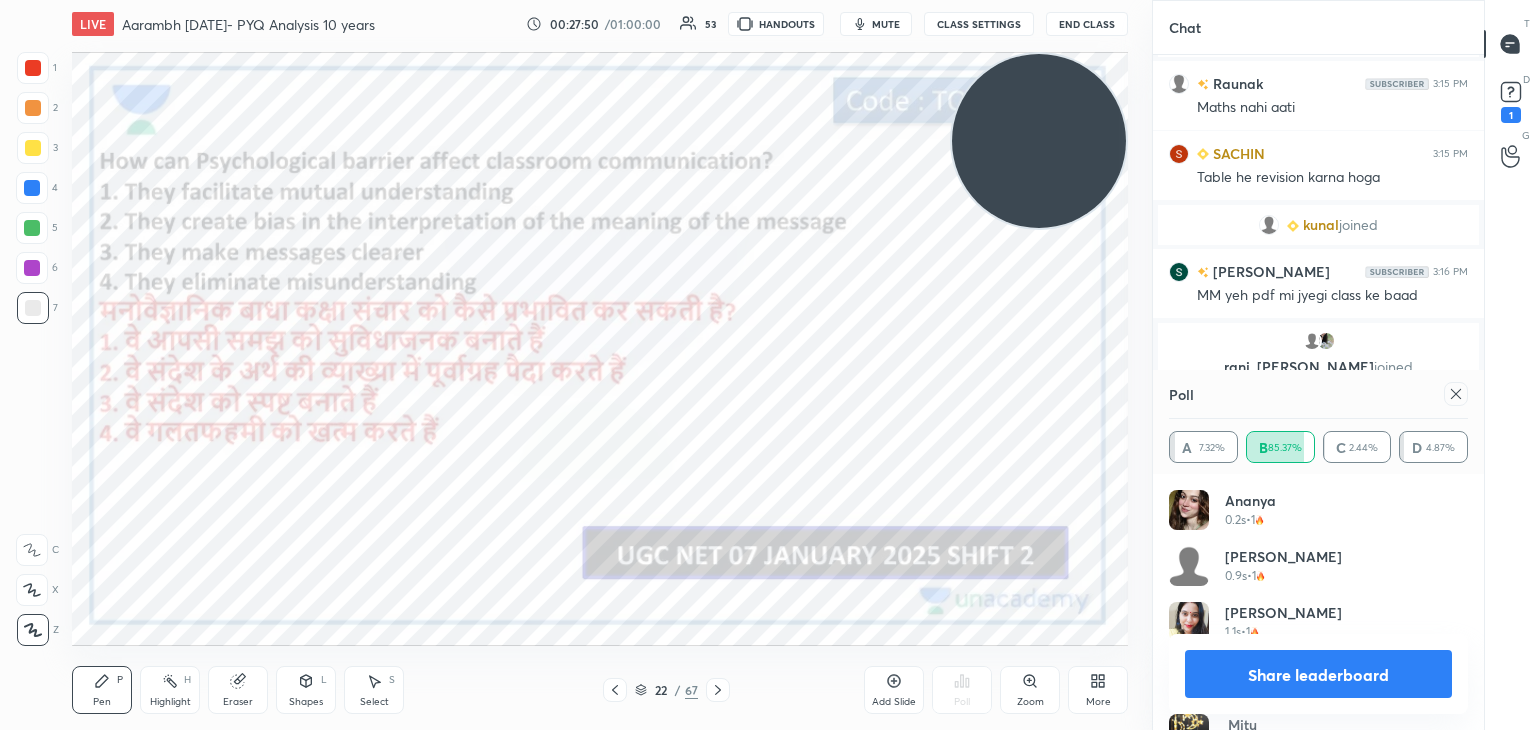 click at bounding box center (33, 68) 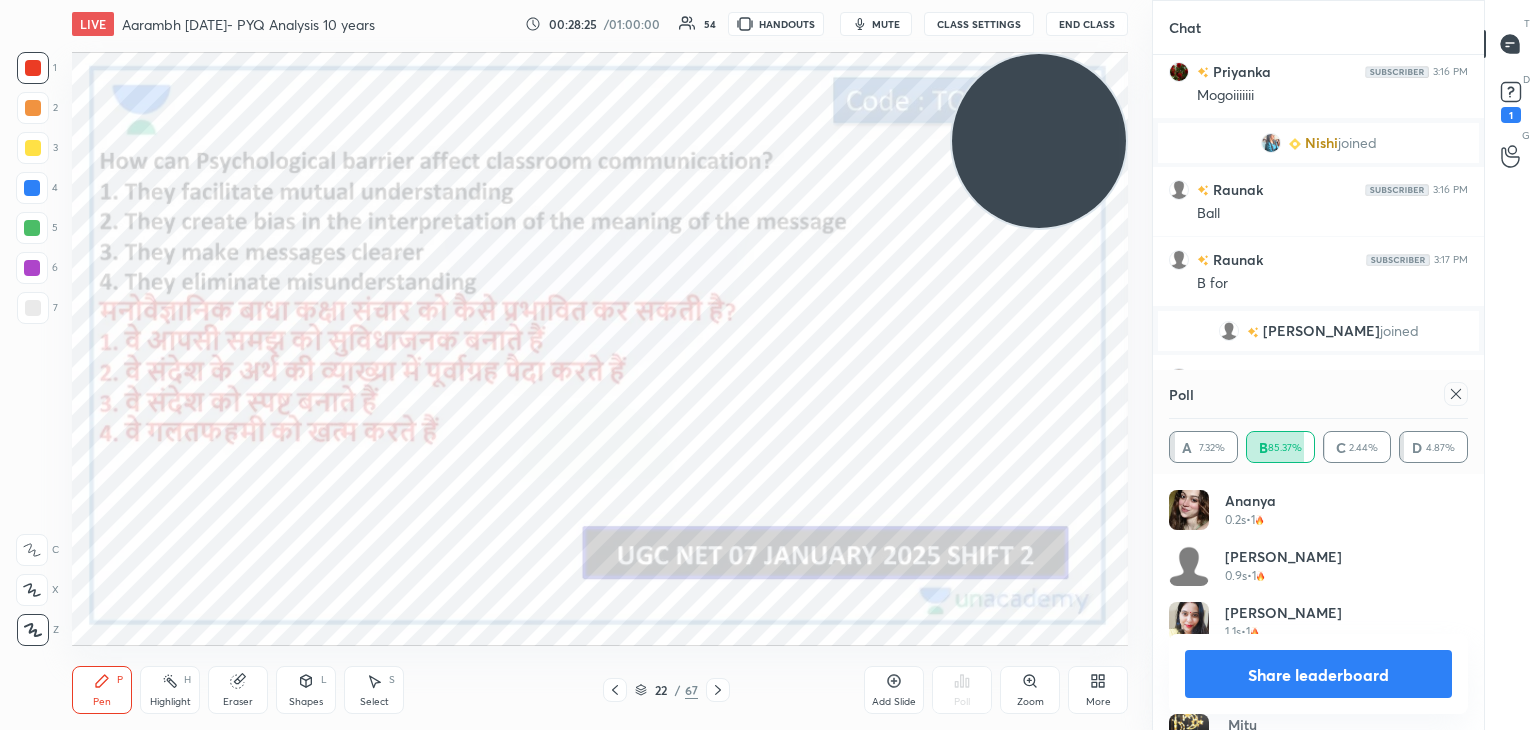scroll, scrollTop: 9304, scrollLeft: 0, axis: vertical 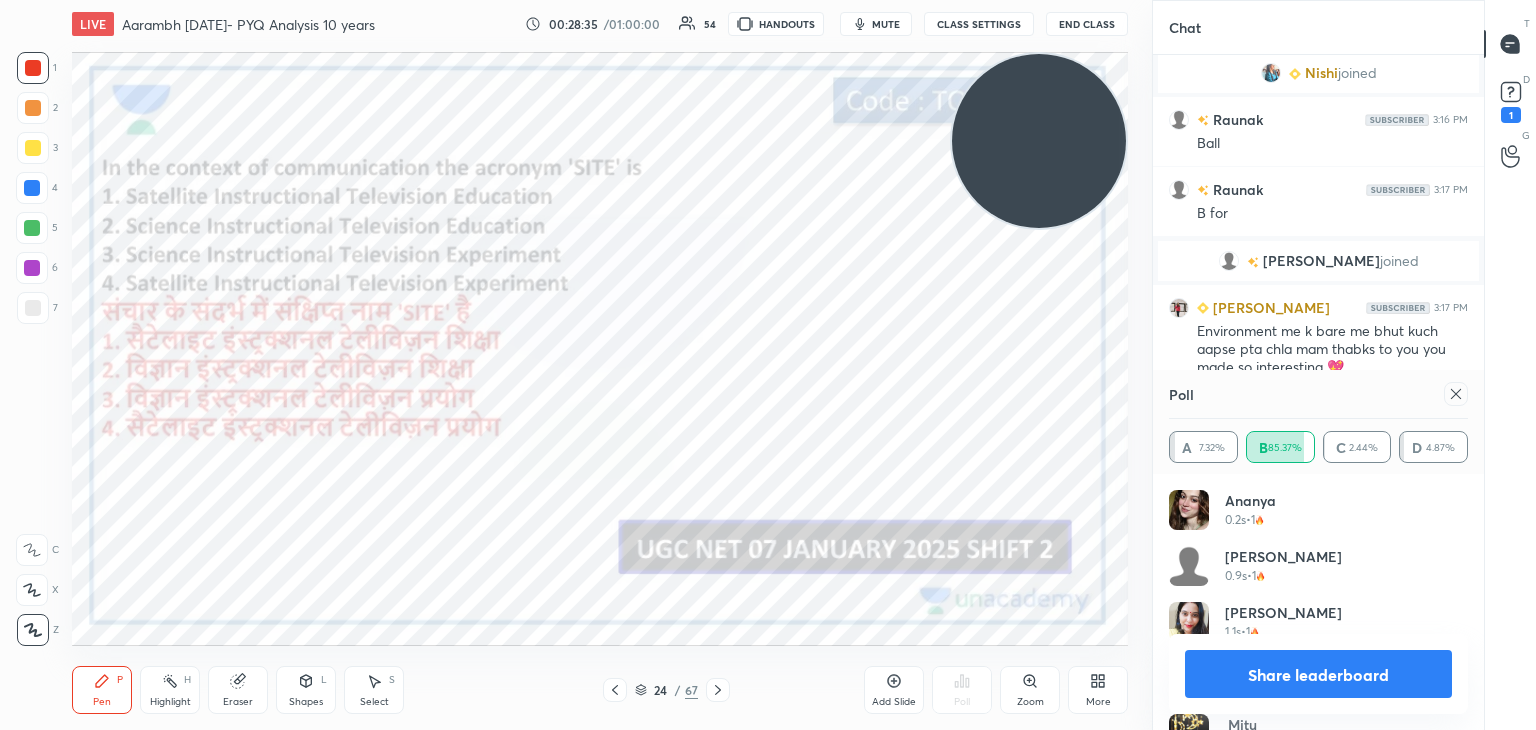click 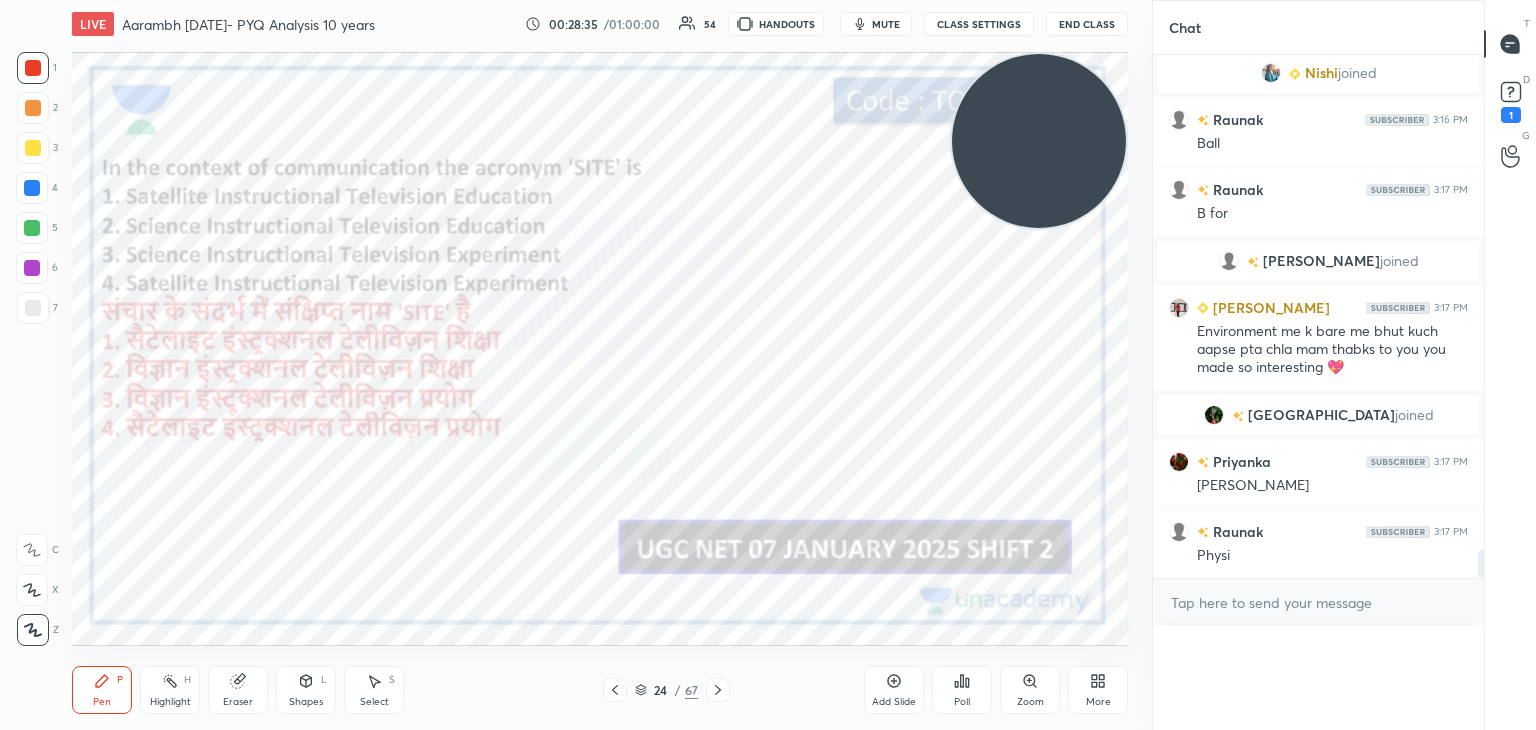 scroll, scrollTop: 176, scrollLeft: 293, axis: both 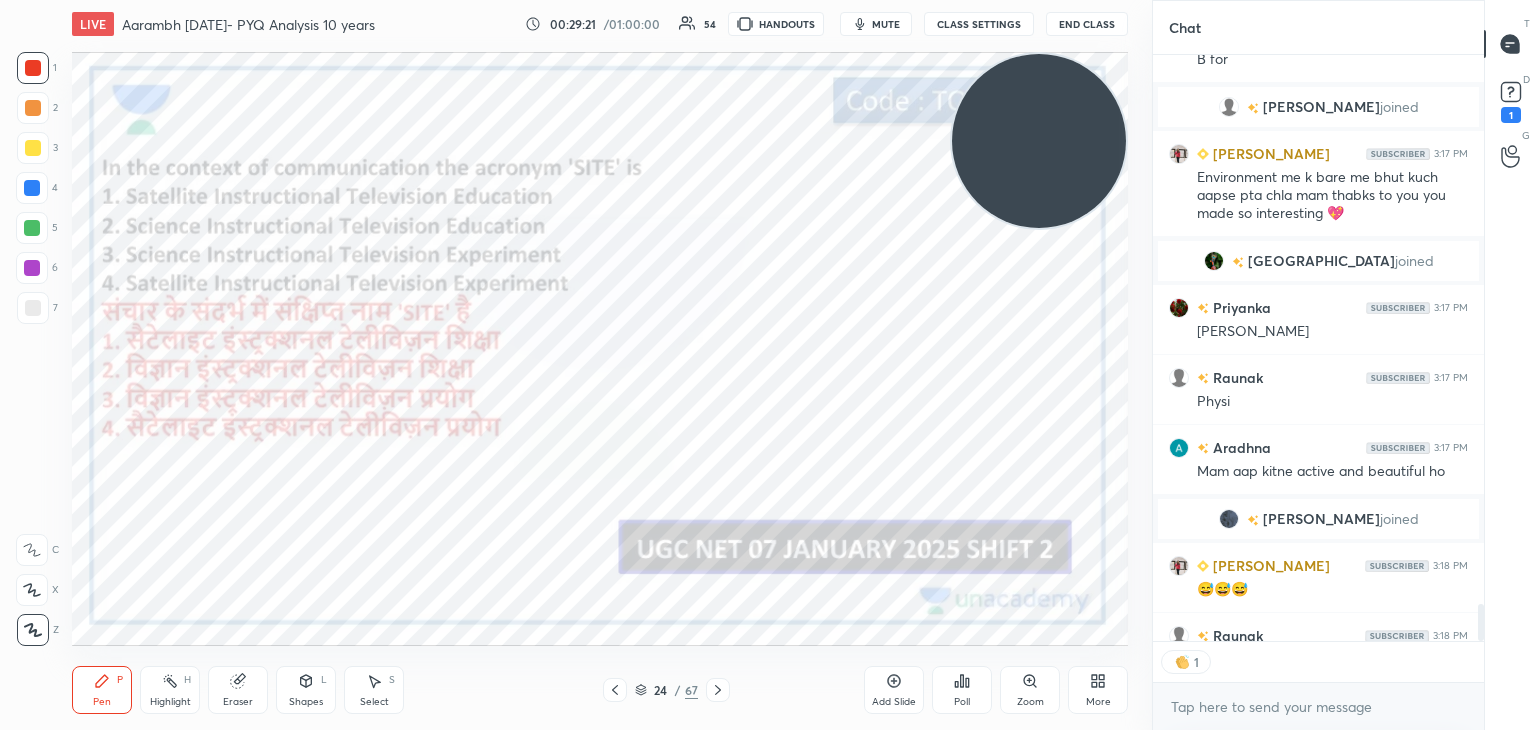 click 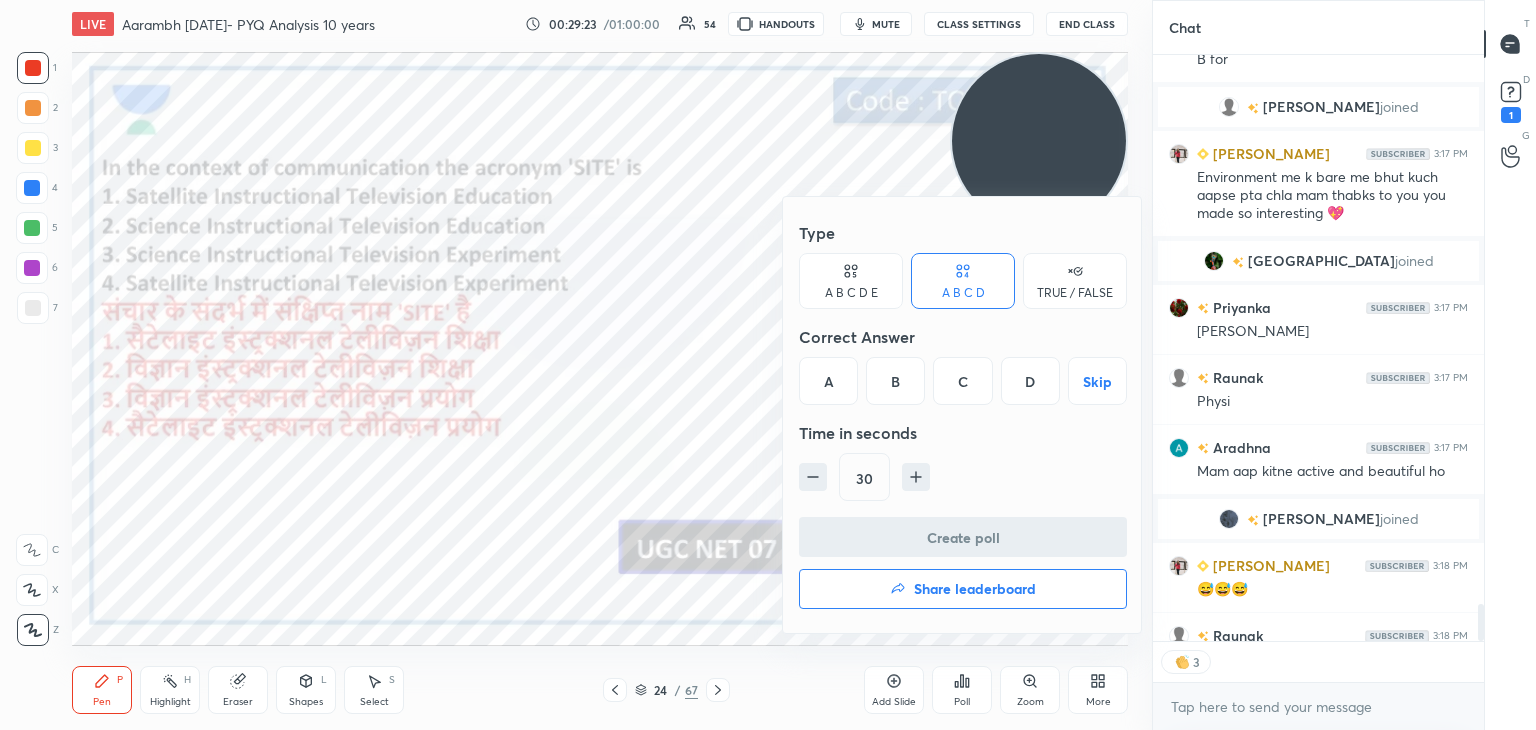 click on "D" at bounding box center (1030, 381) 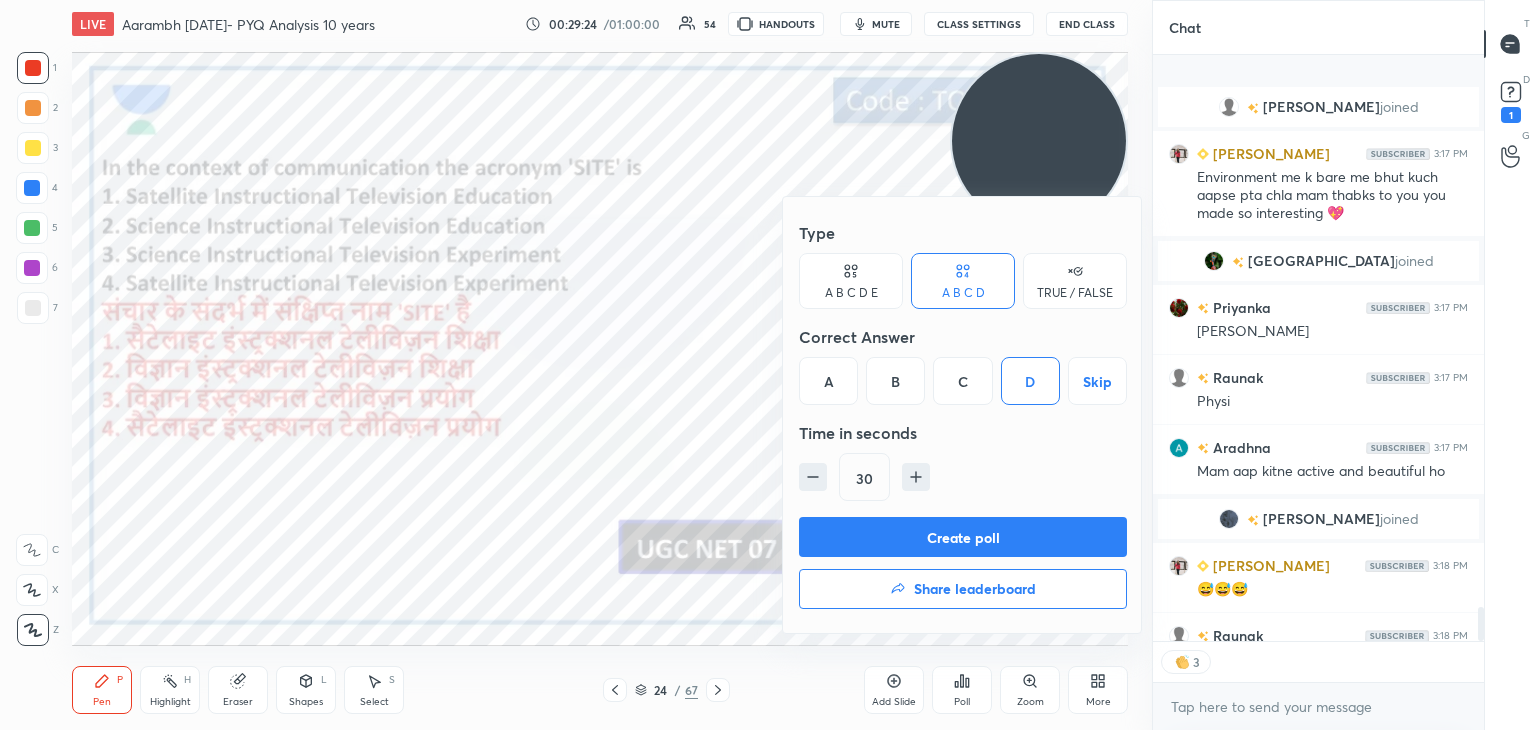 scroll, scrollTop: 9511, scrollLeft: 0, axis: vertical 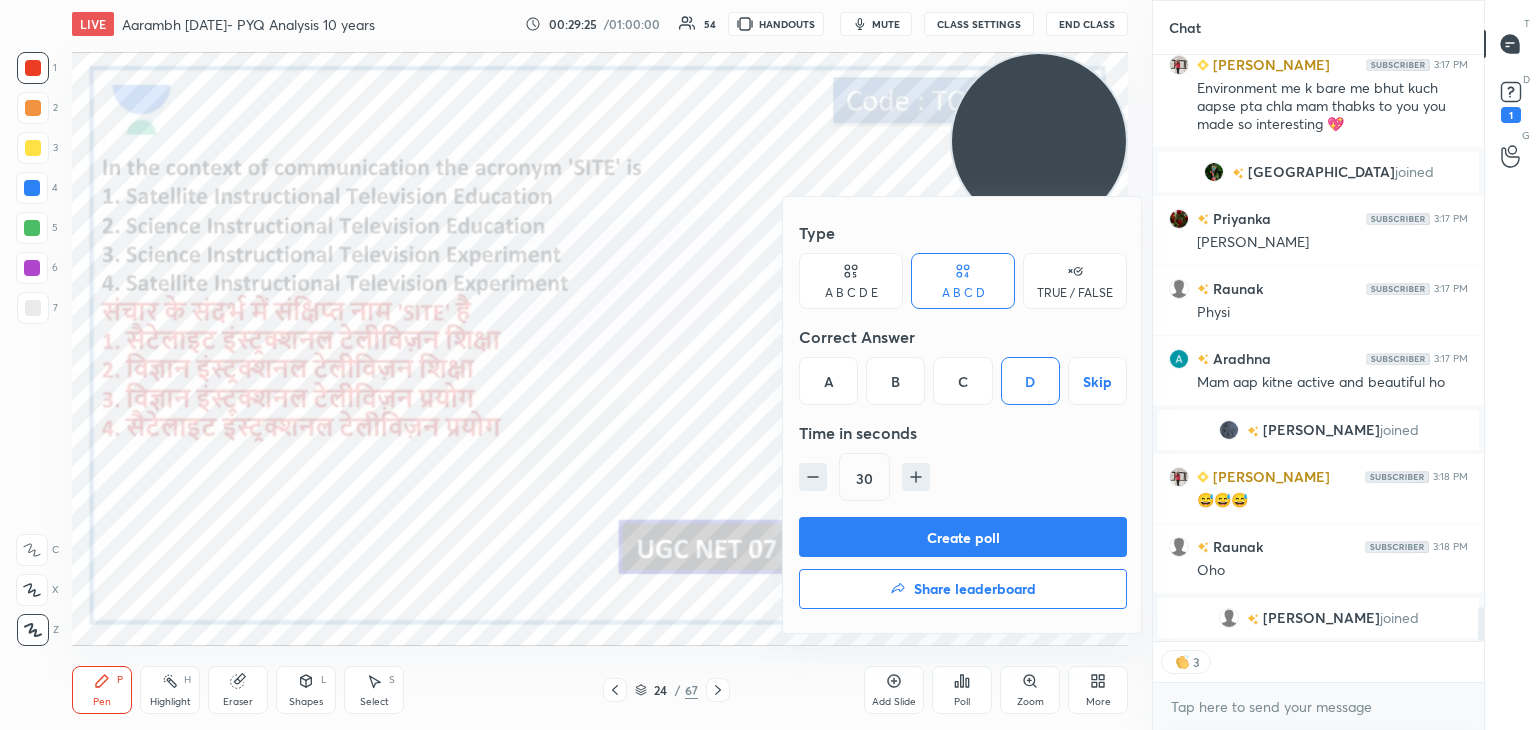 click on "Create poll" at bounding box center (963, 537) 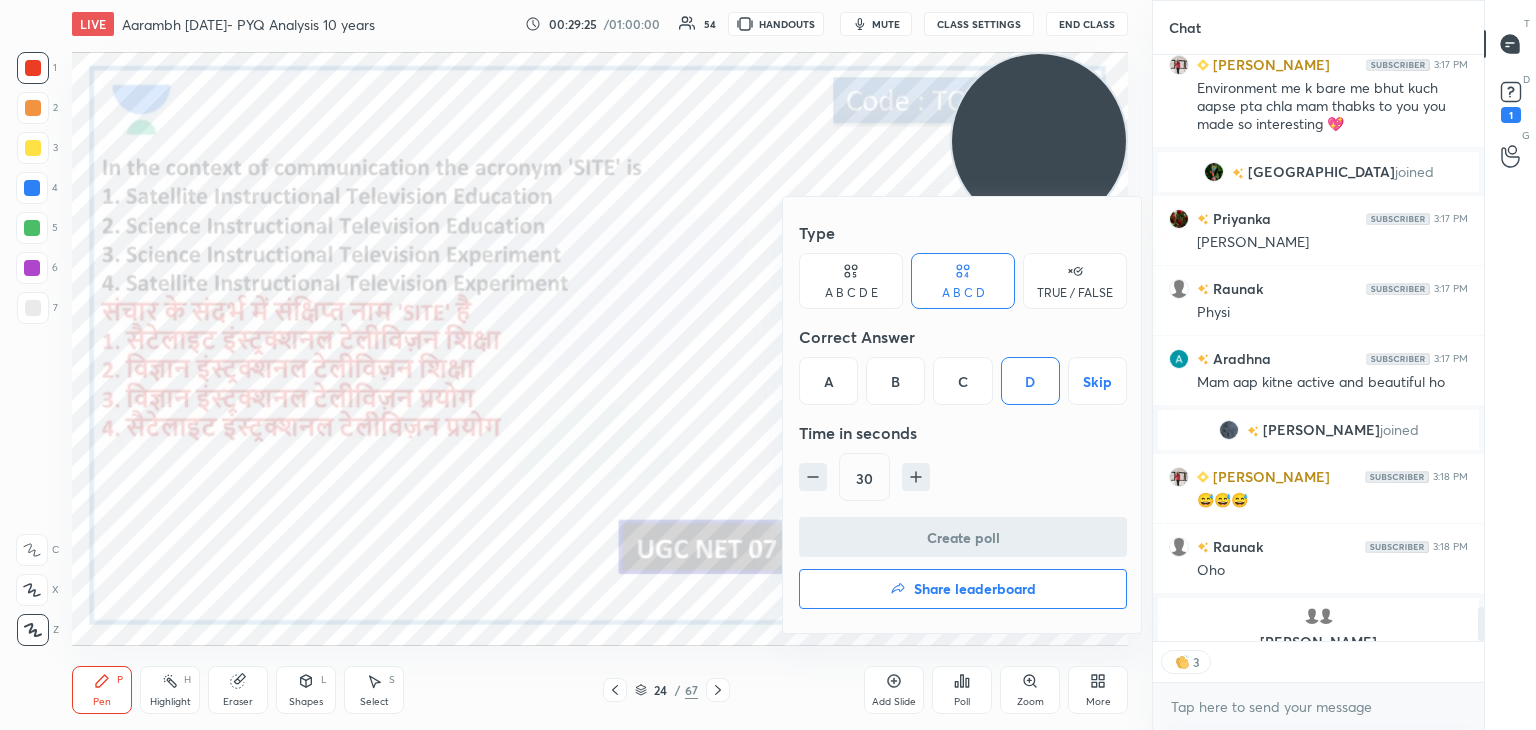 scroll, scrollTop: 9535, scrollLeft: 0, axis: vertical 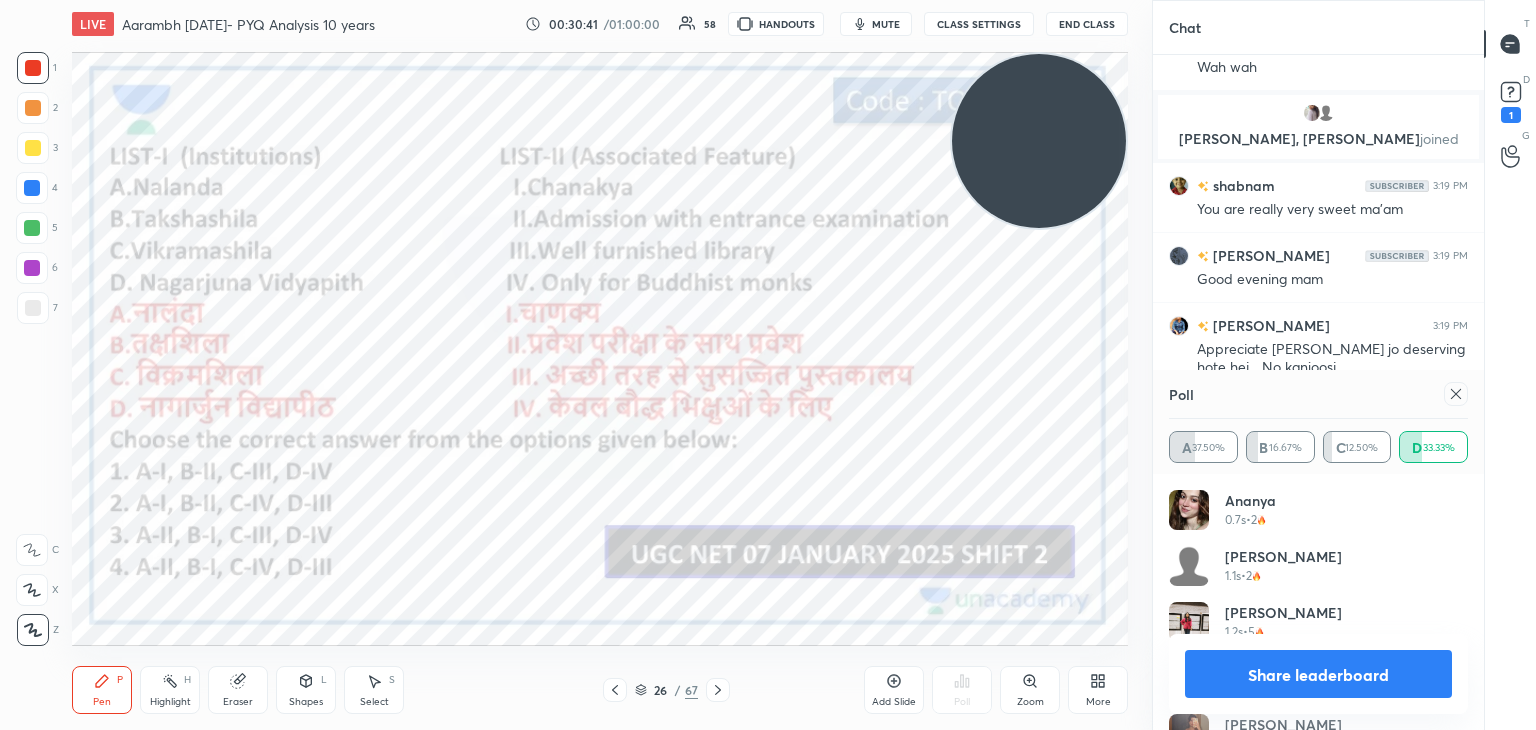 click 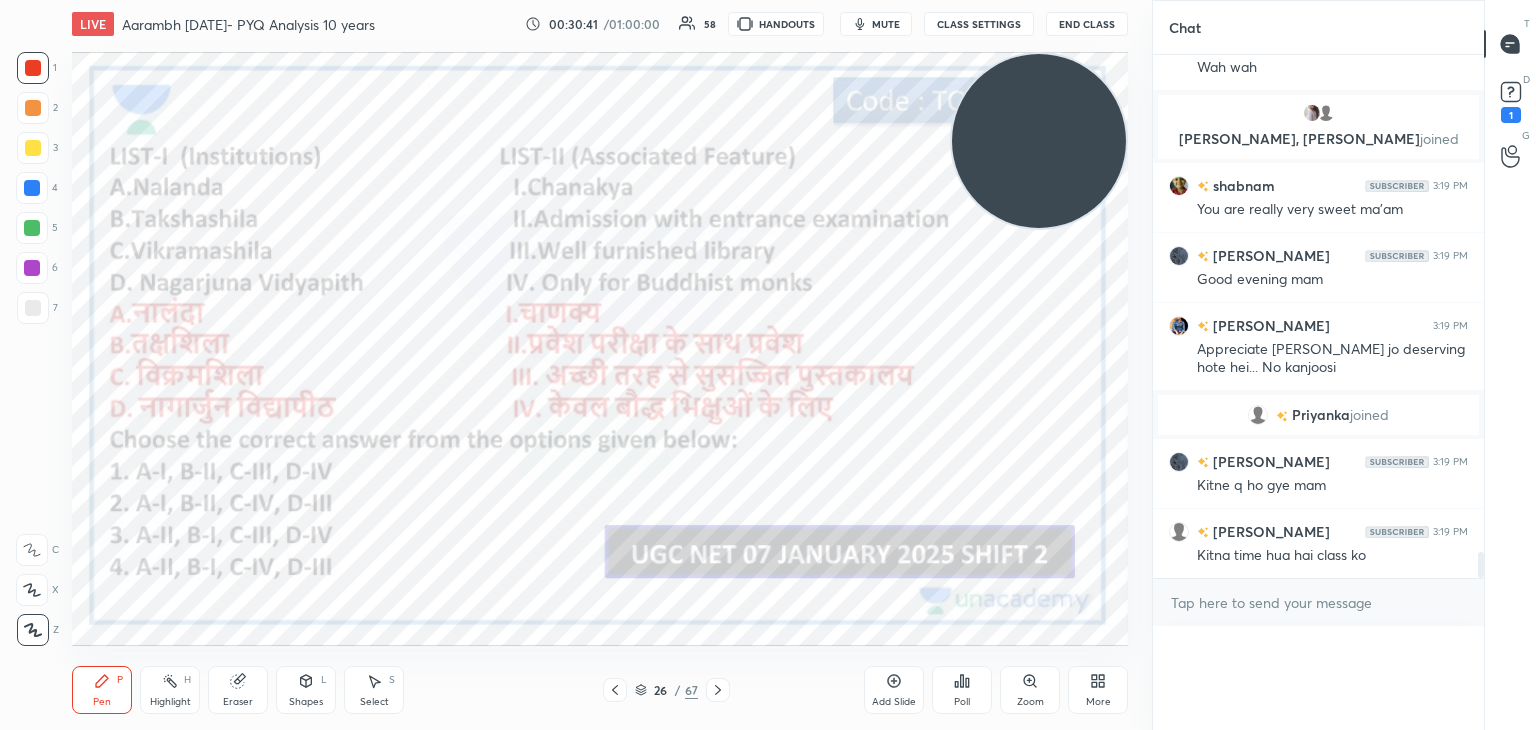 scroll, scrollTop: 0, scrollLeft: 0, axis: both 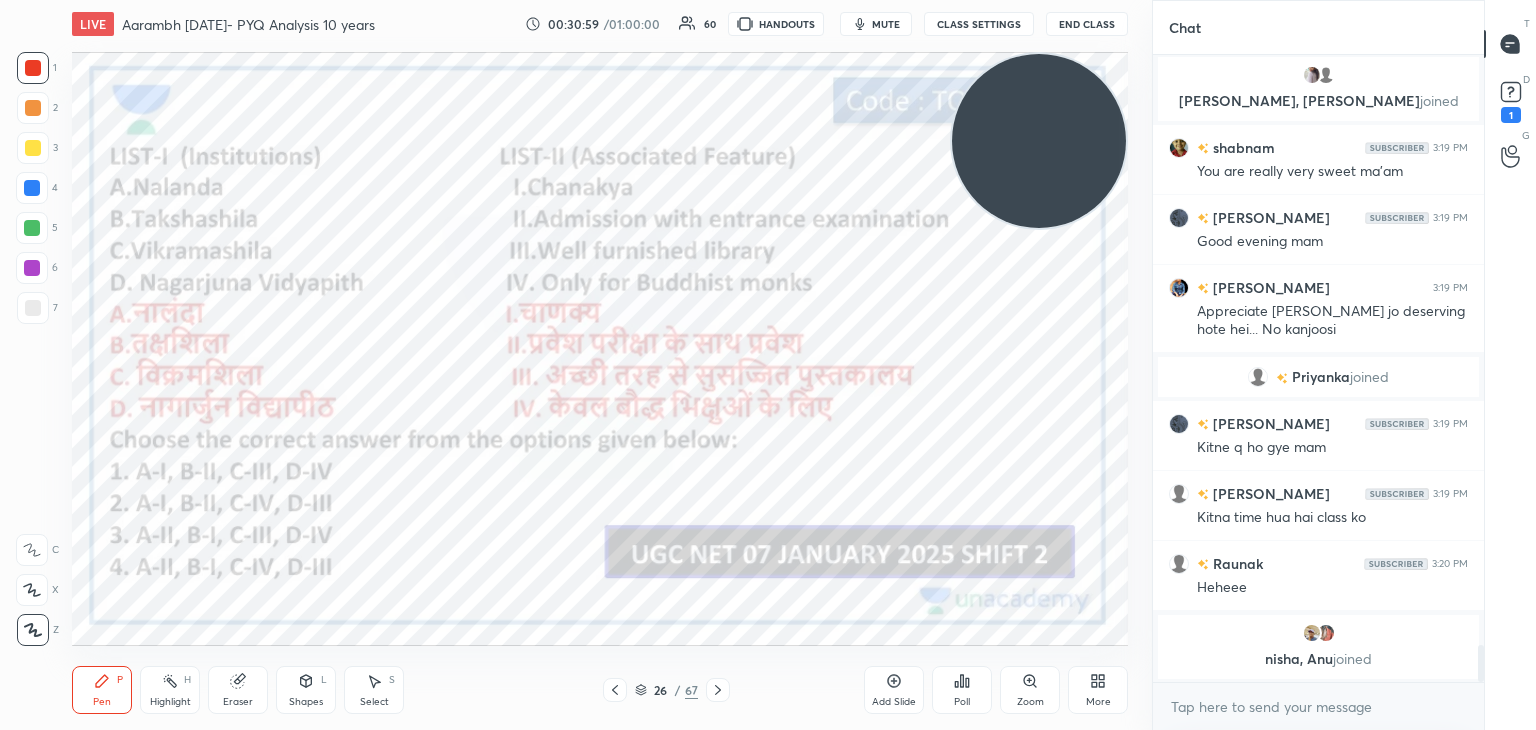 click 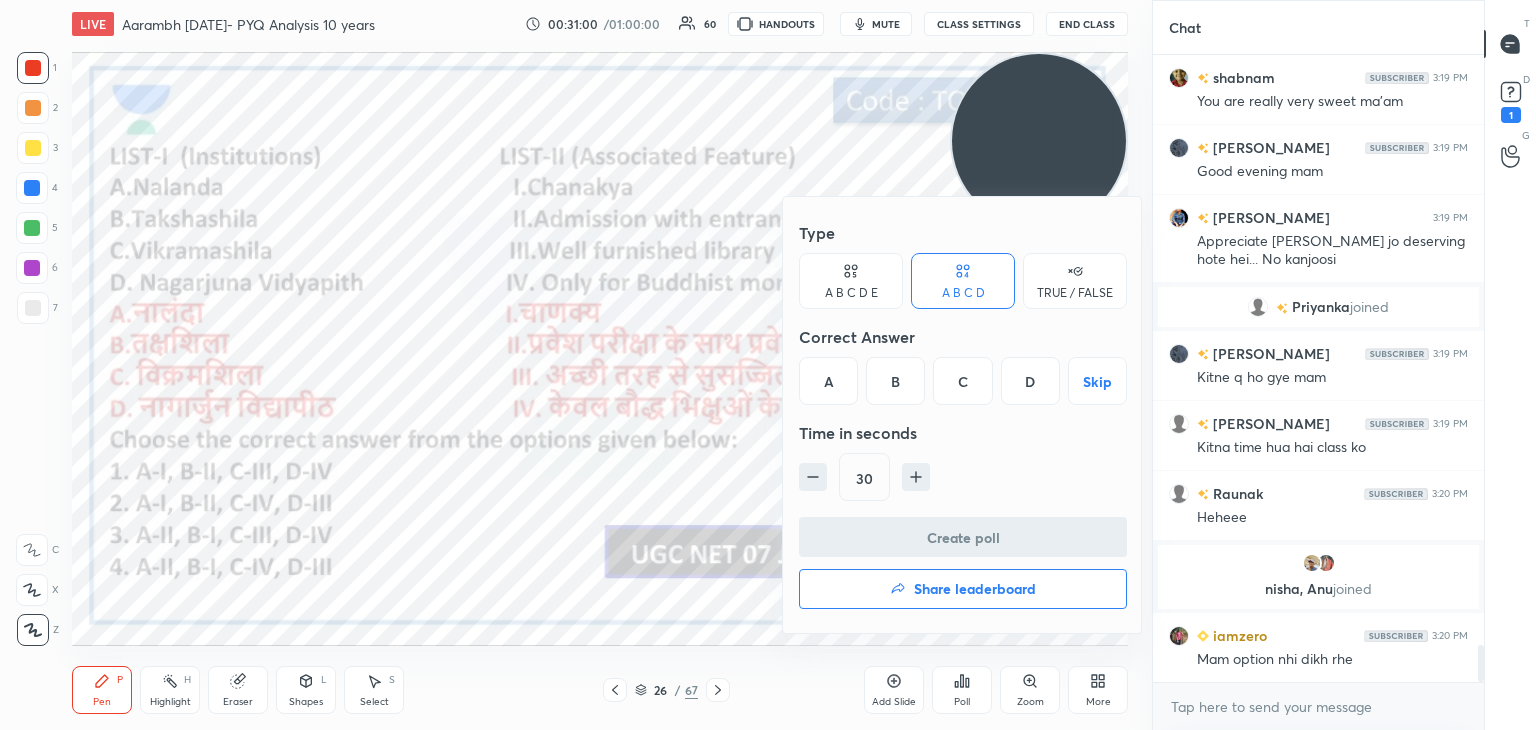 click on "D" at bounding box center (1030, 381) 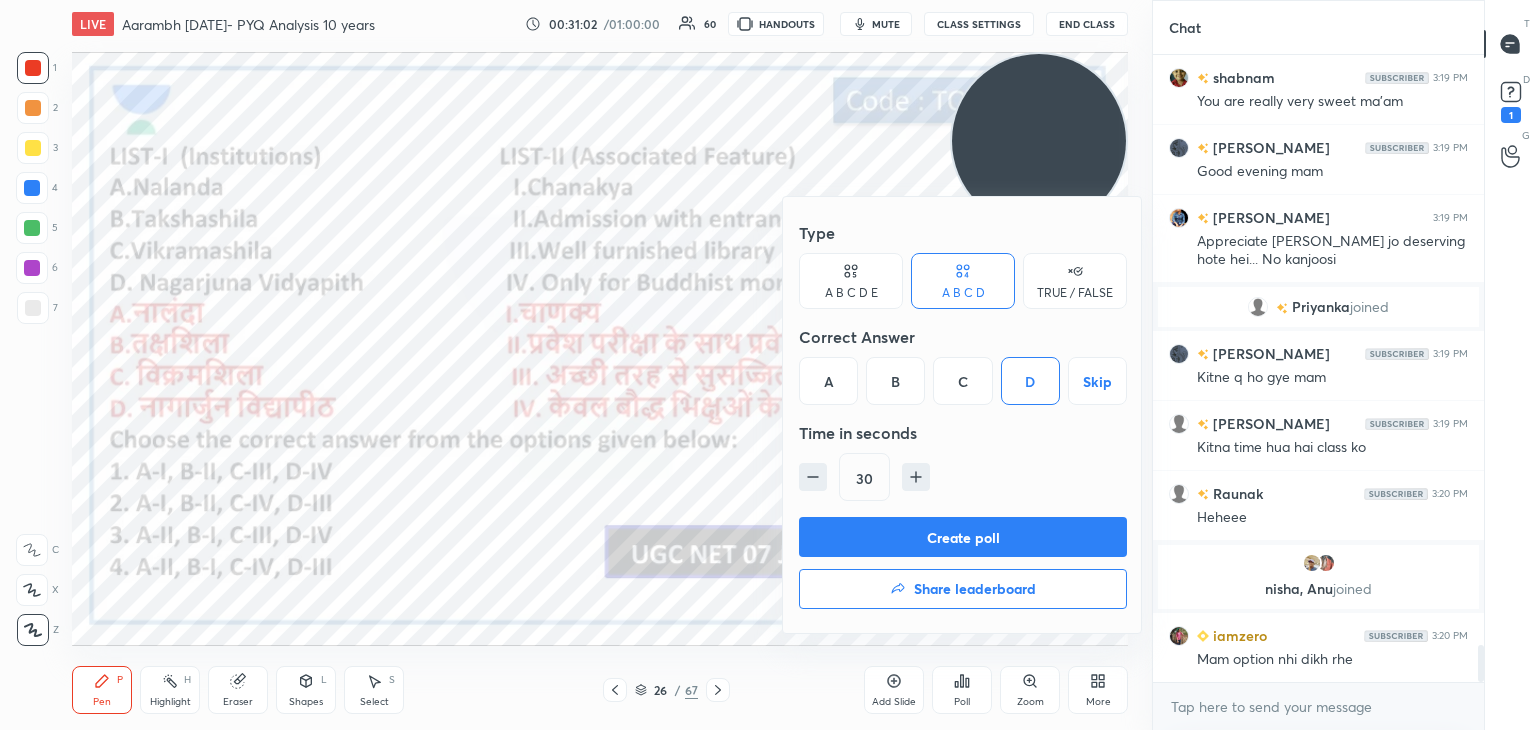 click on "Create poll" at bounding box center [963, 537] 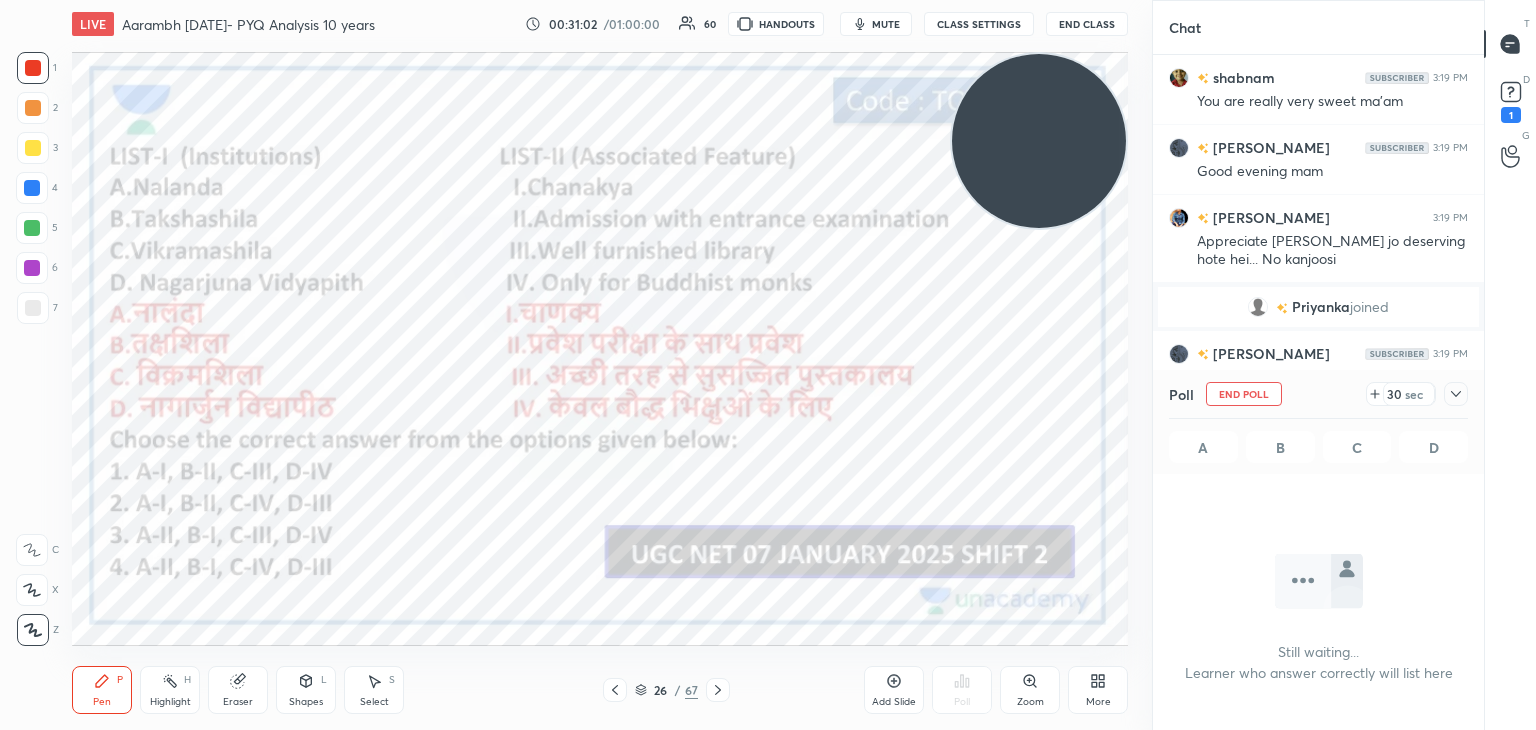 scroll, scrollTop: 528, scrollLeft: 325, axis: both 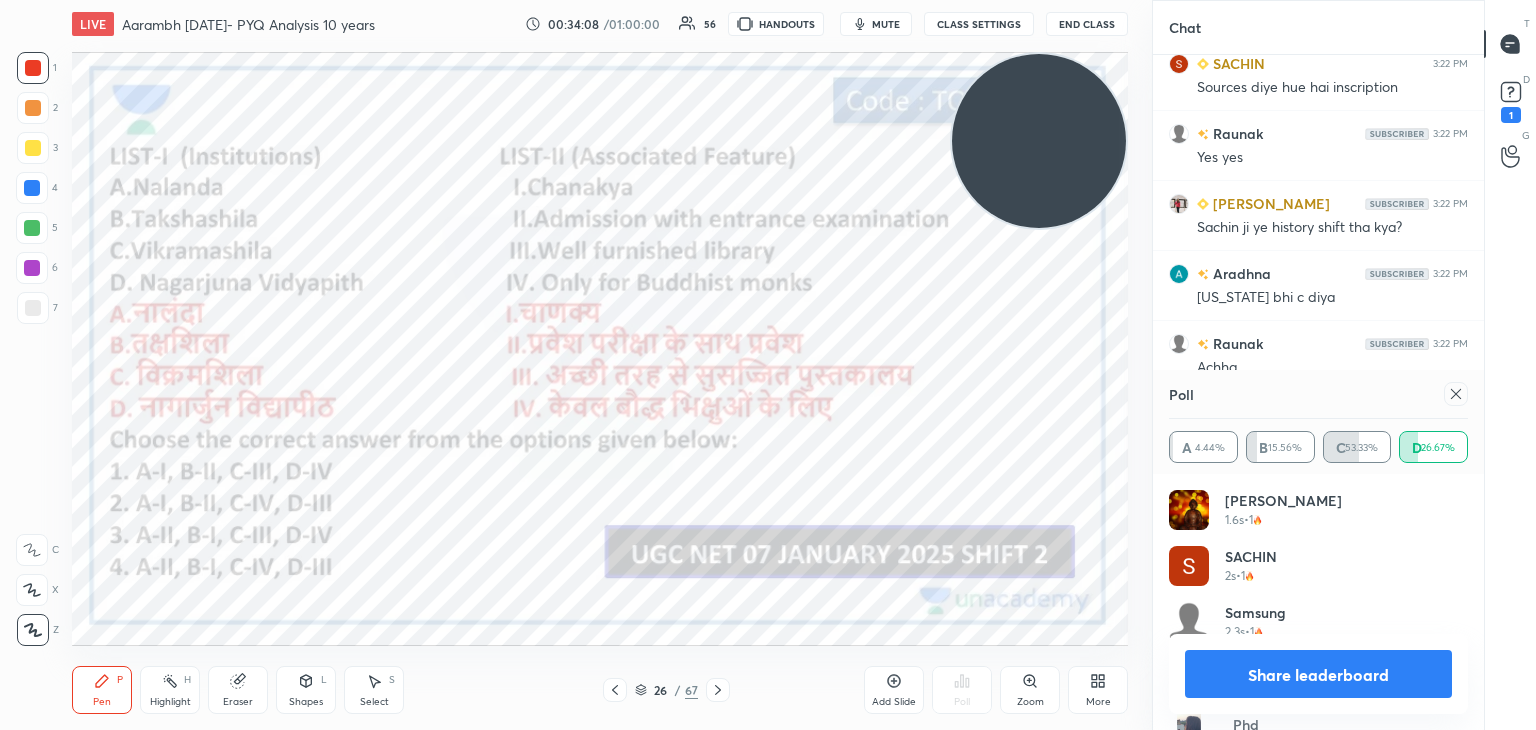 click 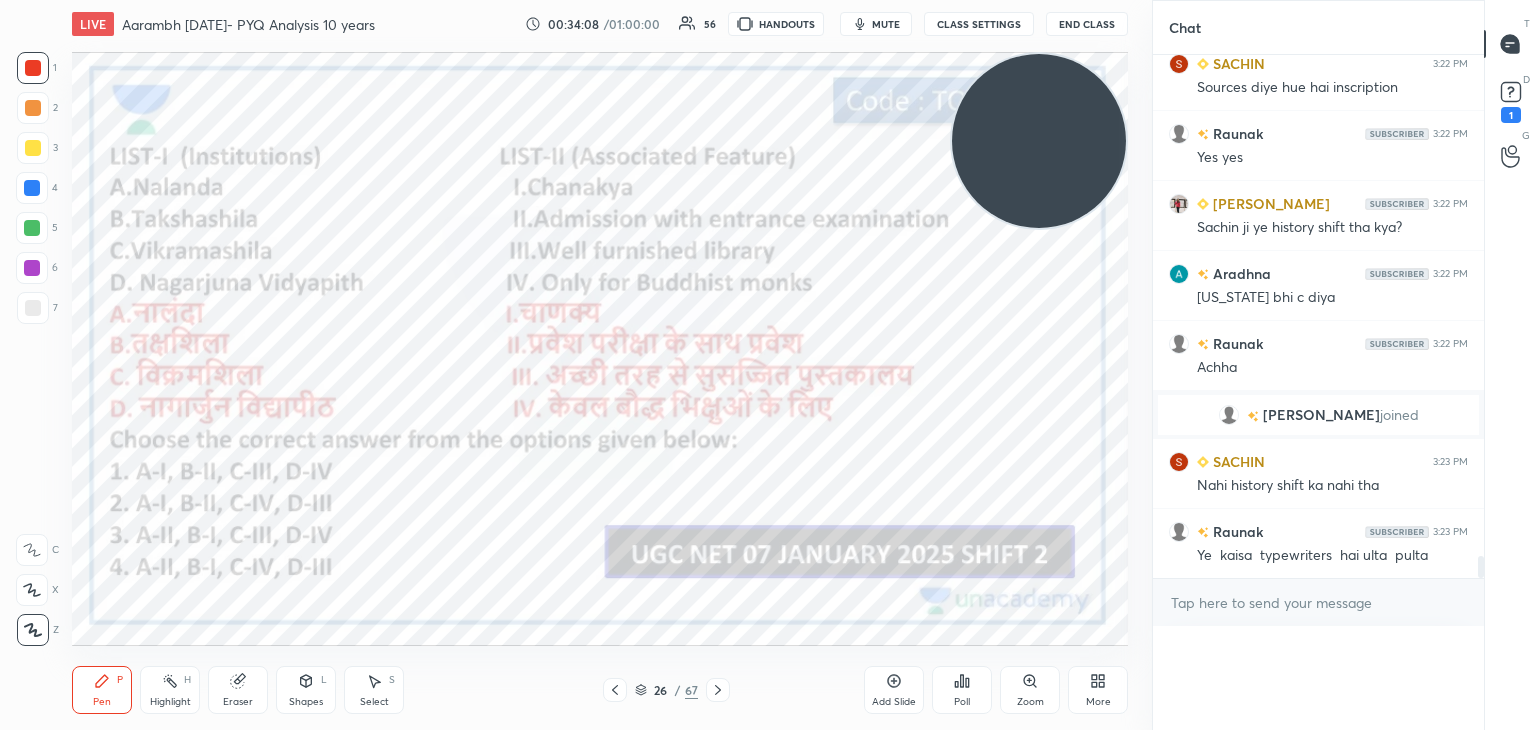 scroll, scrollTop: 0, scrollLeft: 0, axis: both 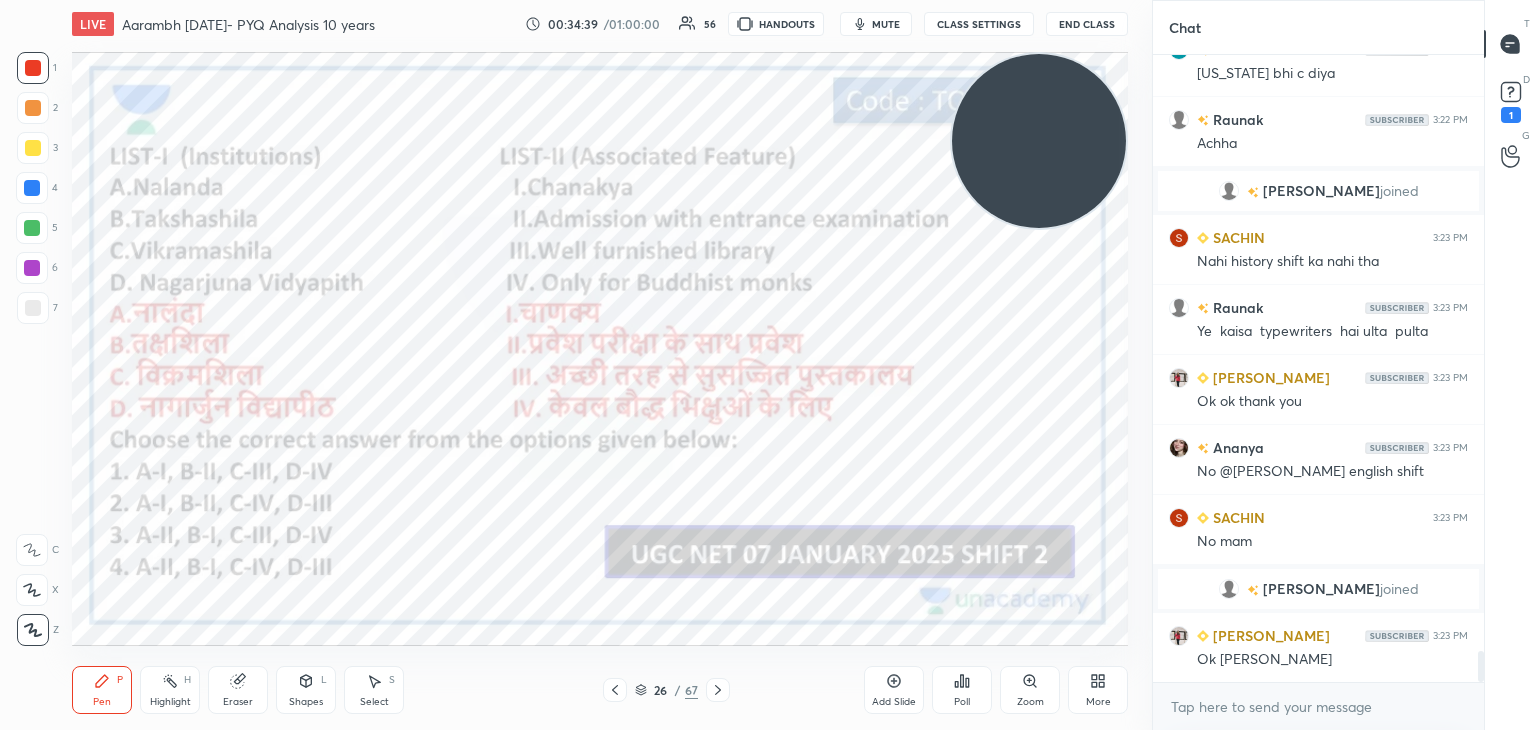 click 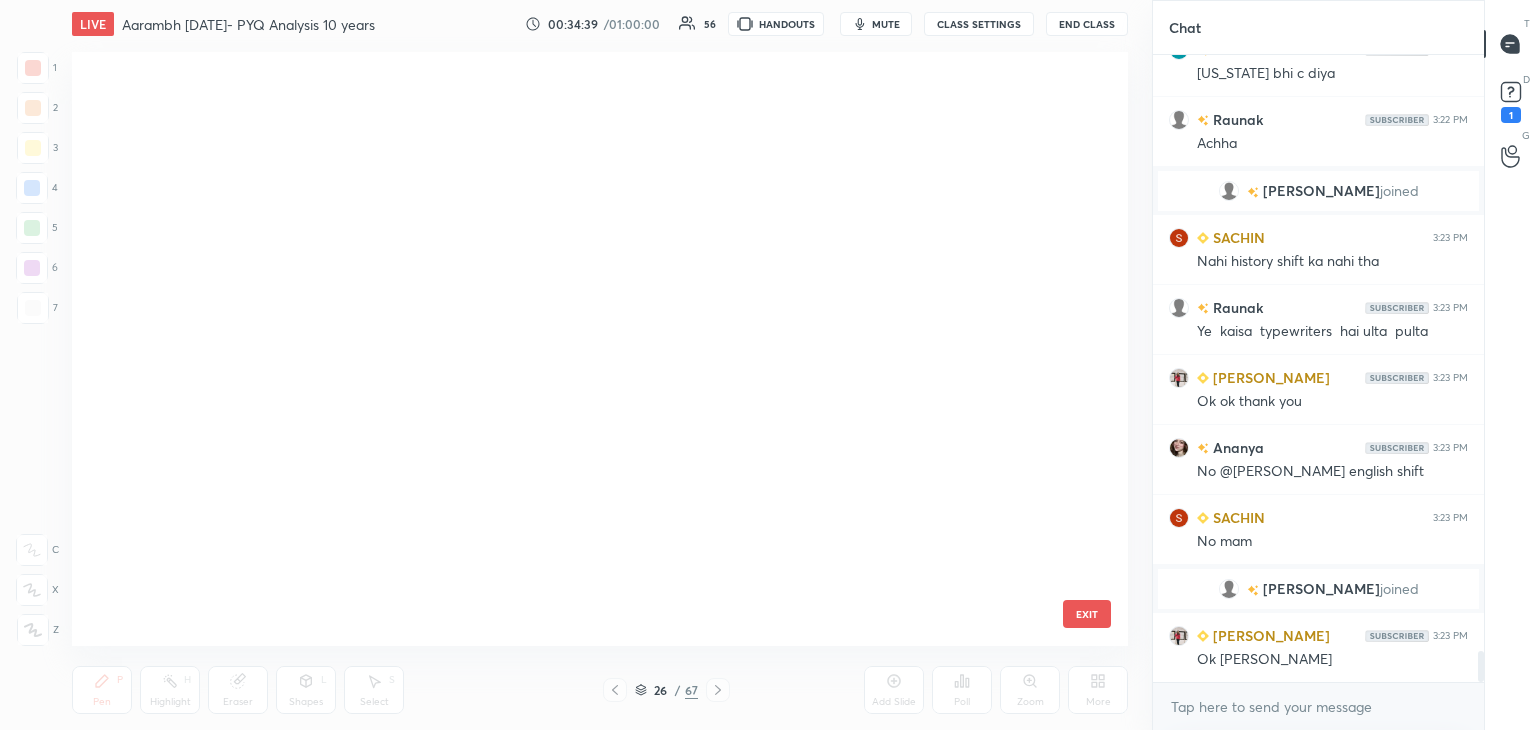 scroll, scrollTop: 1052, scrollLeft: 0, axis: vertical 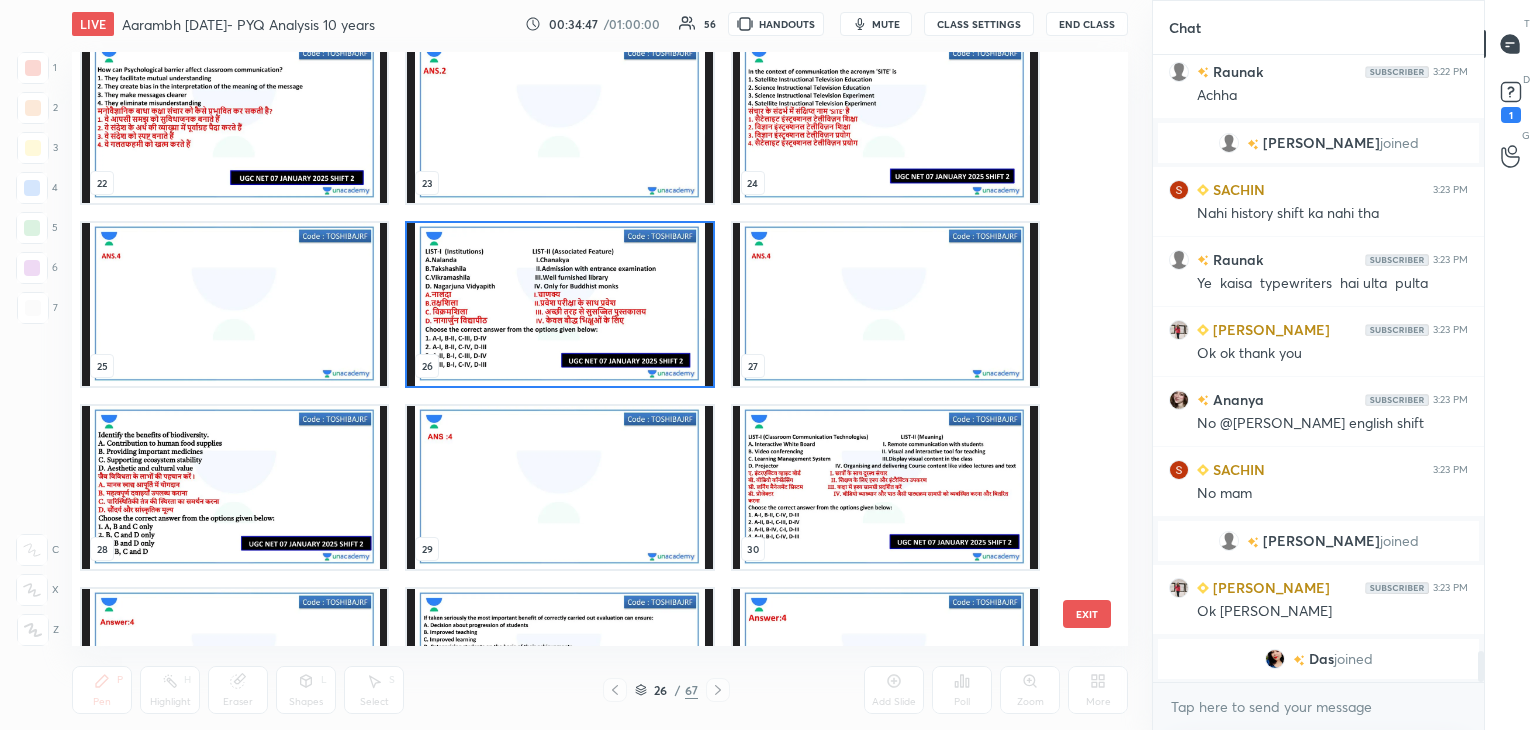 click at bounding box center [234, 487] 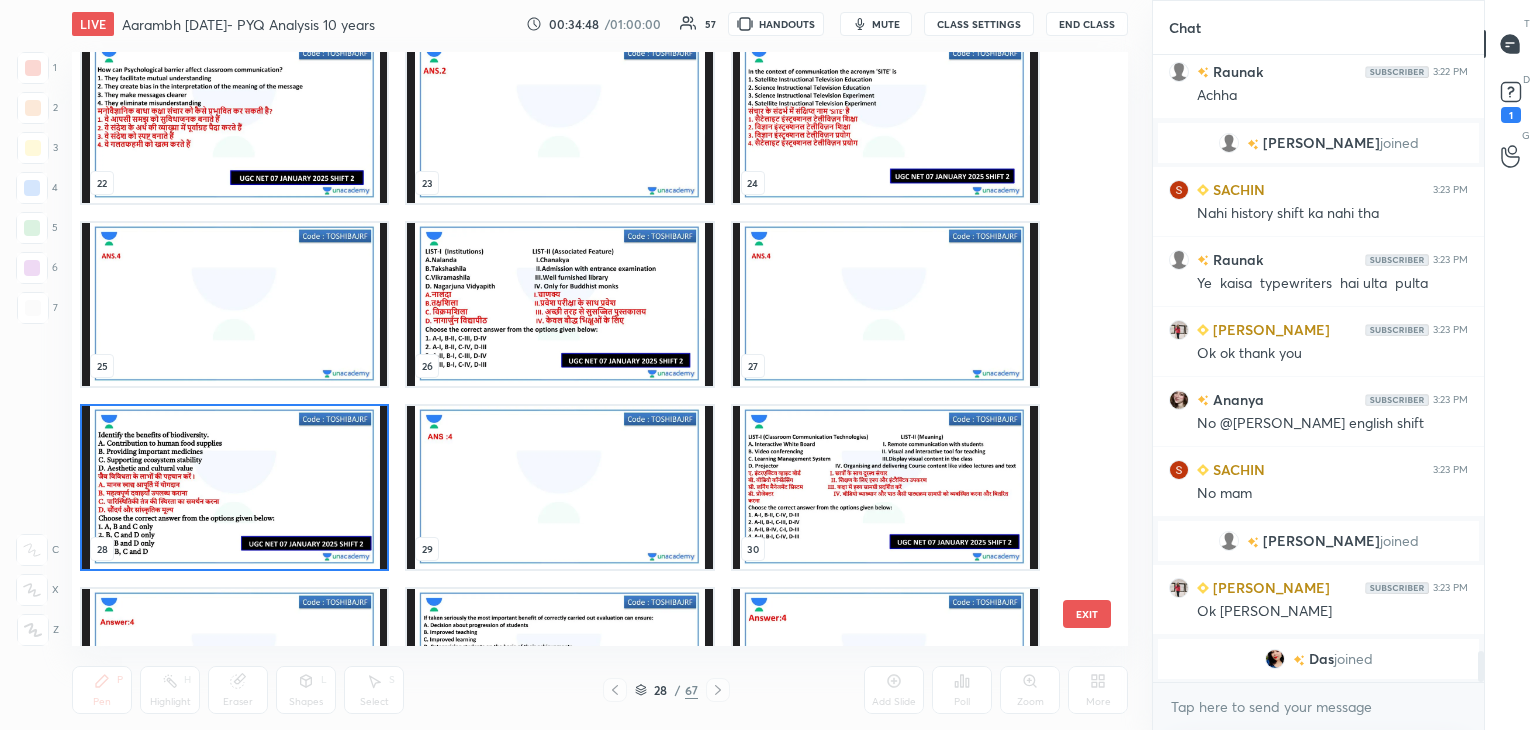 click at bounding box center [234, 487] 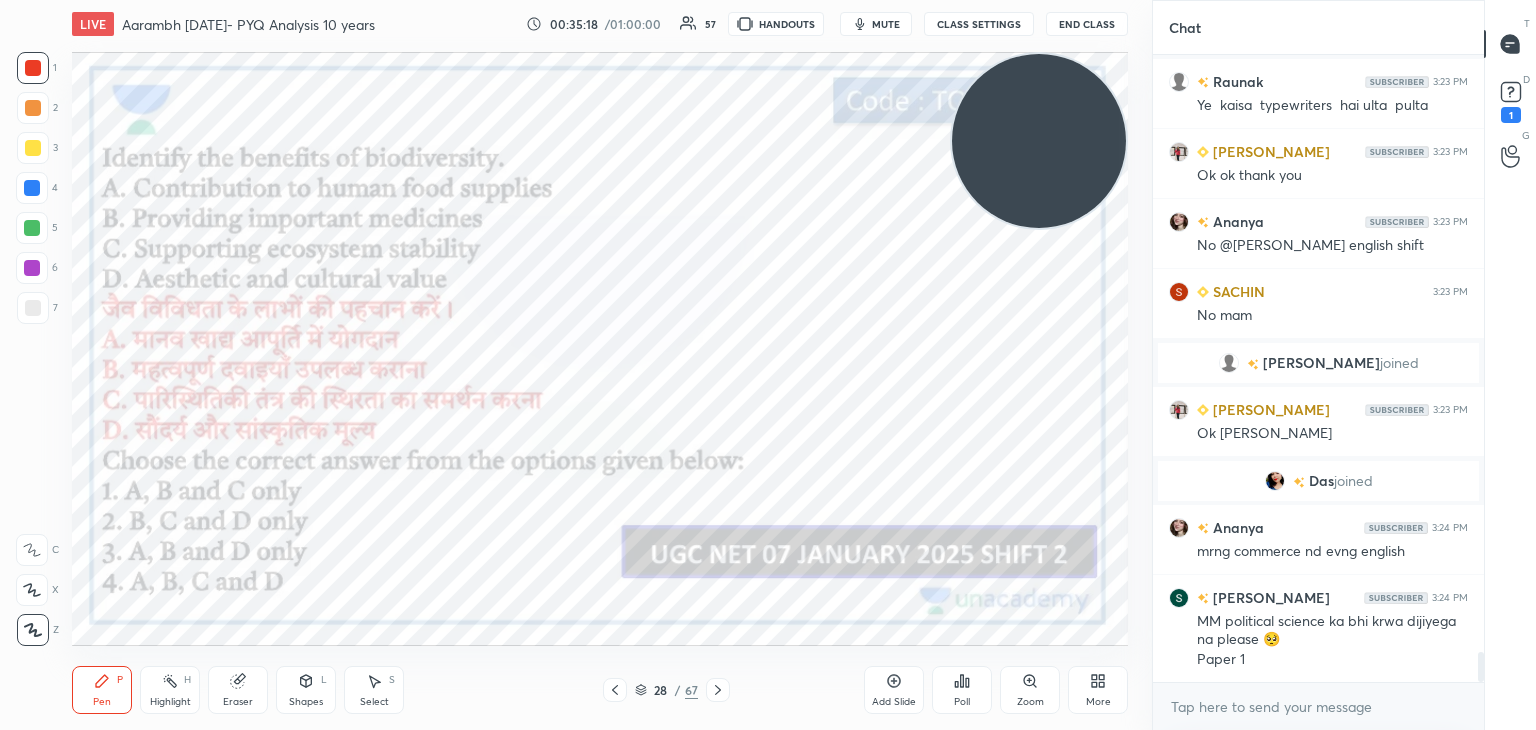 scroll, scrollTop: 12292, scrollLeft: 0, axis: vertical 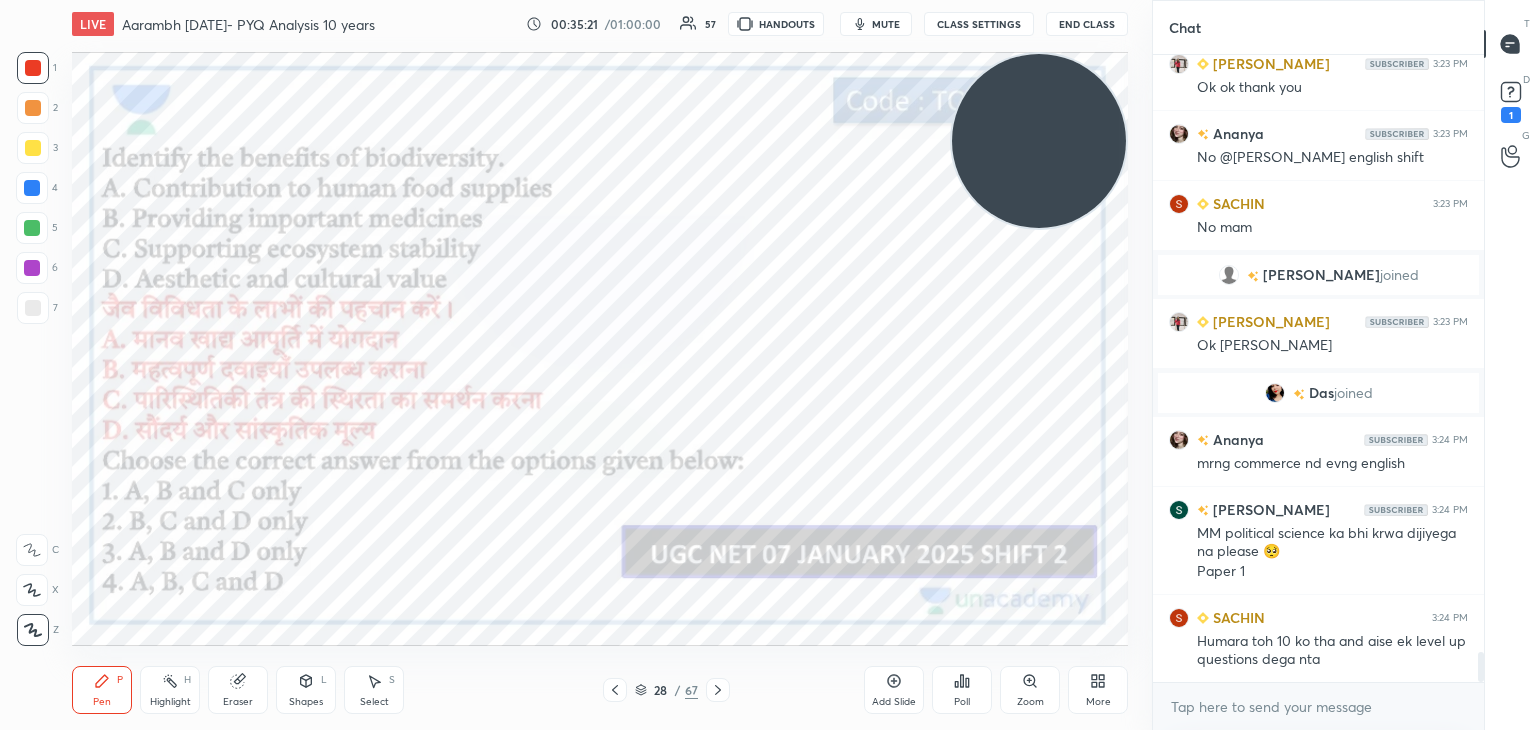 click 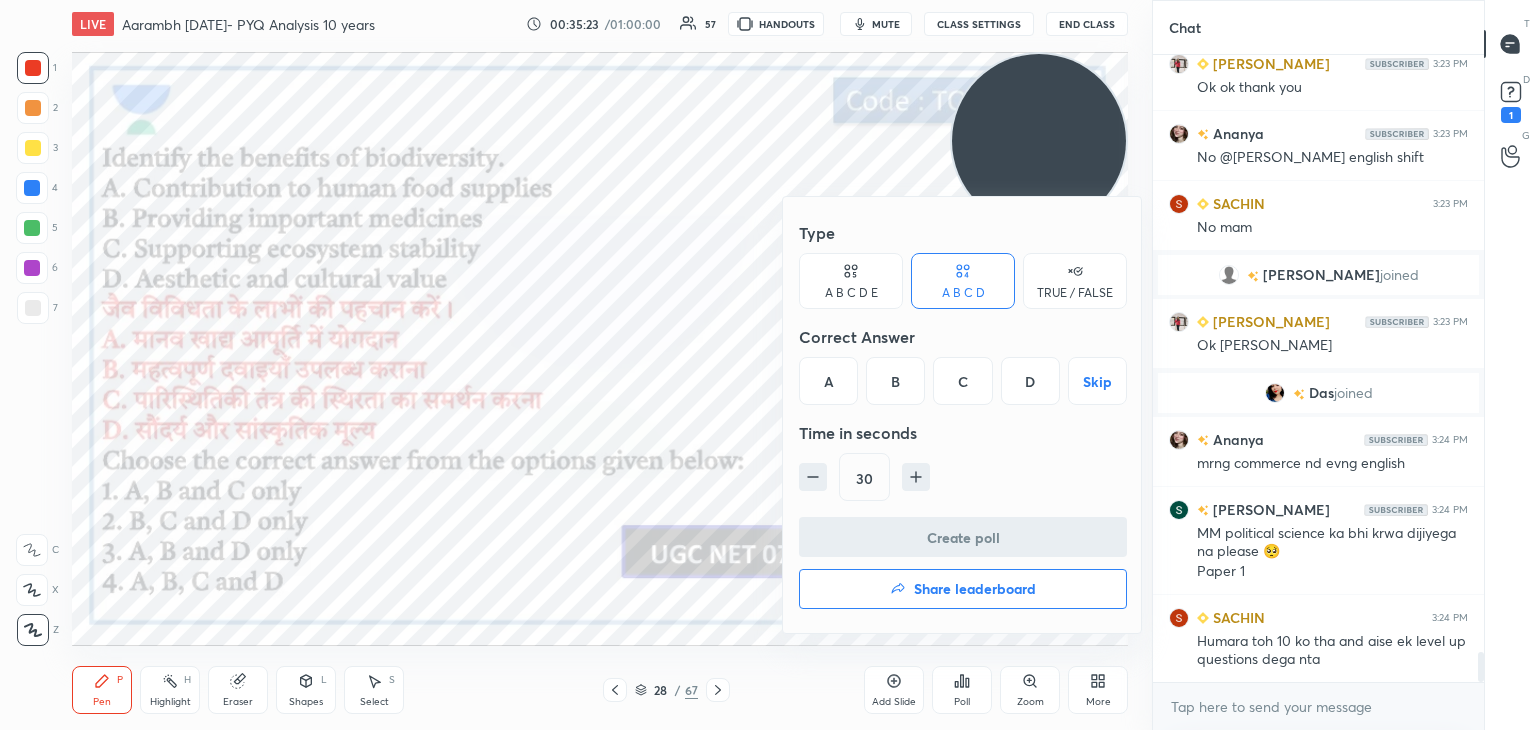click on "D" at bounding box center [1030, 381] 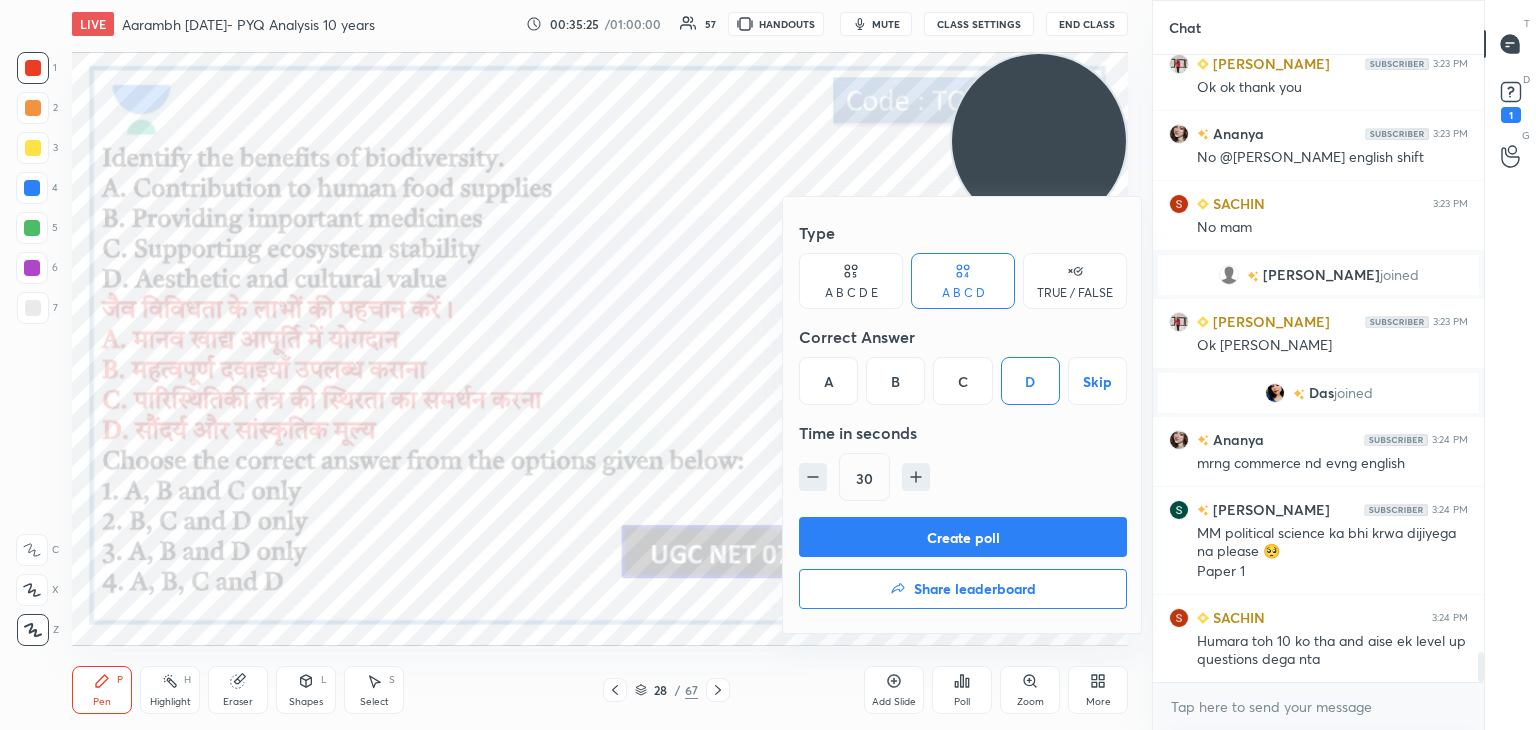 click on "Create poll" at bounding box center [963, 537] 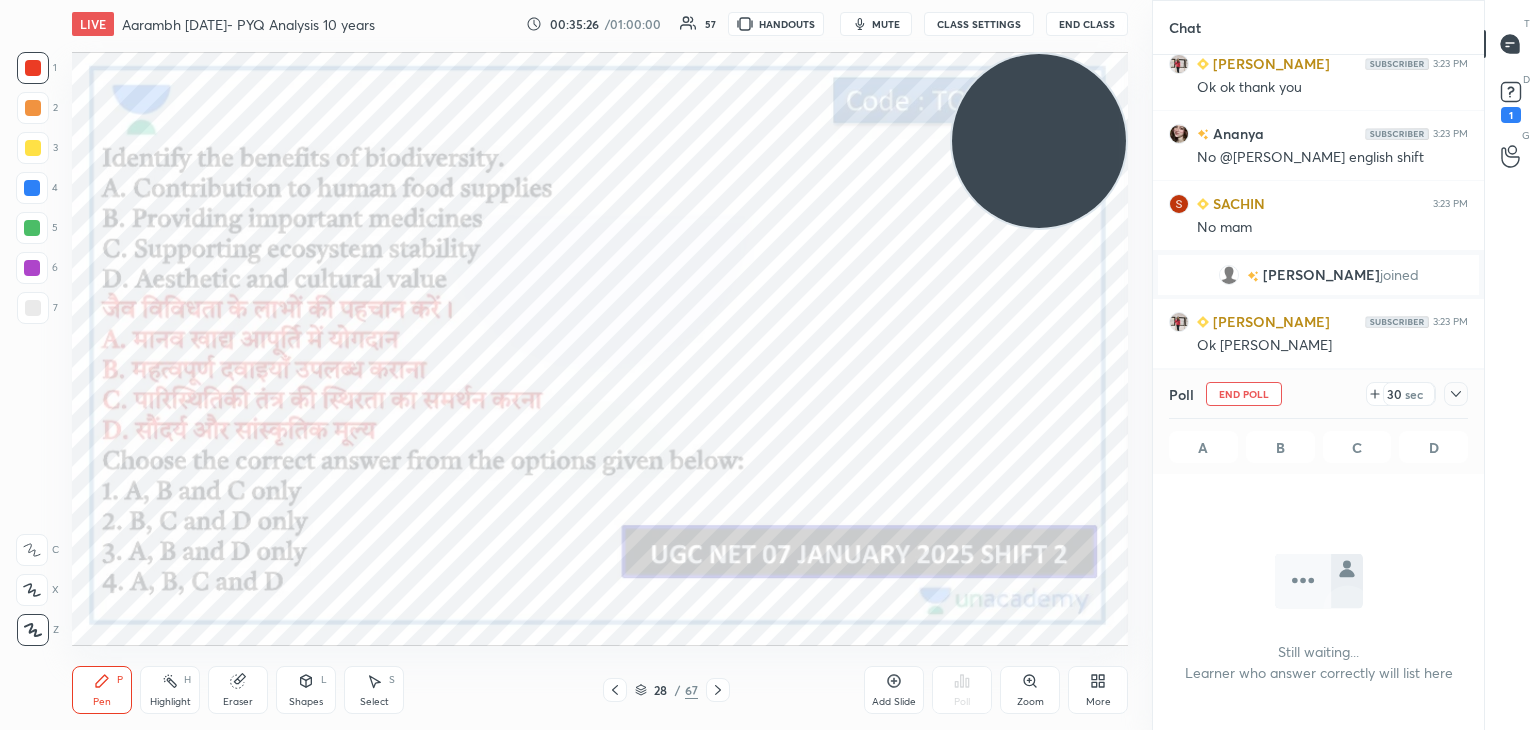 scroll, scrollTop: 523, scrollLeft: 325, axis: both 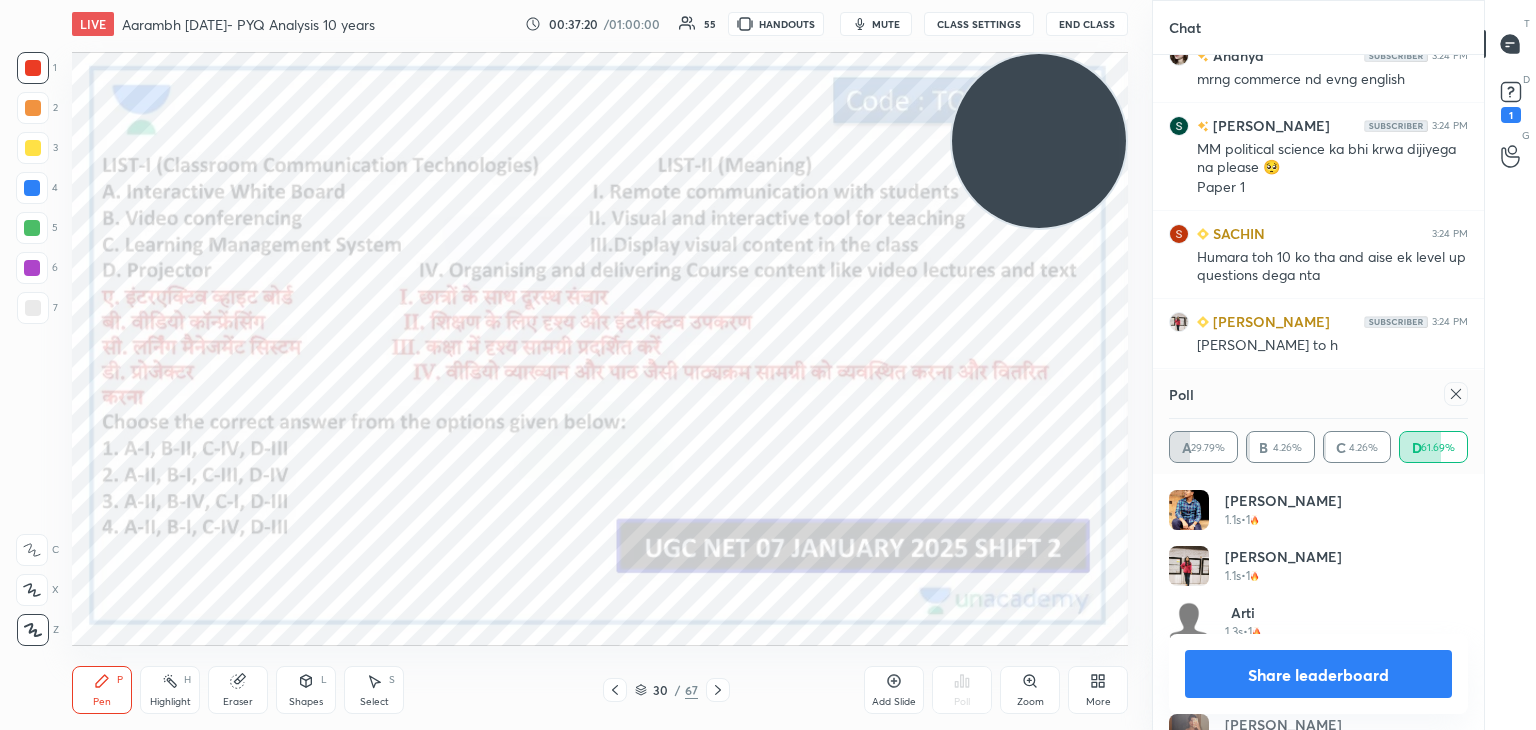 click 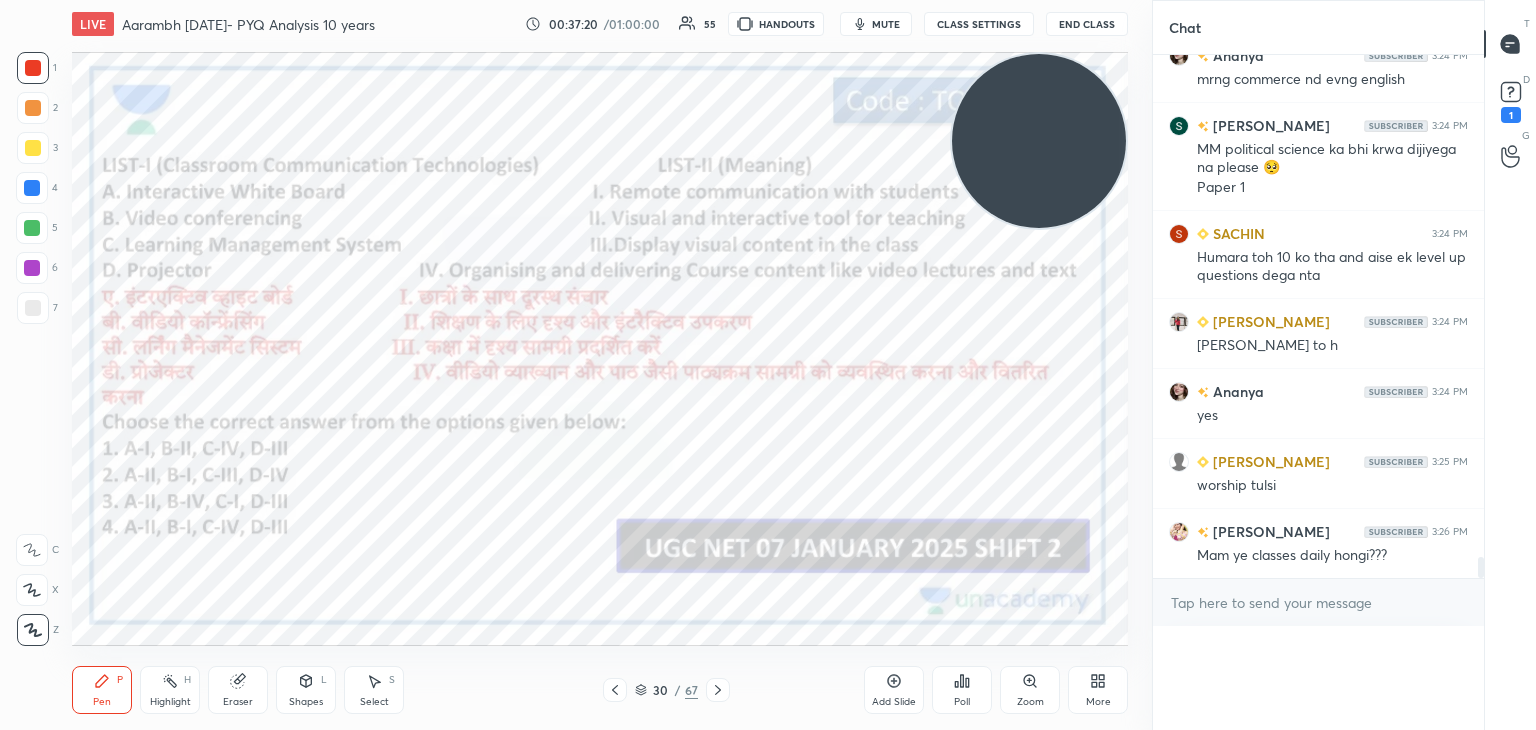 scroll, scrollTop: 88, scrollLeft: 293, axis: both 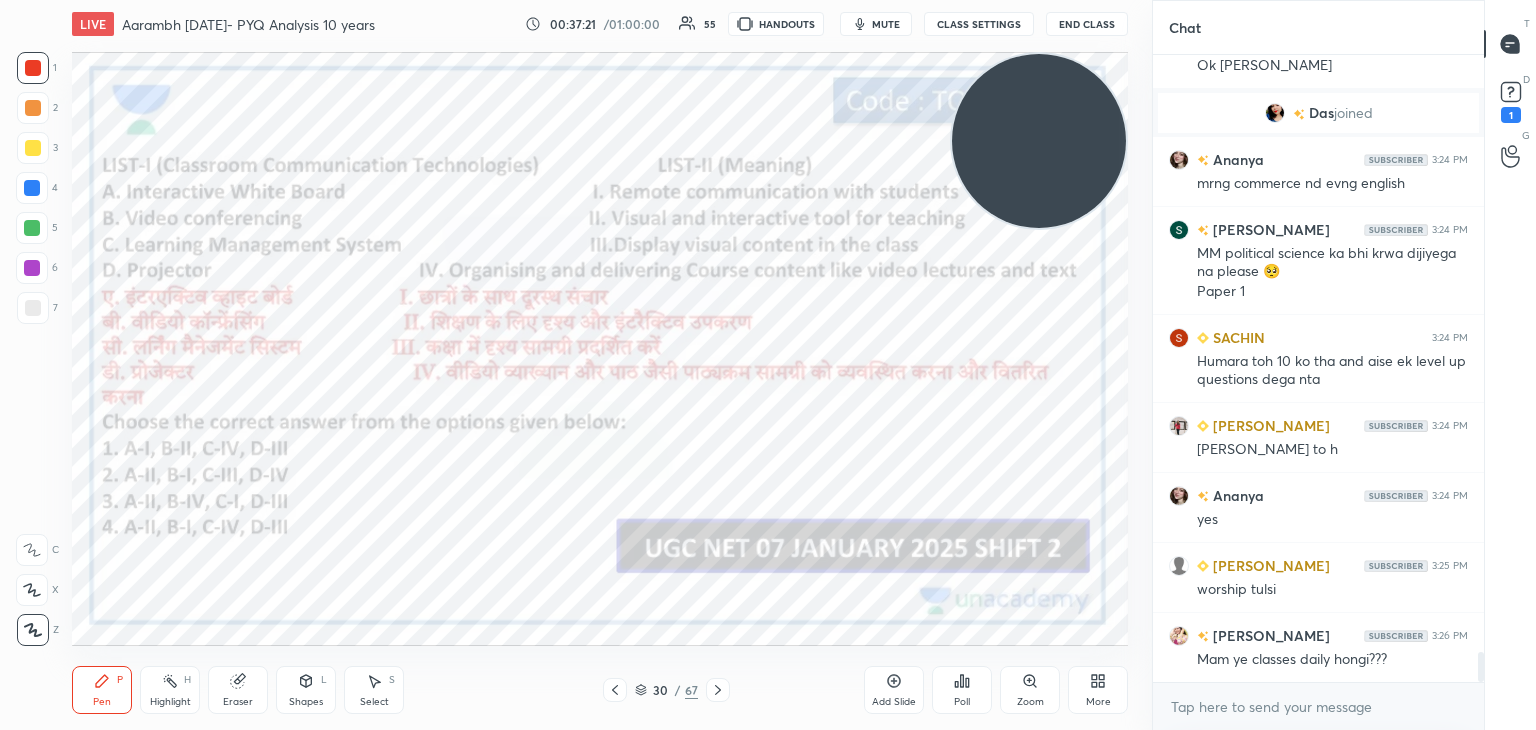 click on "Poll" at bounding box center [962, 702] 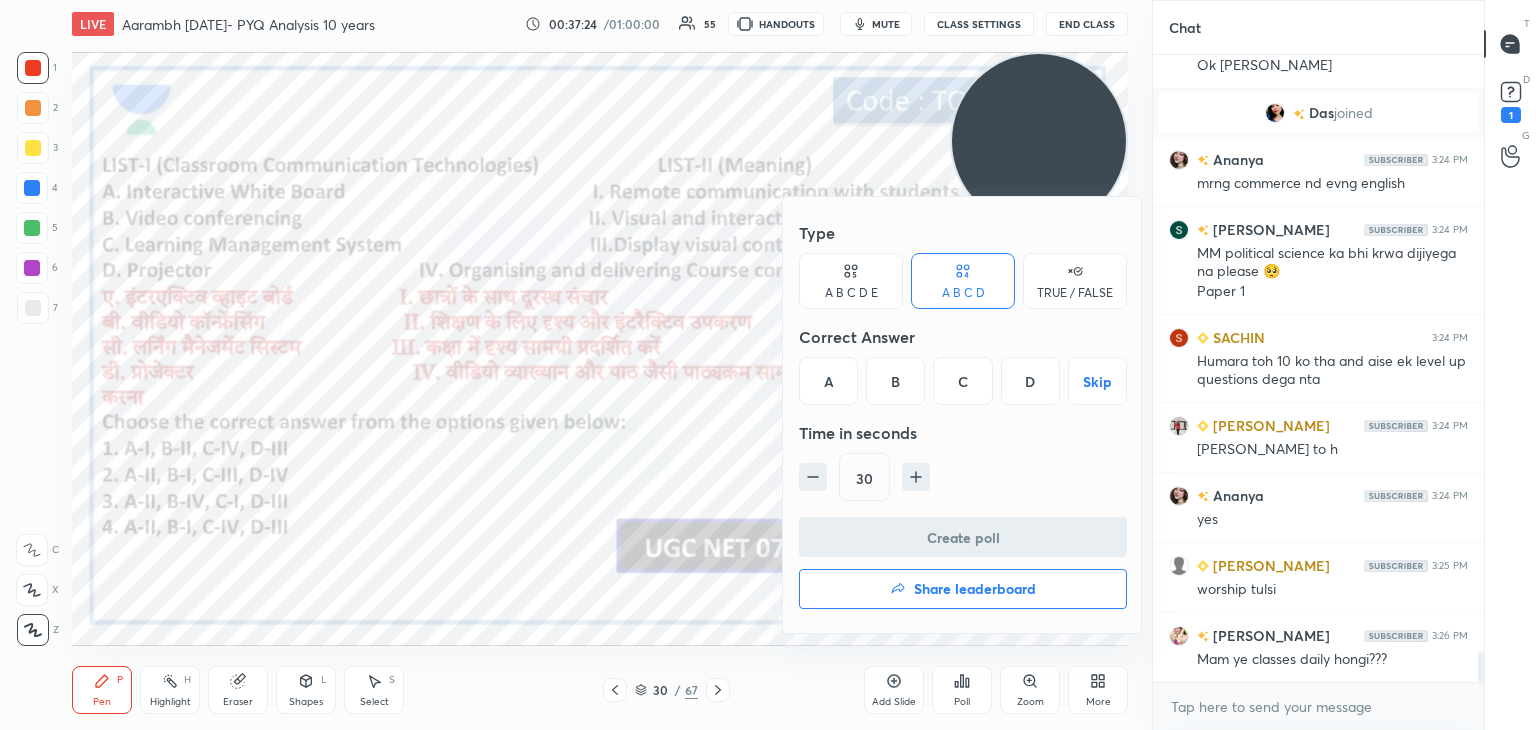 click on "D" at bounding box center (1030, 381) 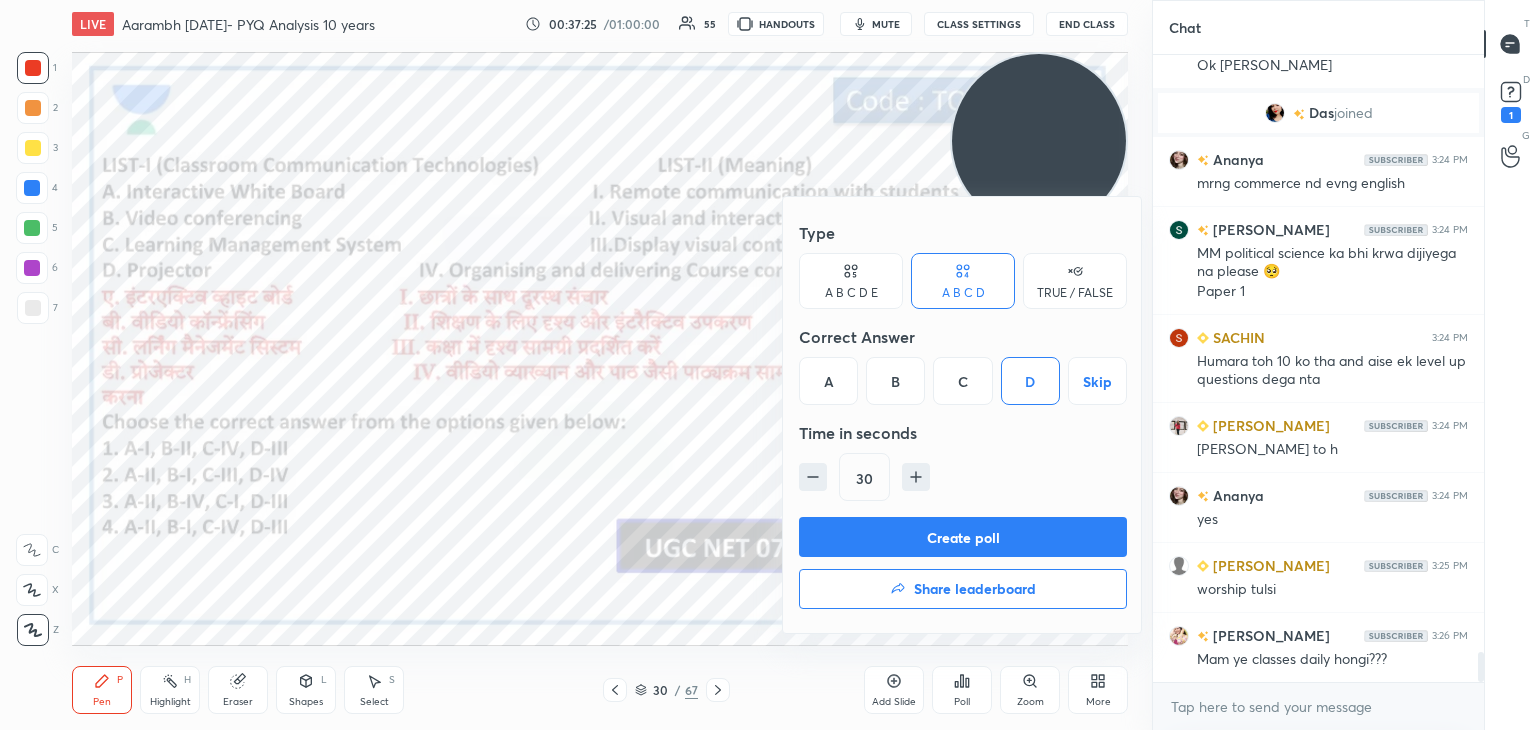 click on "Create poll" at bounding box center [963, 537] 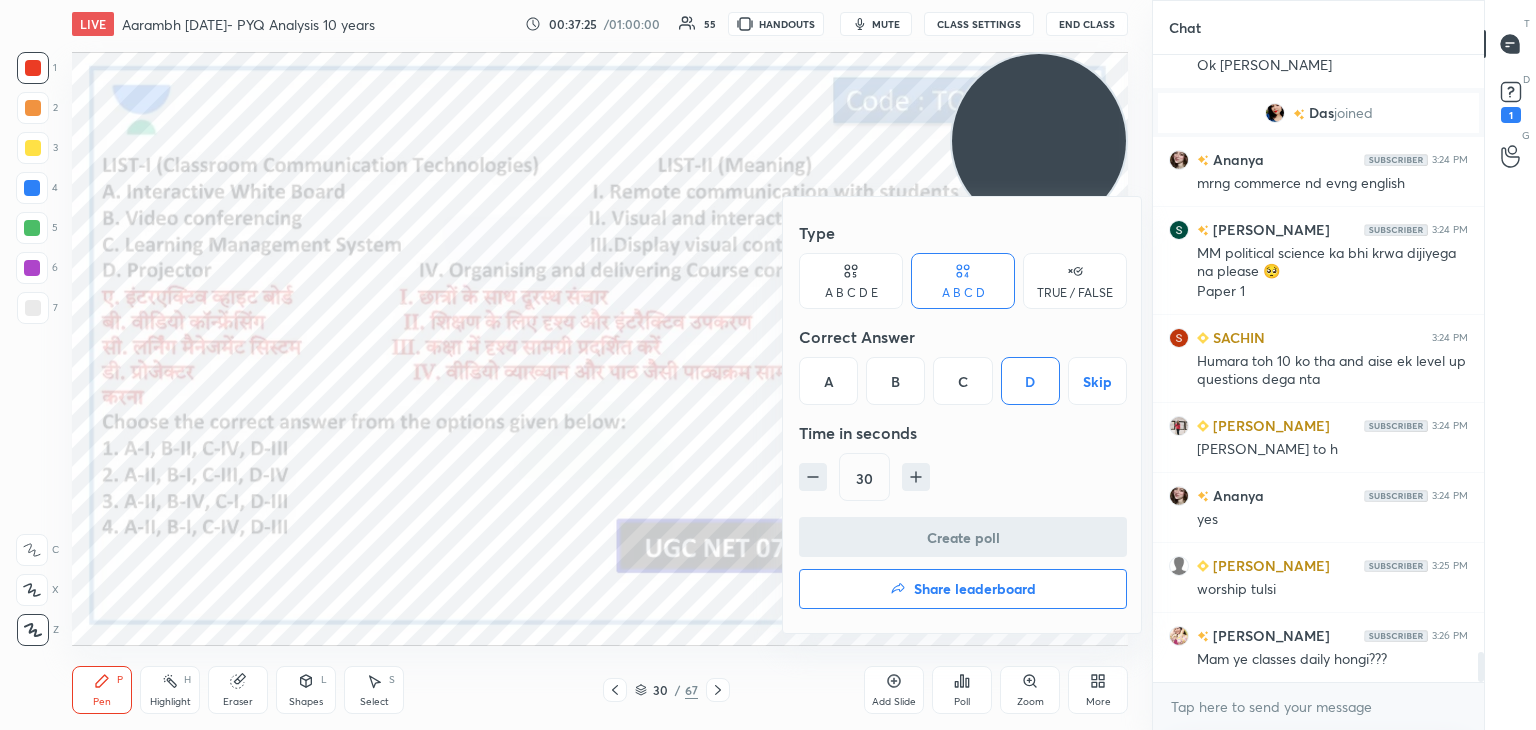scroll, scrollTop: 589, scrollLeft: 325, axis: both 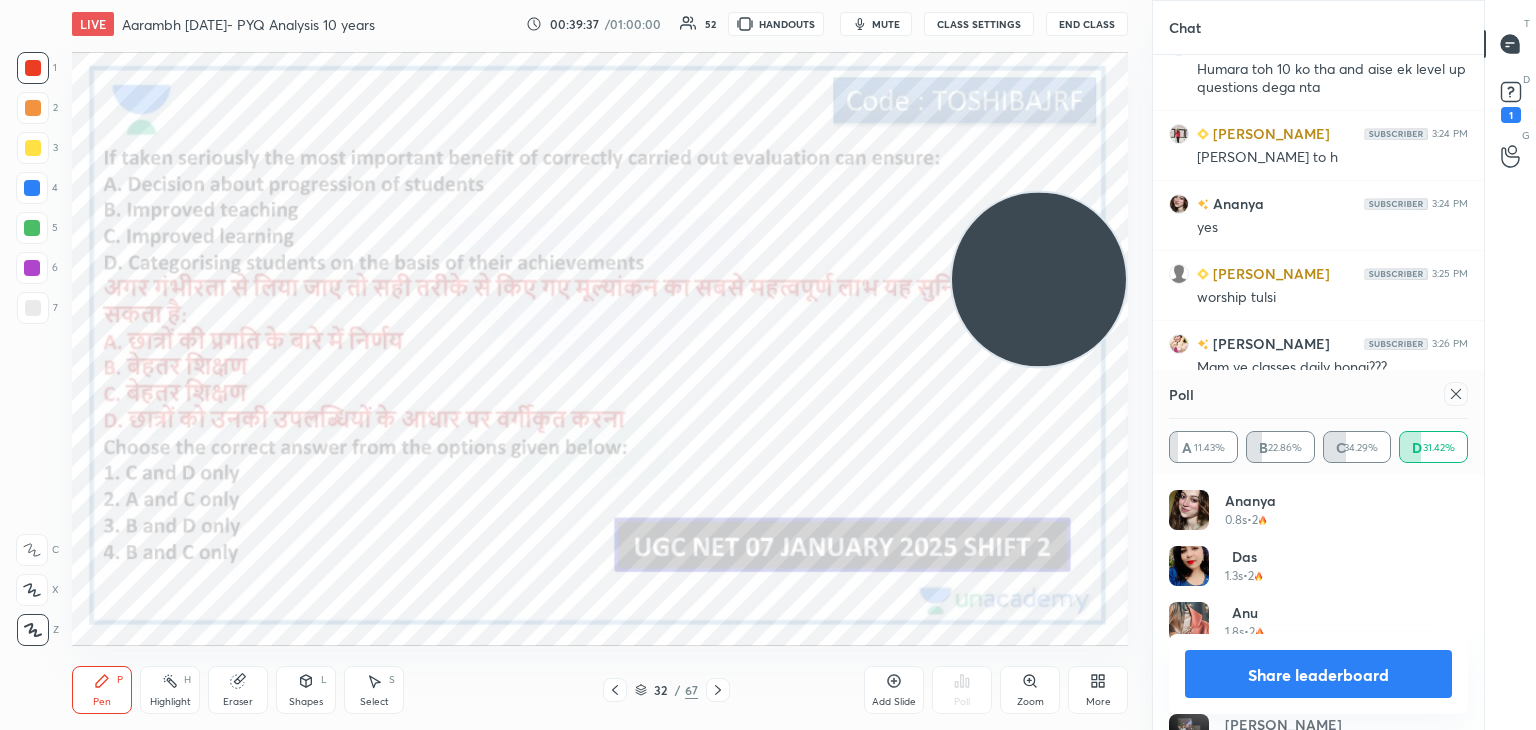 click 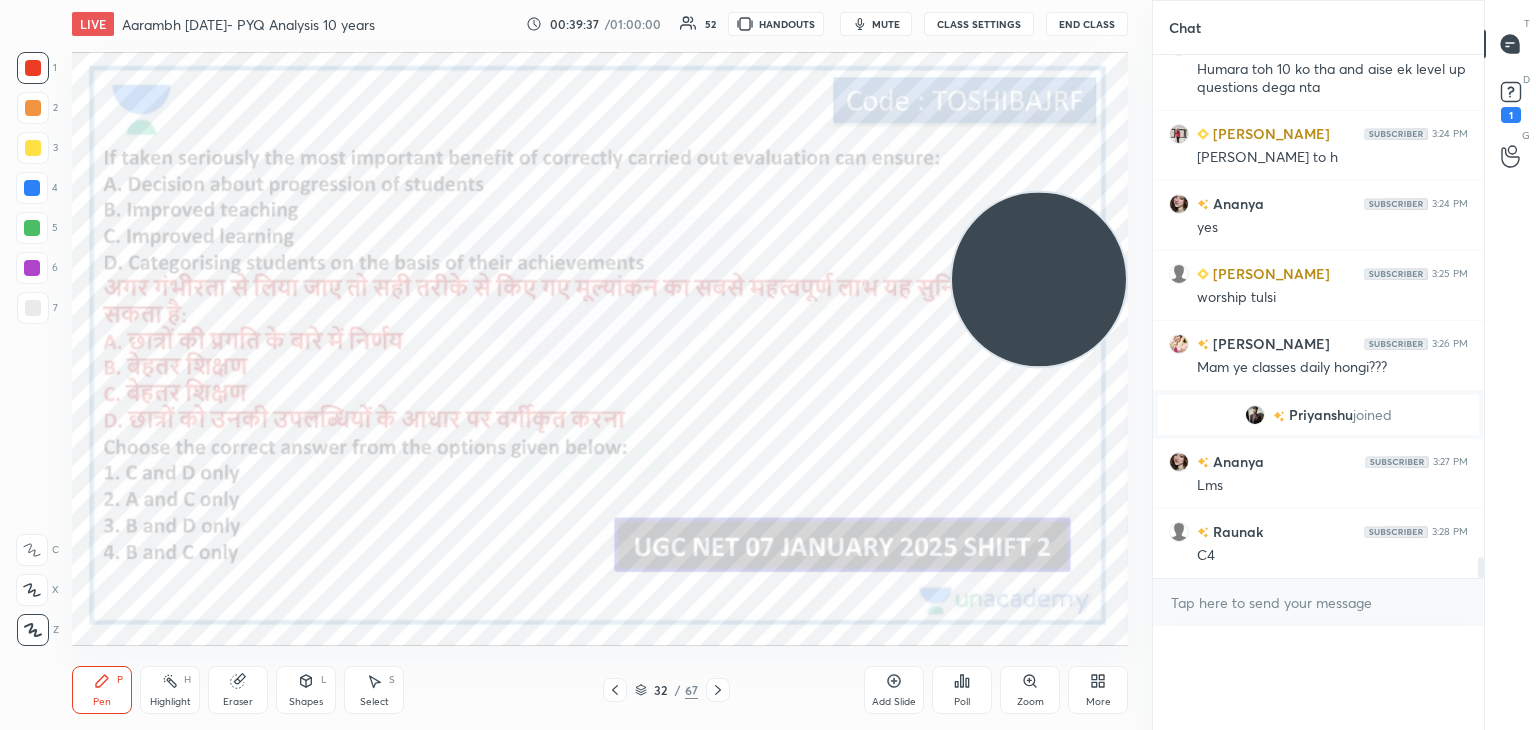 scroll, scrollTop: 0, scrollLeft: 6, axis: horizontal 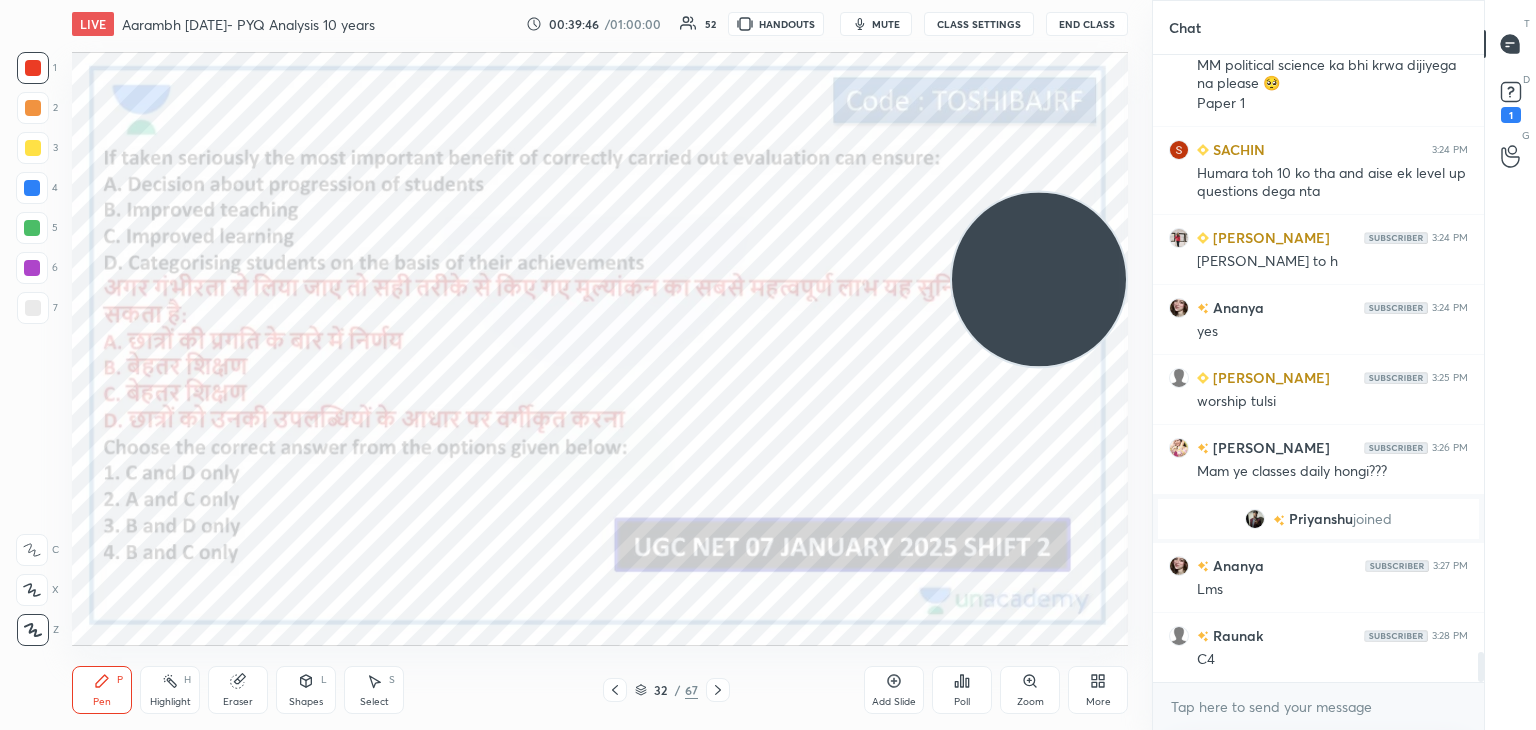 click 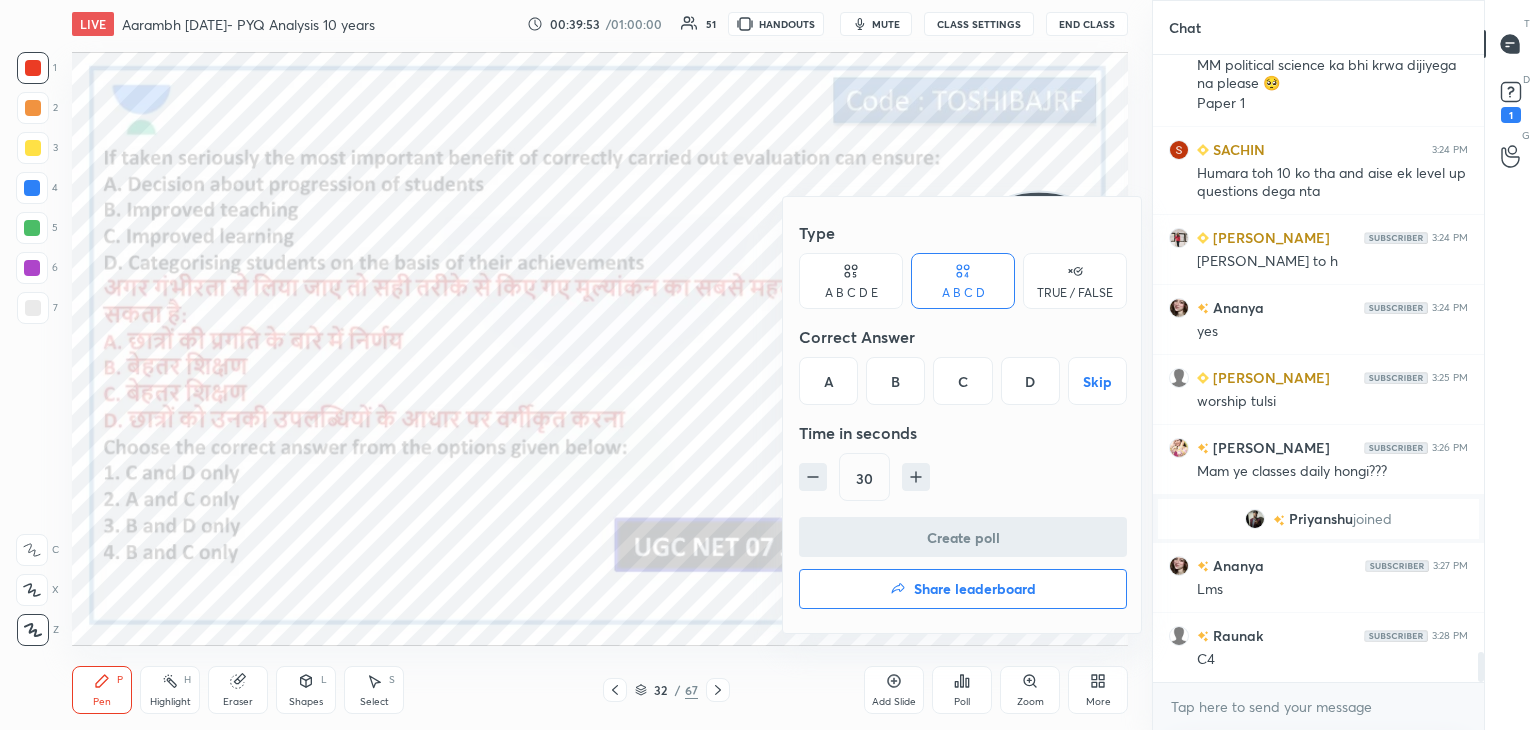 scroll, scrollTop: 12650, scrollLeft: 0, axis: vertical 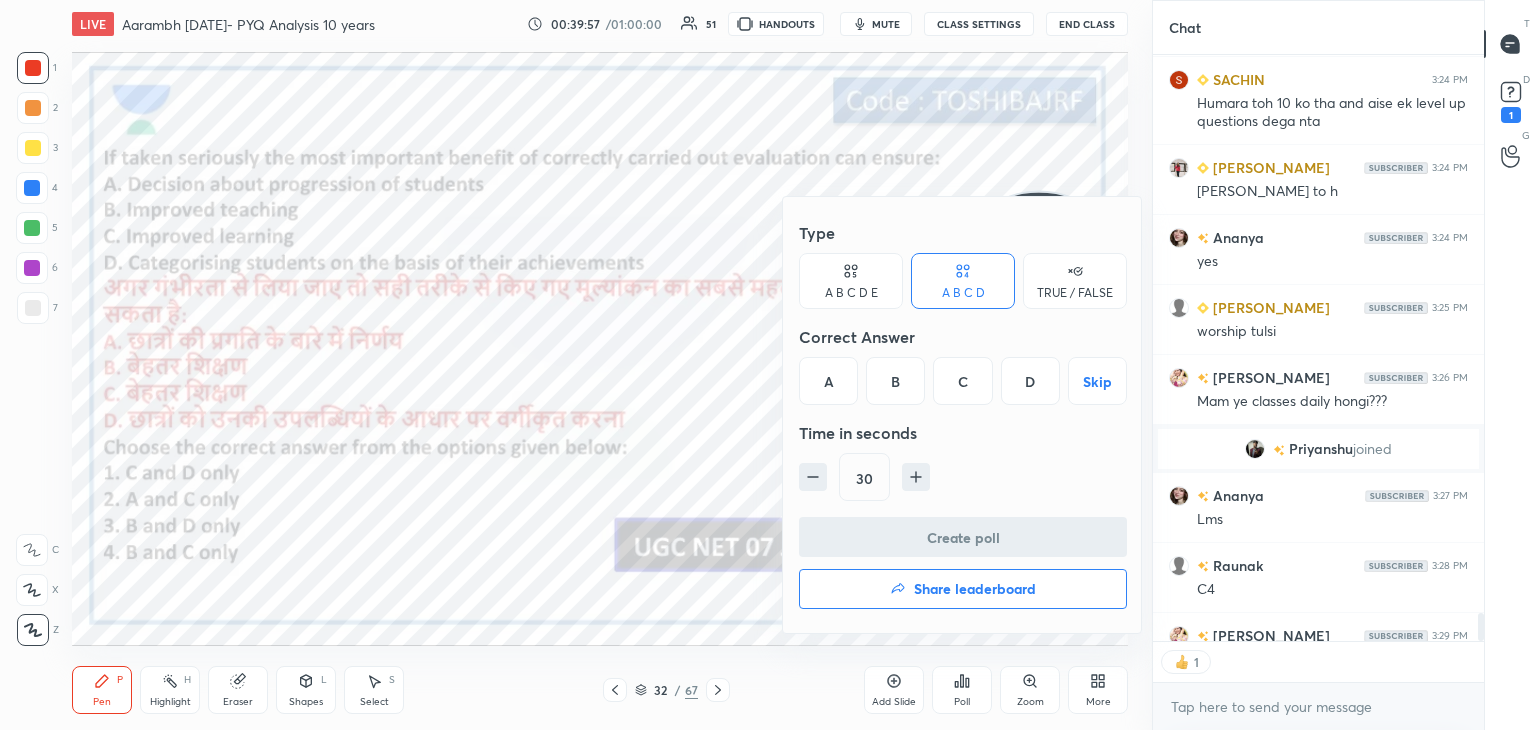 click on "D" at bounding box center [1030, 381] 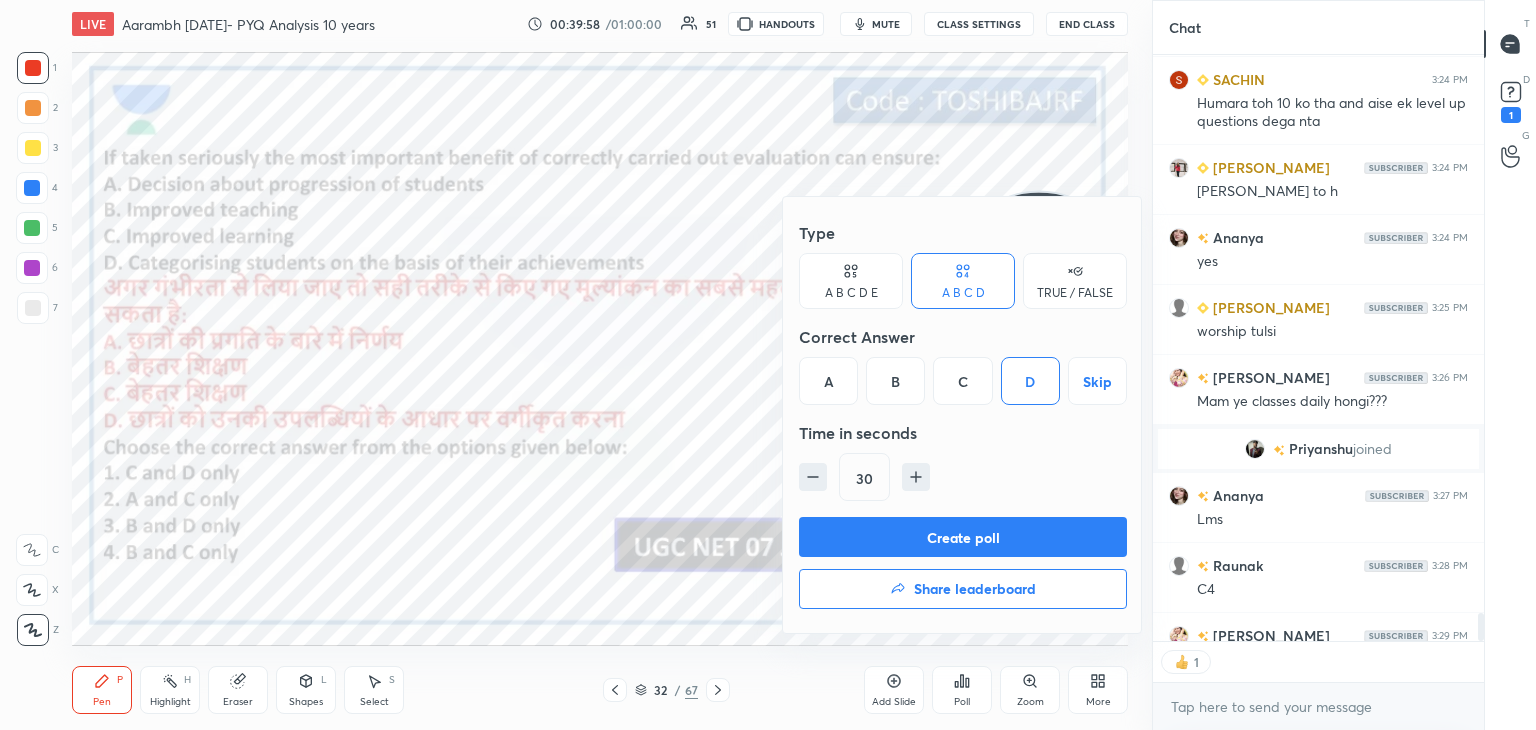click on "Create poll" at bounding box center [963, 537] 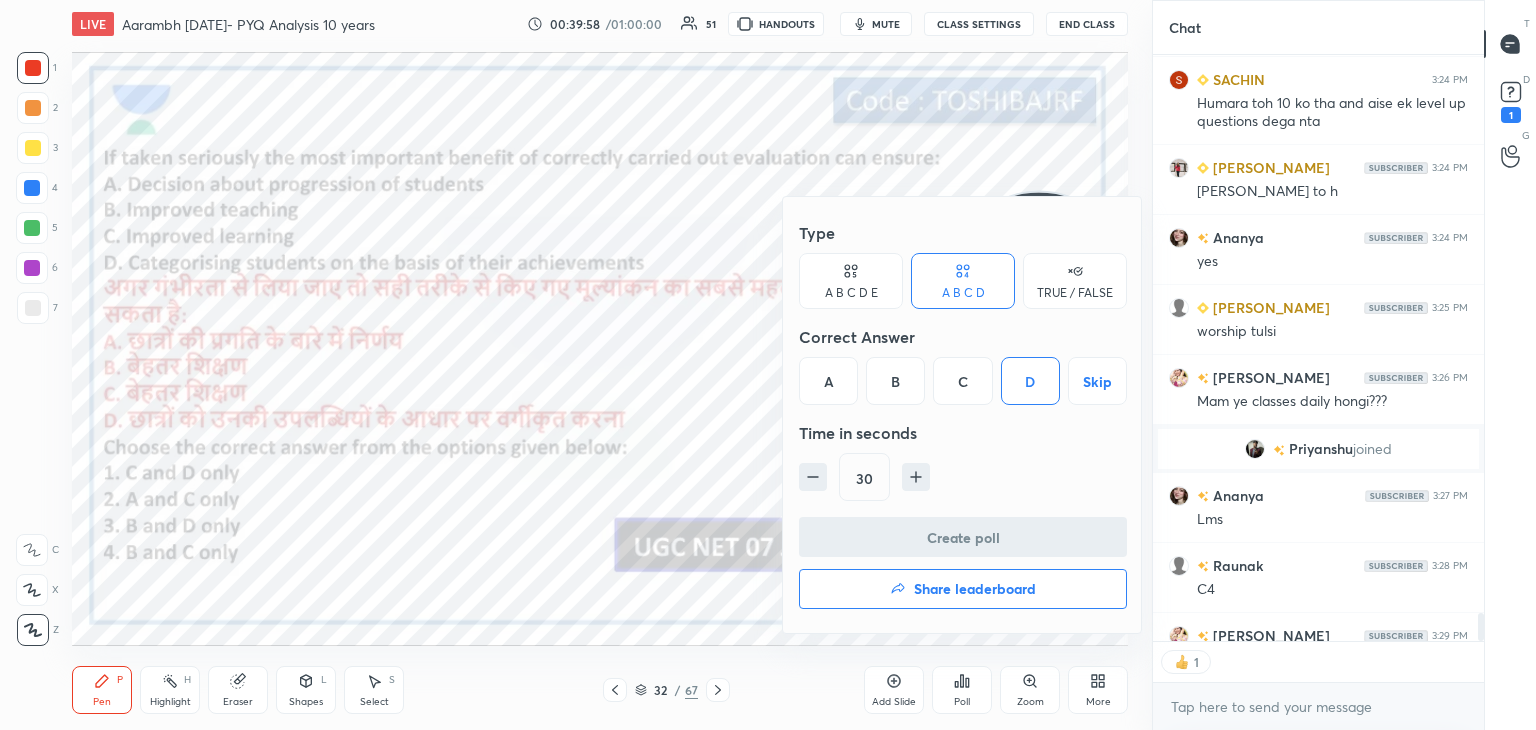 scroll, scrollTop: 538, scrollLeft: 325, axis: both 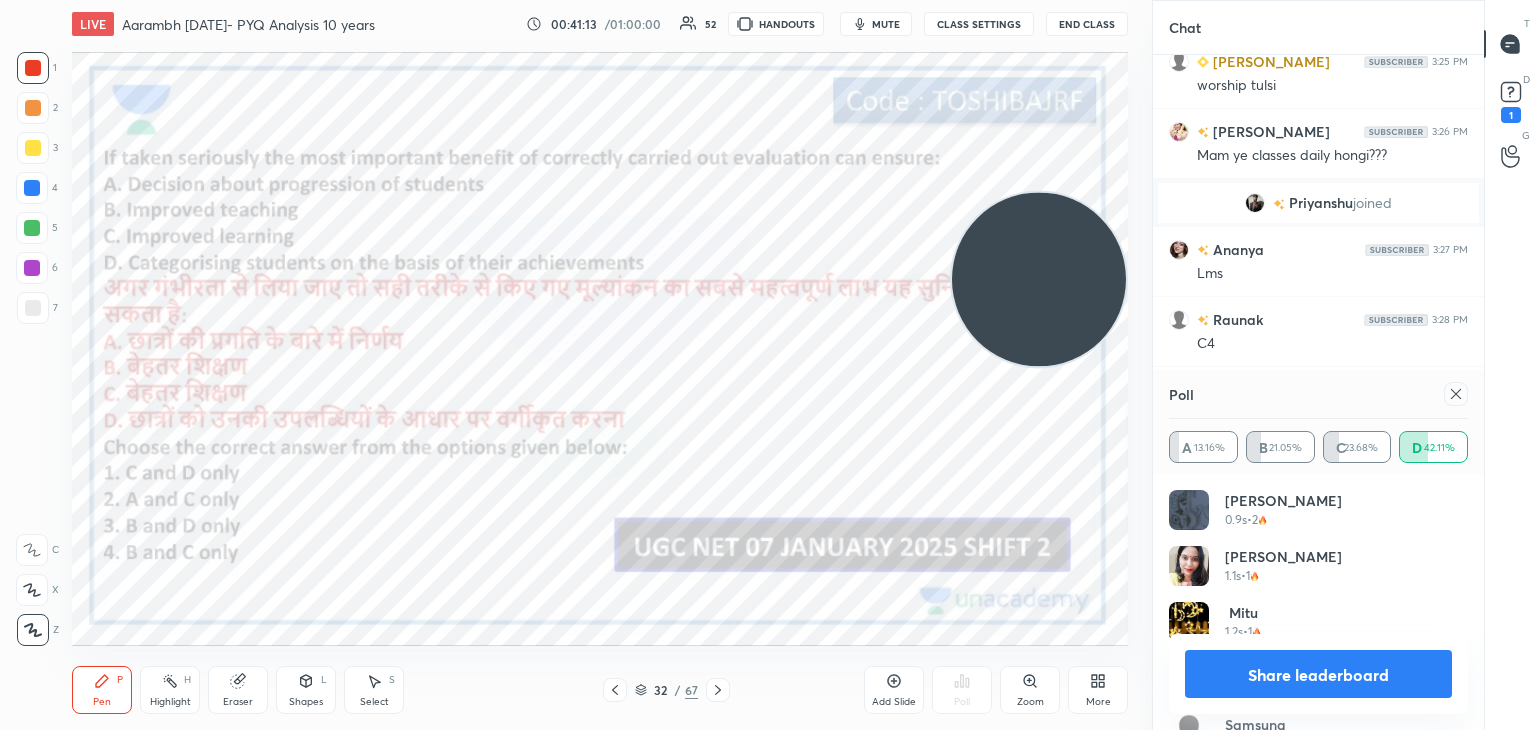 click 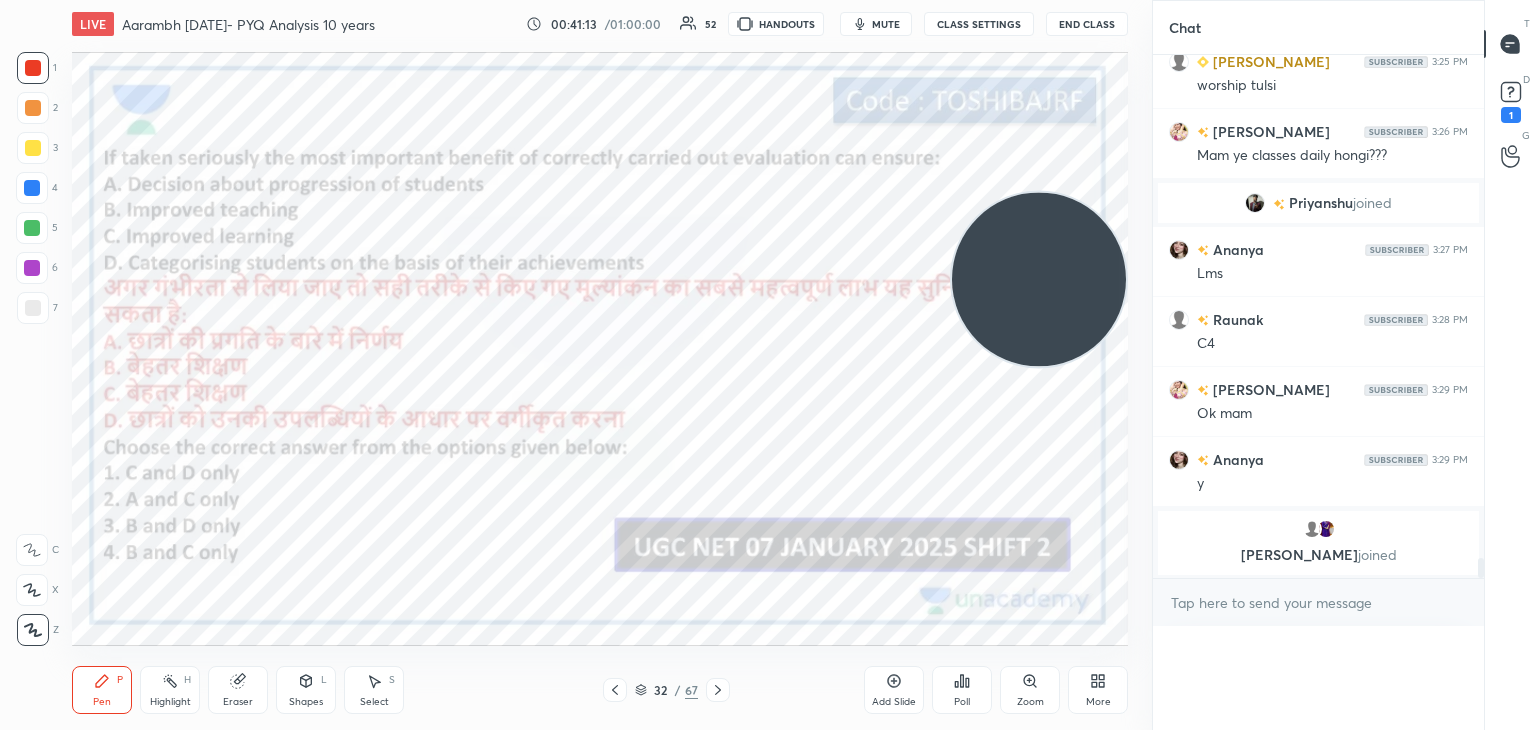 scroll, scrollTop: 0, scrollLeft: 6, axis: horizontal 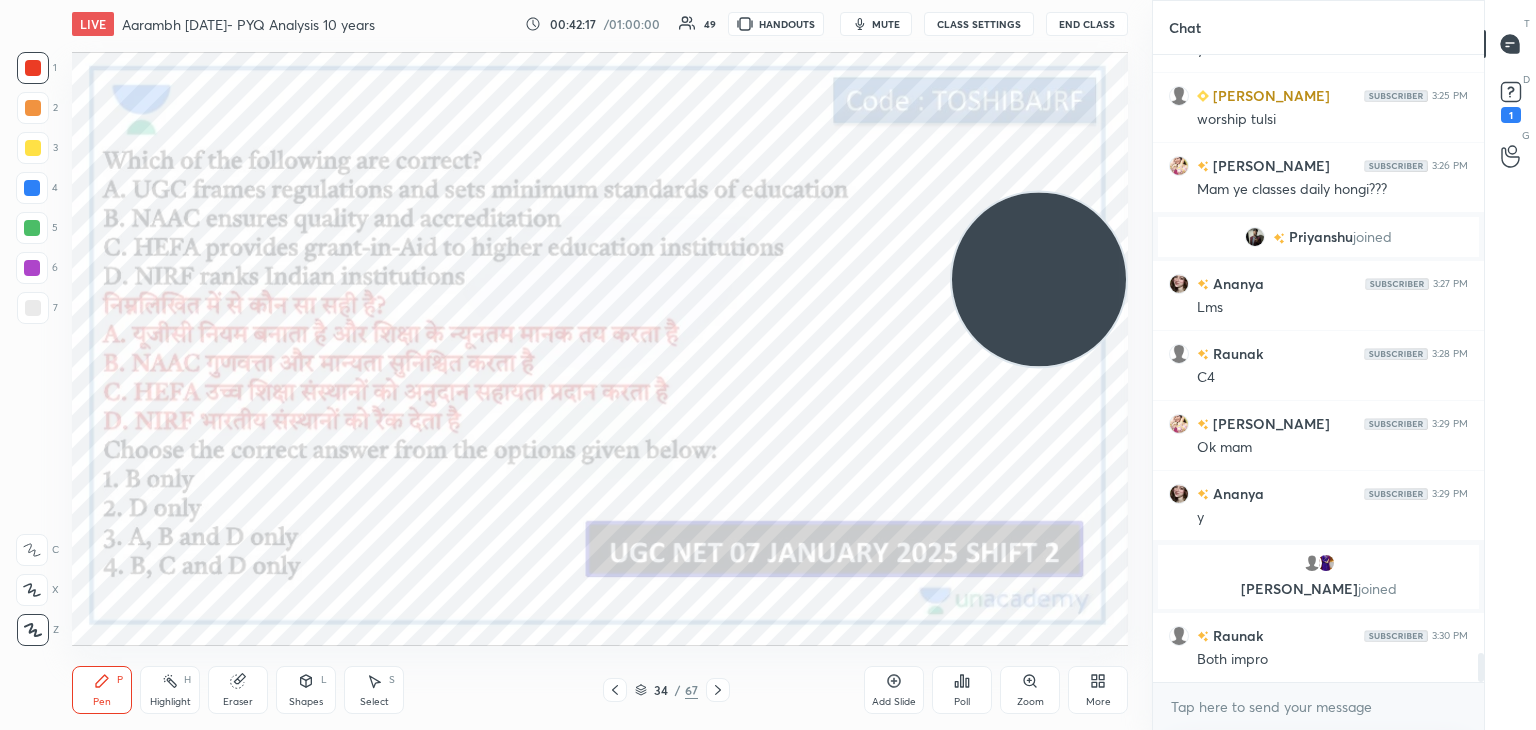 click on "Poll" at bounding box center (962, 690) 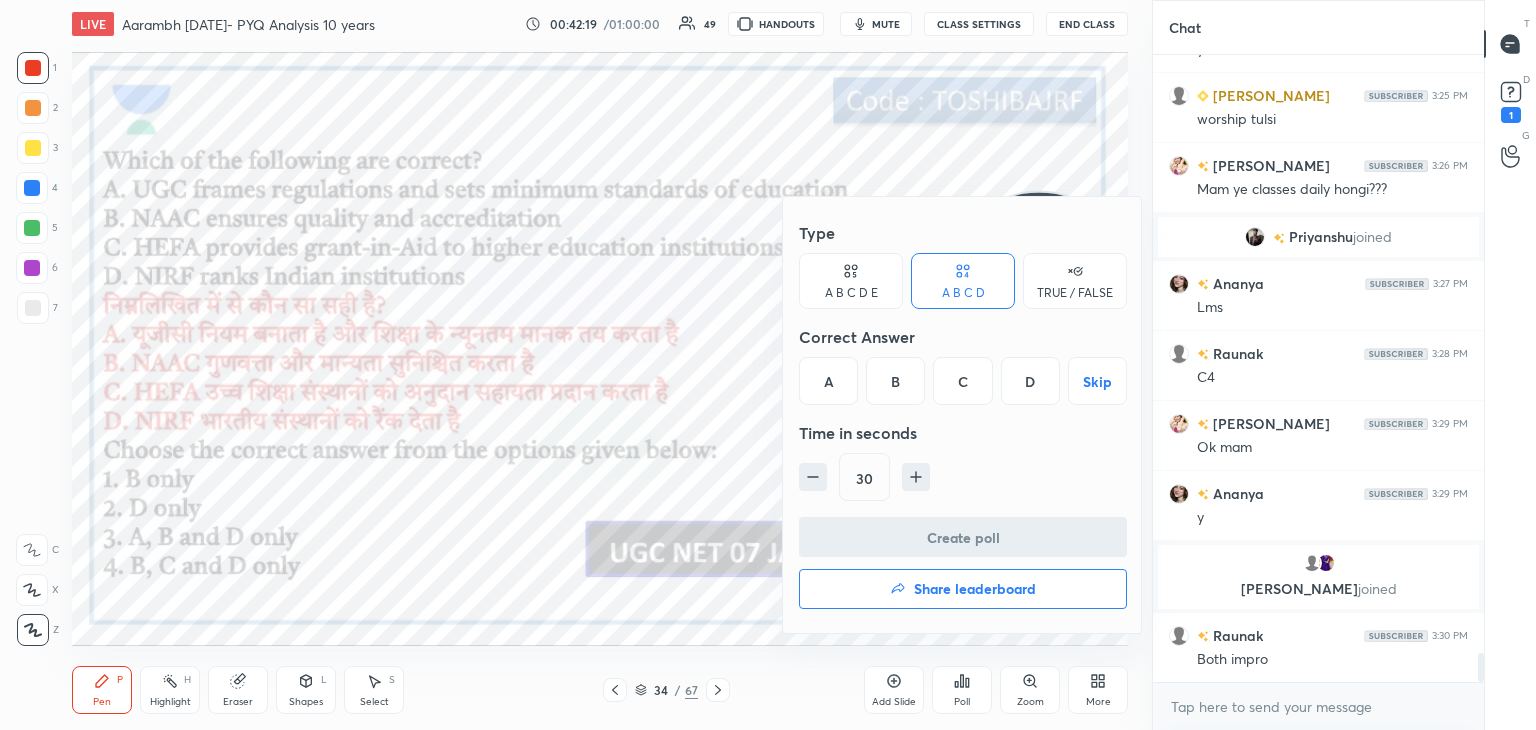 click on "C" at bounding box center [962, 381] 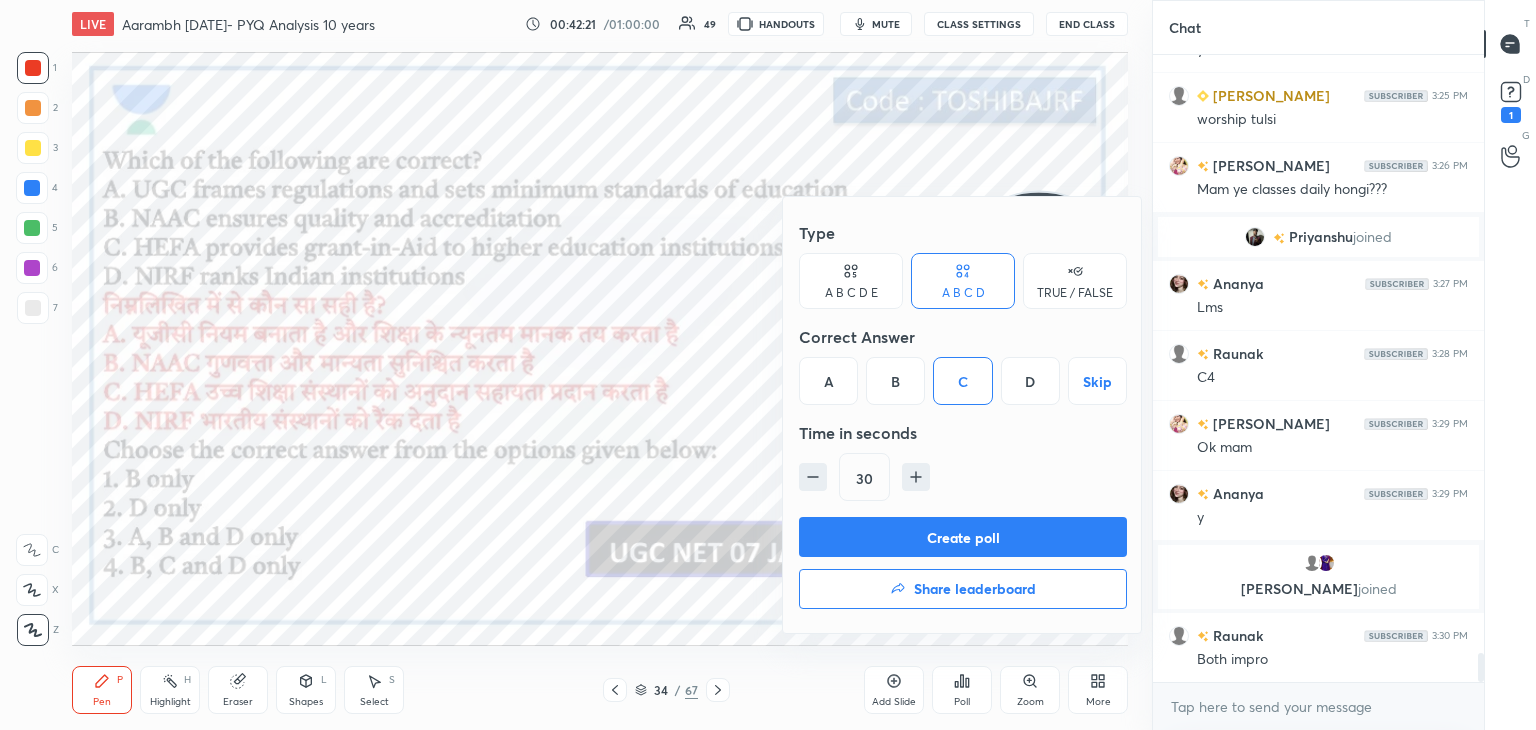 click on "Create poll" at bounding box center [963, 537] 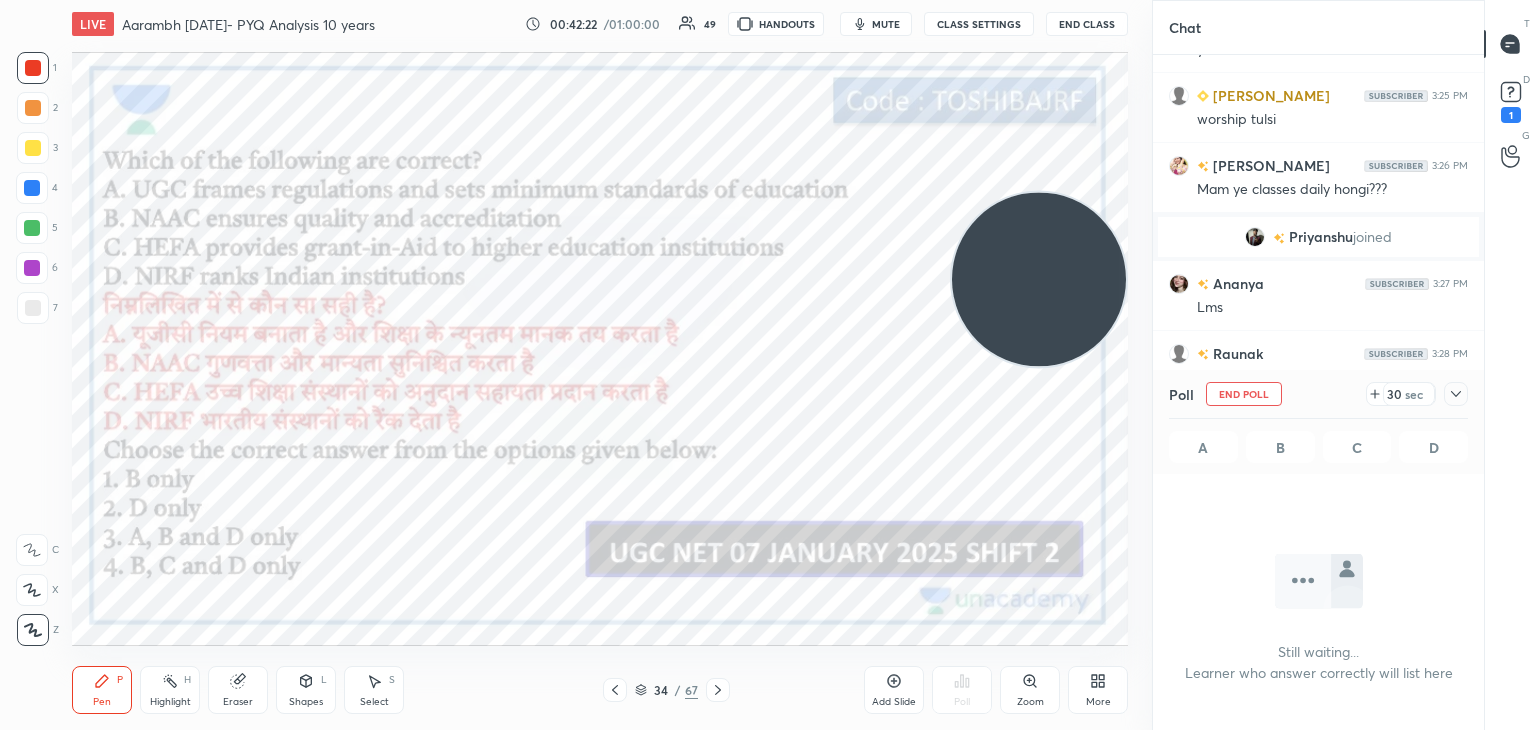 scroll, scrollTop: 541, scrollLeft: 325, axis: both 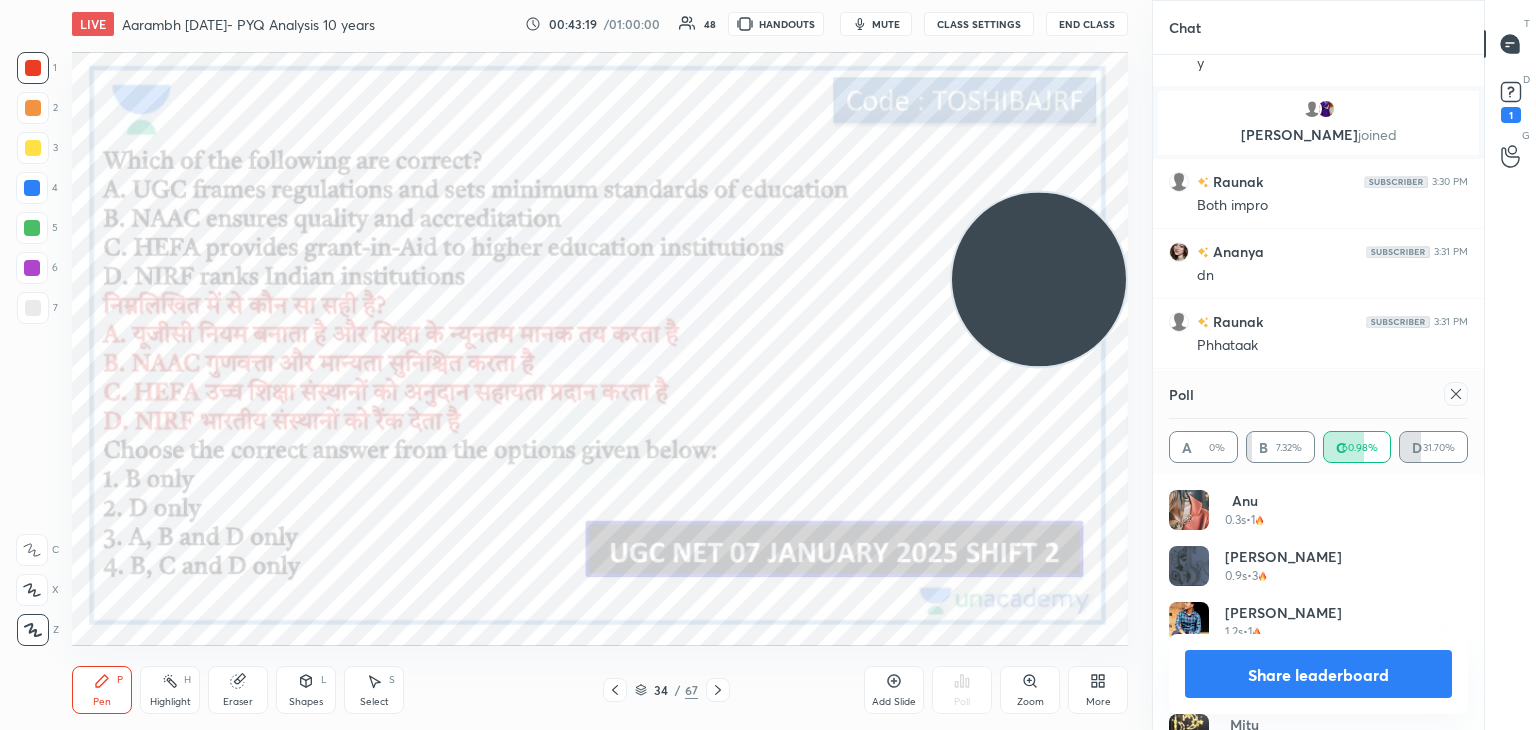 click 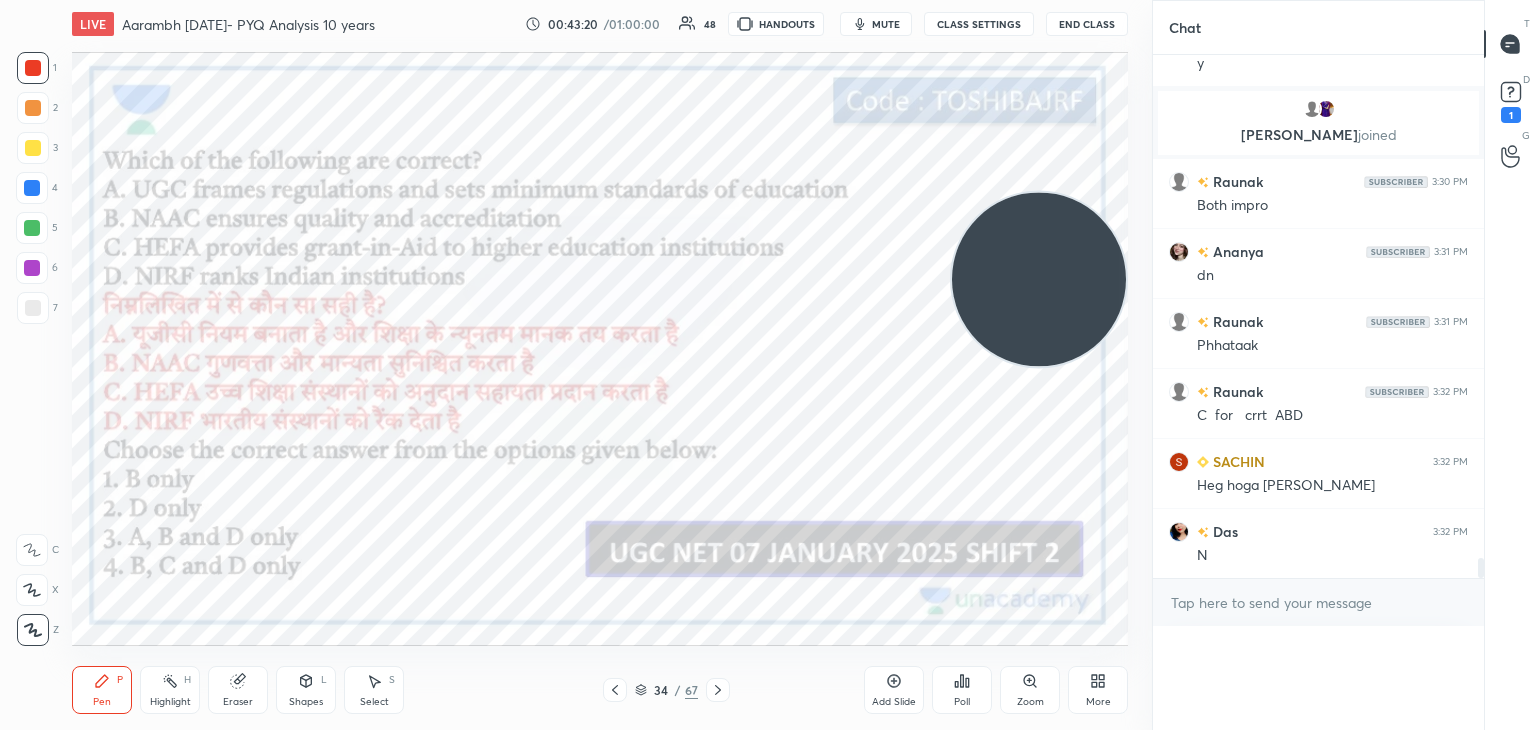 scroll, scrollTop: 0, scrollLeft: 0, axis: both 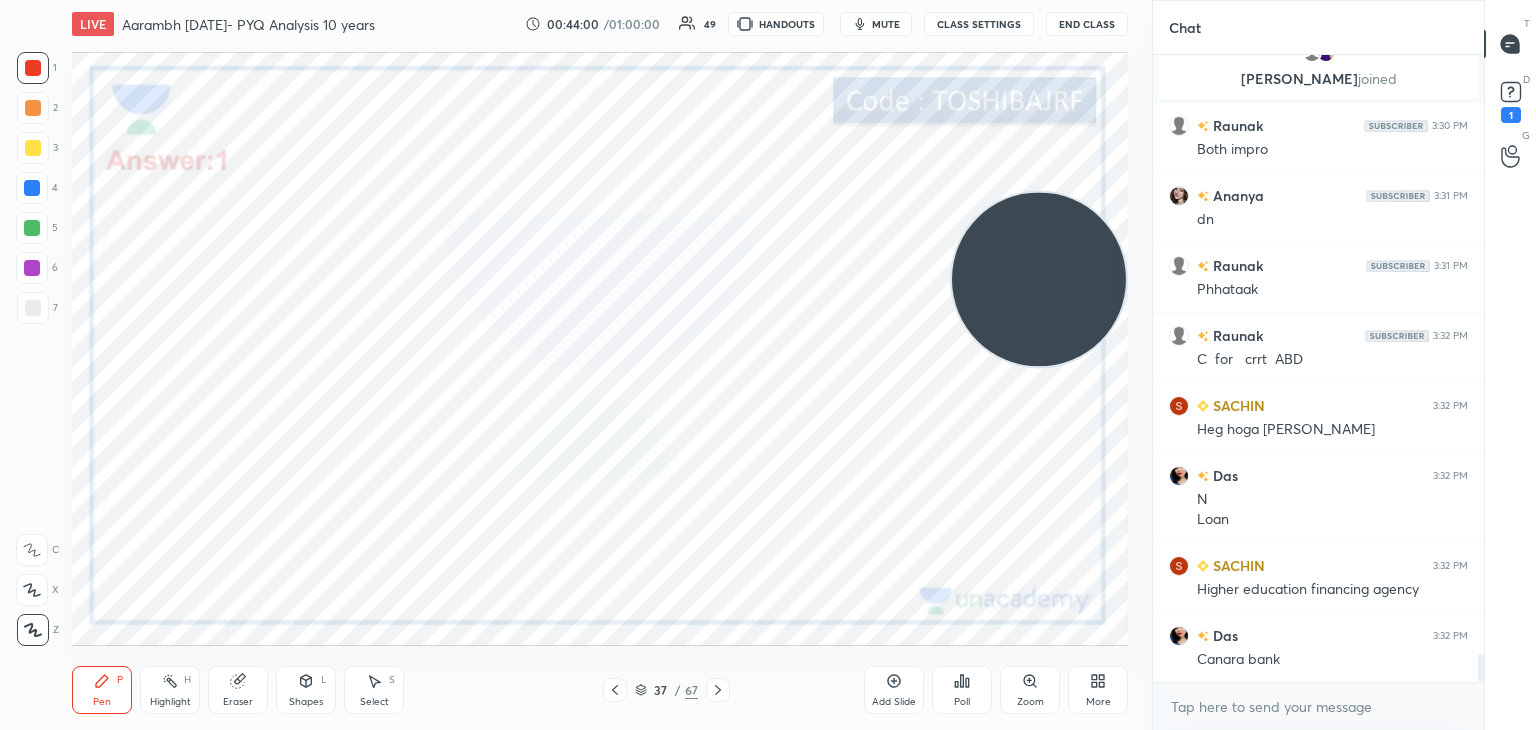 click on "37 / 67" at bounding box center (666, 690) 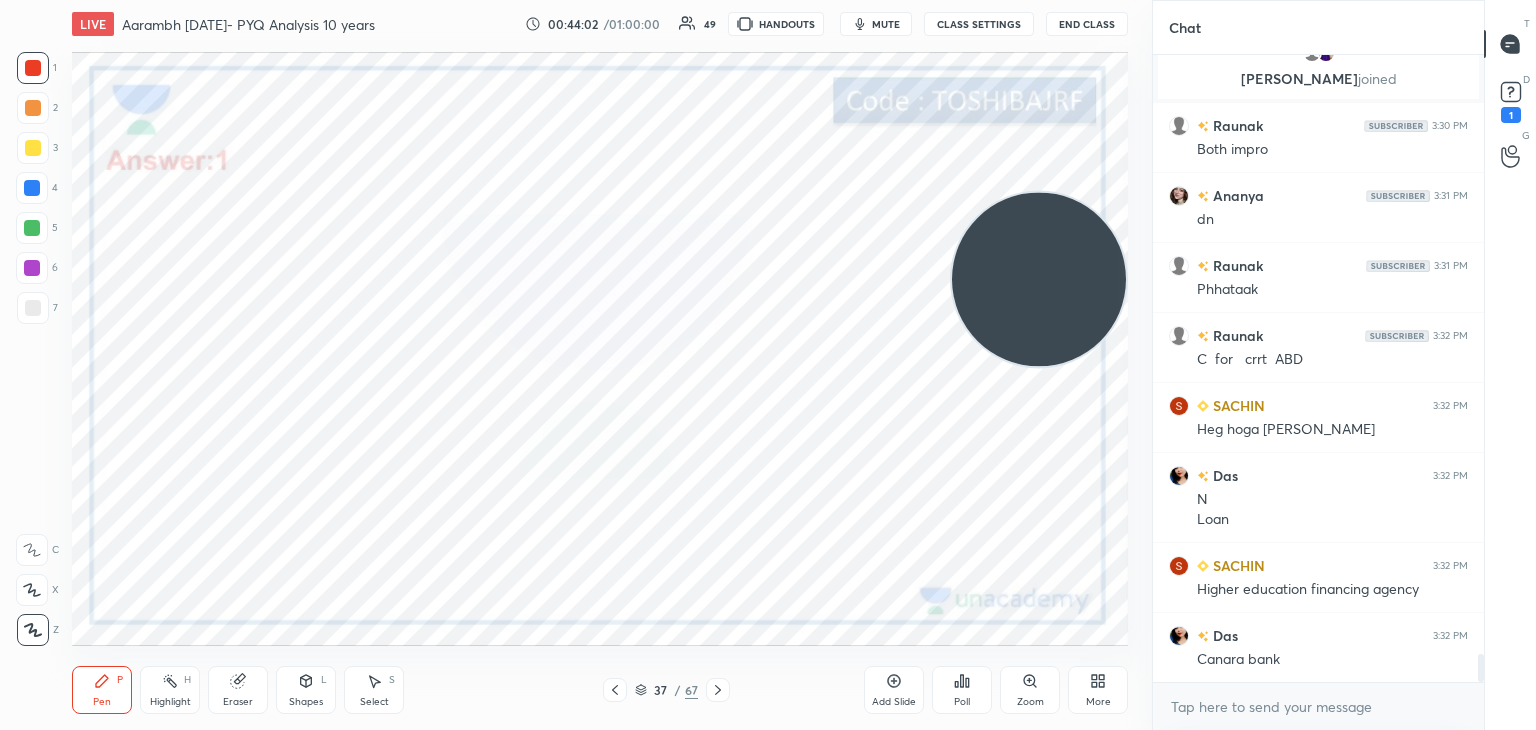 click on "37 / 67" at bounding box center [666, 690] 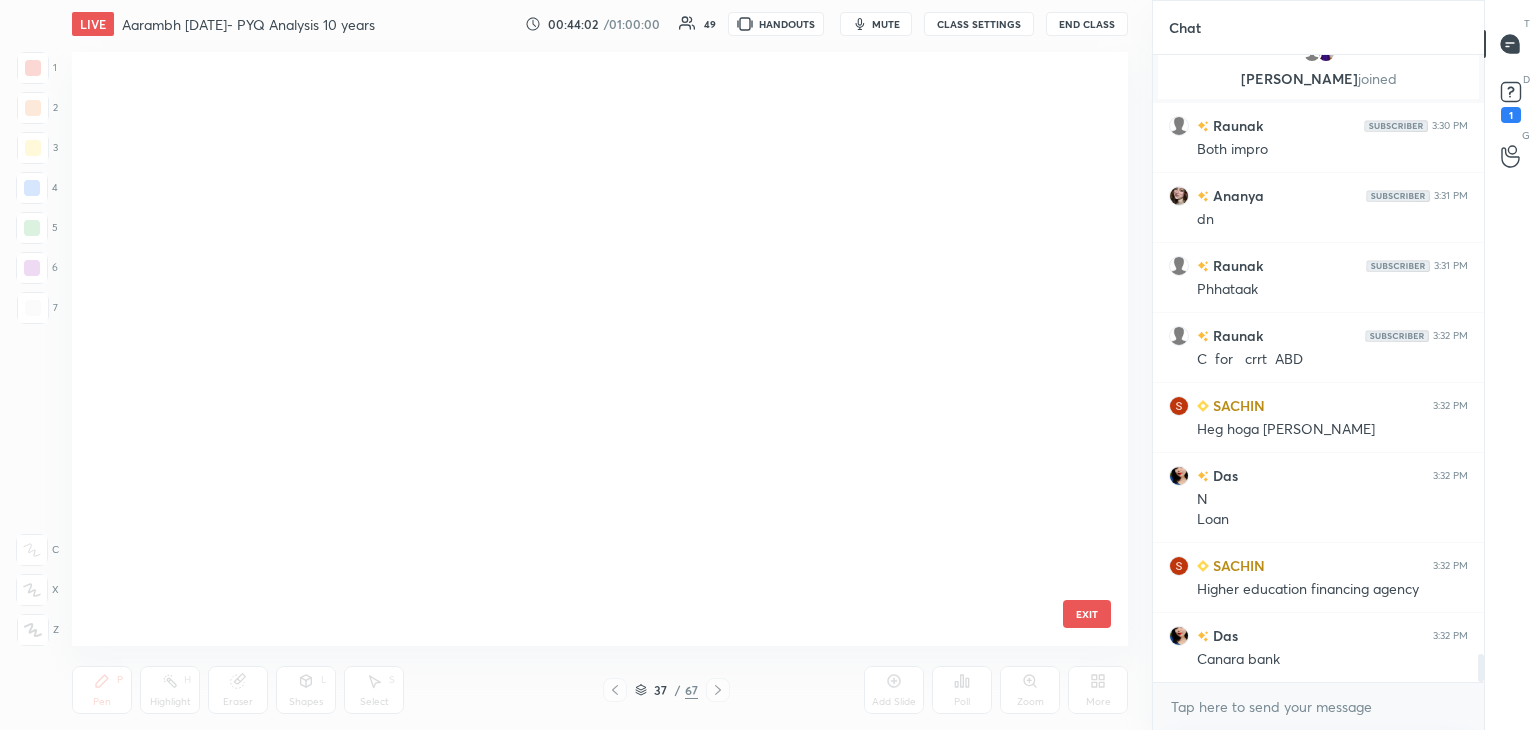 scroll, scrollTop: 1784, scrollLeft: 0, axis: vertical 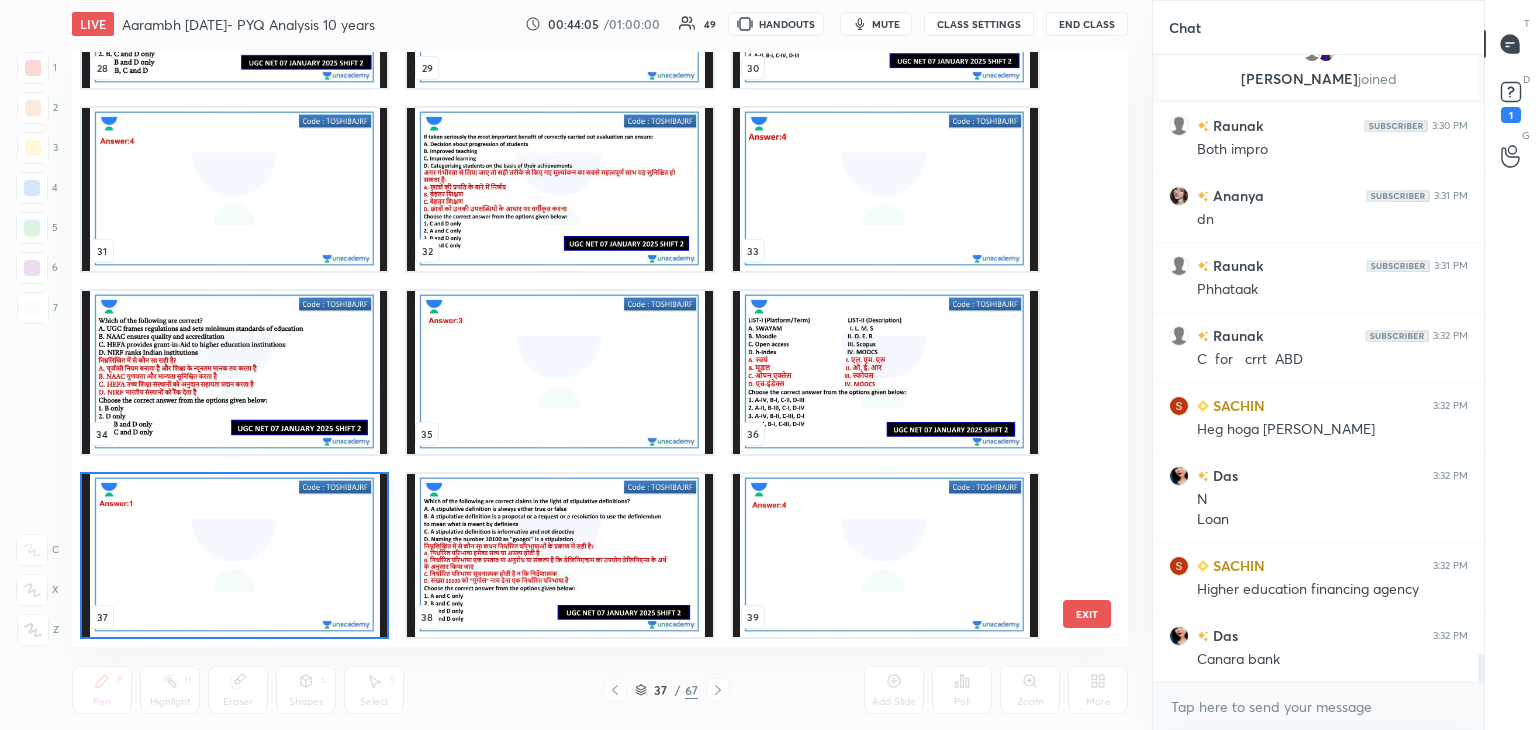 click at bounding box center [885, 372] 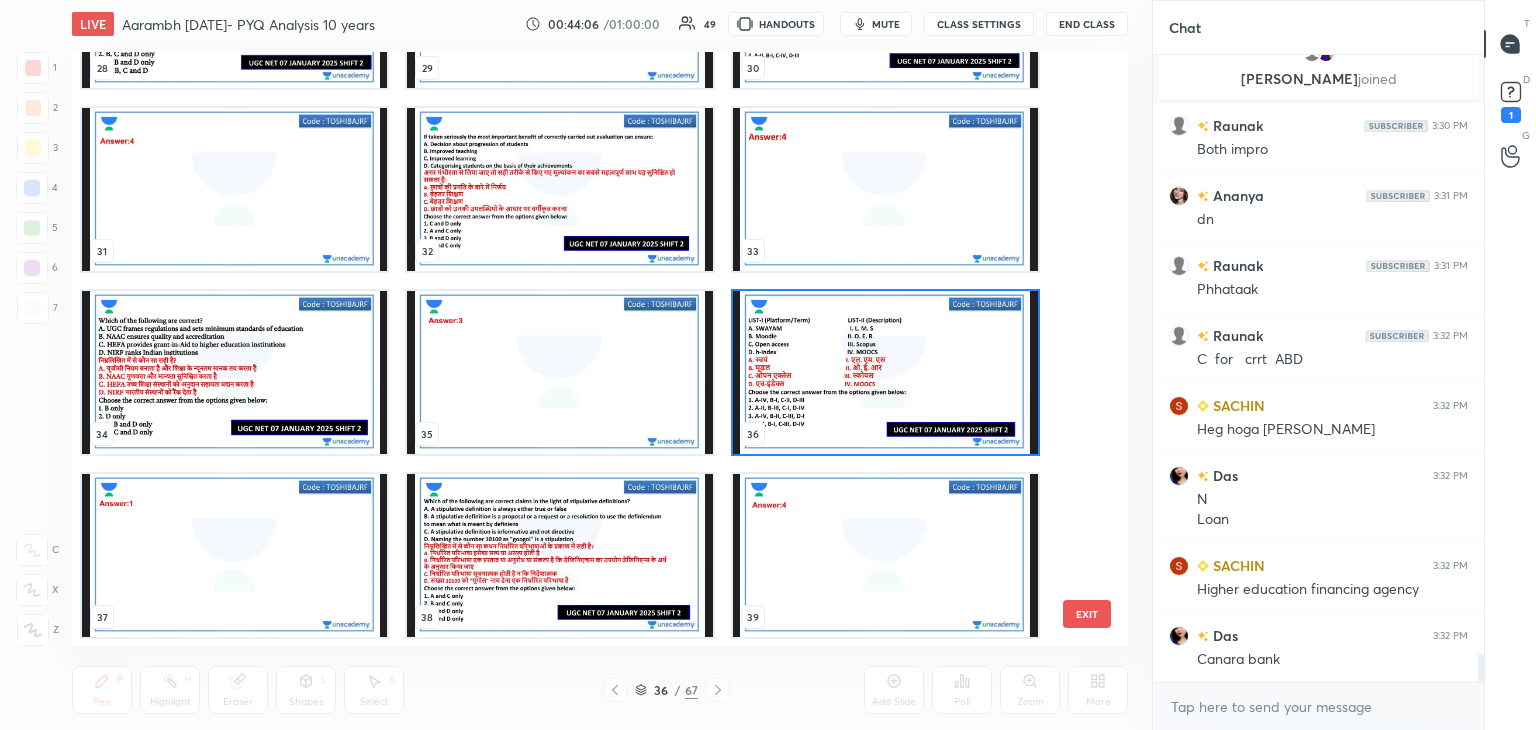 click at bounding box center [885, 372] 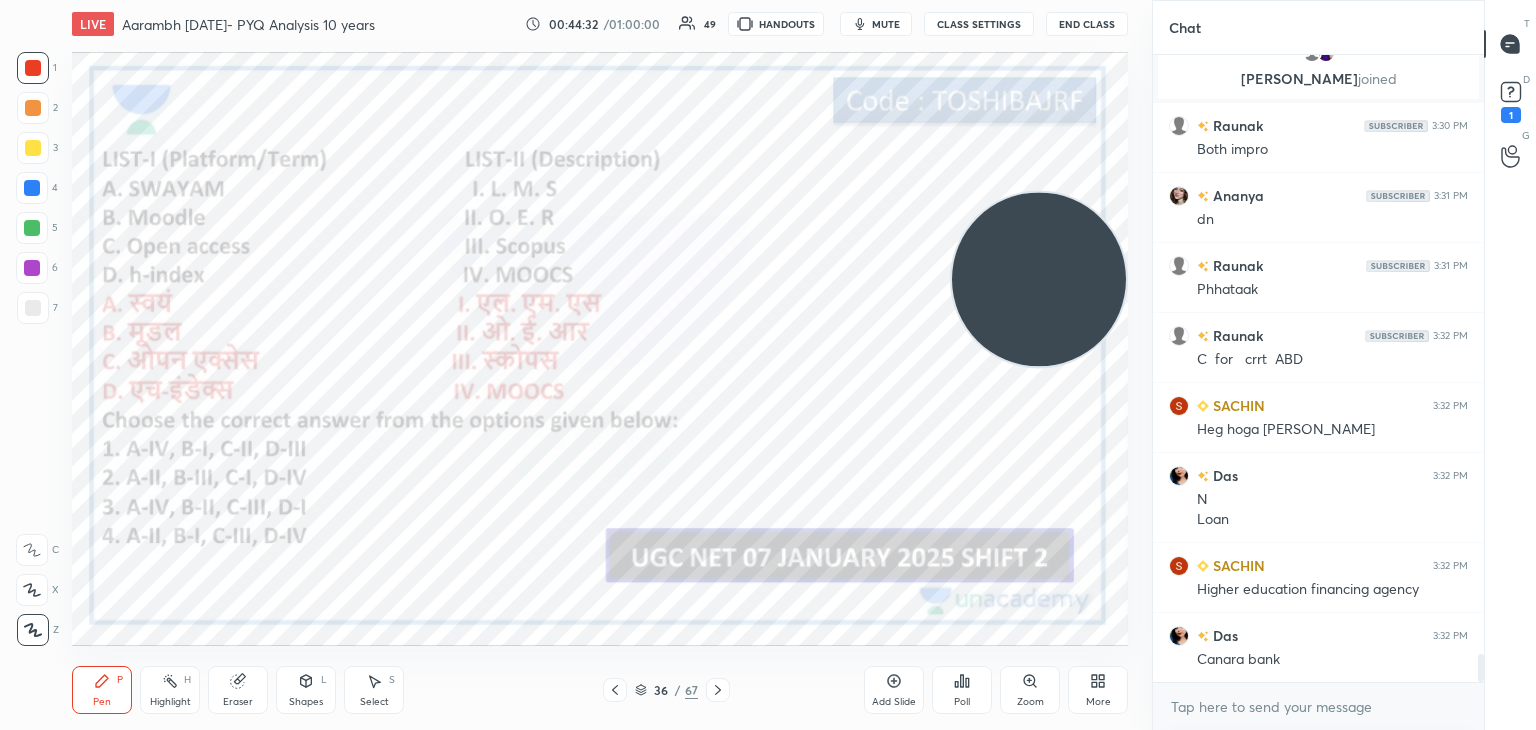 click on "Poll" at bounding box center (962, 690) 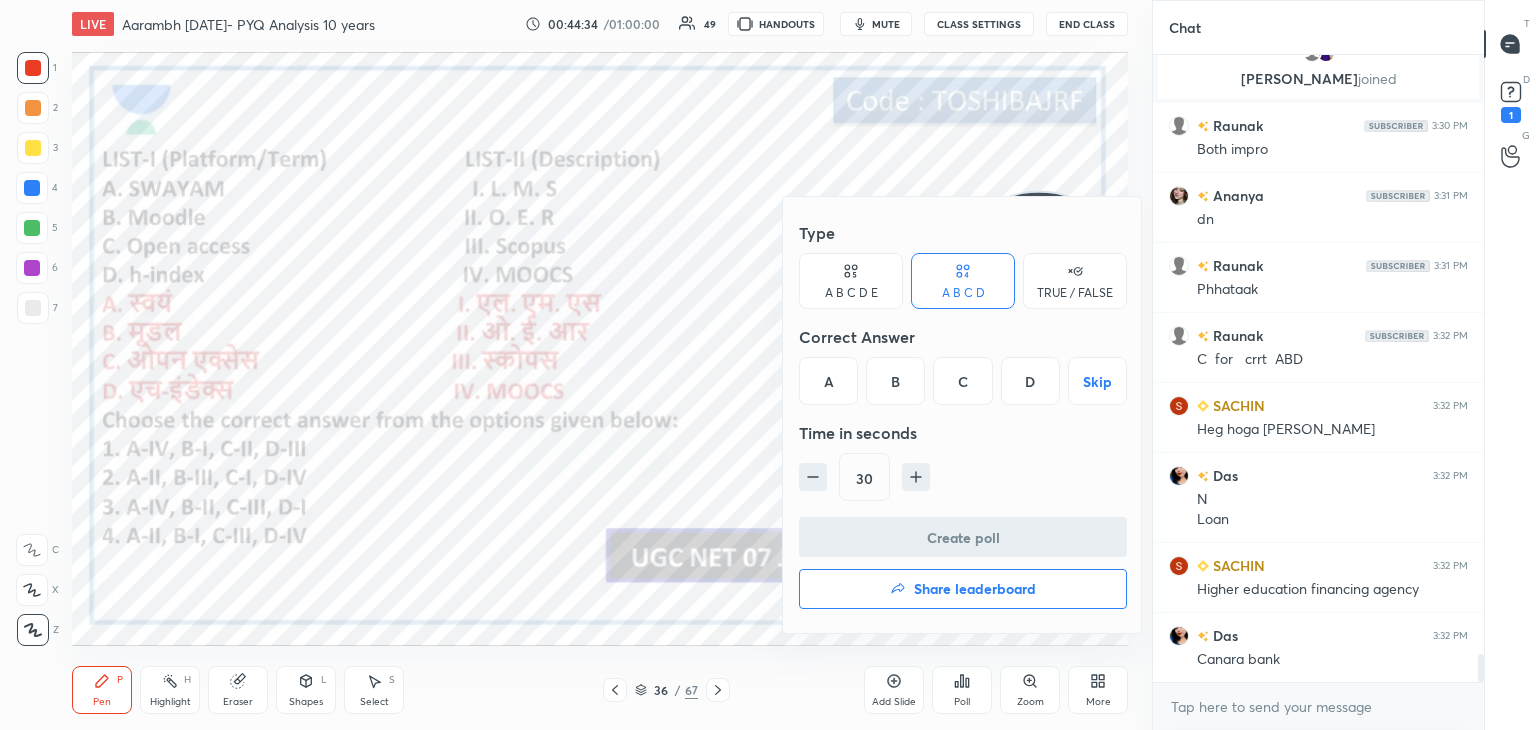 click on "A" at bounding box center (828, 381) 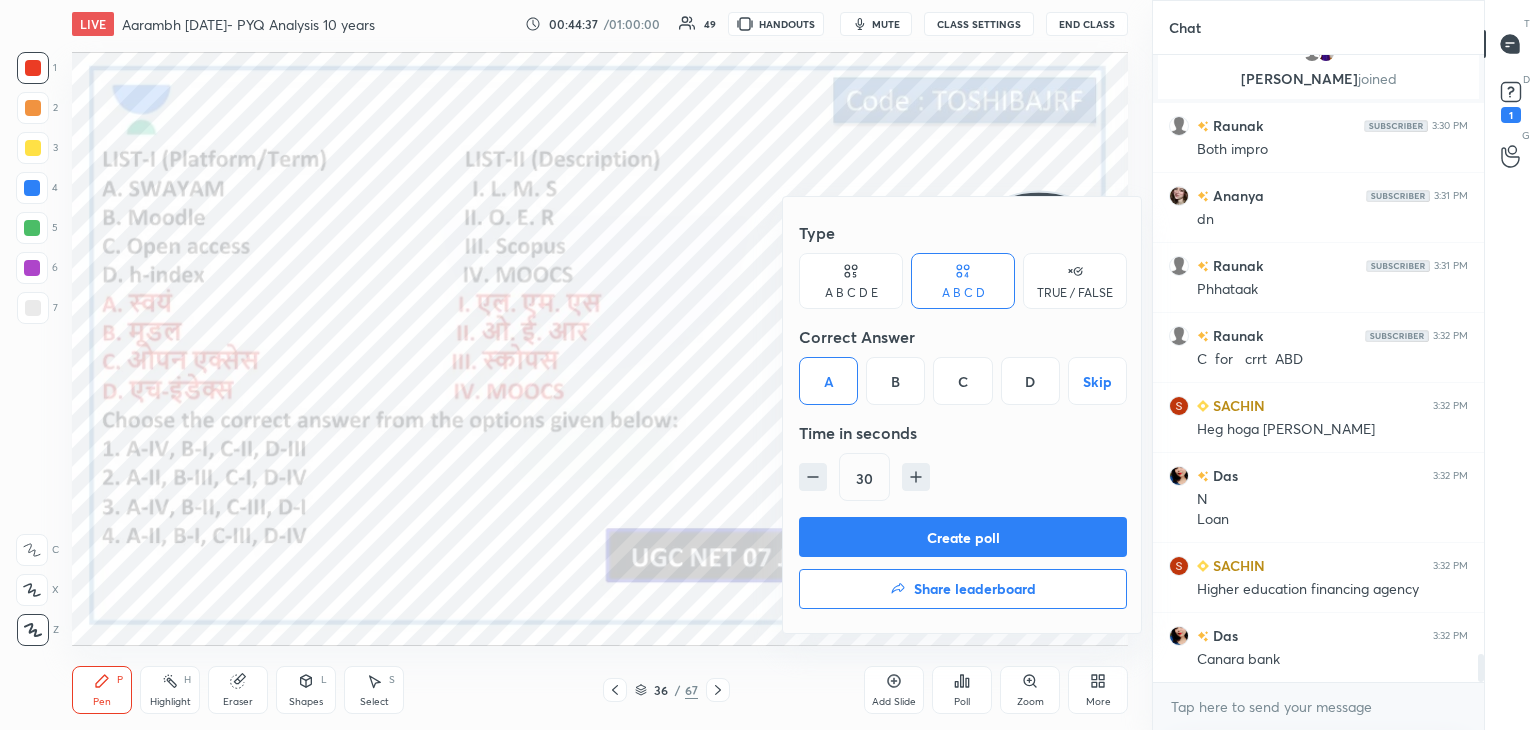 click on "Create poll" at bounding box center [963, 537] 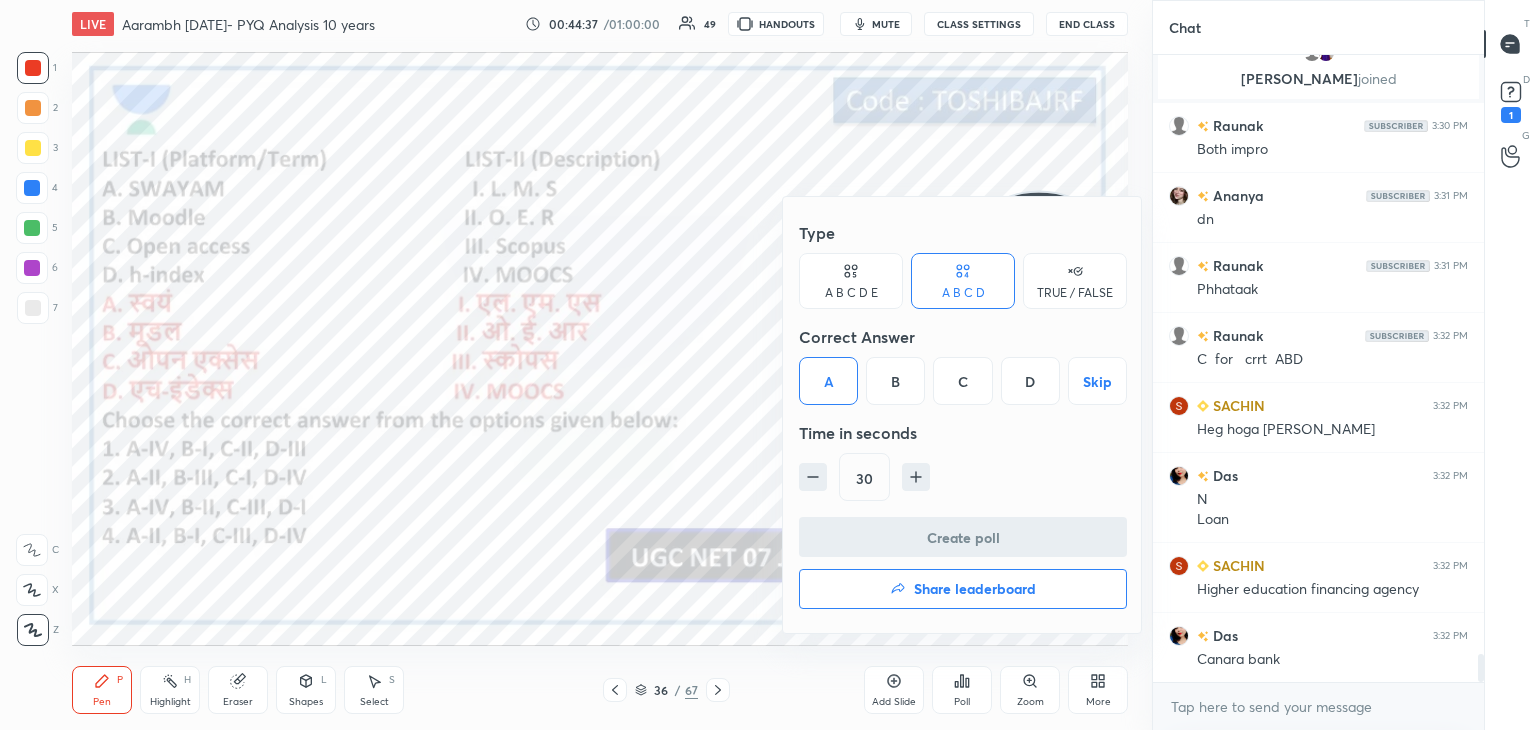 scroll, scrollTop: 589, scrollLeft: 325, axis: both 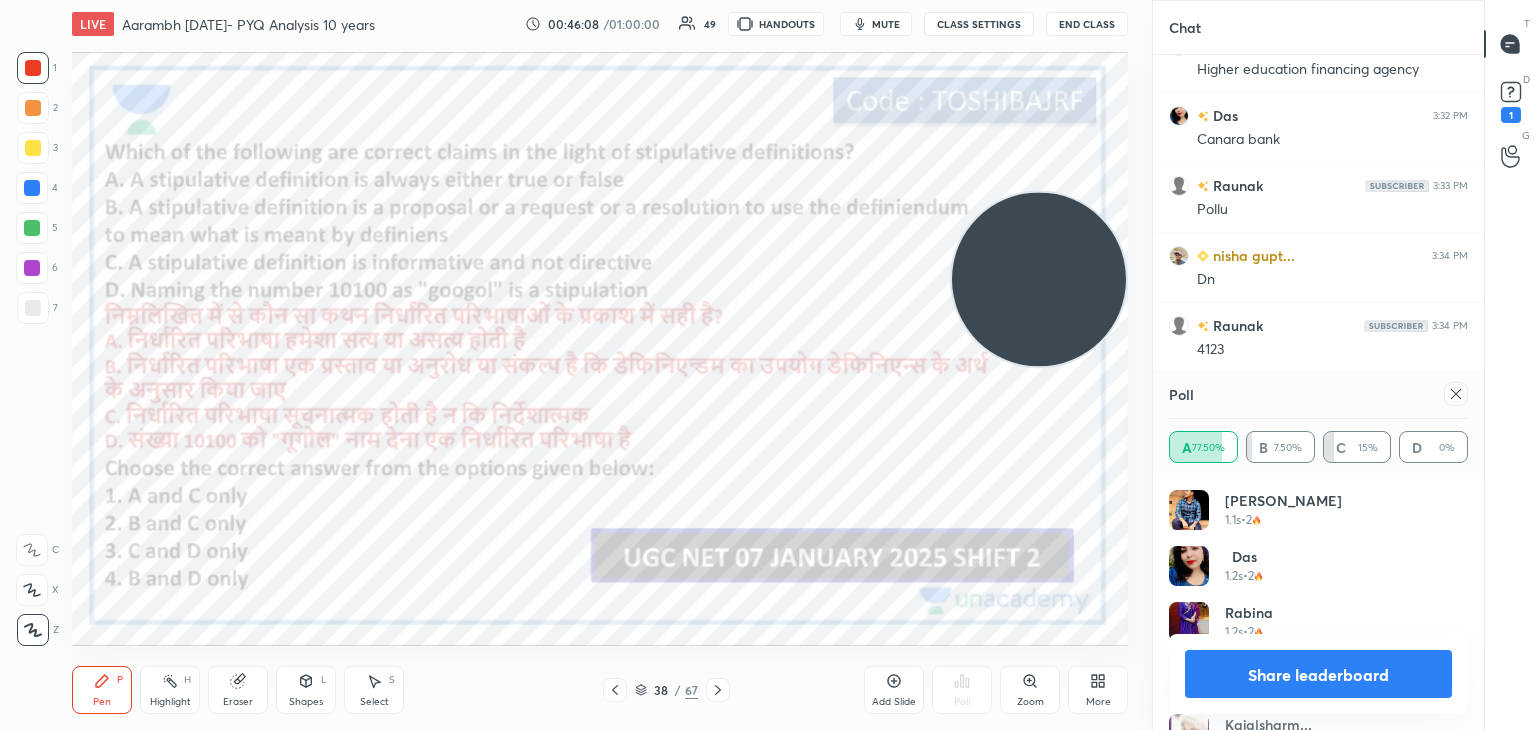 click 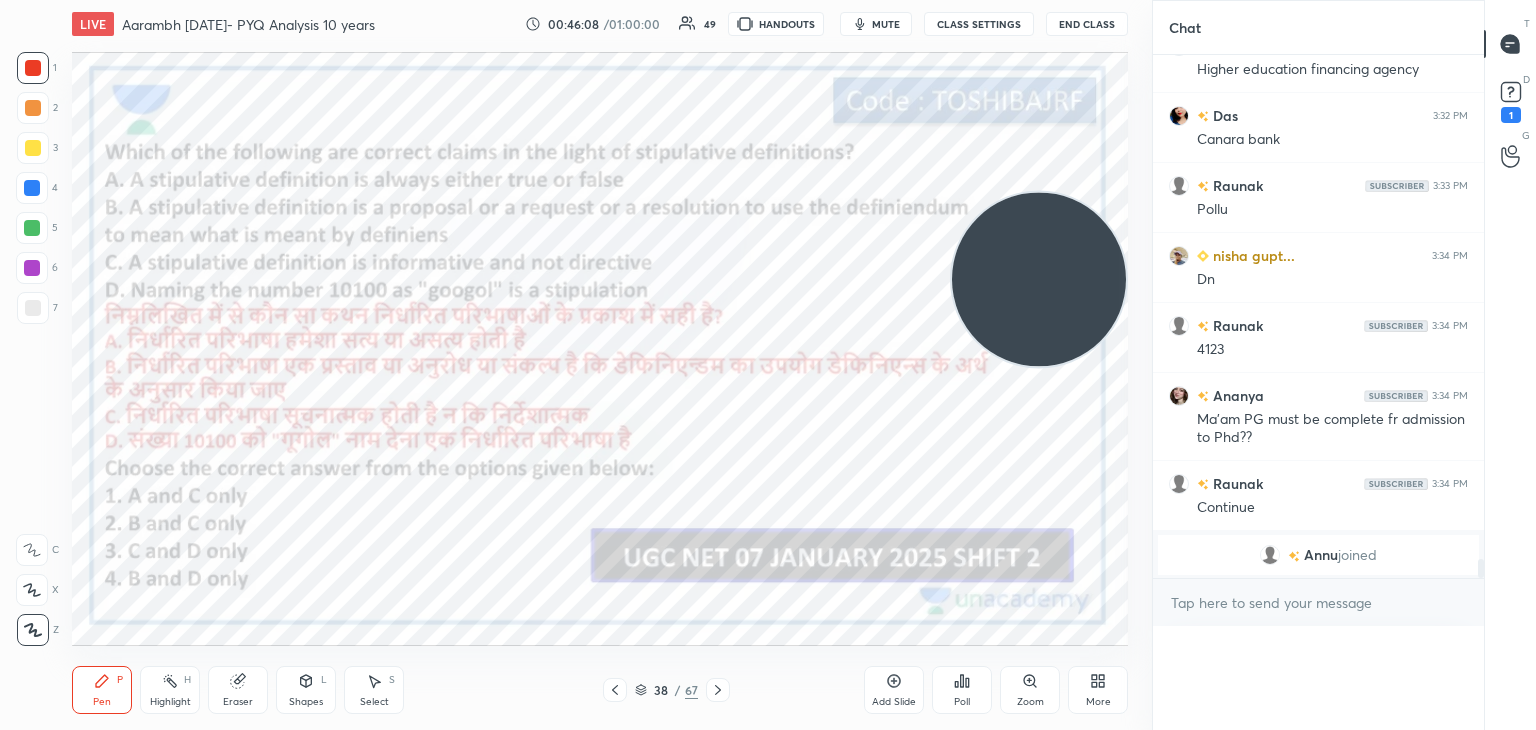scroll, scrollTop: 0, scrollLeft: 6, axis: horizontal 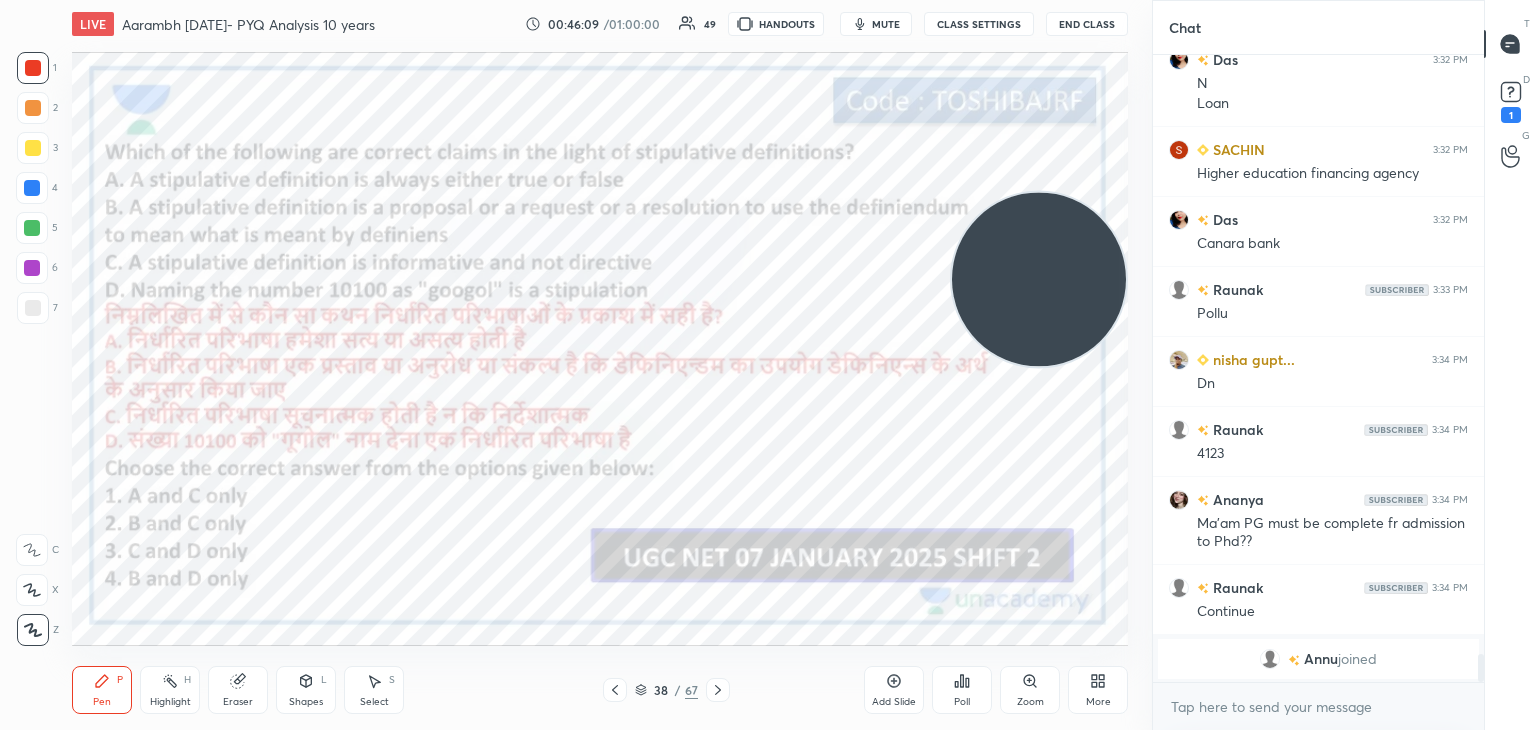 click 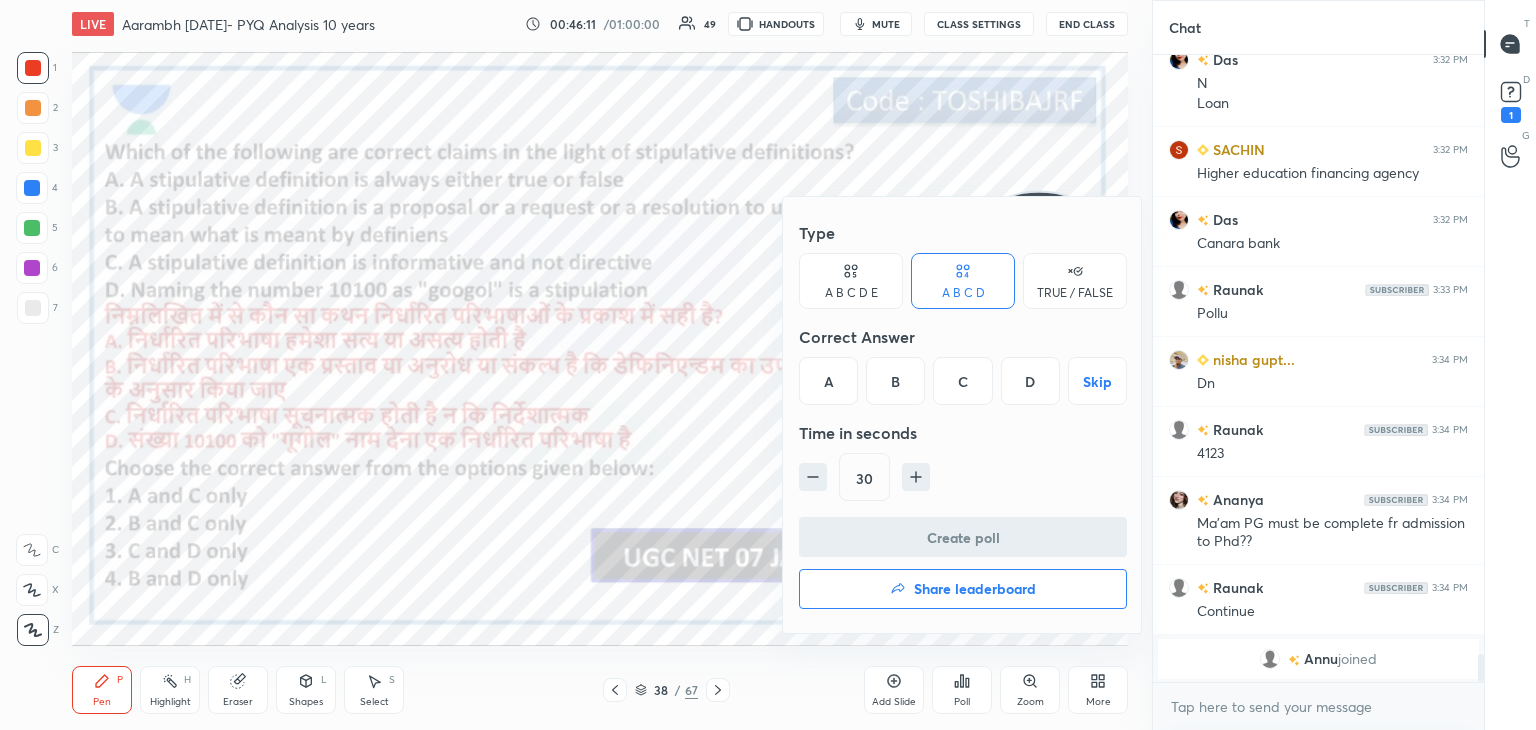 click on "D" at bounding box center [1030, 381] 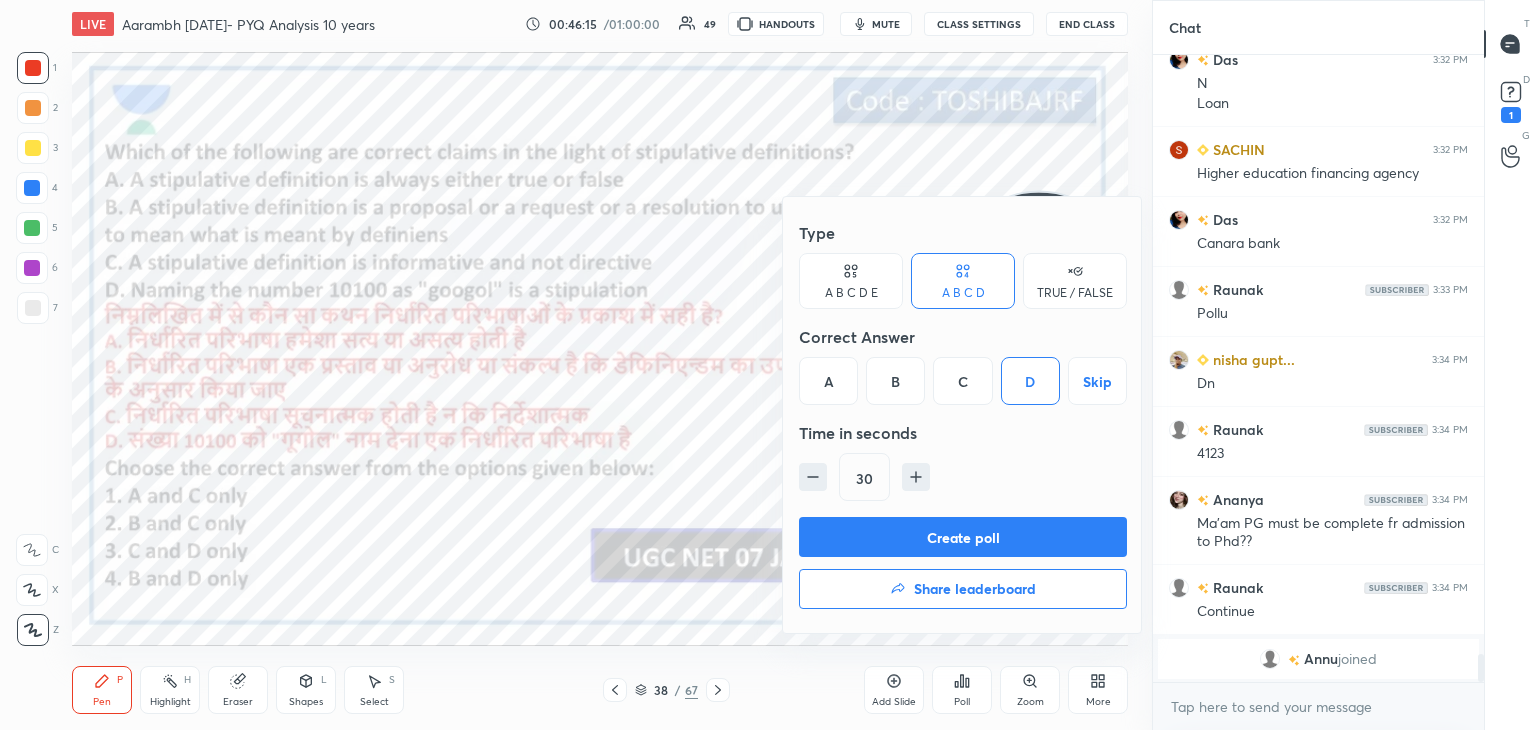 scroll, scrollTop: 13656, scrollLeft: 0, axis: vertical 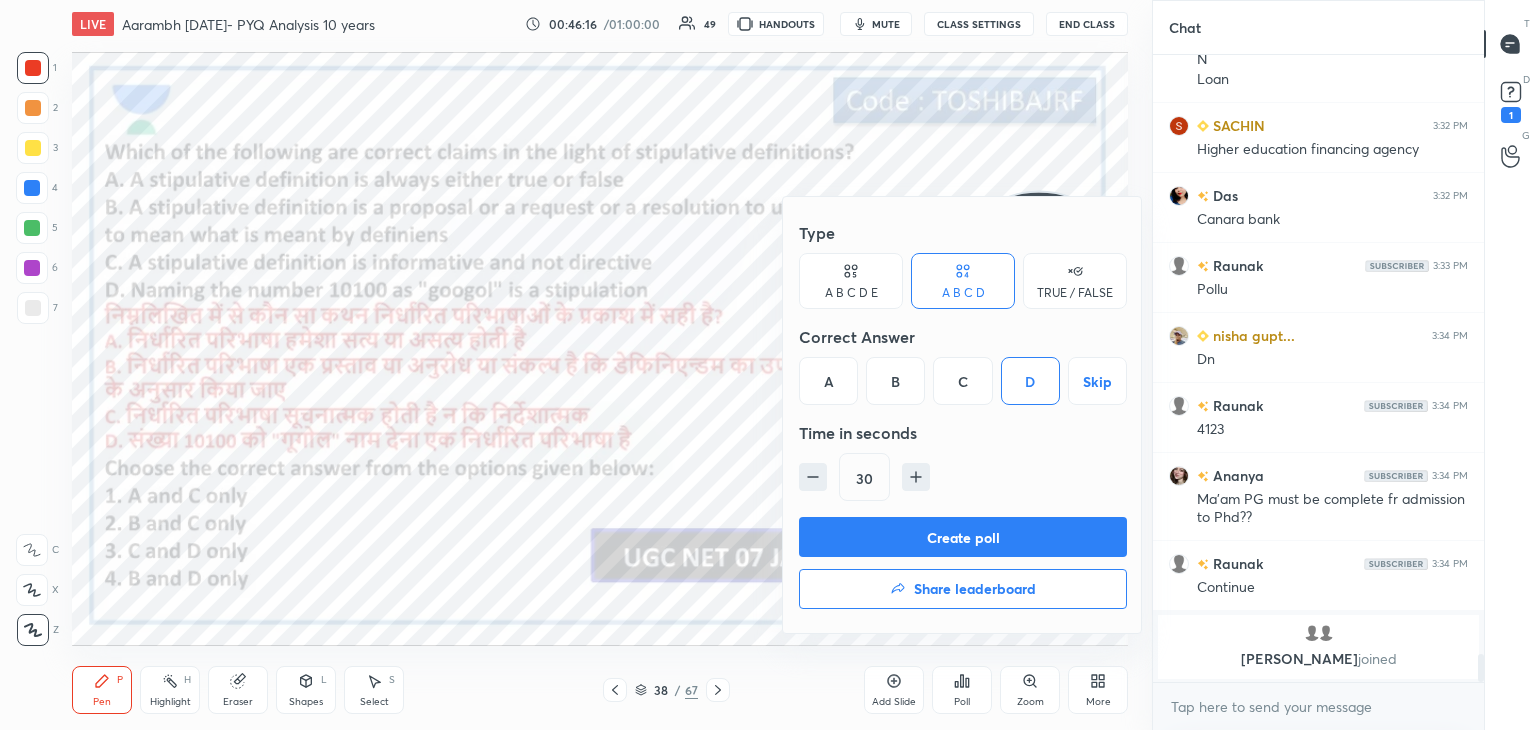 click on "Create poll" at bounding box center [963, 537] 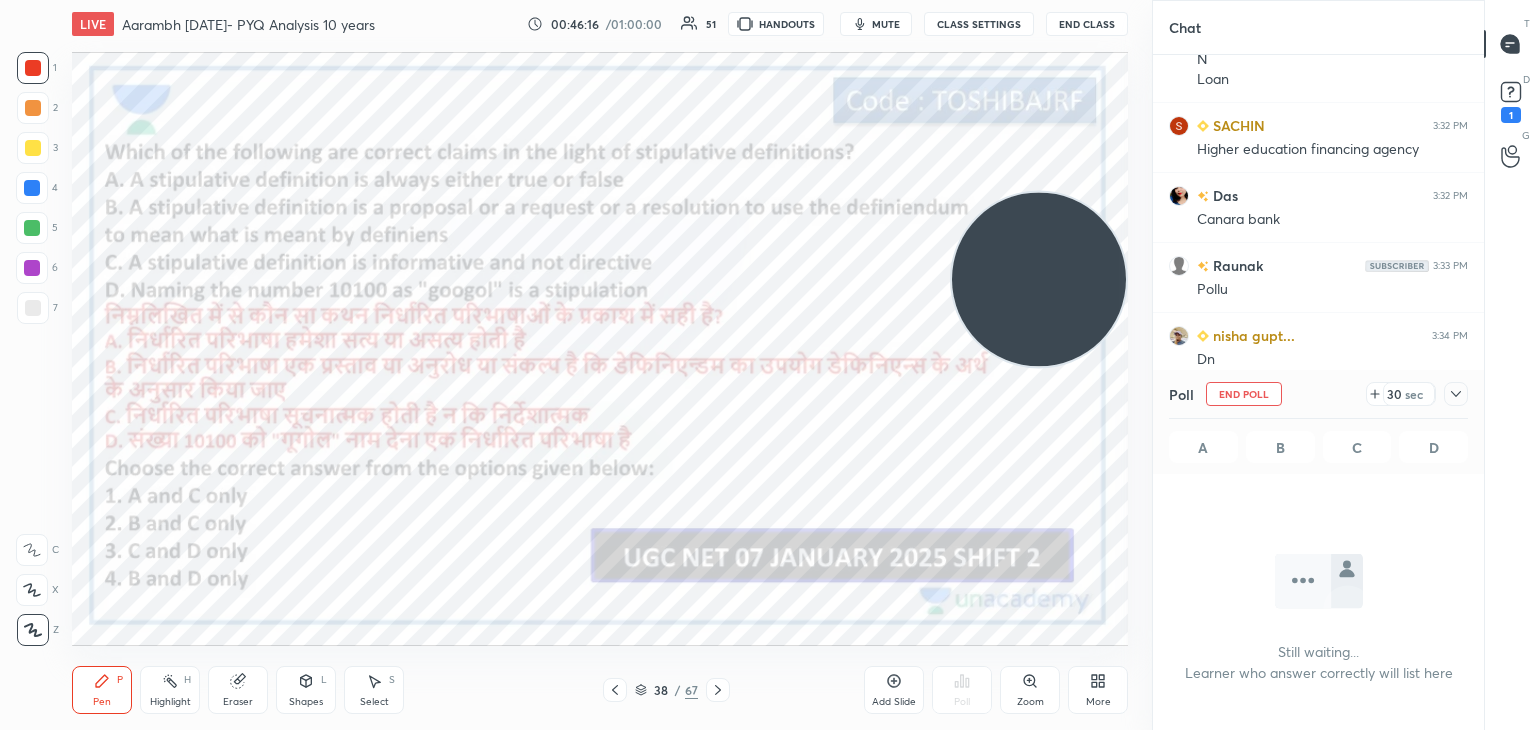 scroll, scrollTop: 541, scrollLeft: 325, axis: both 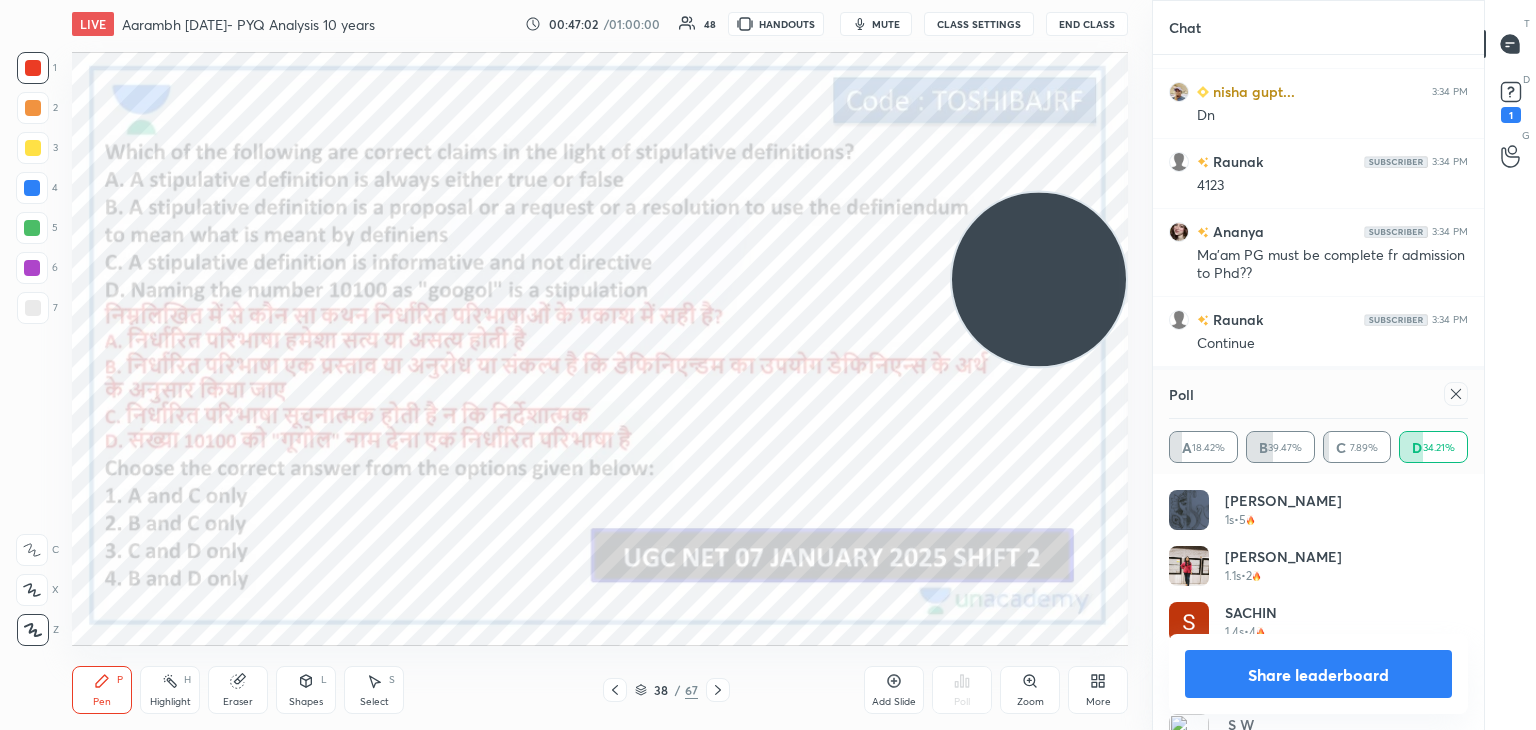 click 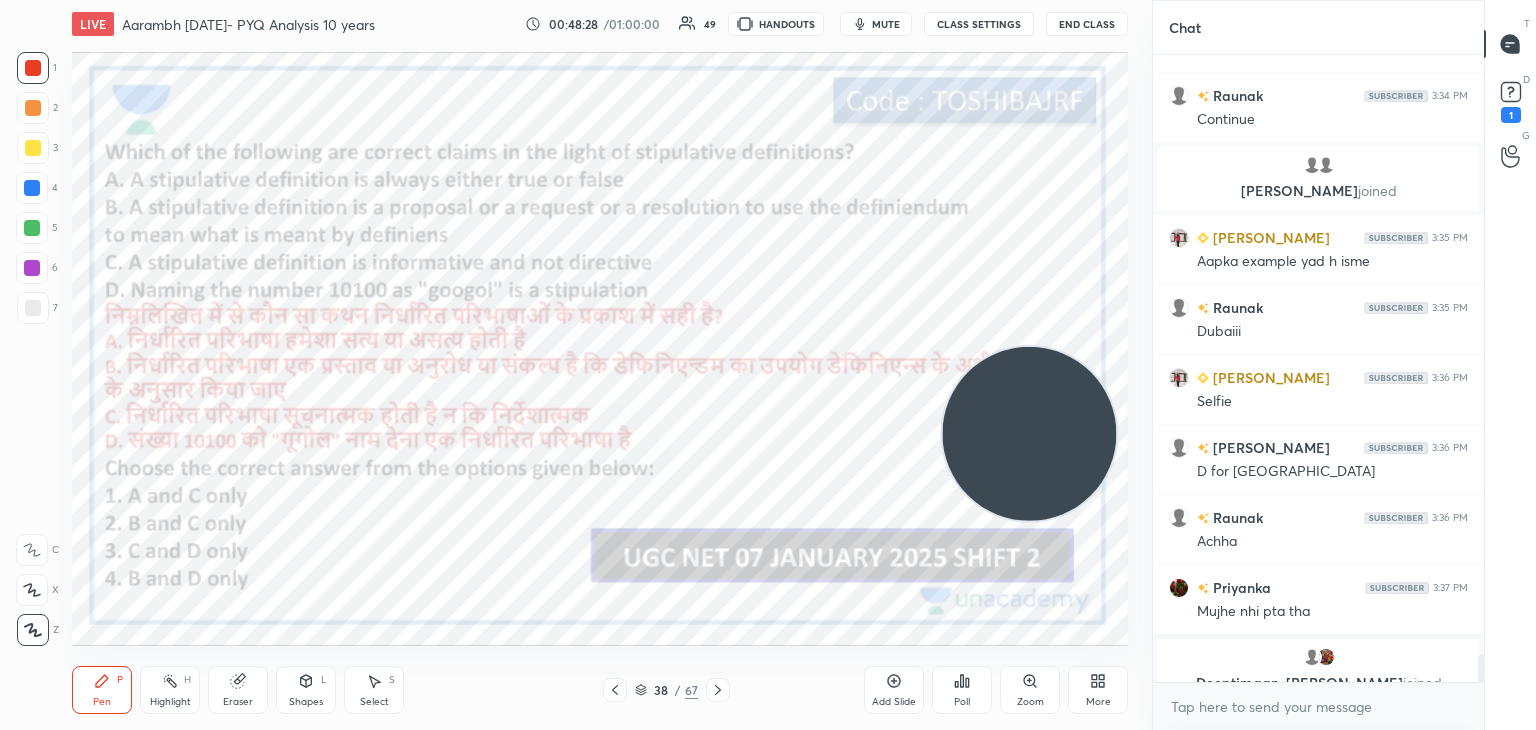scroll, scrollTop: 13936, scrollLeft: 0, axis: vertical 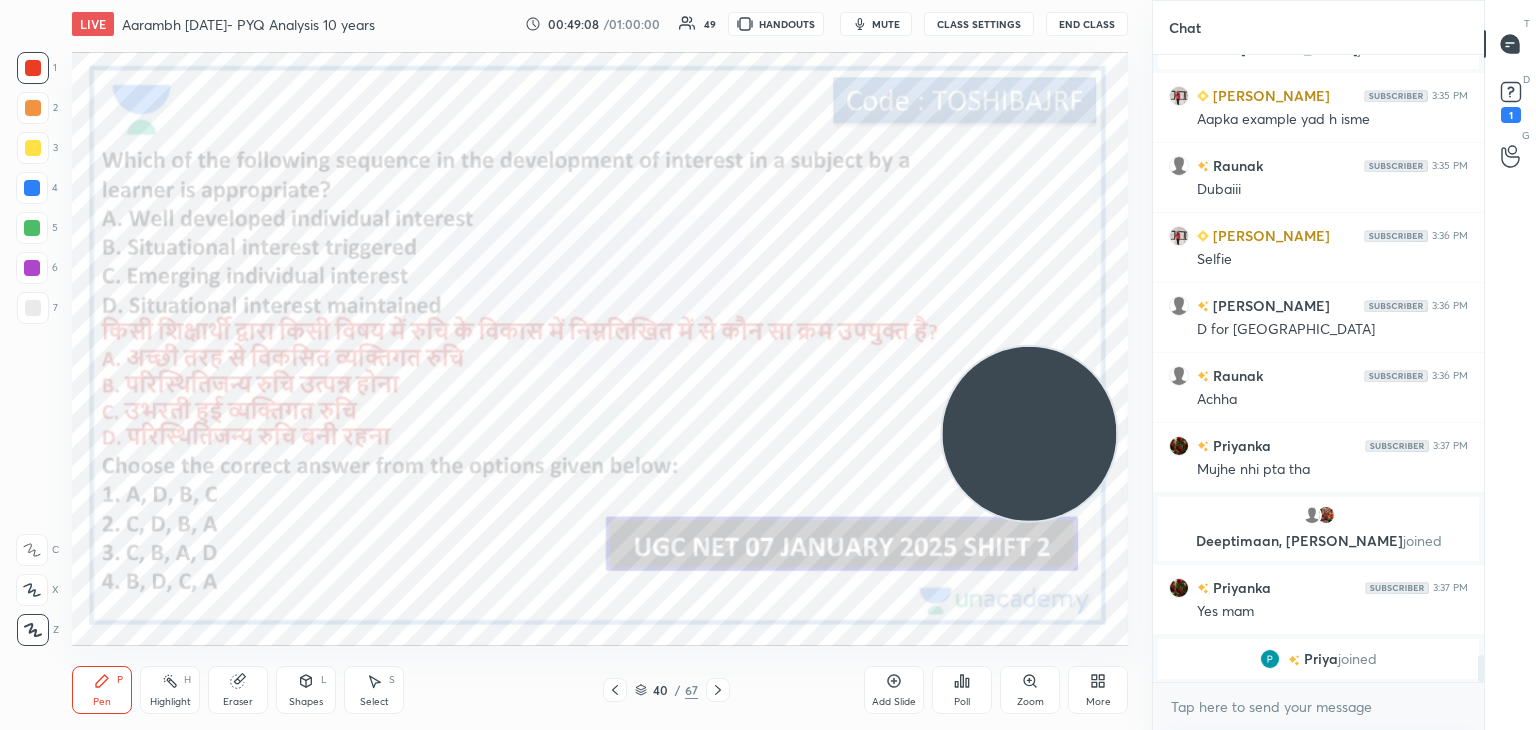 click 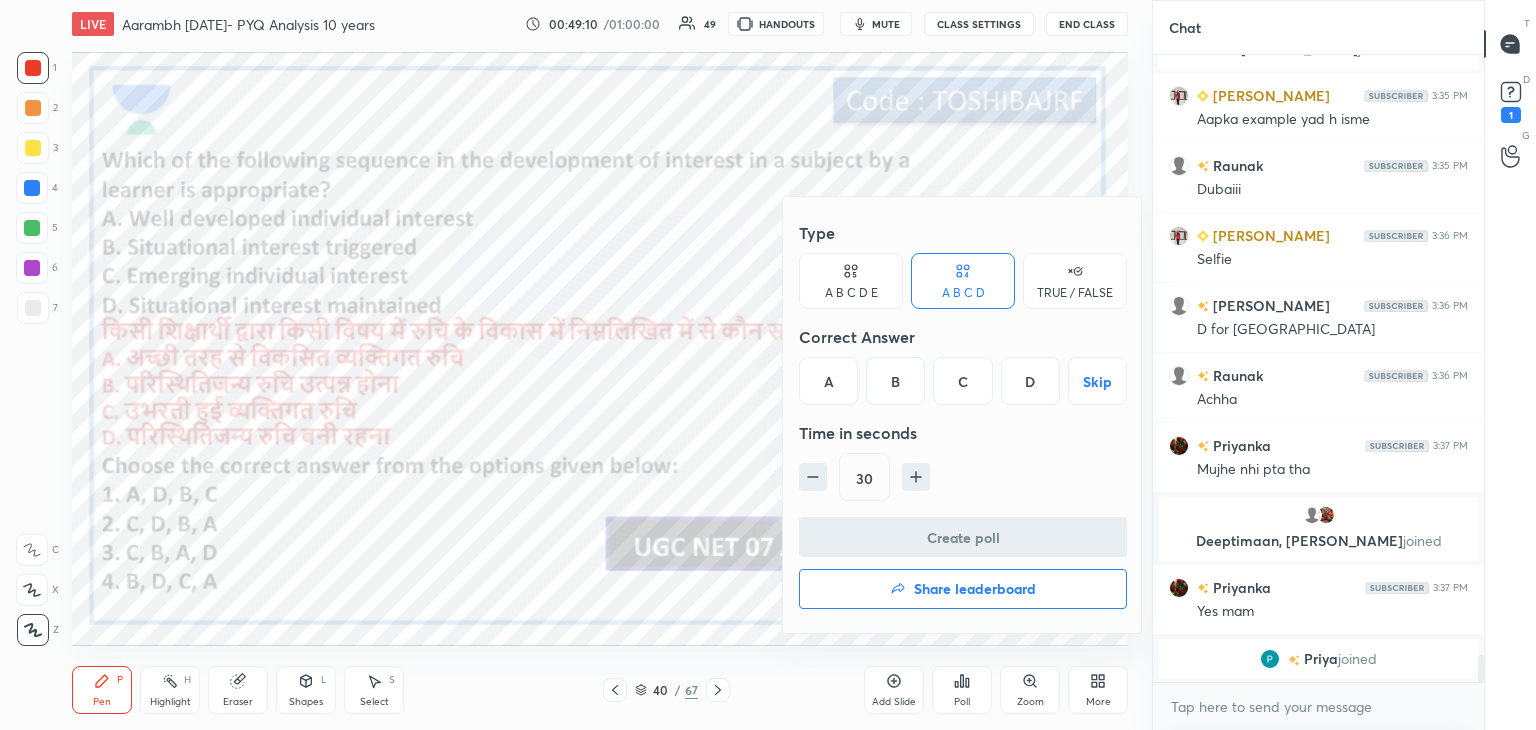 click on "A" at bounding box center (828, 381) 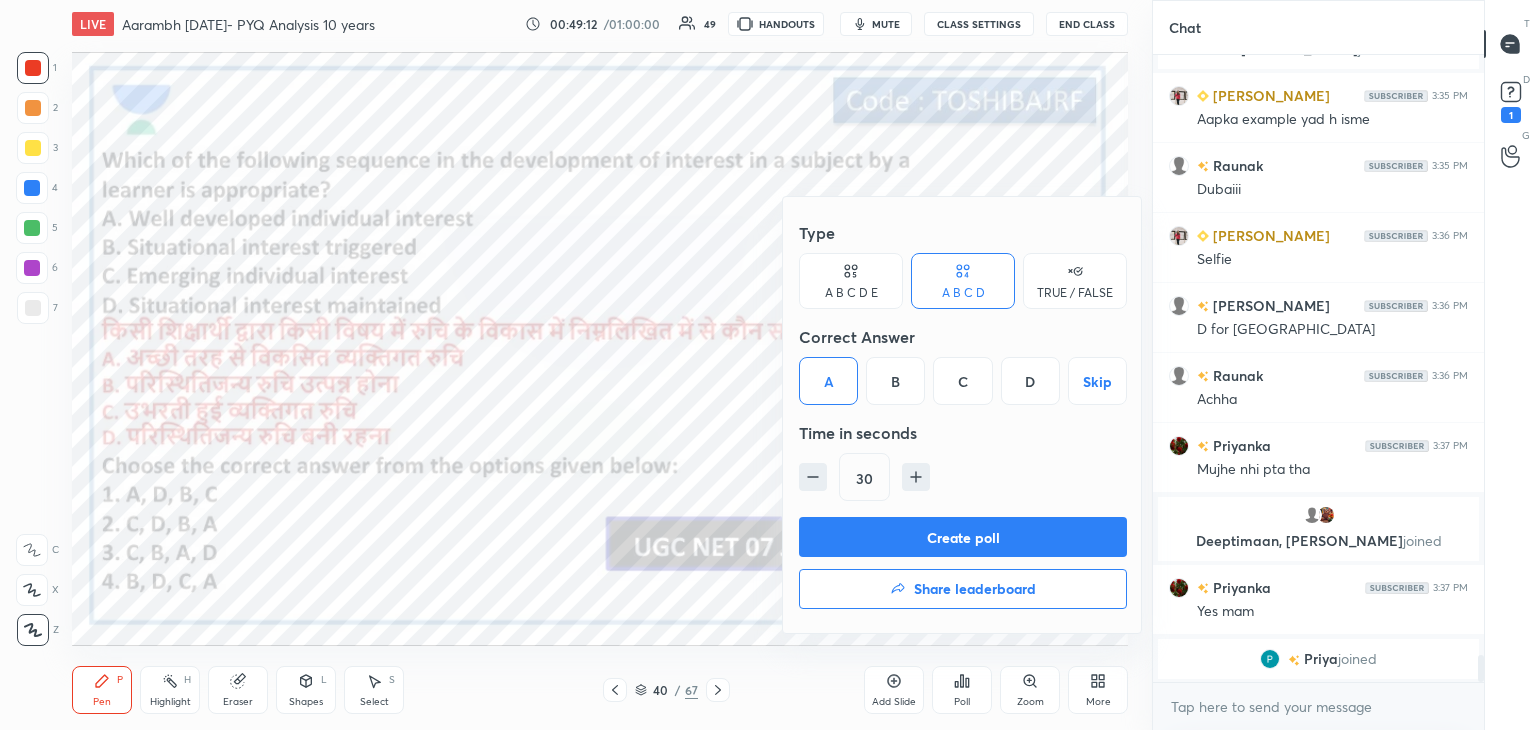 click on "Create poll" at bounding box center [963, 537] 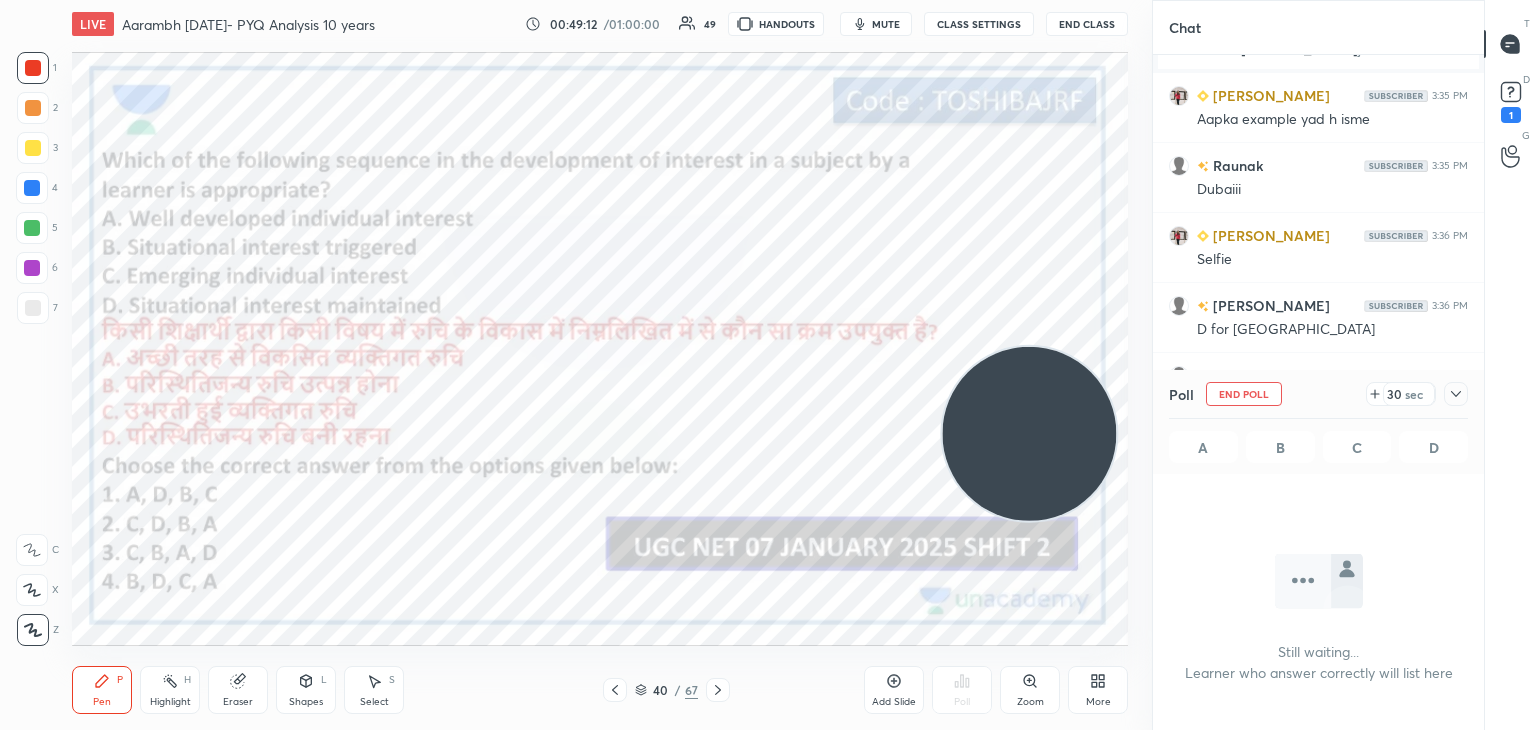 scroll, scrollTop: 528, scrollLeft: 325, axis: both 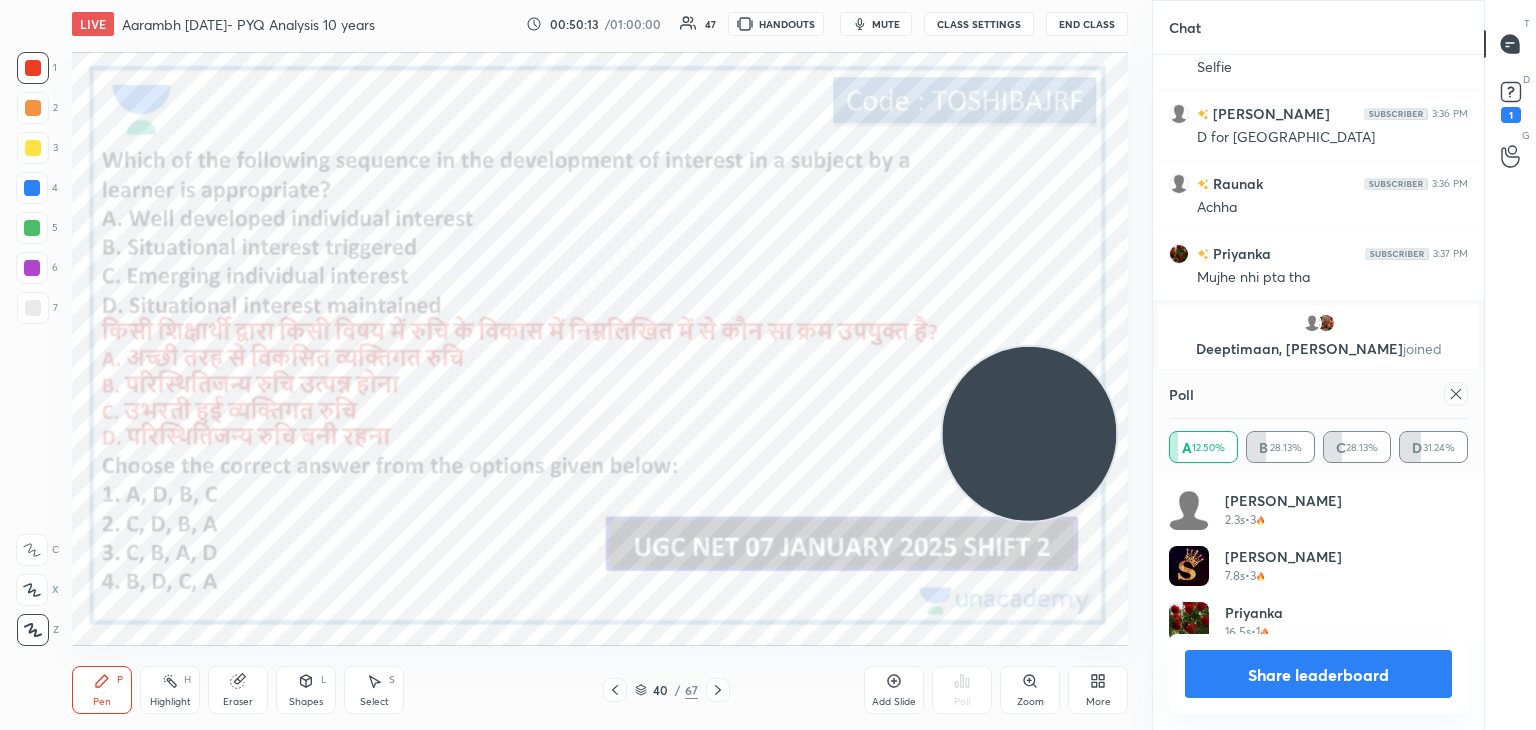 click 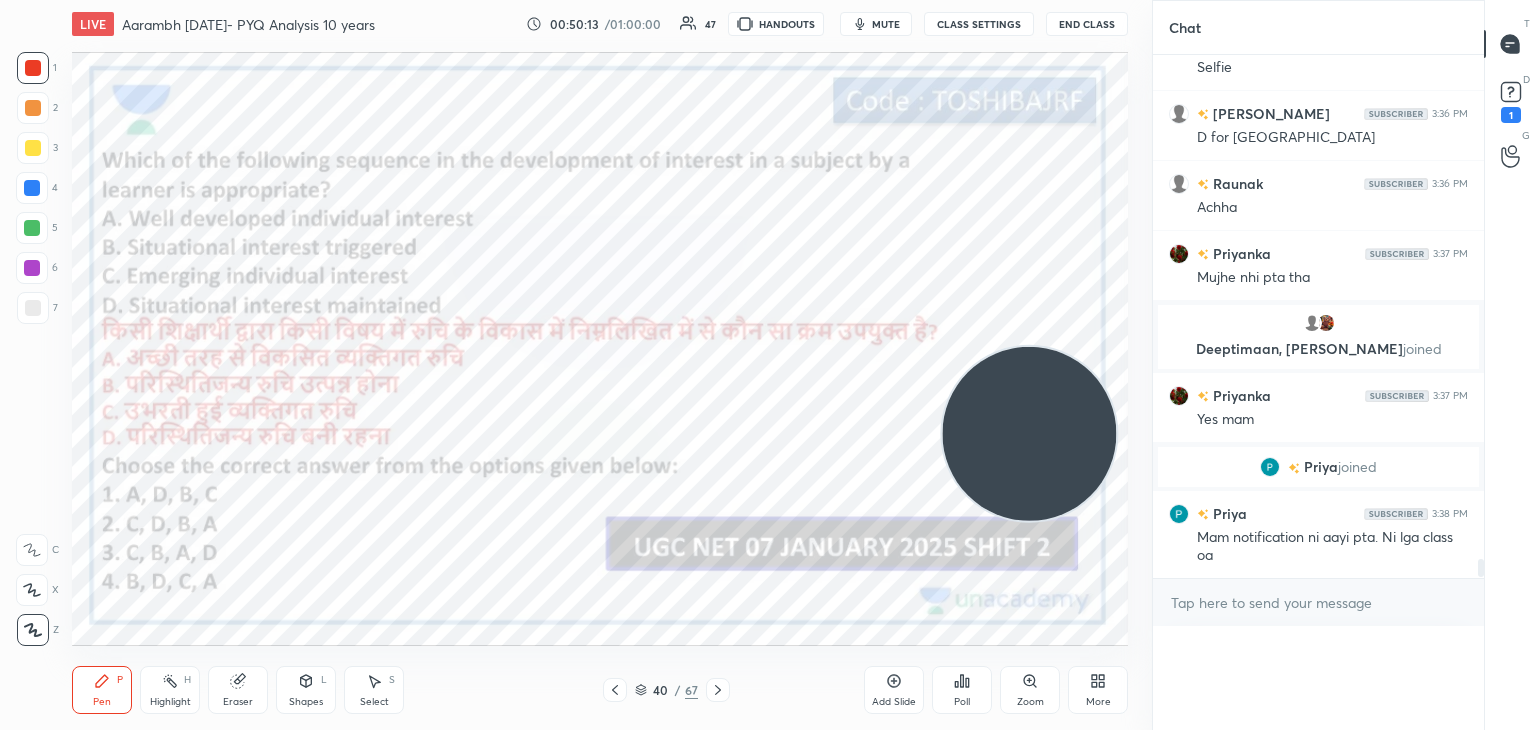 scroll, scrollTop: 0, scrollLeft: 6, axis: horizontal 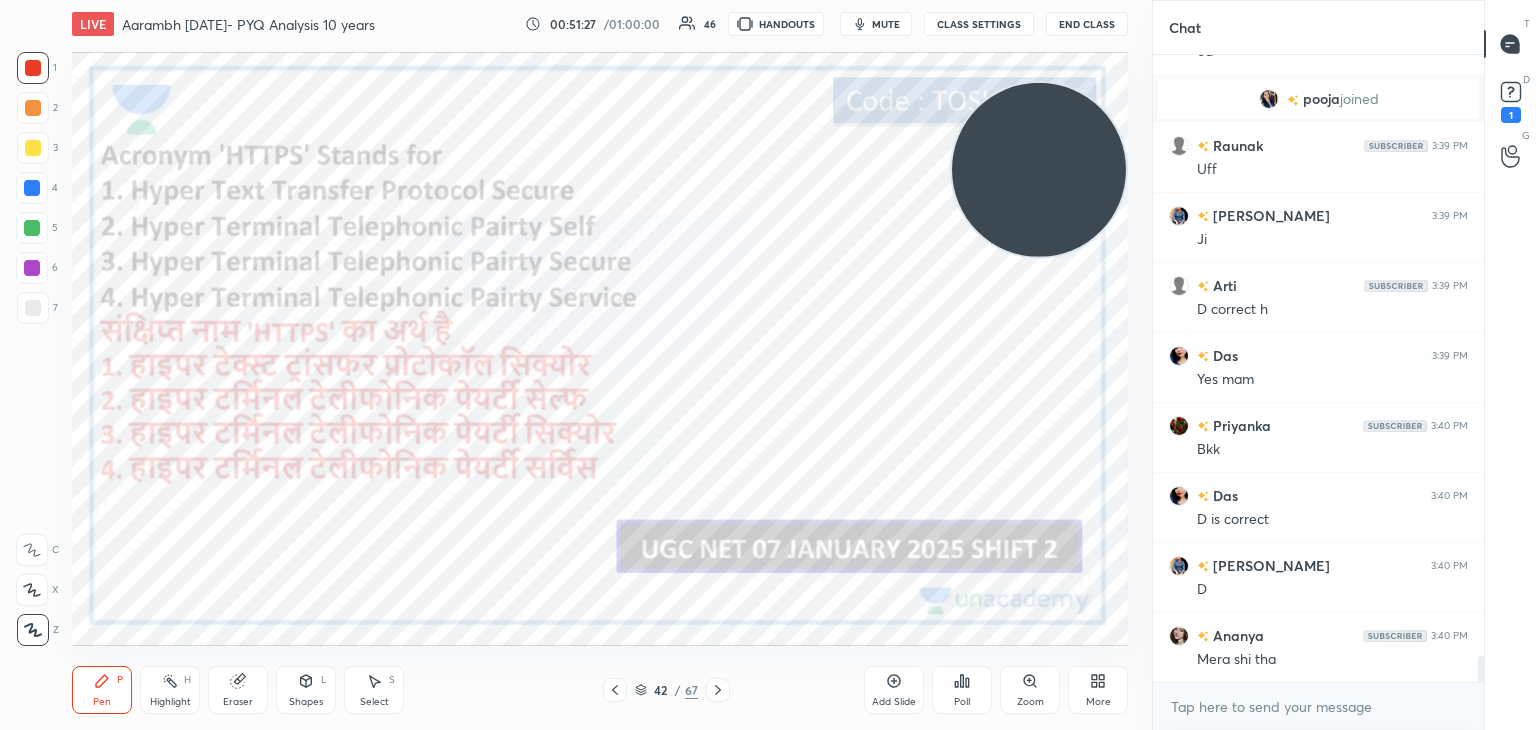 drag, startPoint x: 998, startPoint y: 433, endPoint x: 1034, endPoint y: 169, distance: 266.44324 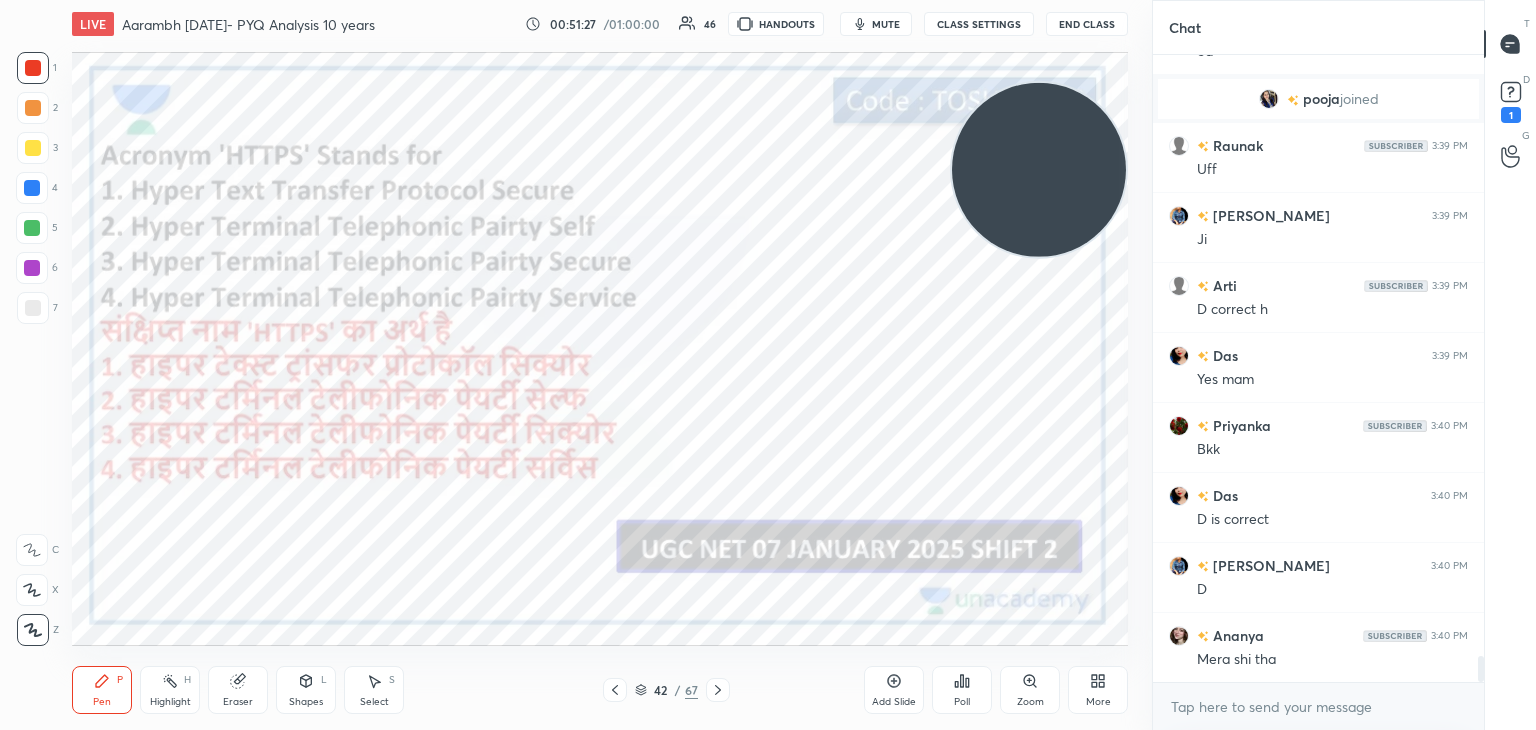 click at bounding box center (1039, 170) 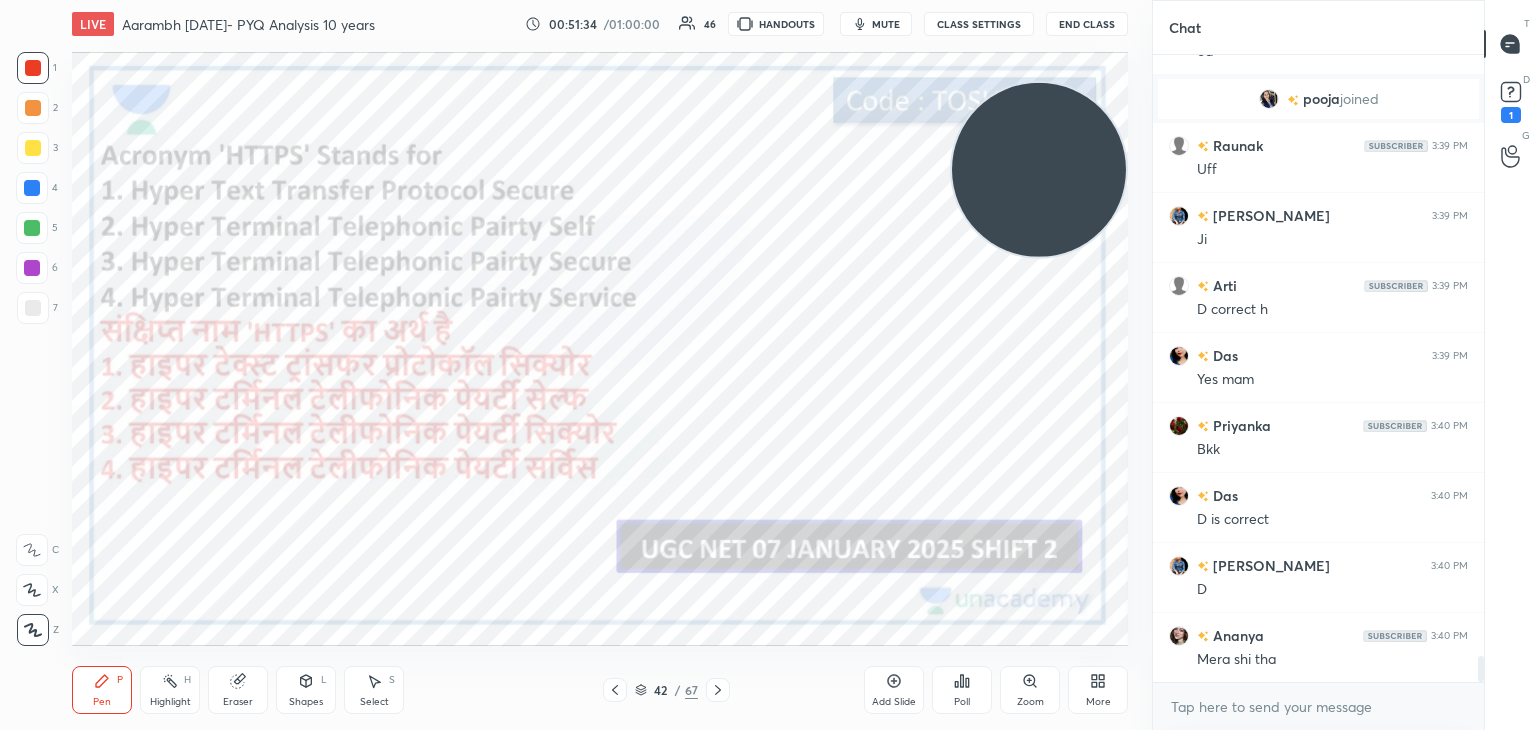 click on "Poll" at bounding box center [962, 690] 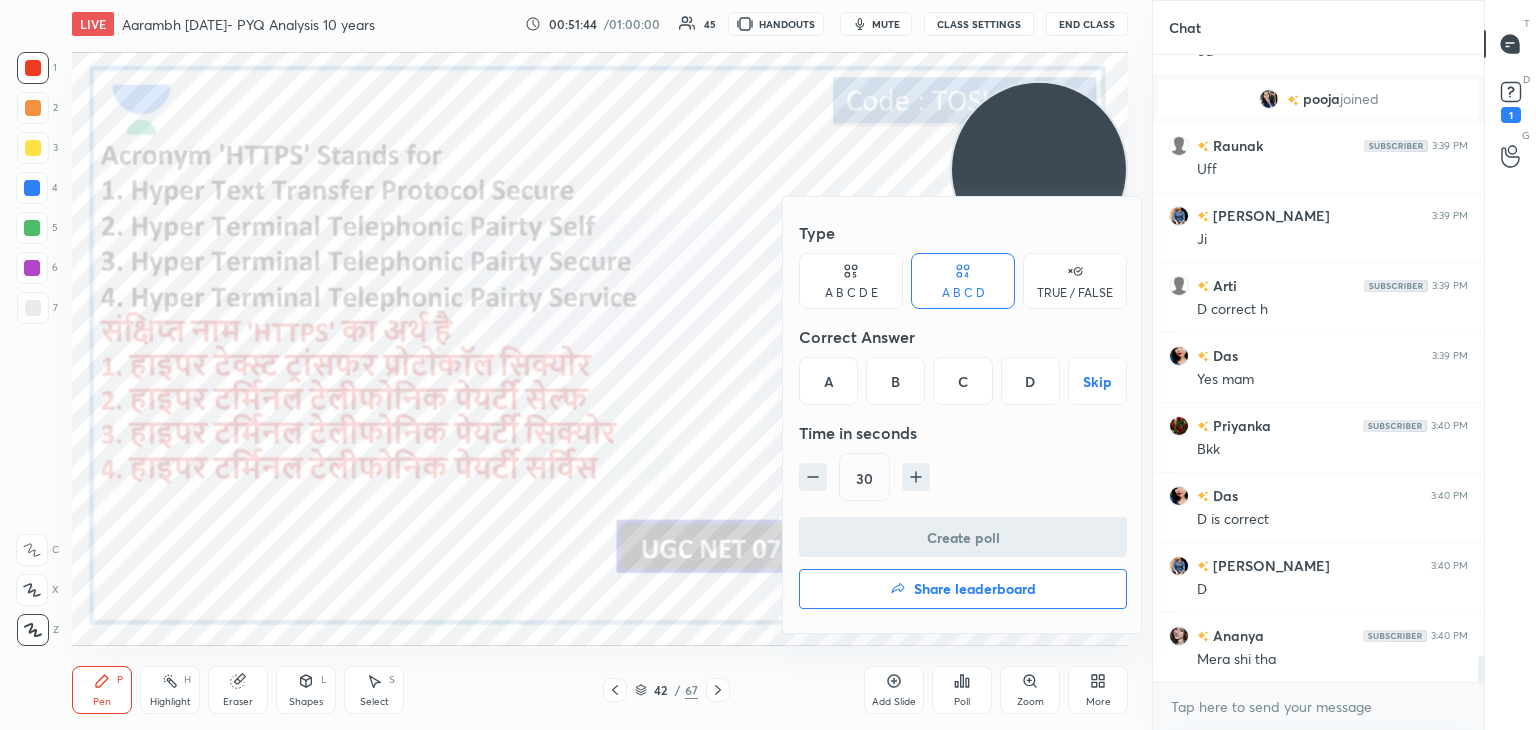 click on "A" at bounding box center [828, 381] 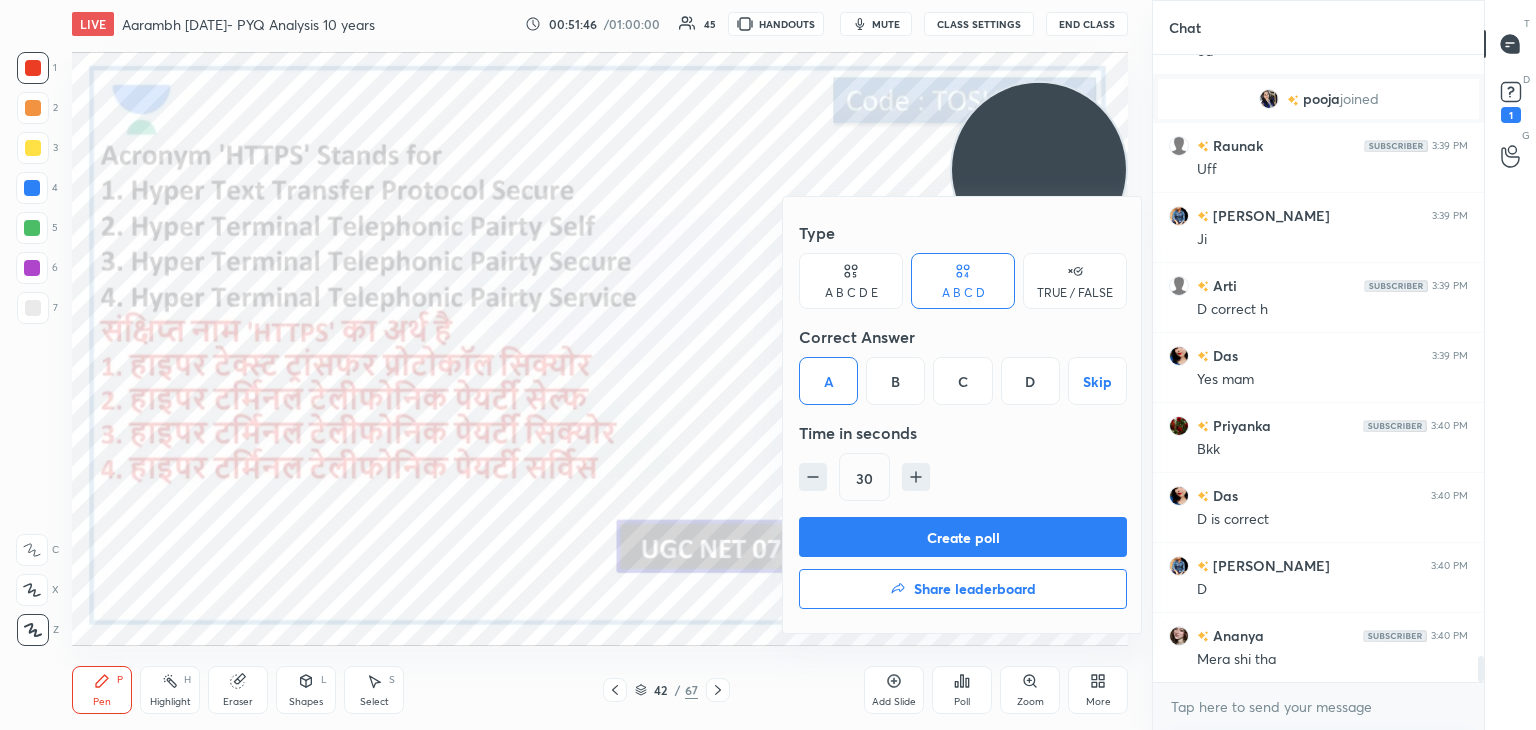 click on "Create poll" at bounding box center (963, 537) 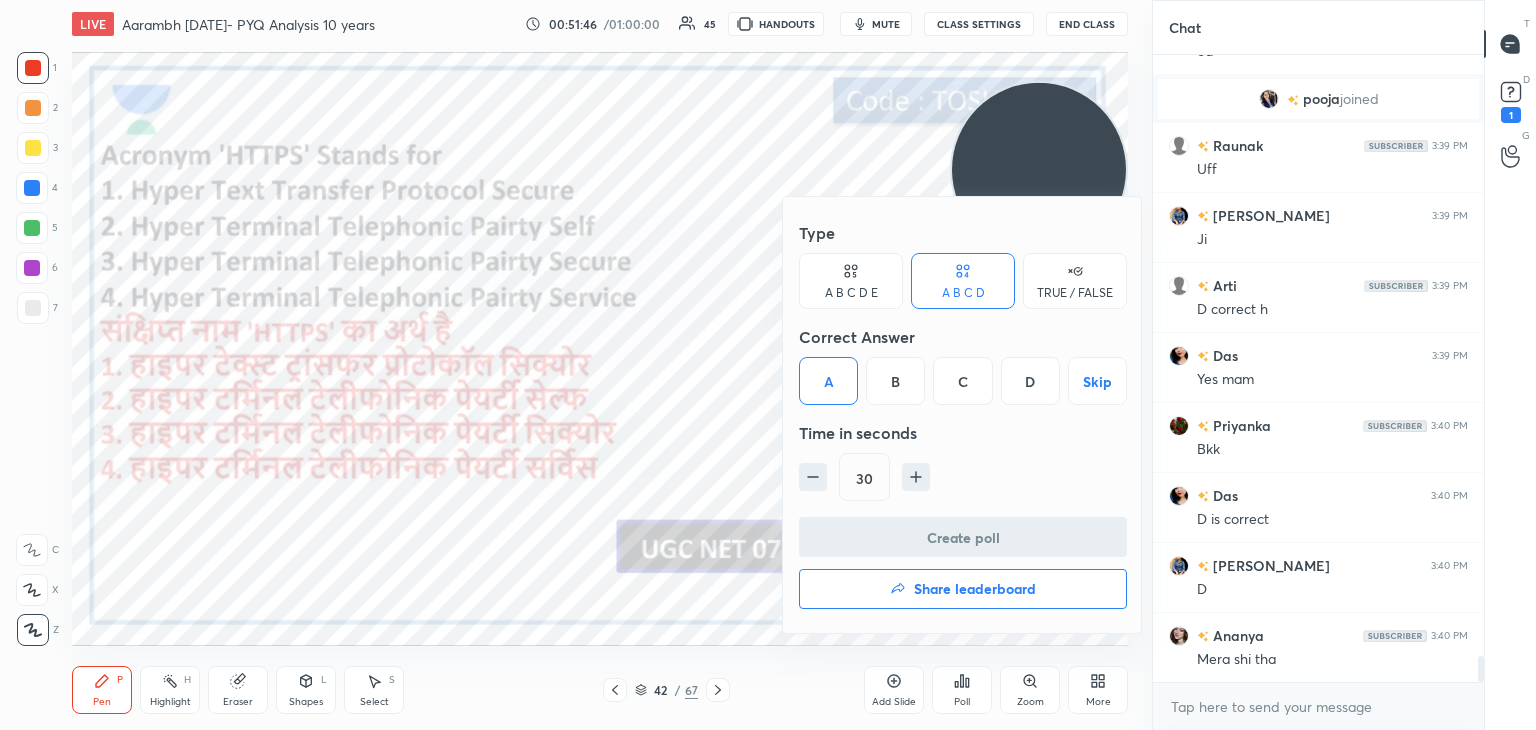 scroll, scrollTop: 588, scrollLeft: 325, axis: both 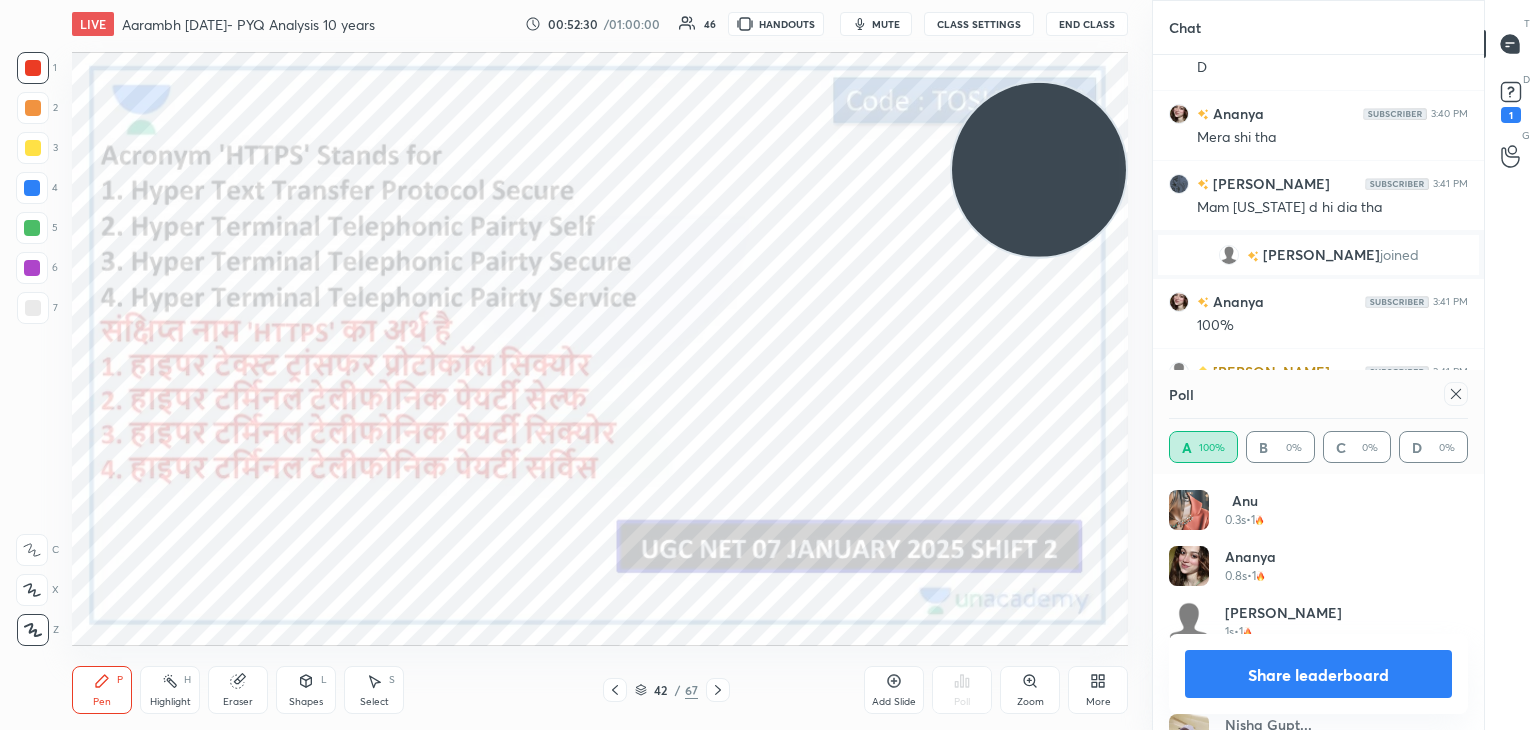 click 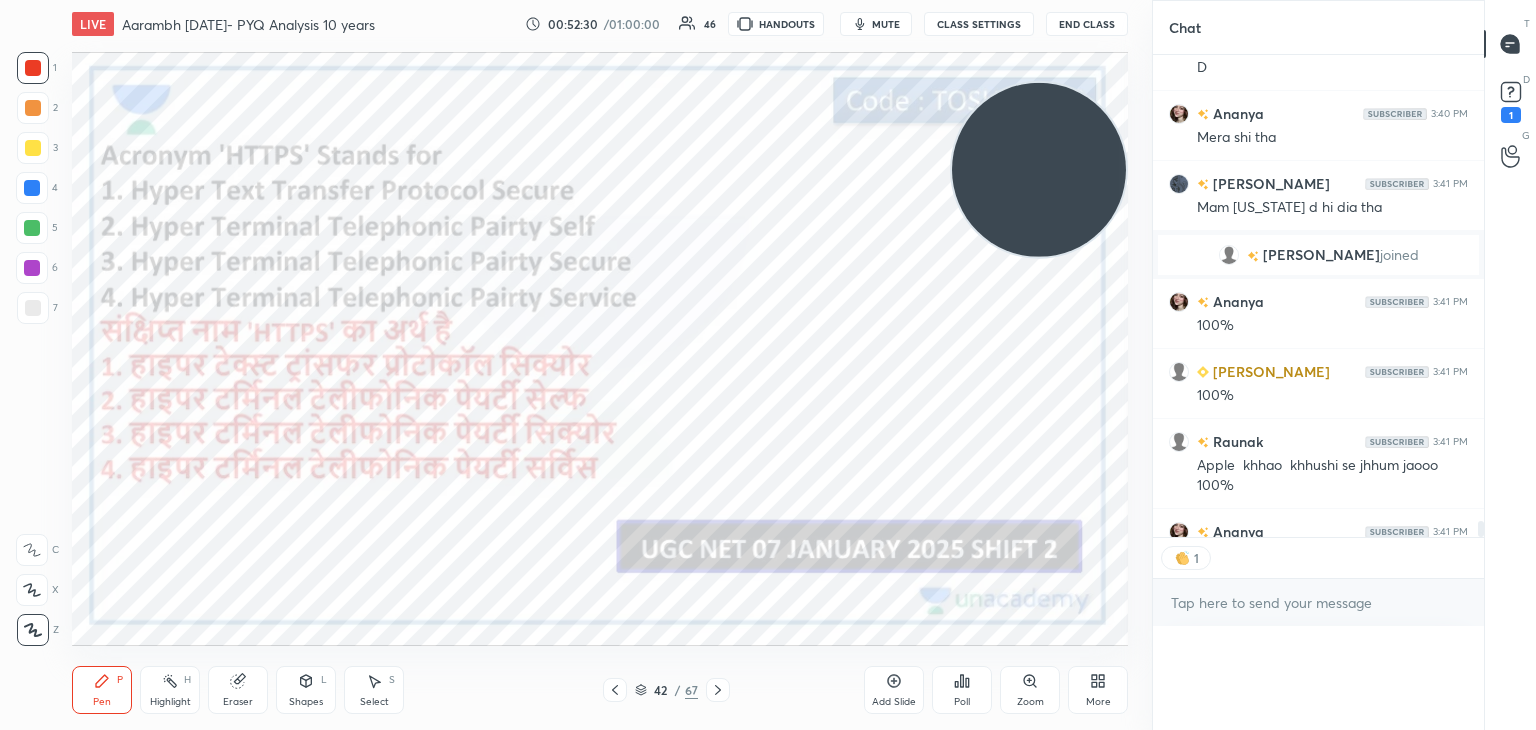 scroll, scrollTop: 0, scrollLeft: 0, axis: both 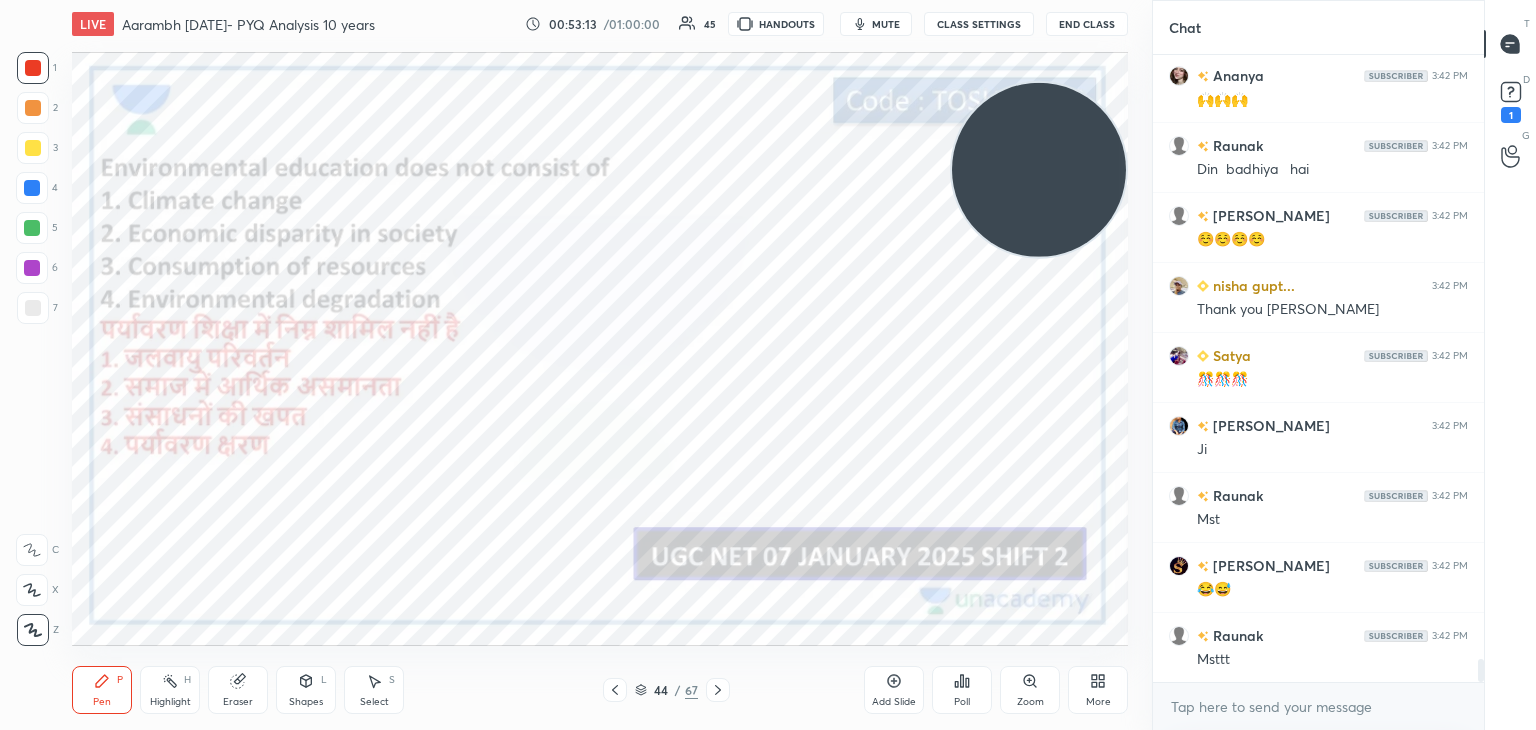 click on "Poll" at bounding box center [962, 702] 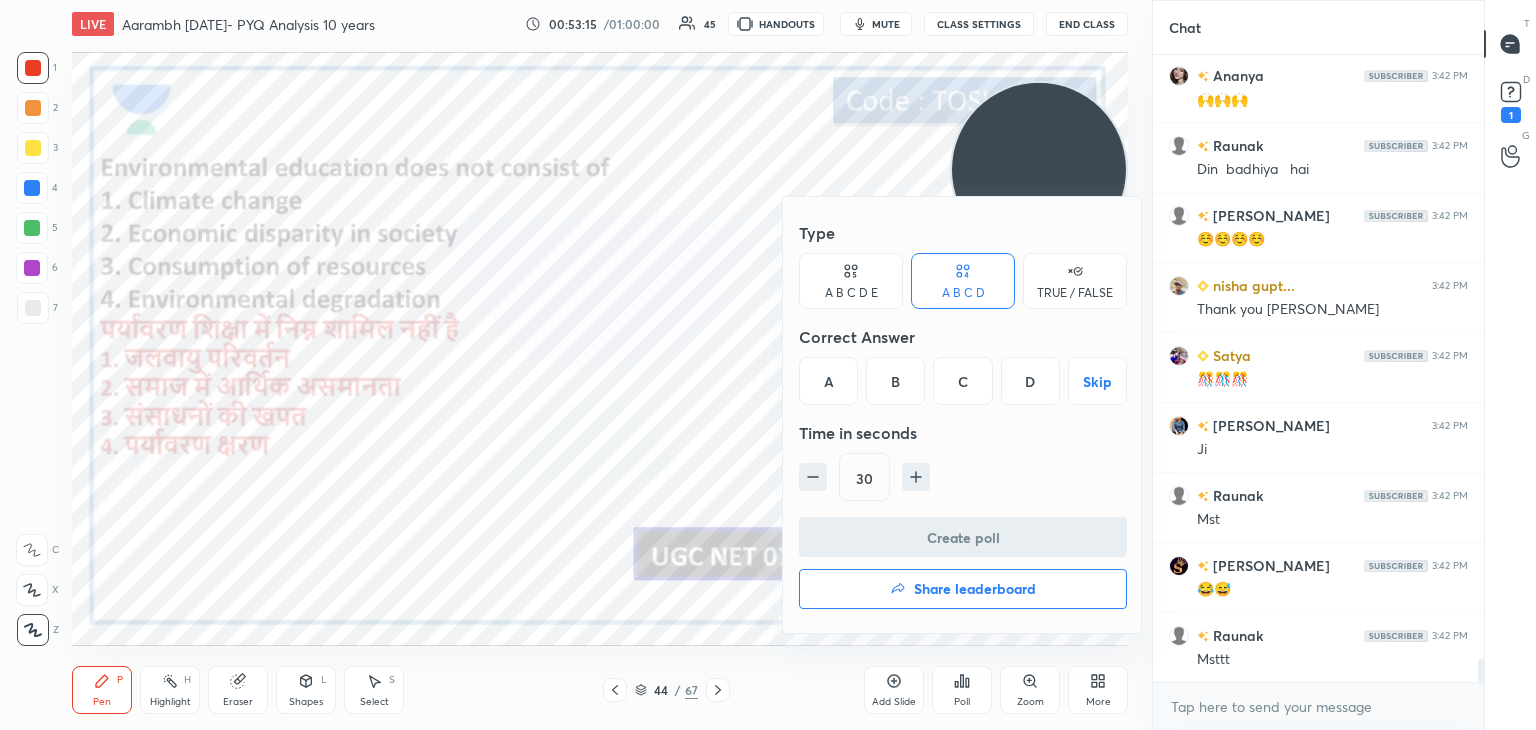 click on "B" at bounding box center [895, 381] 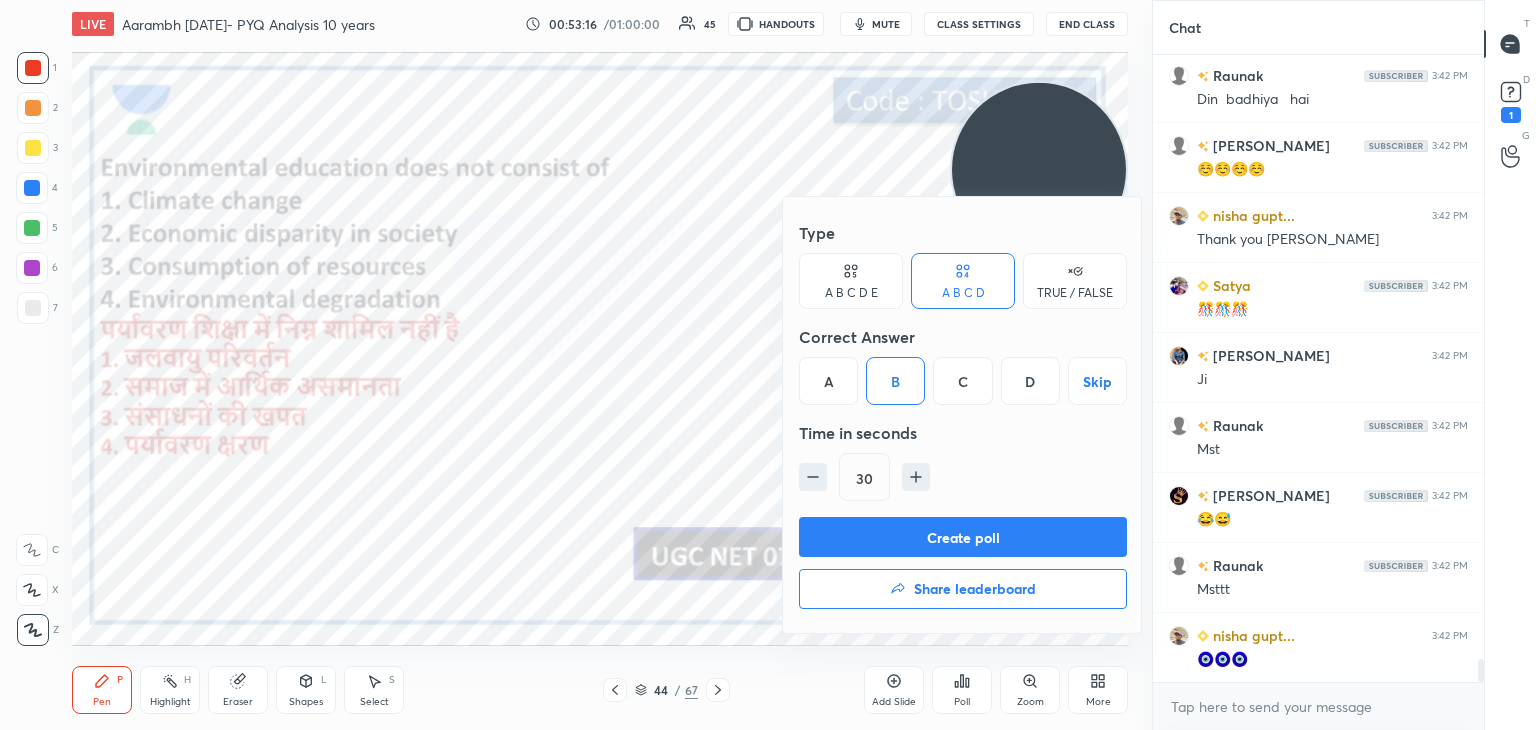 click on "Create poll" at bounding box center (963, 537) 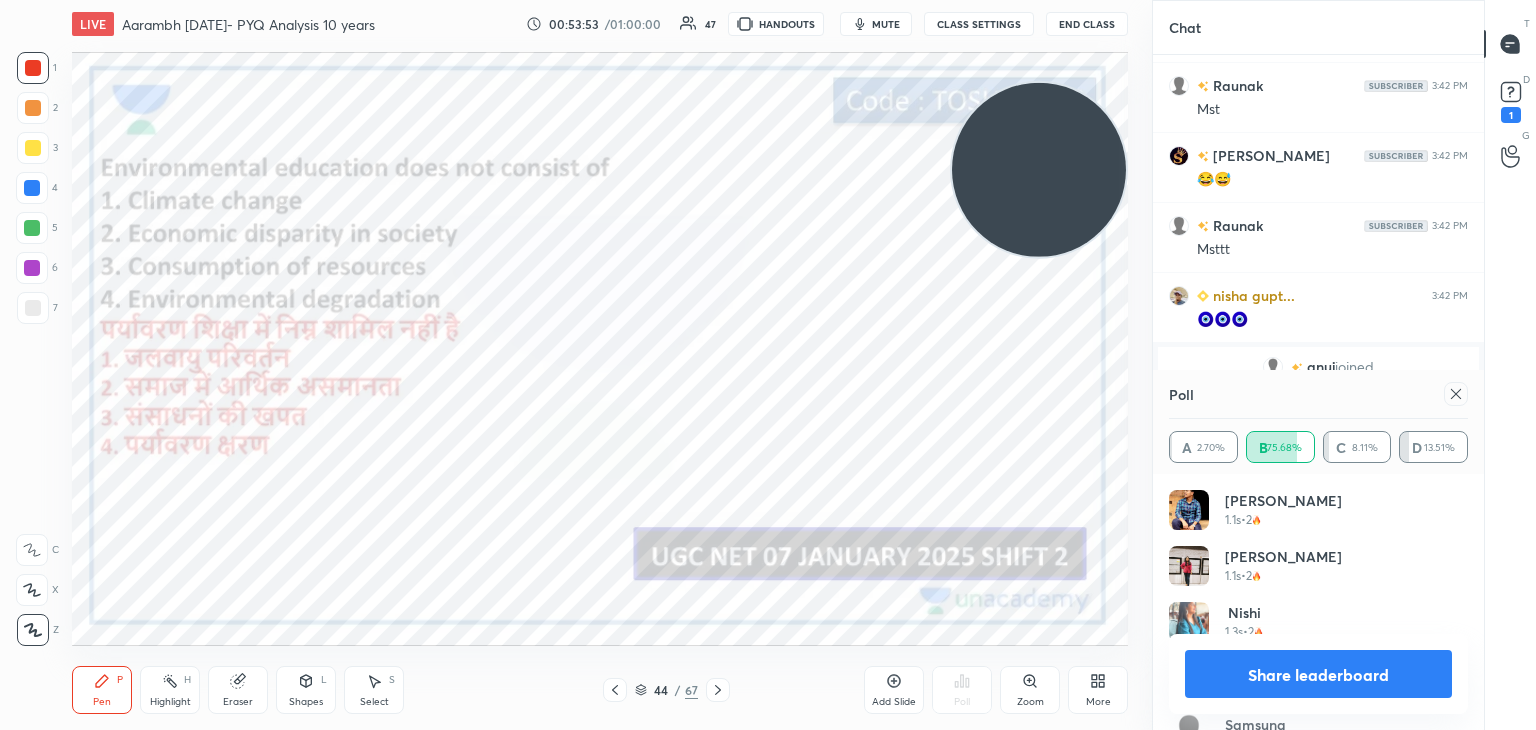 scroll, scrollTop: 16172, scrollLeft: 0, axis: vertical 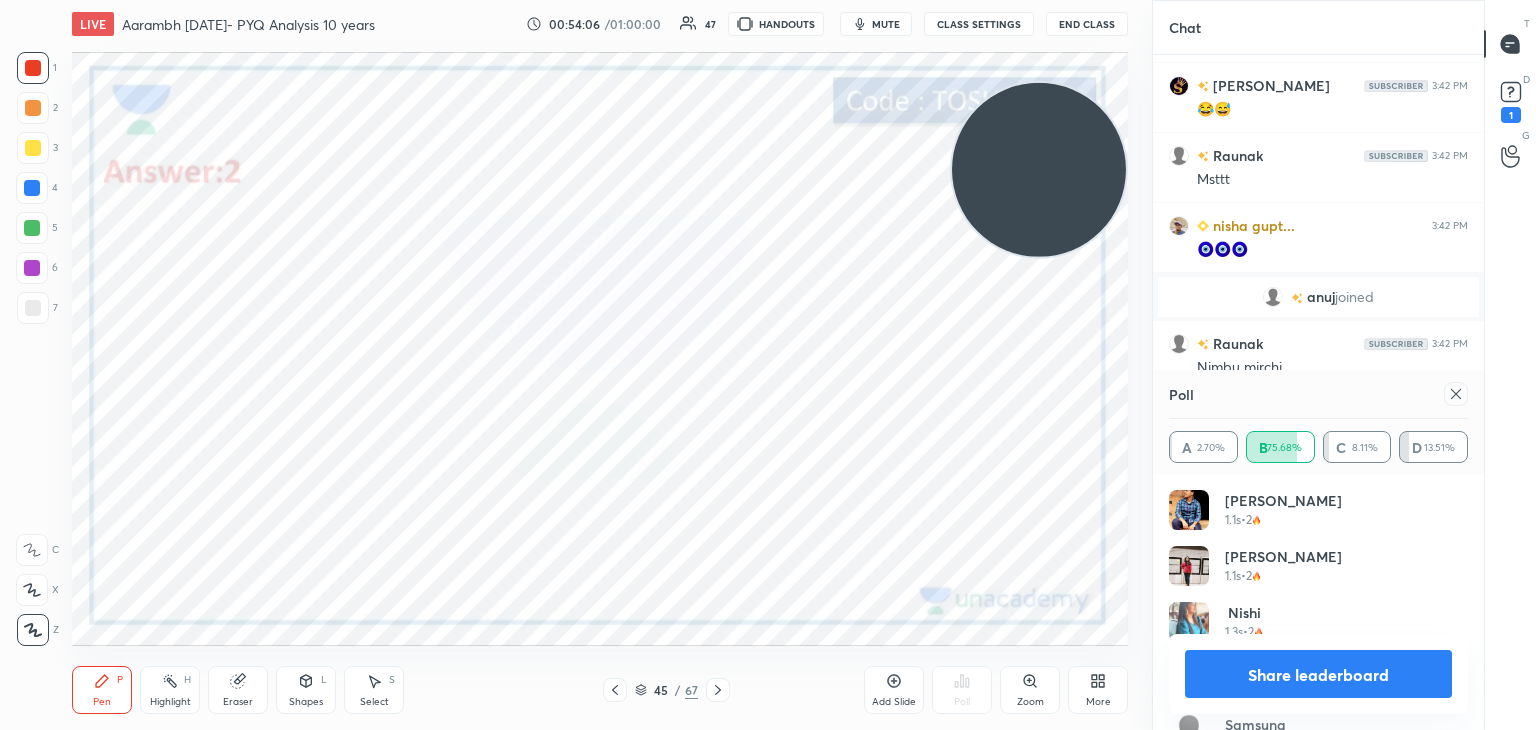 click 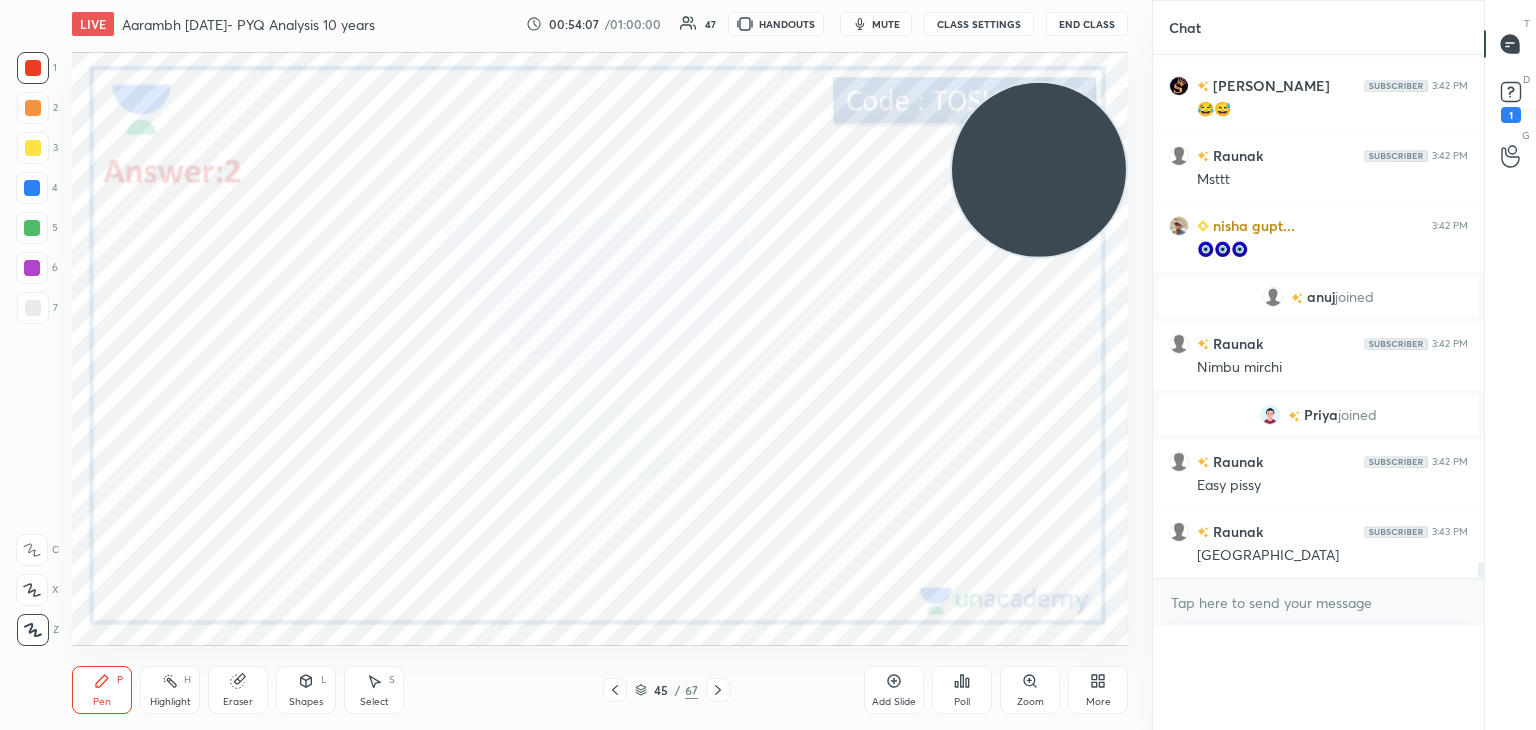 scroll, scrollTop: 0, scrollLeft: 0, axis: both 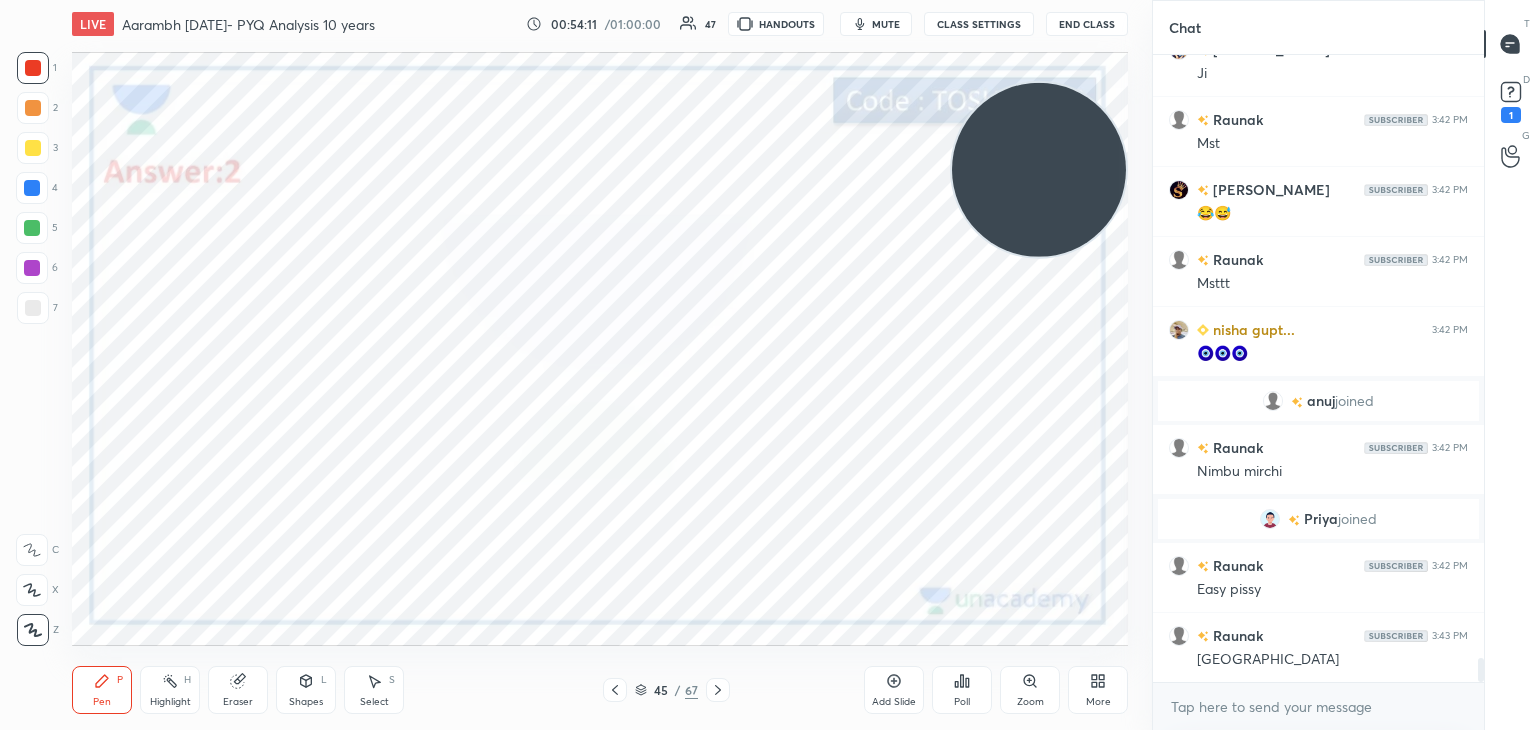 click on "Poll" at bounding box center [962, 702] 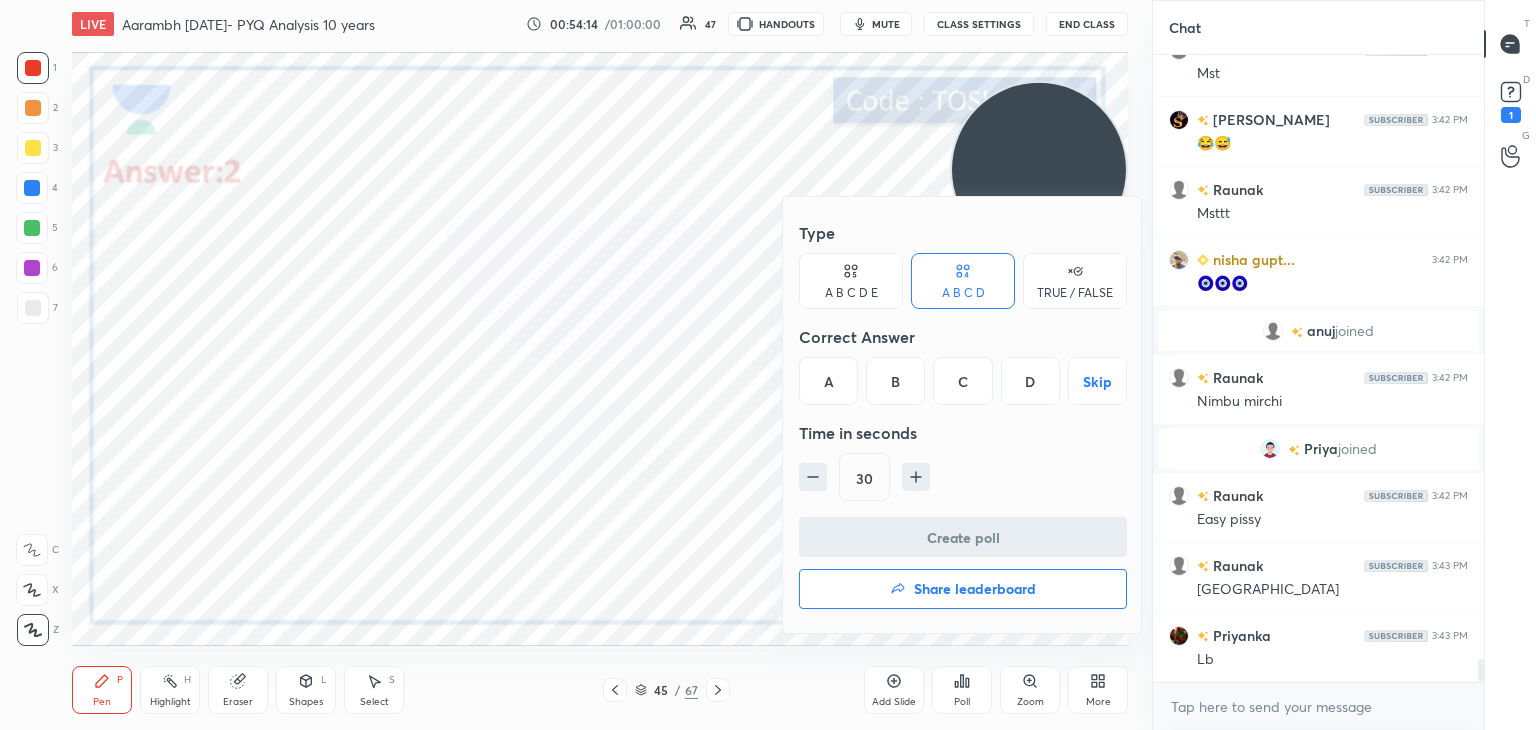 click on "Share leaderboard" at bounding box center [963, 589] 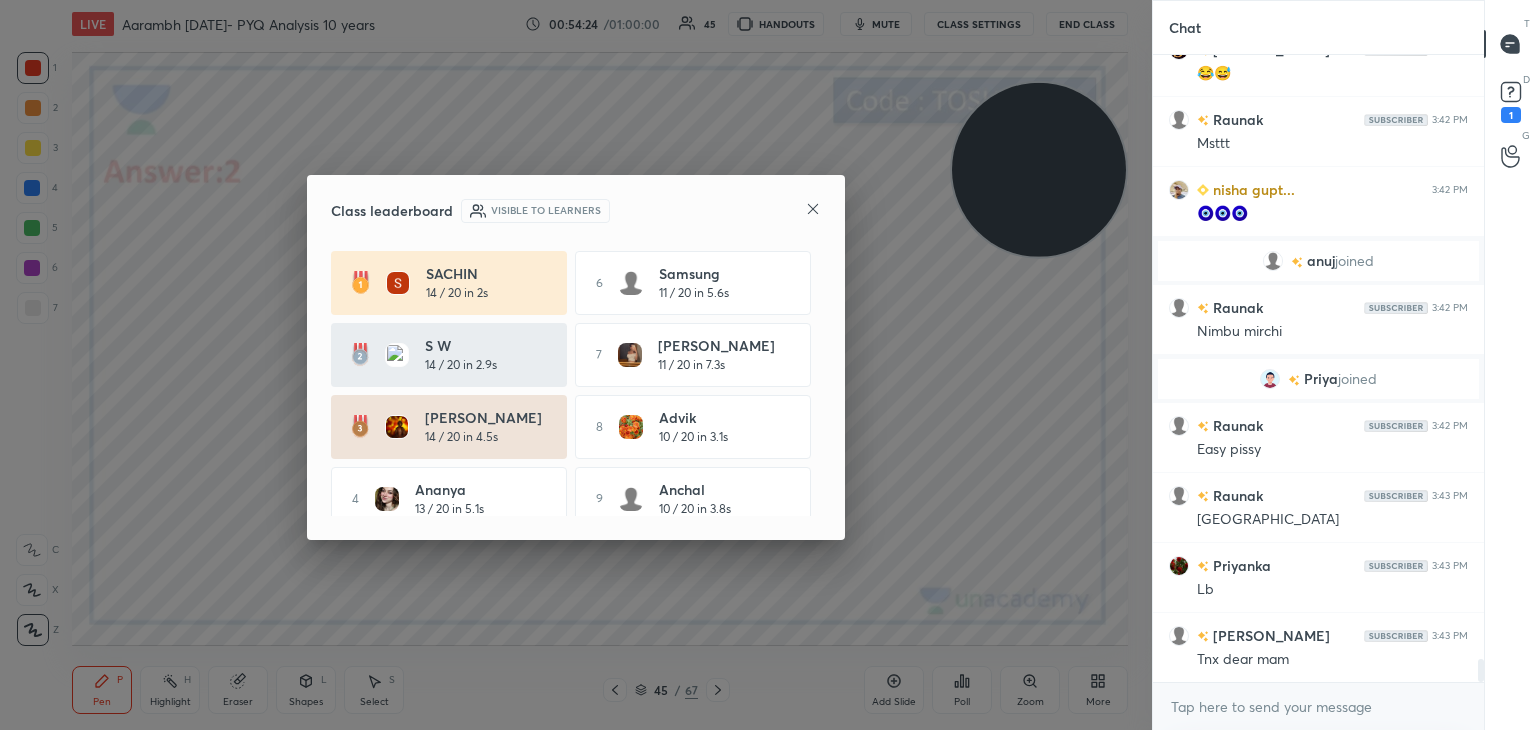 click 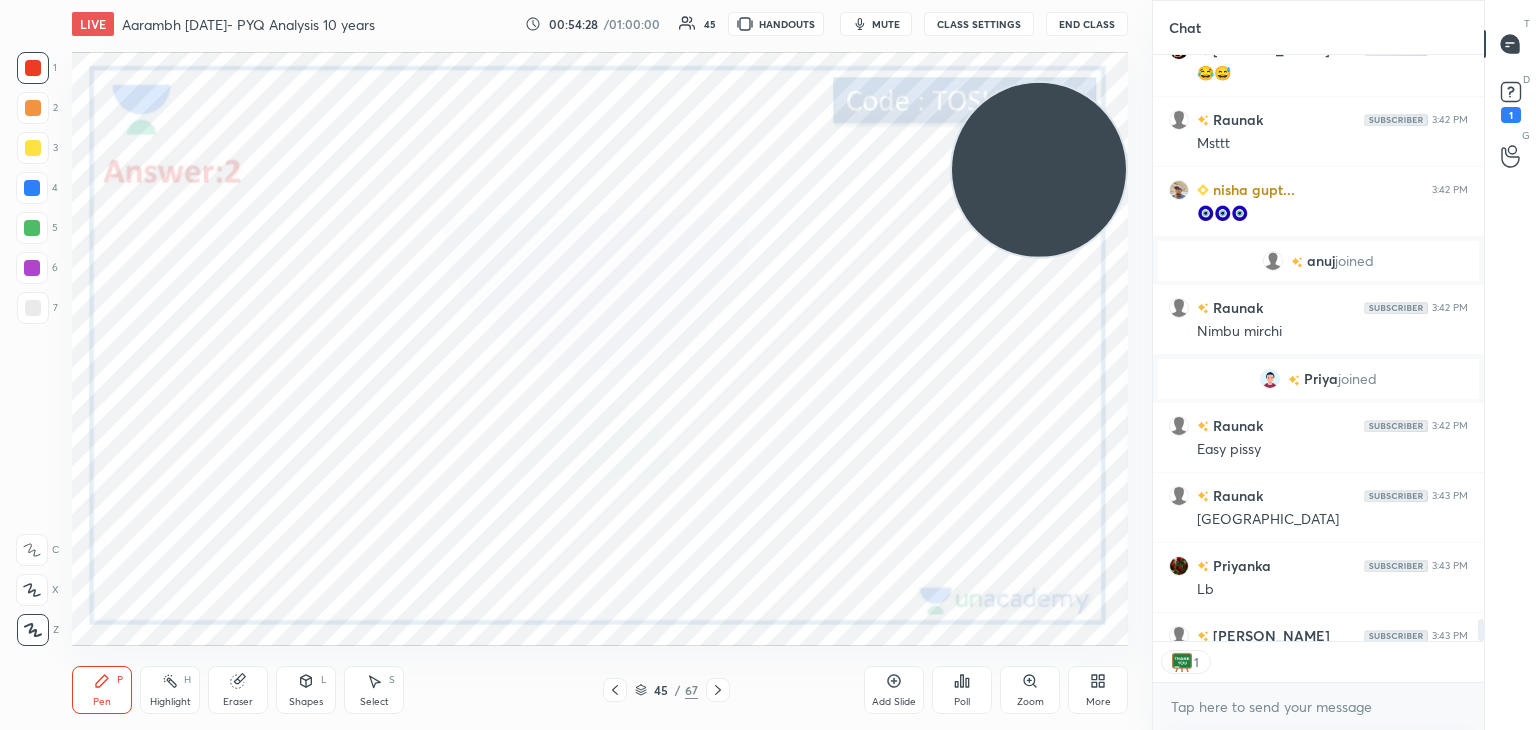 scroll, scrollTop: 581, scrollLeft: 325, axis: both 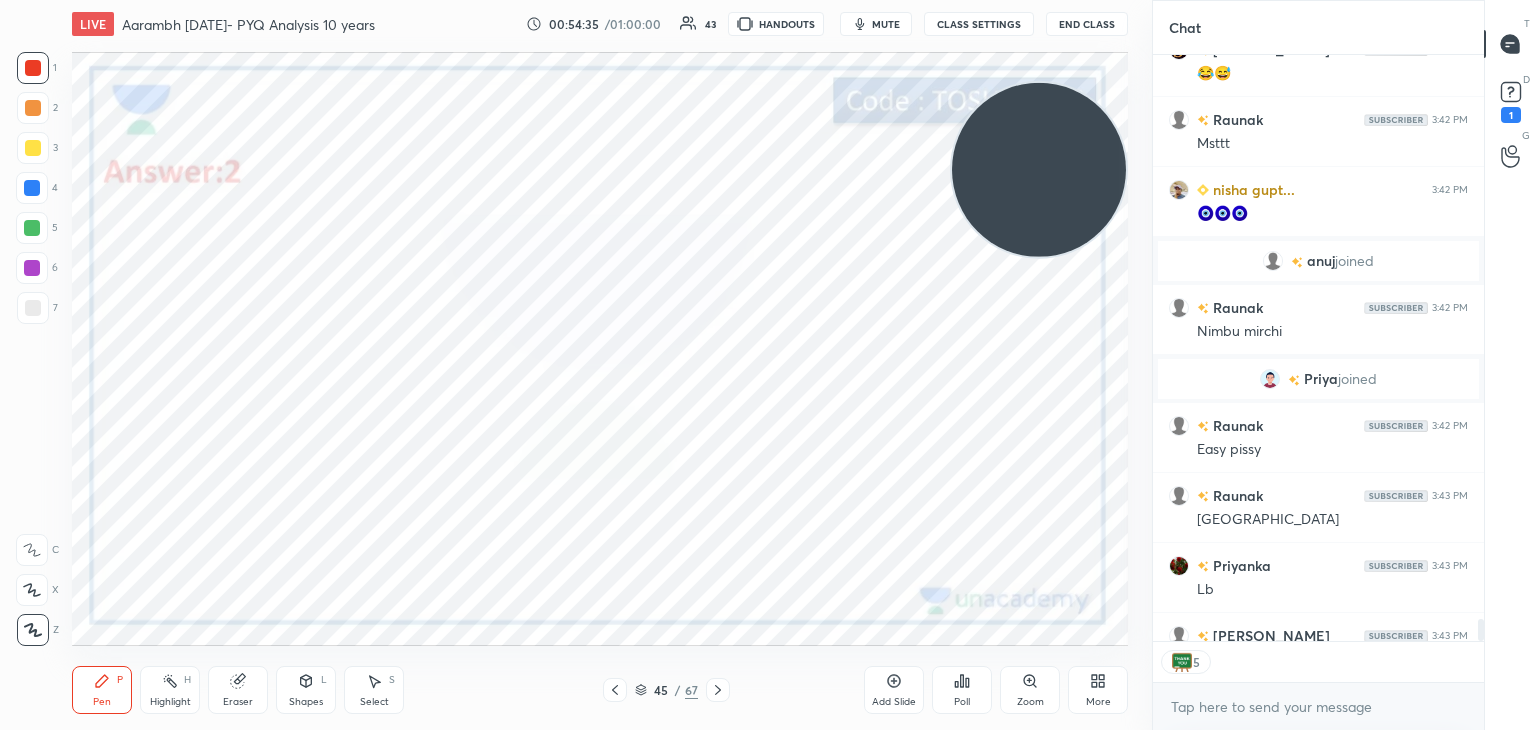 drag, startPoint x: 1484, startPoint y: 416, endPoint x: 1484, endPoint y: 494, distance: 78 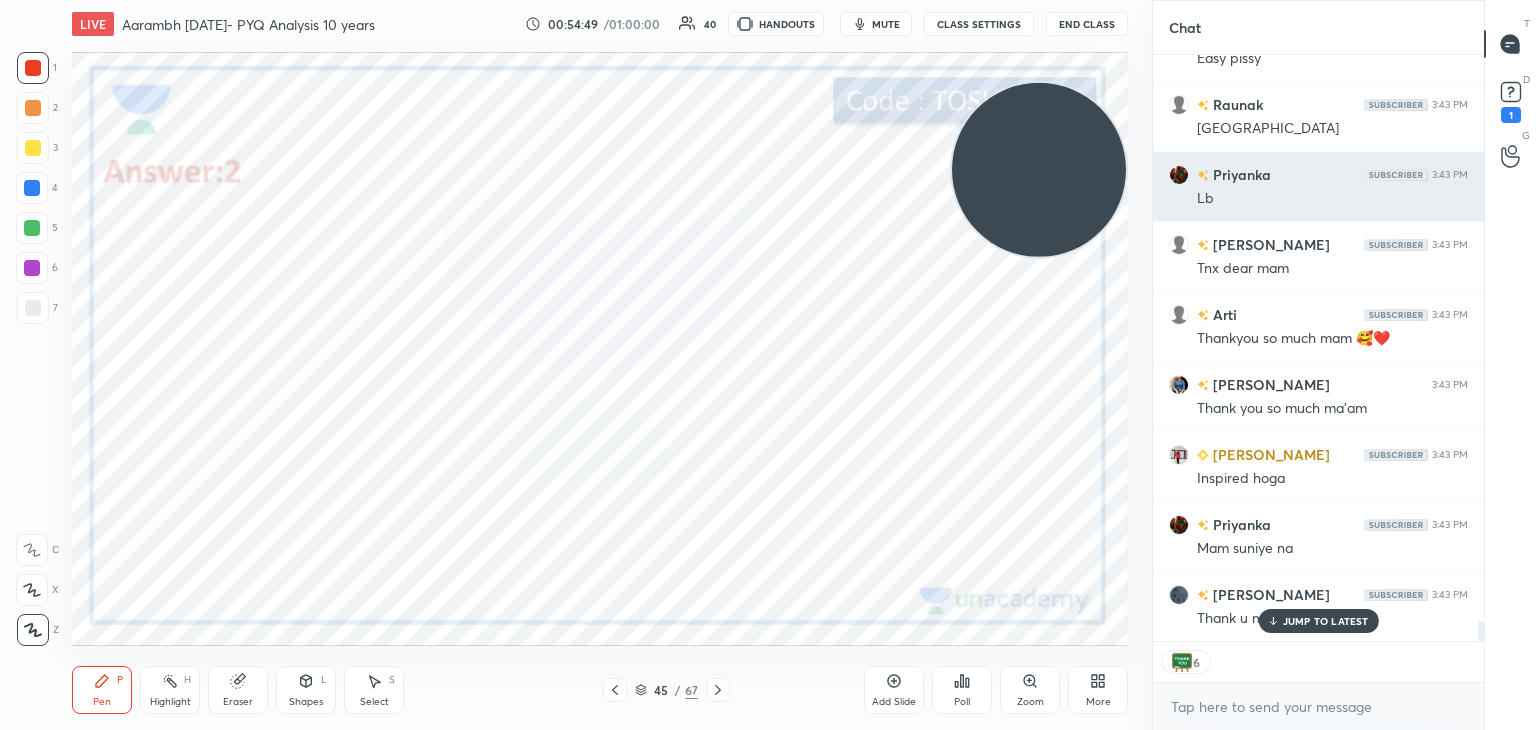 scroll, scrollTop: 16668, scrollLeft: 0, axis: vertical 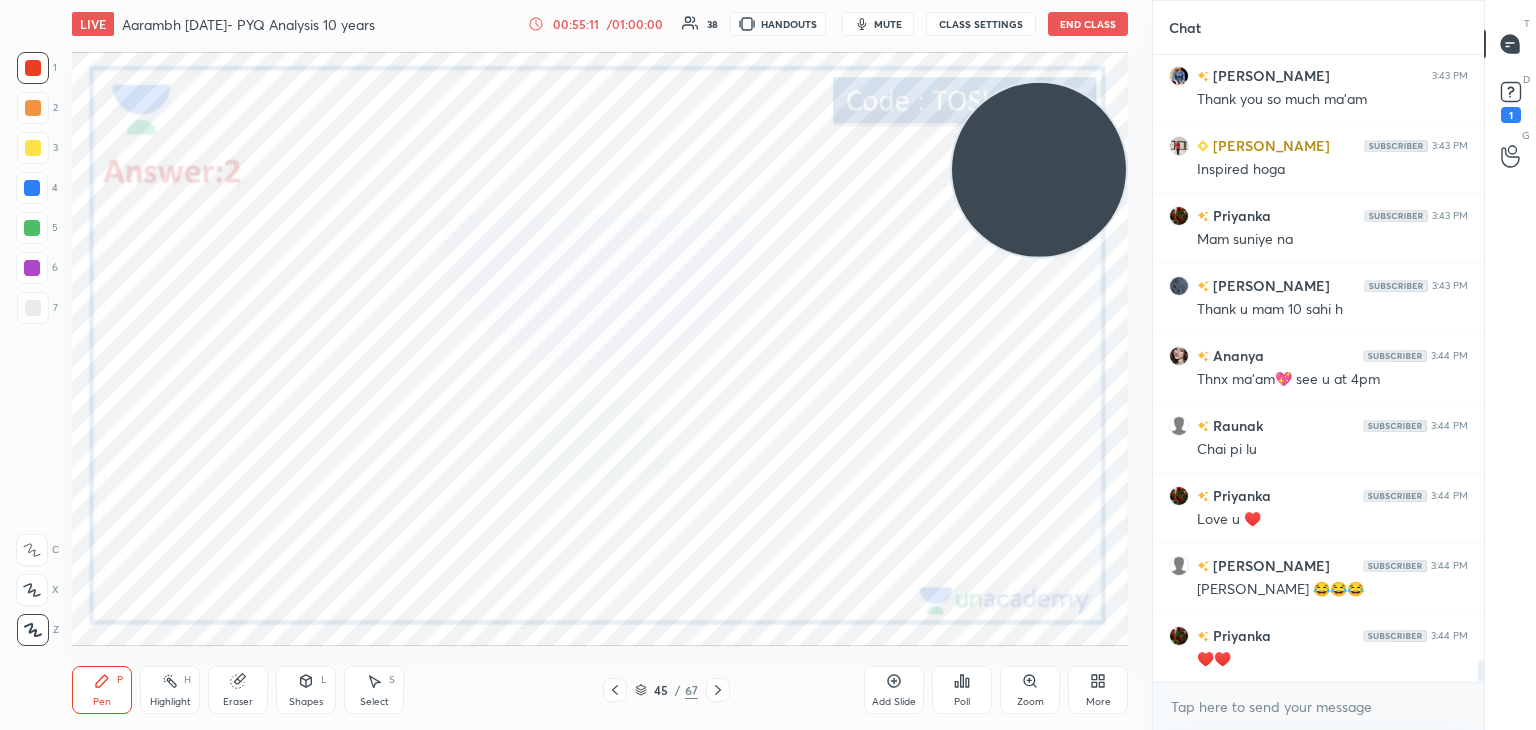 click on "End Class" at bounding box center [1088, 24] 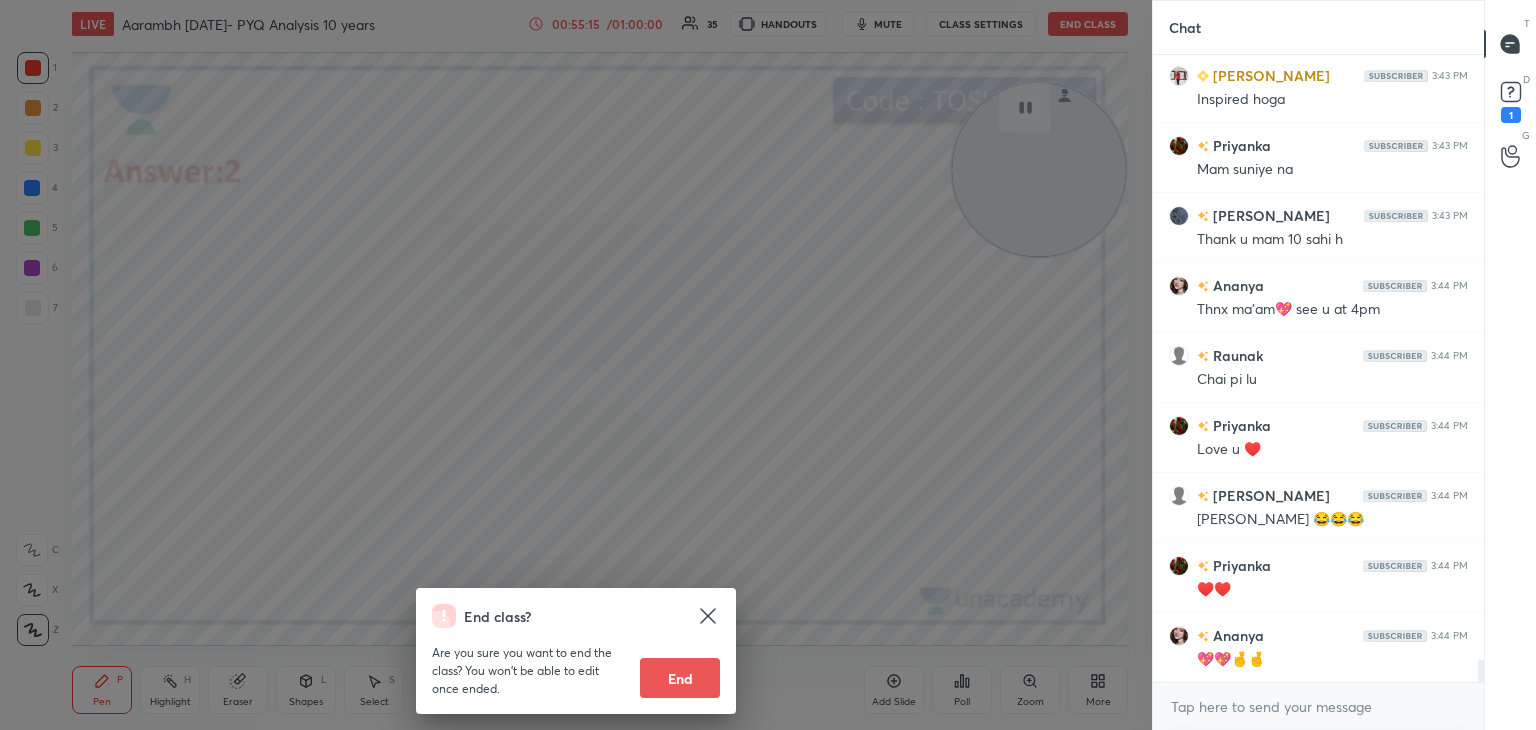 scroll, scrollTop: 17048, scrollLeft: 0, axis: vertical 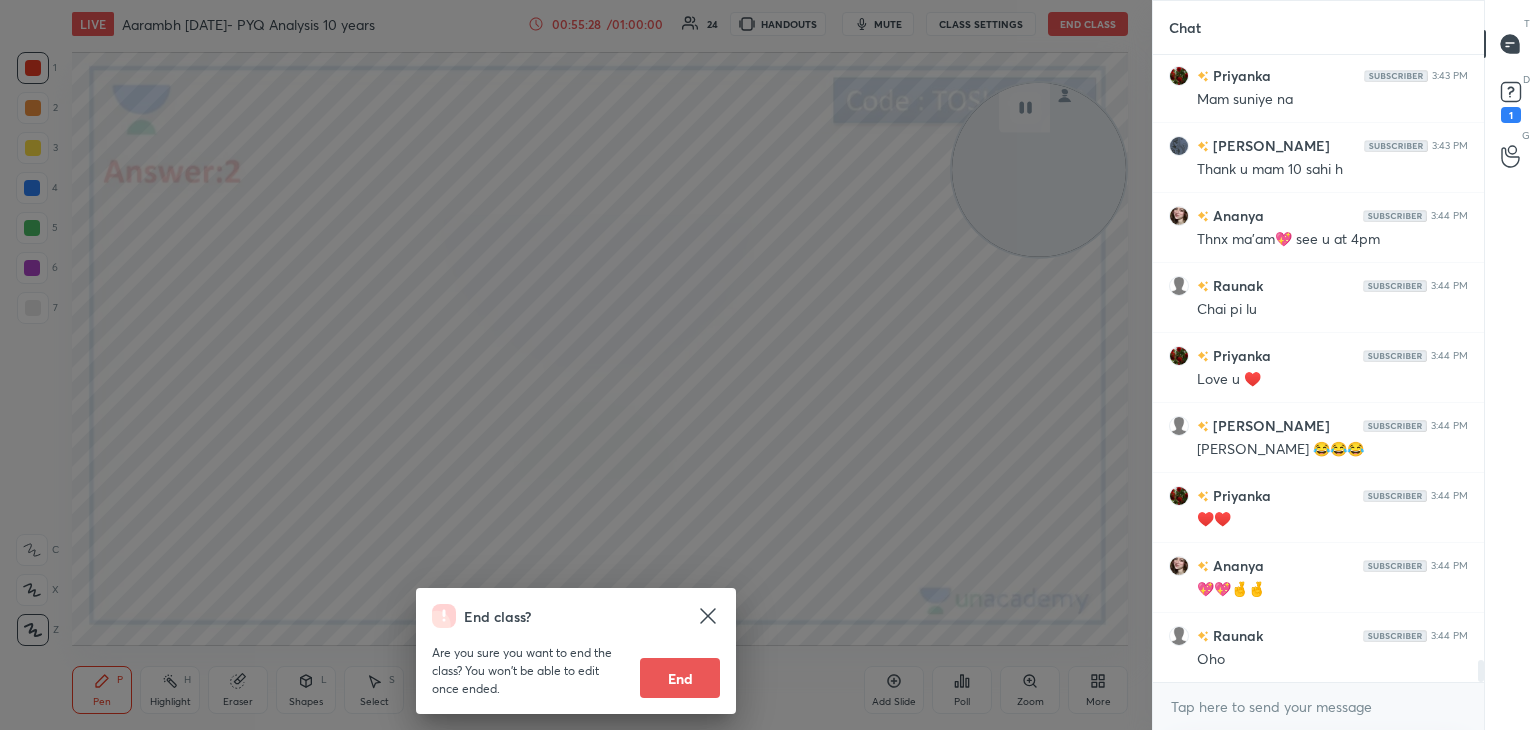 click on "End" at bounding box center [680, 678] 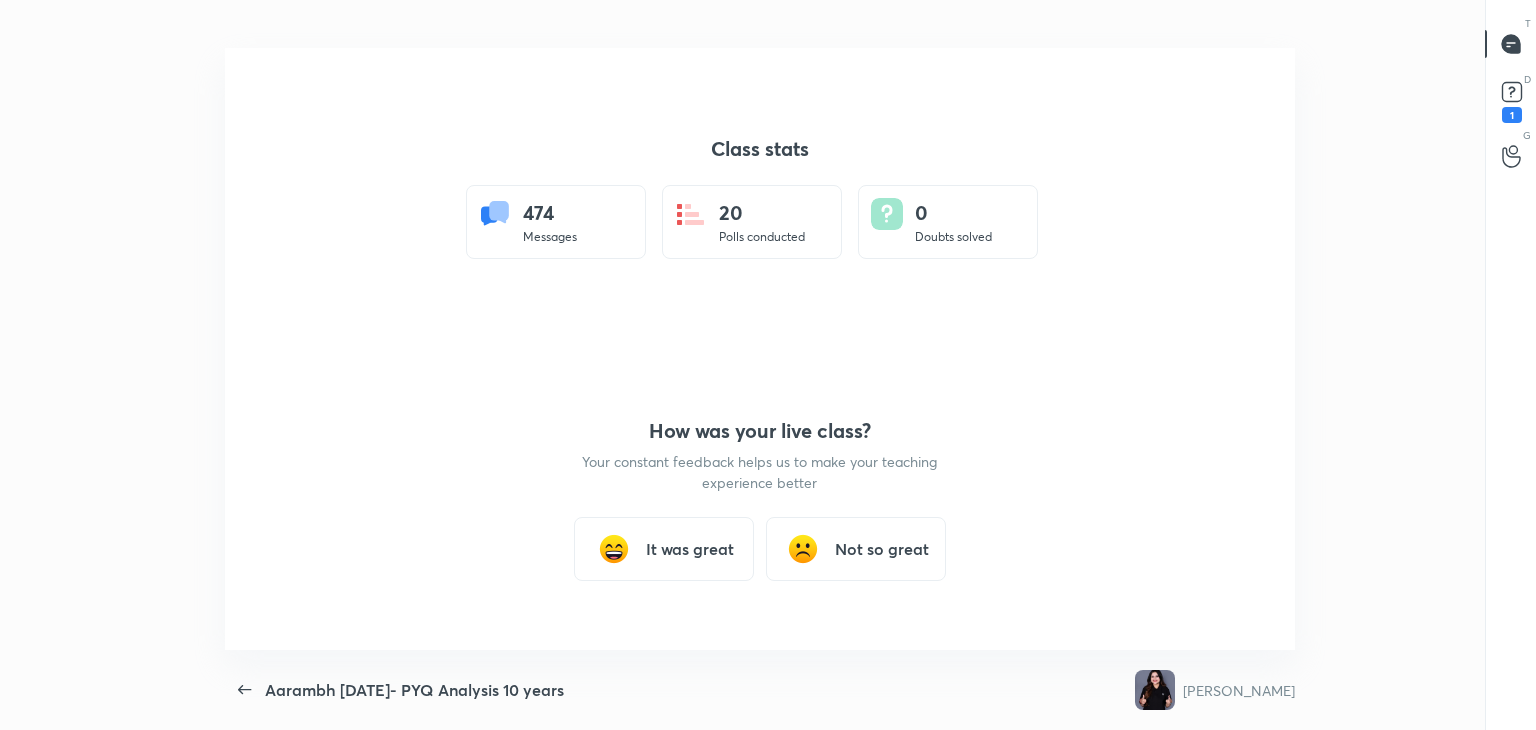 scroll, scrollTop: 99397, scrollLeft: 98807, axis: both 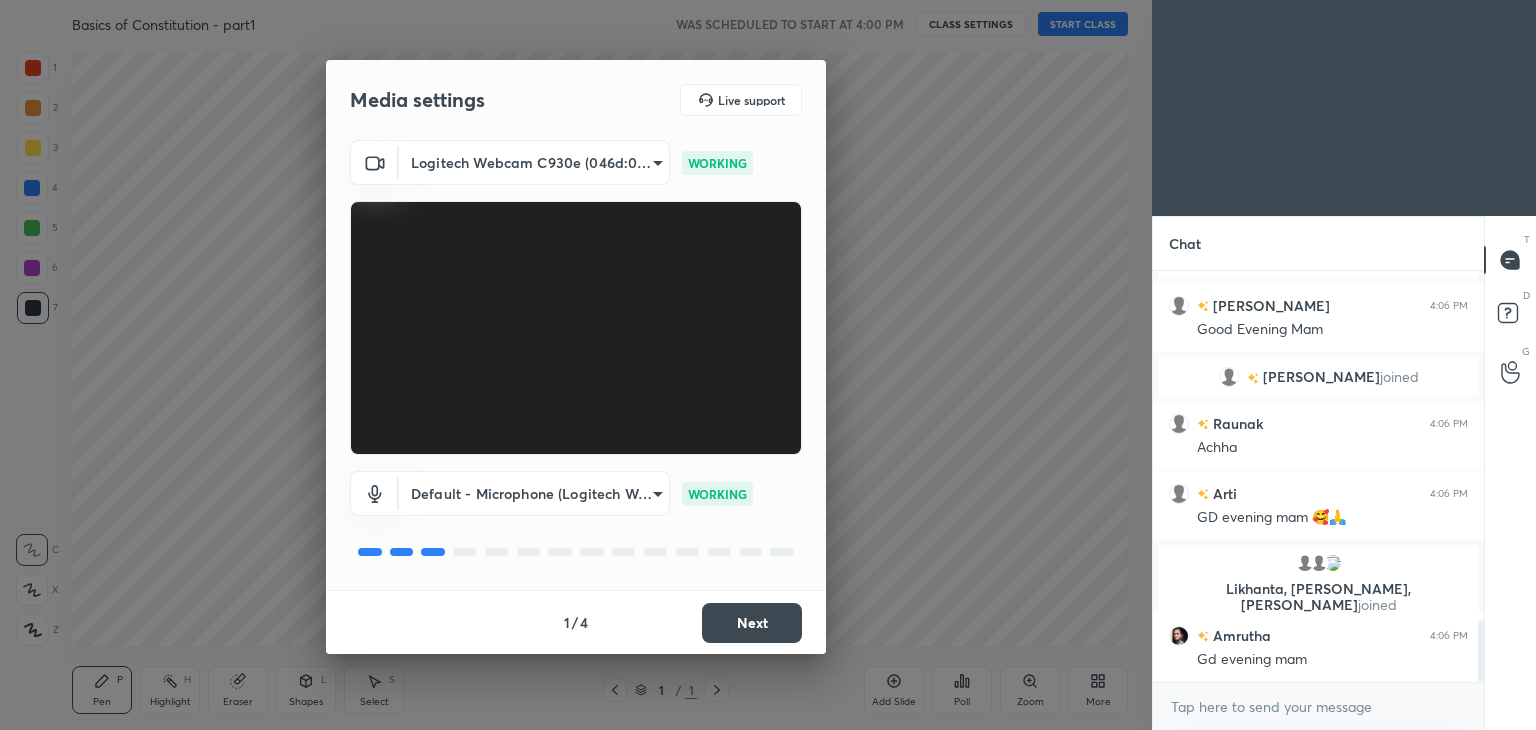 click on "Next" at bounding box center (752, 623) 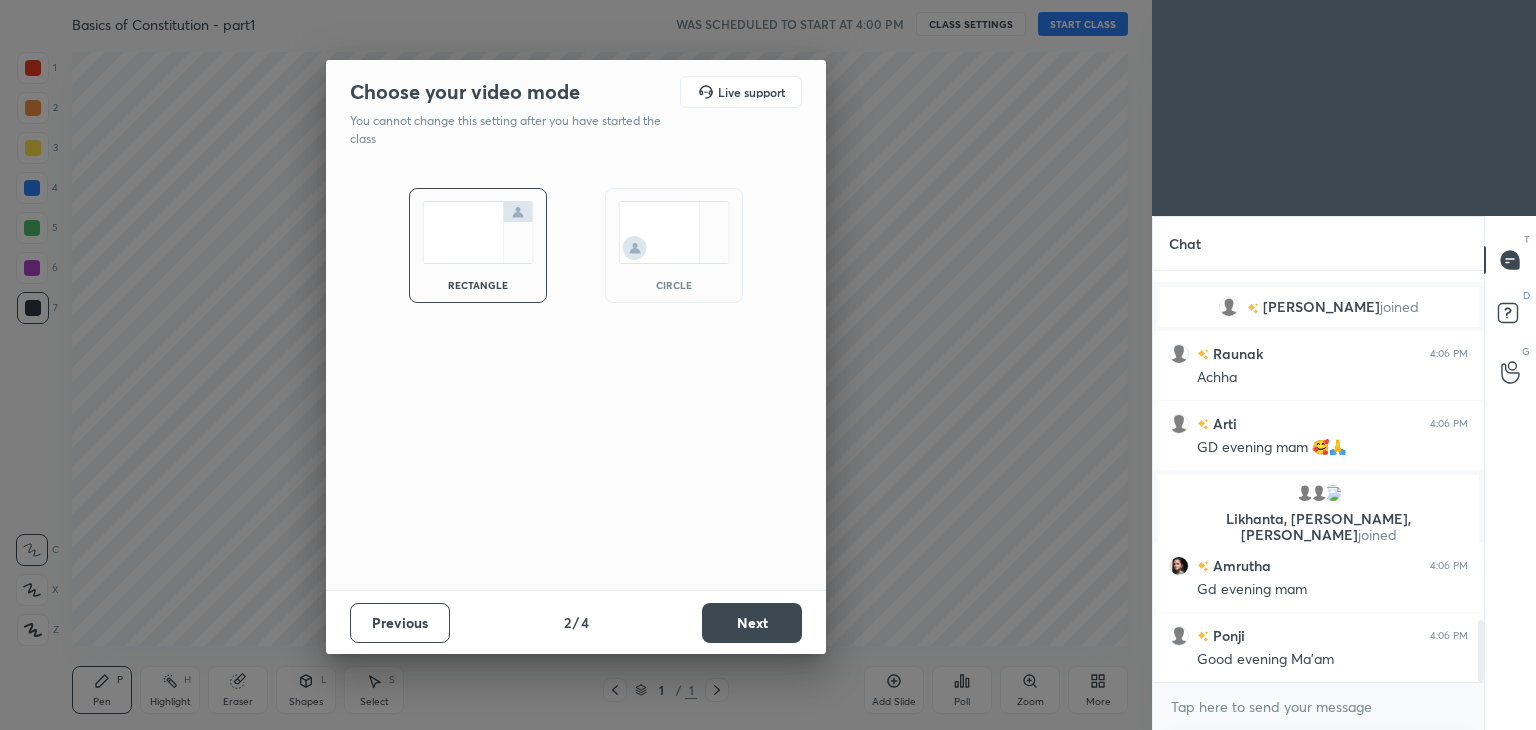 scroll, scrollTop: 2400, scrollLeft: 0, axis: vertical 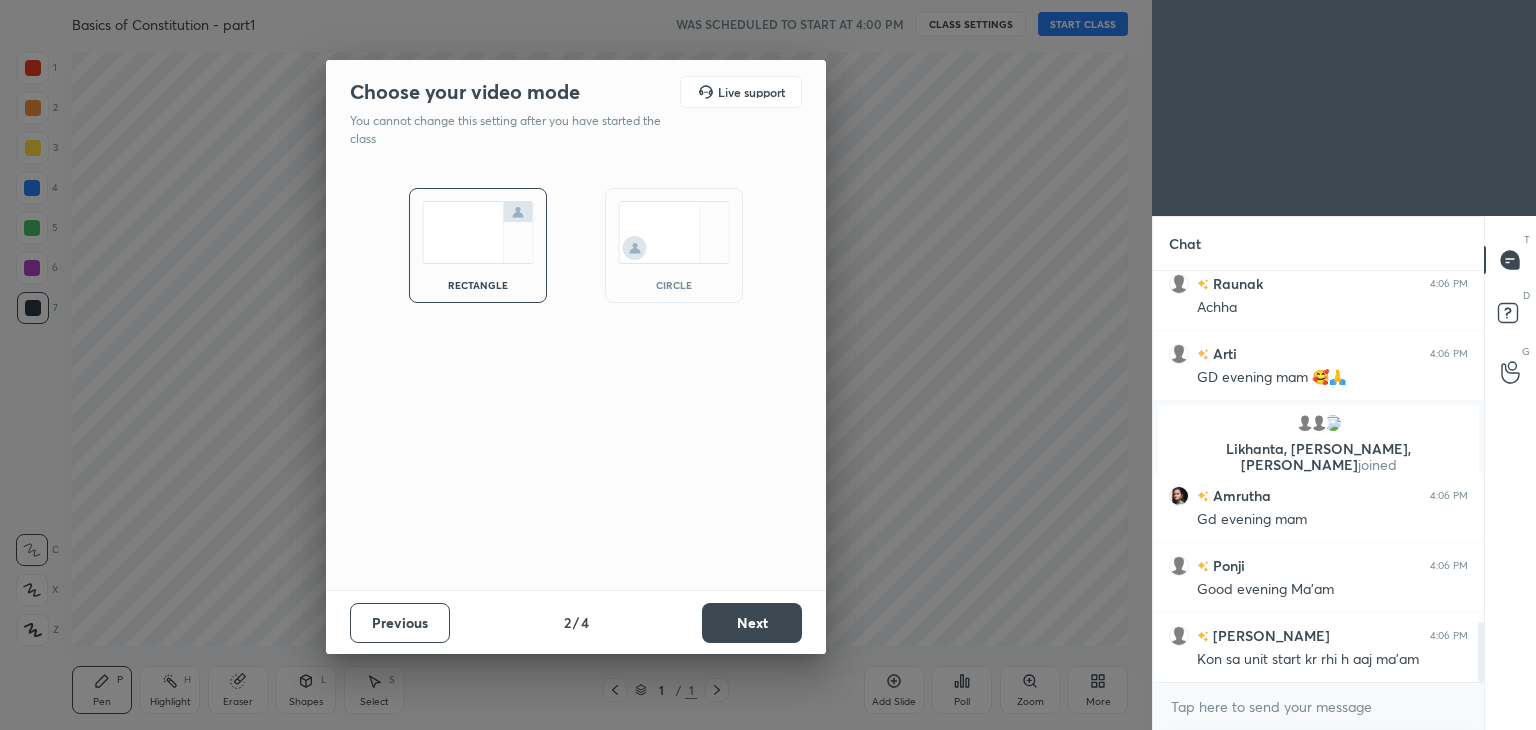 click on "circle" at bounding box center (674, 285) 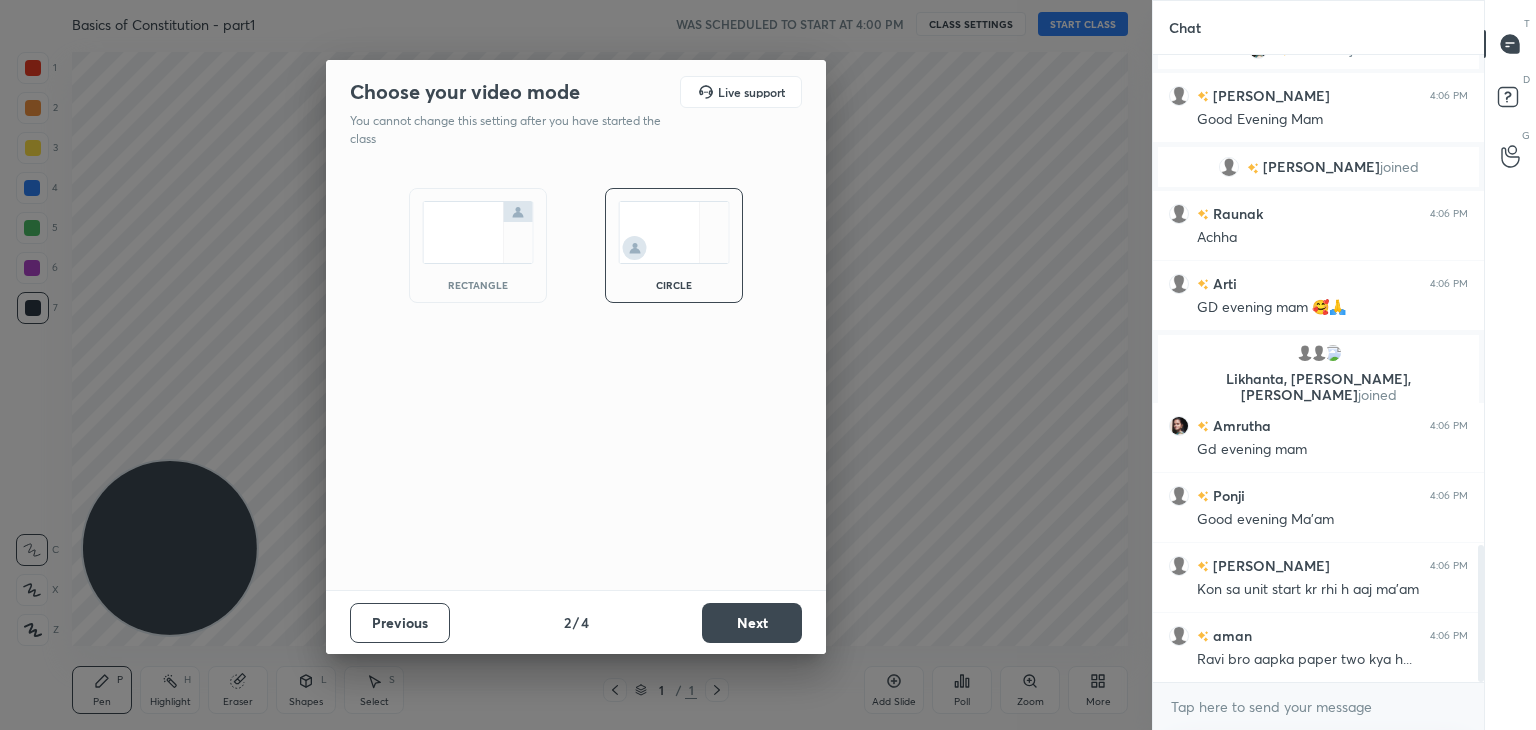 scroll, scrollTop: 6, scrollLeft: 6, axis: both 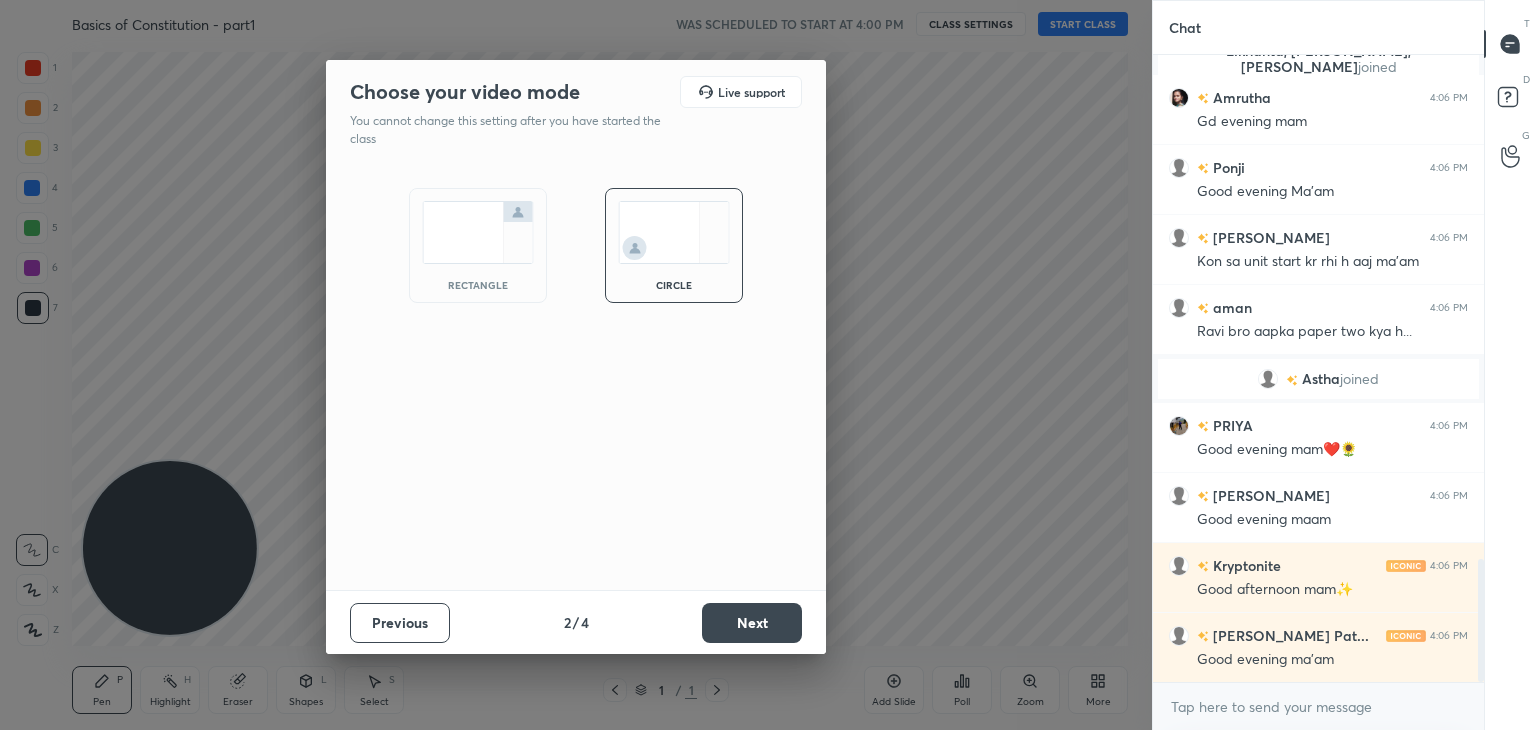 click on "Next" at bounding box center (752, 623) 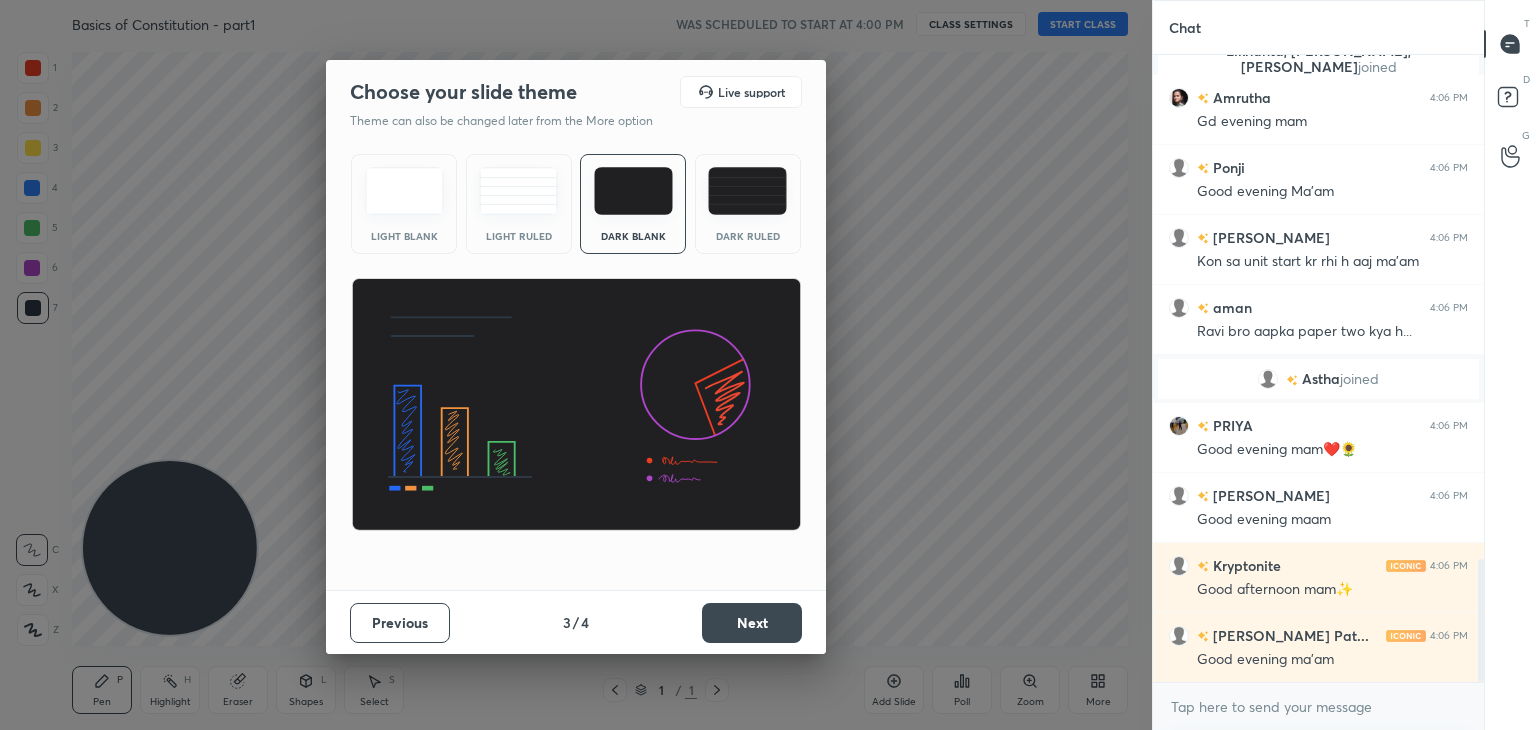 click on "Next" at bounding box center [752, 623] 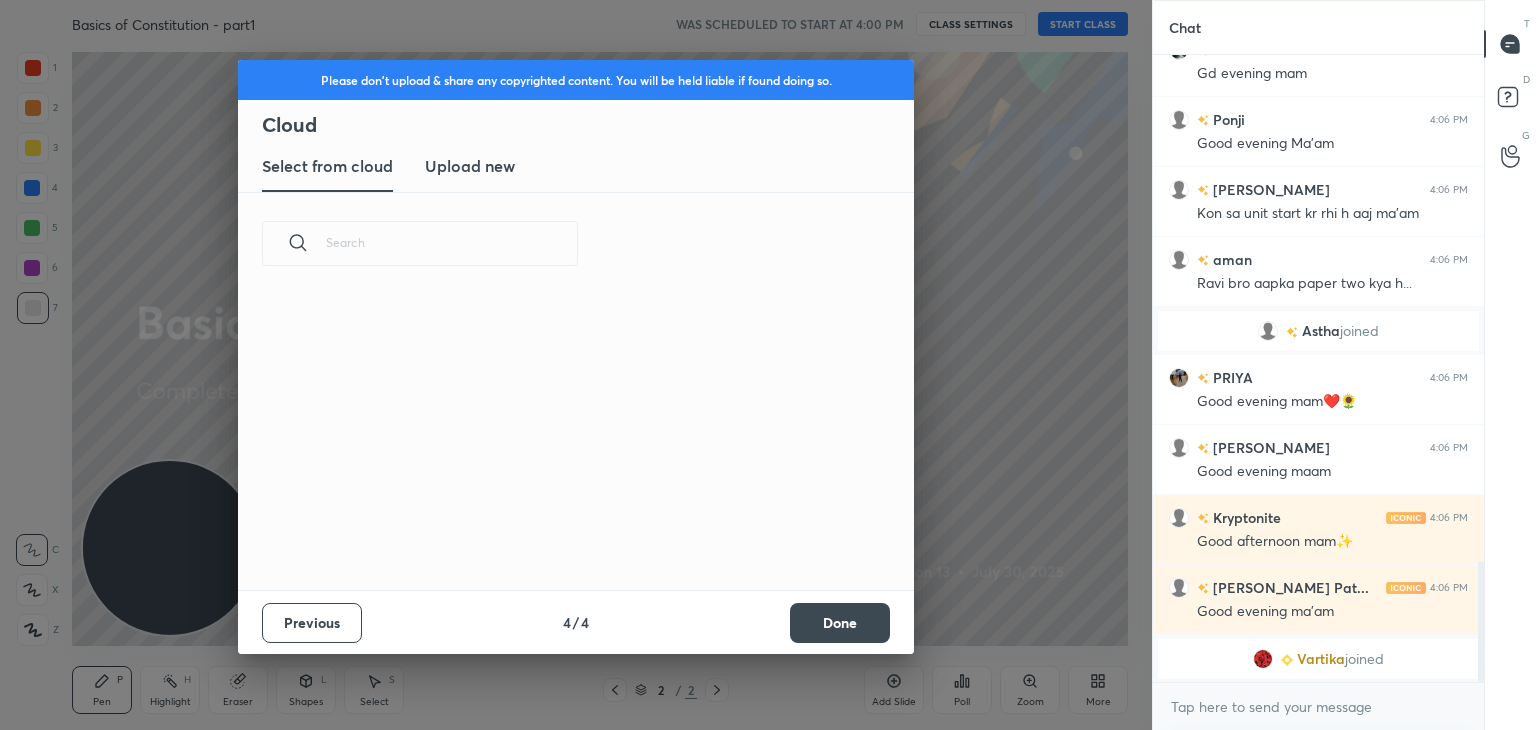 click on "Done" at bounding box center (840, 623) 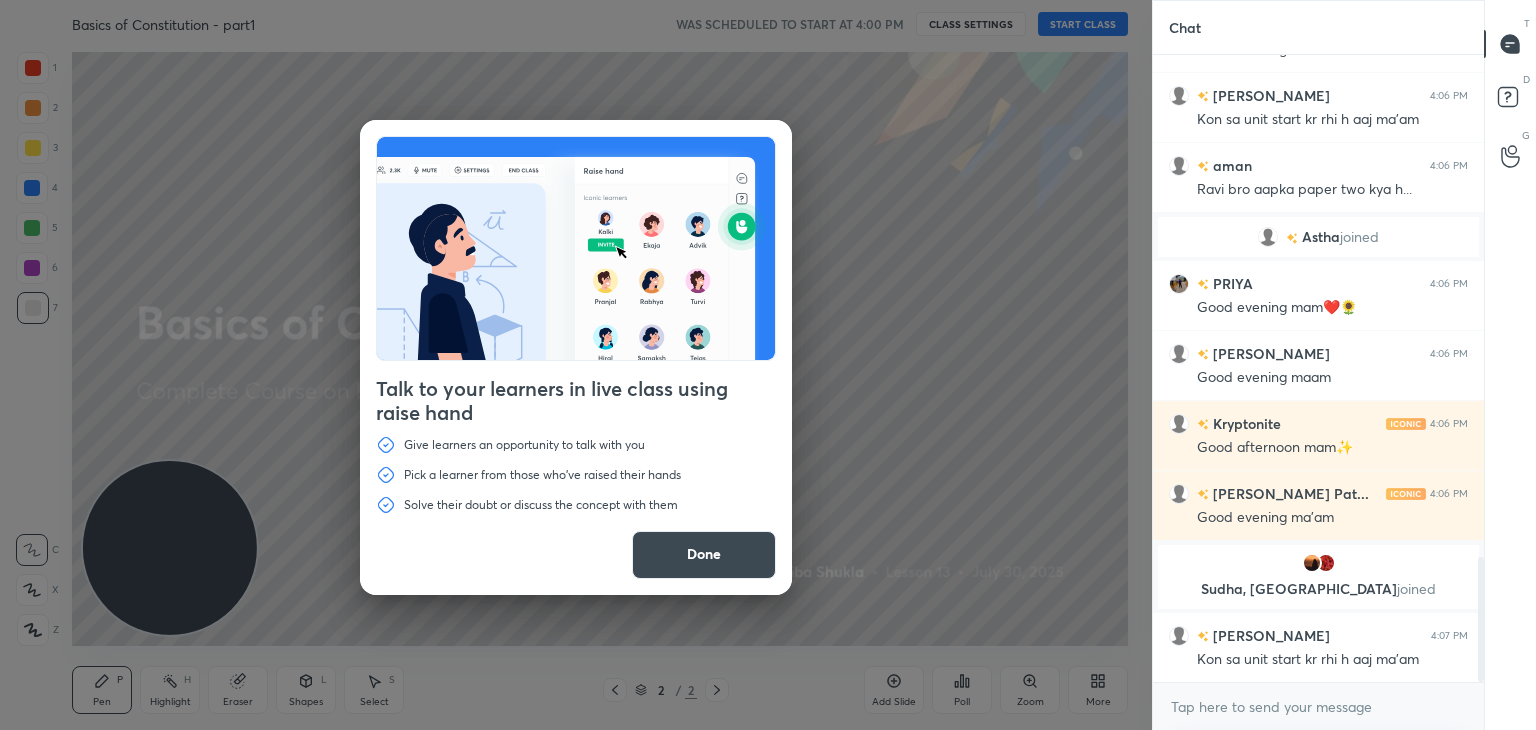 click on "Done" at bounding box center [704, 555] 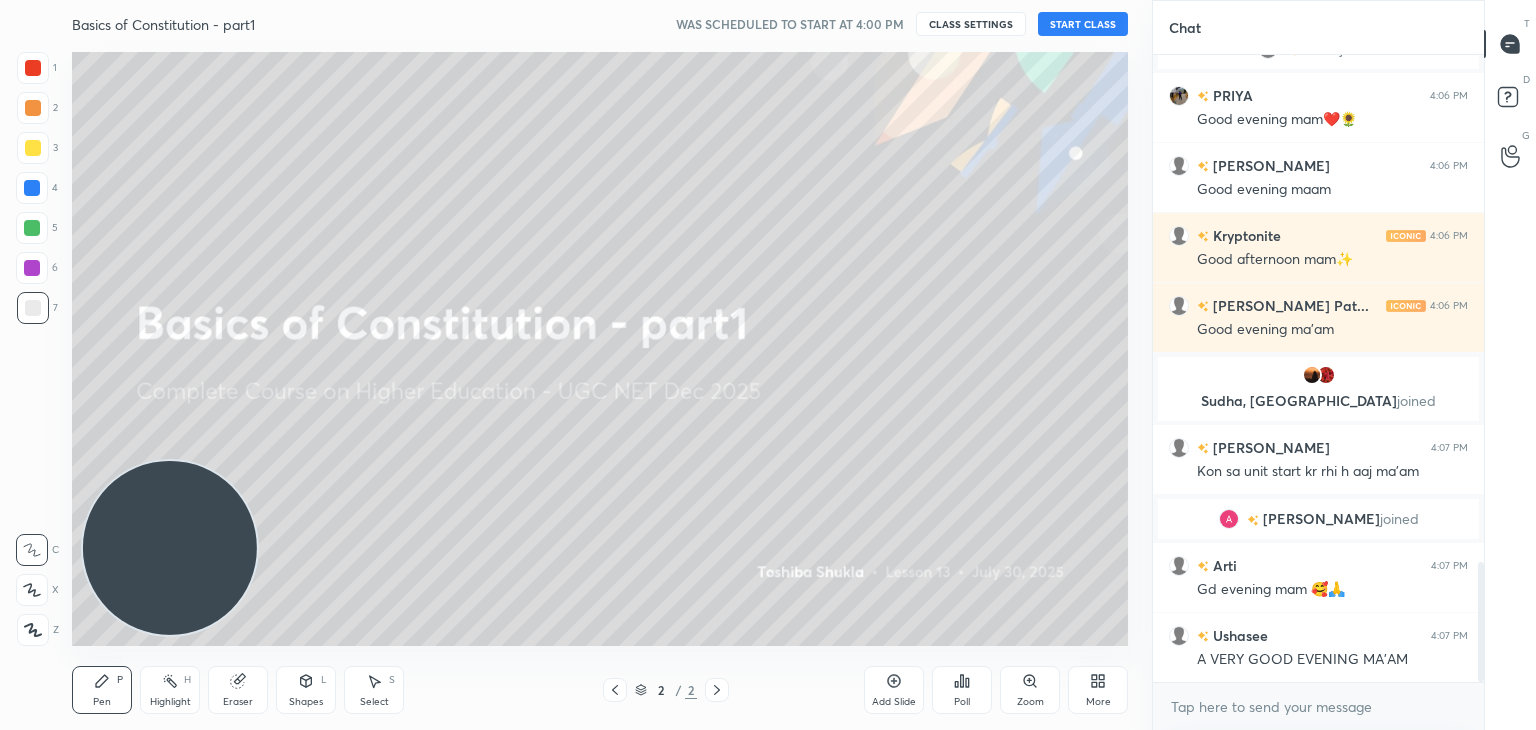 click on "START CLASS" at bounding box center (1083, 24) 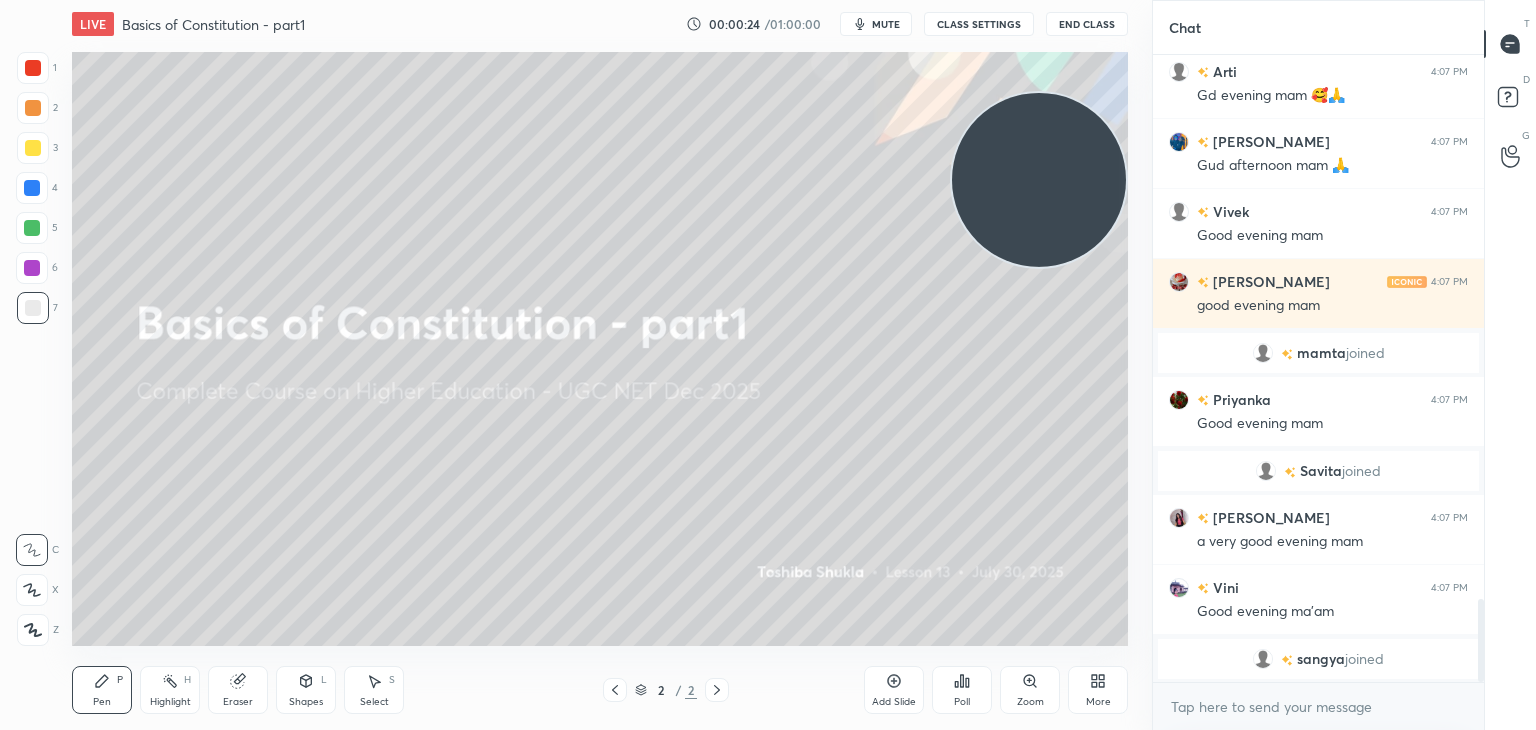drag, startPoint x: 168, startPoint y: 513, endPoint x: 1132, endPoint y: 143, distance: 1032.5676 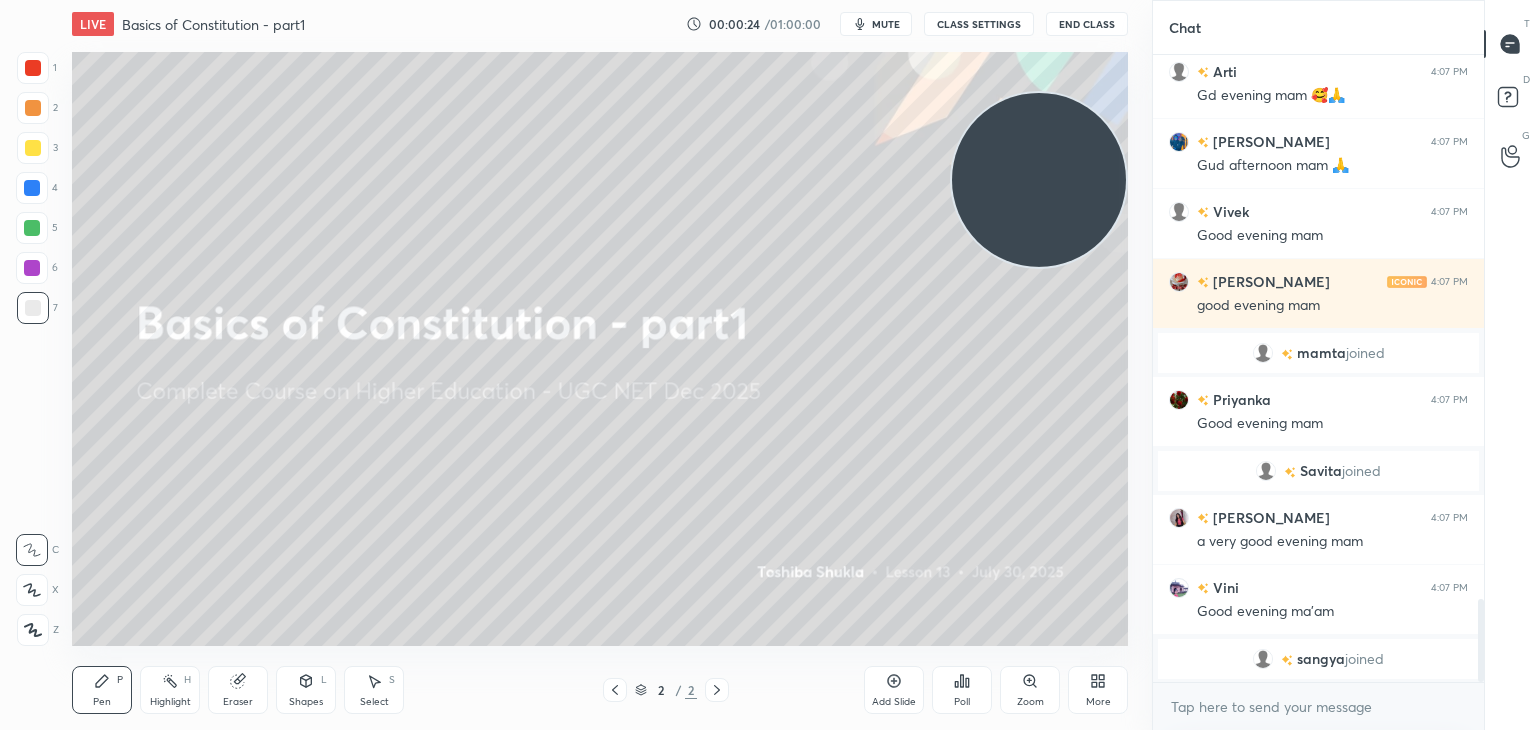 click on "Setting up your live class Poll for   secs No correct answer Start poll" at bounding box center (600, 349) 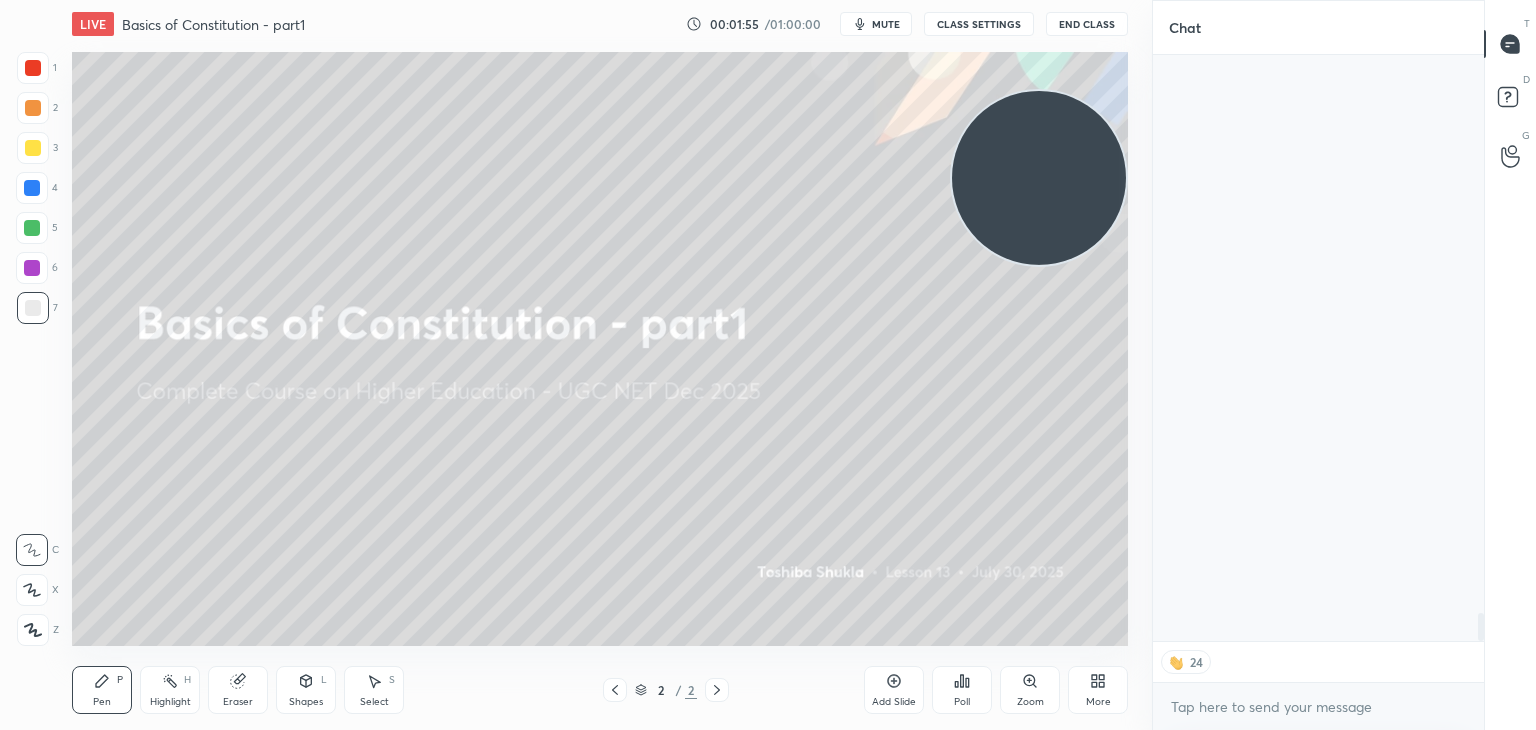 scroll, scrollTop: 11895, scrollLeft: 0, axis: vertical 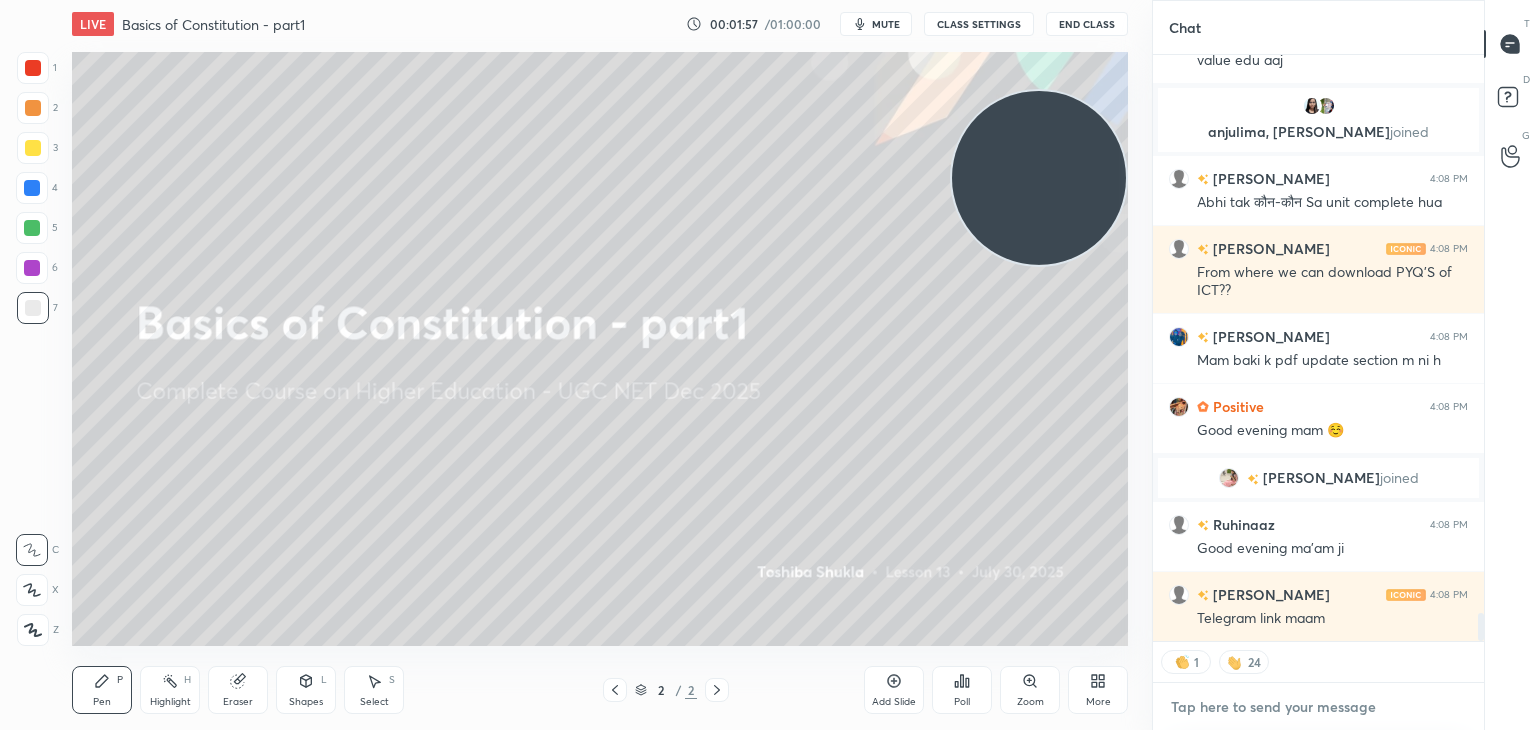 click at bounding box center [1318, 707] 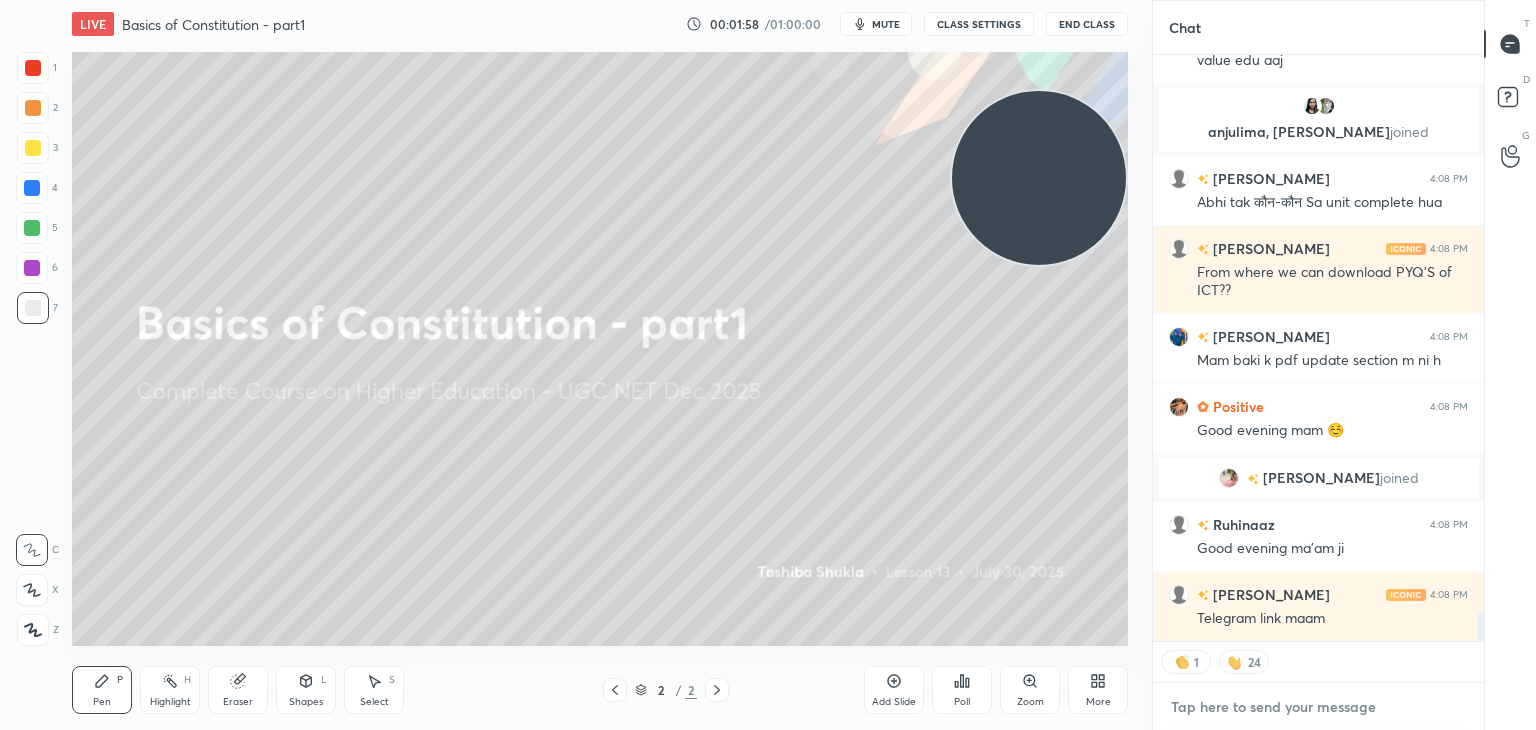 type on "x" 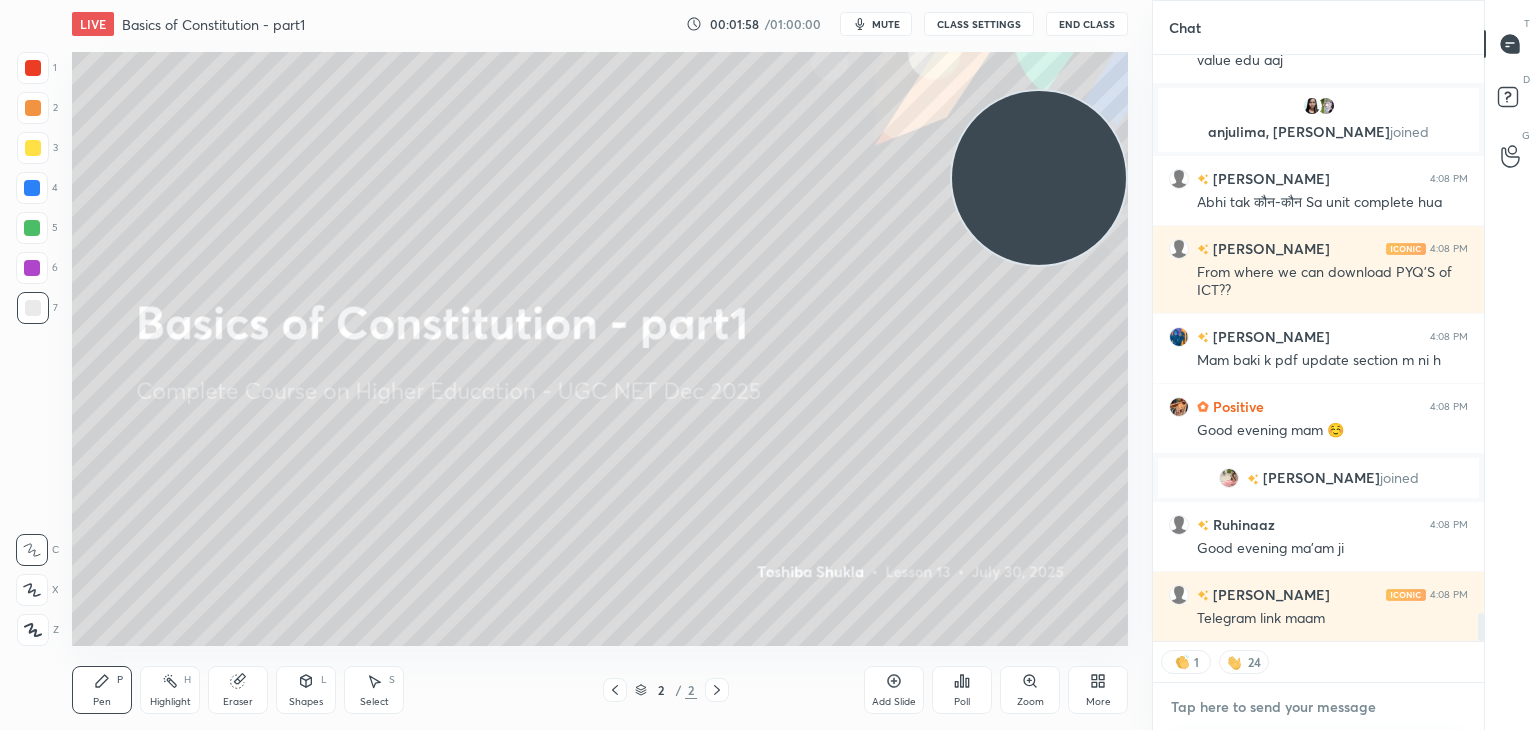 paste on "[URL][DOMAIN_NAME]" 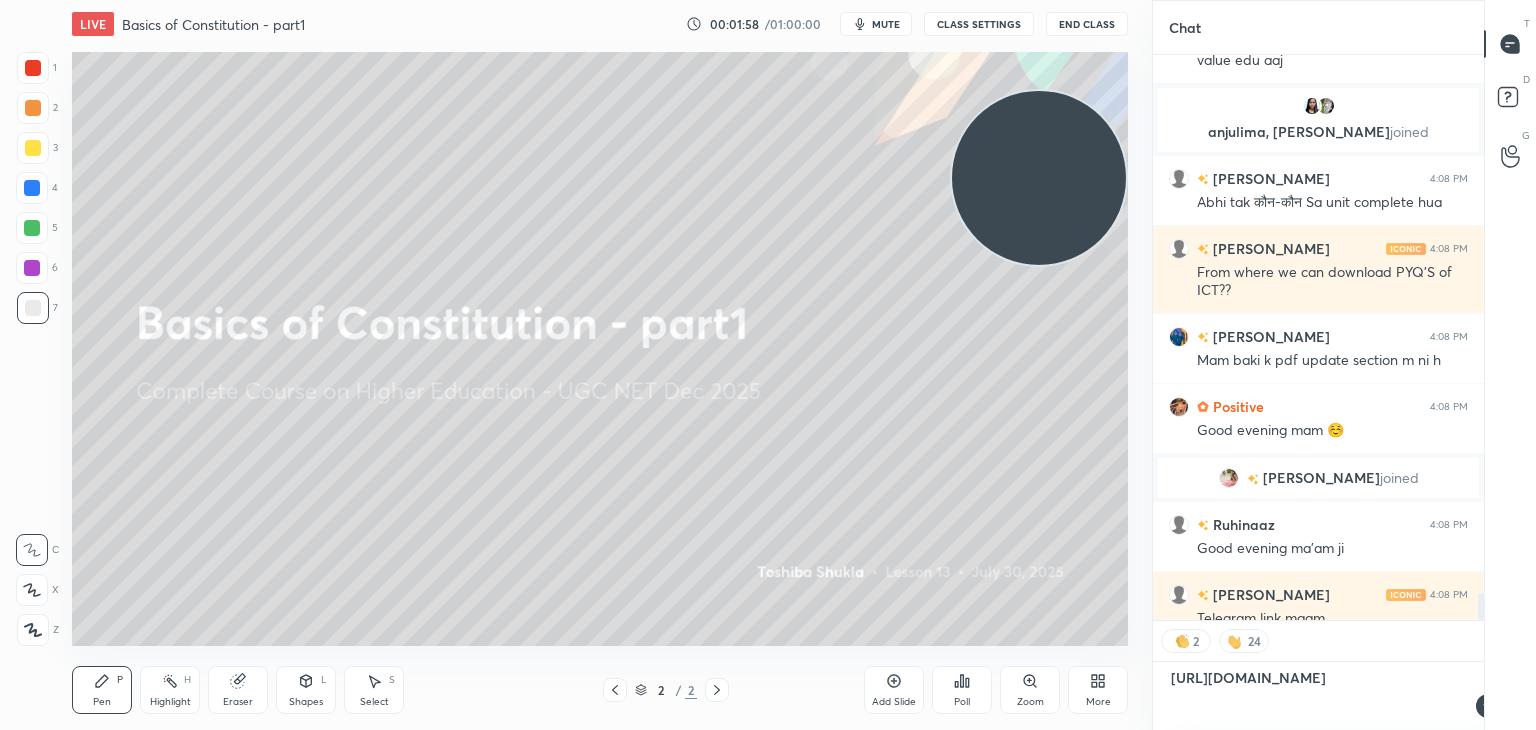 scroll, scrollTop: 0, scrollLeft: 0, axis: both 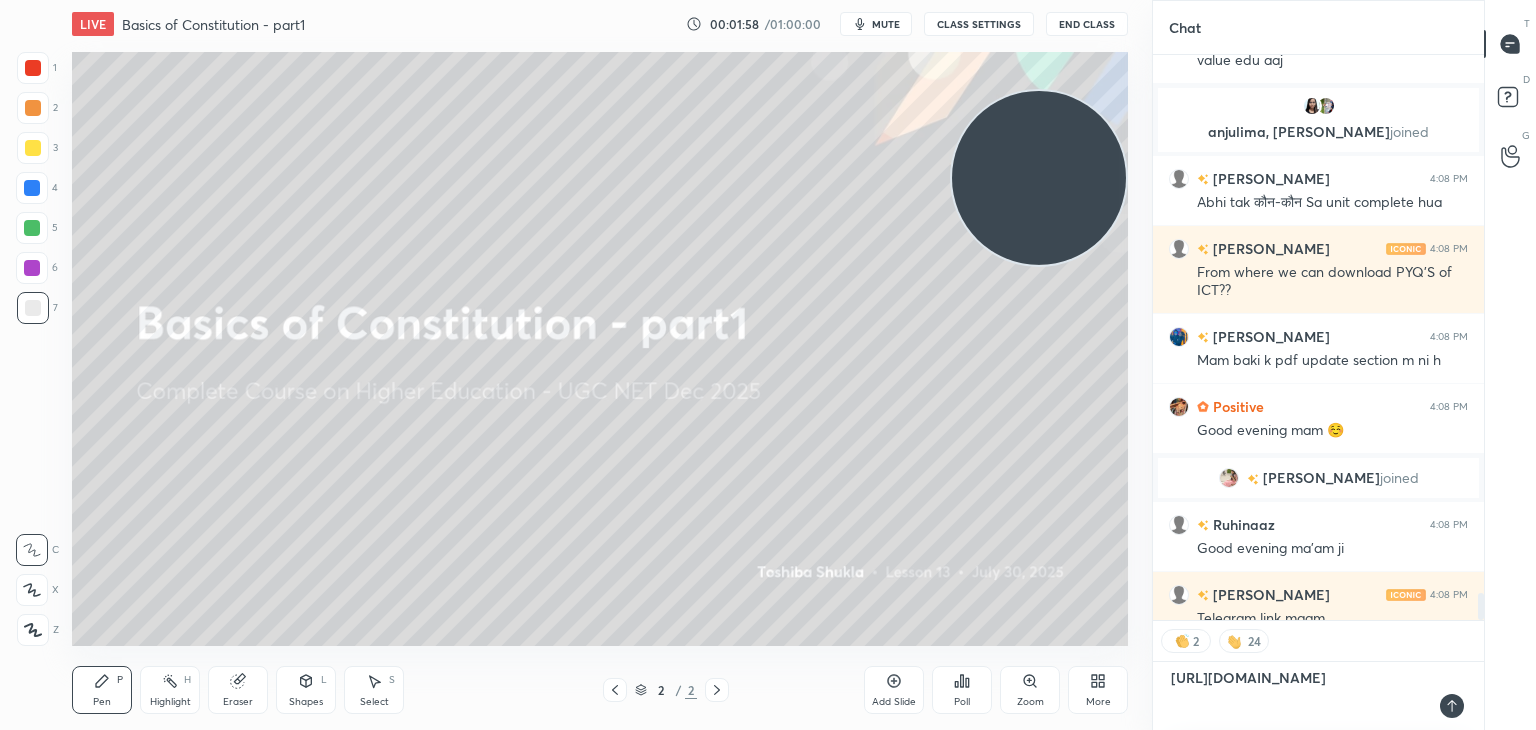 type 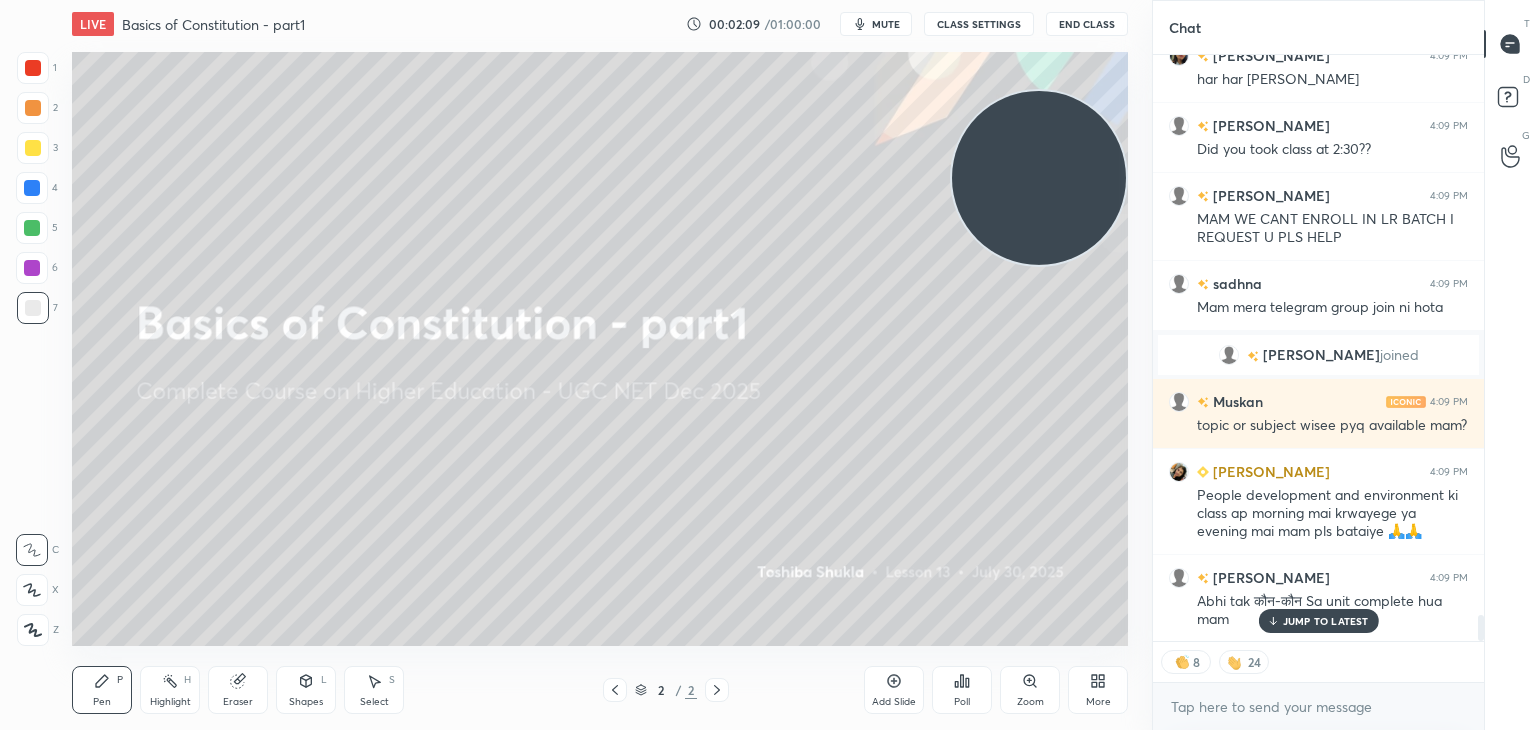 click 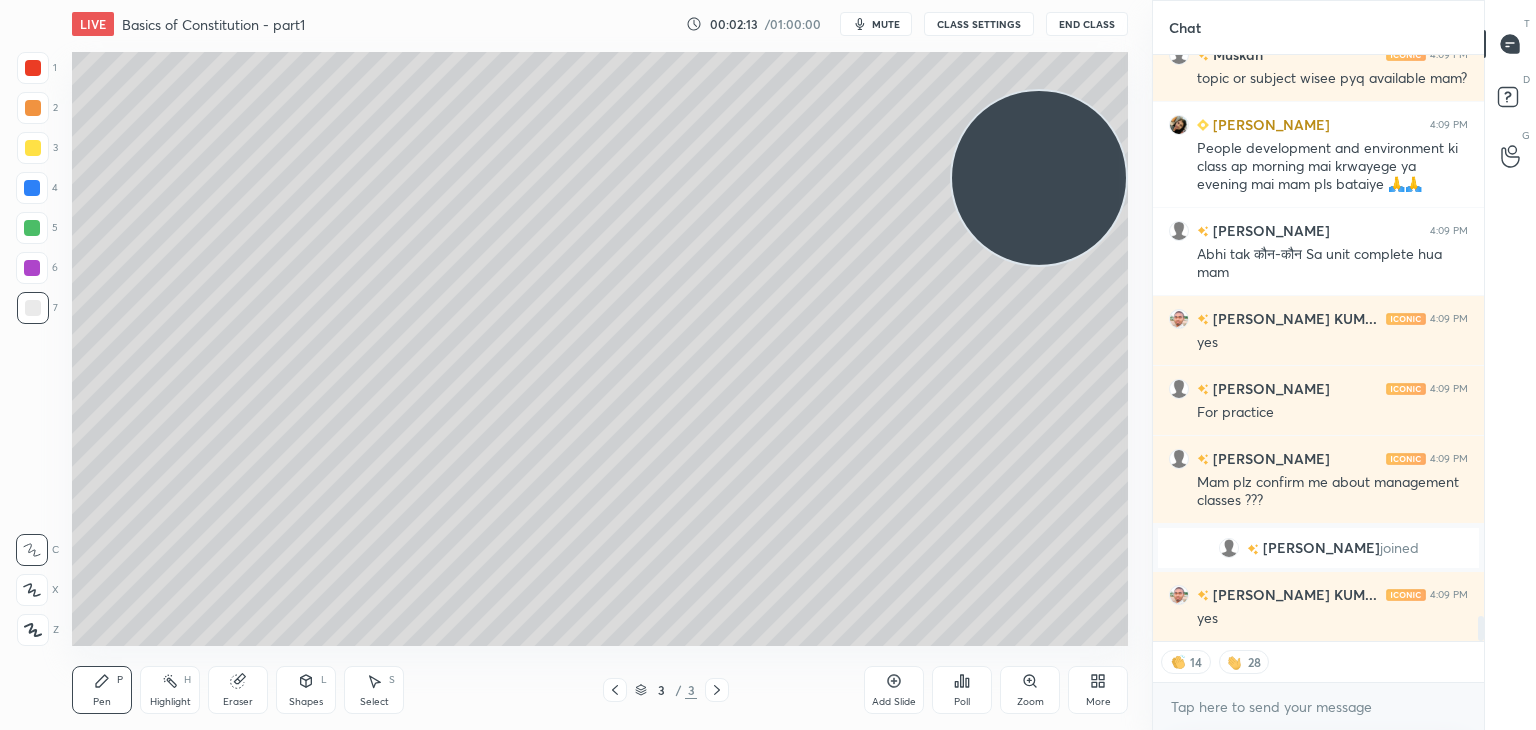 click 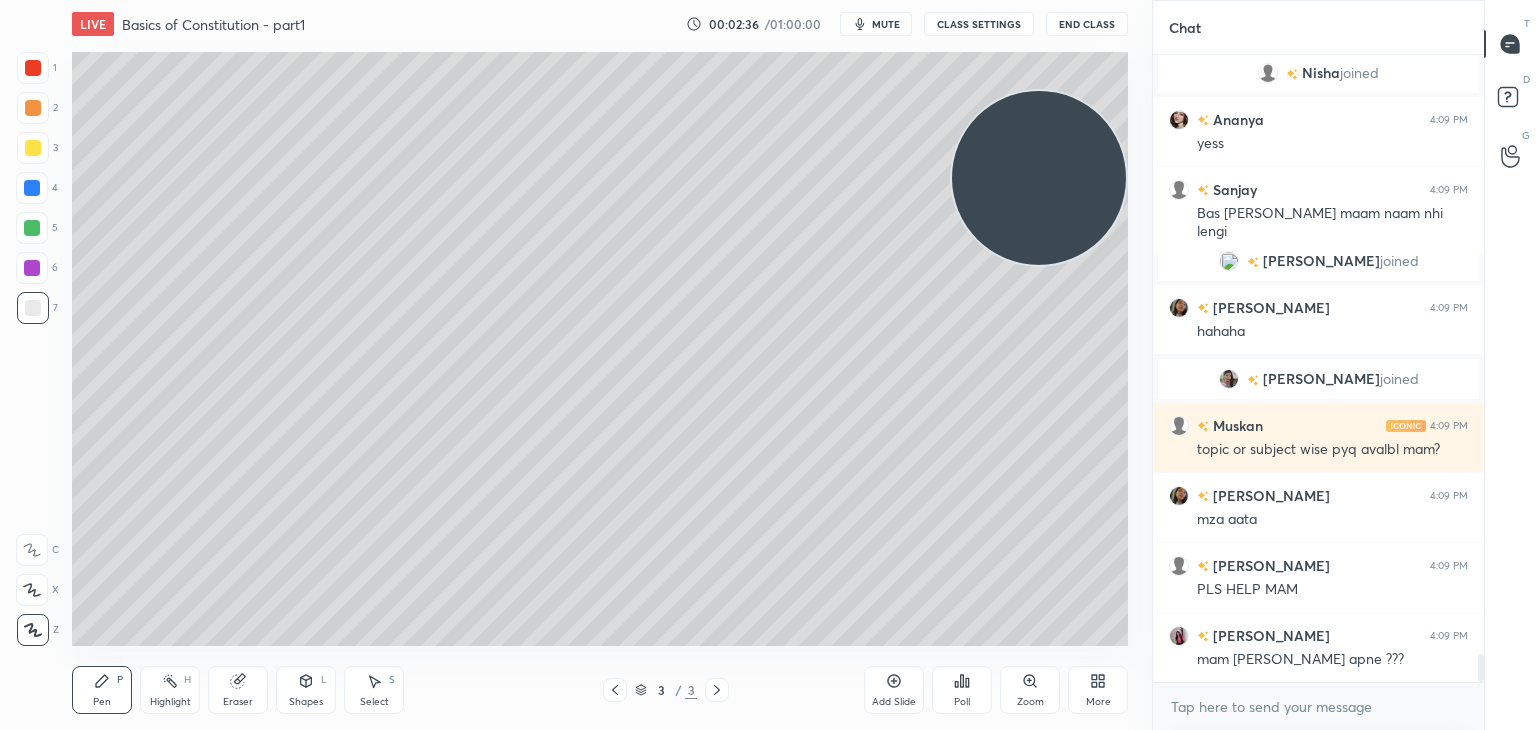 click on "Eraser" at bounding box center (238, 702) 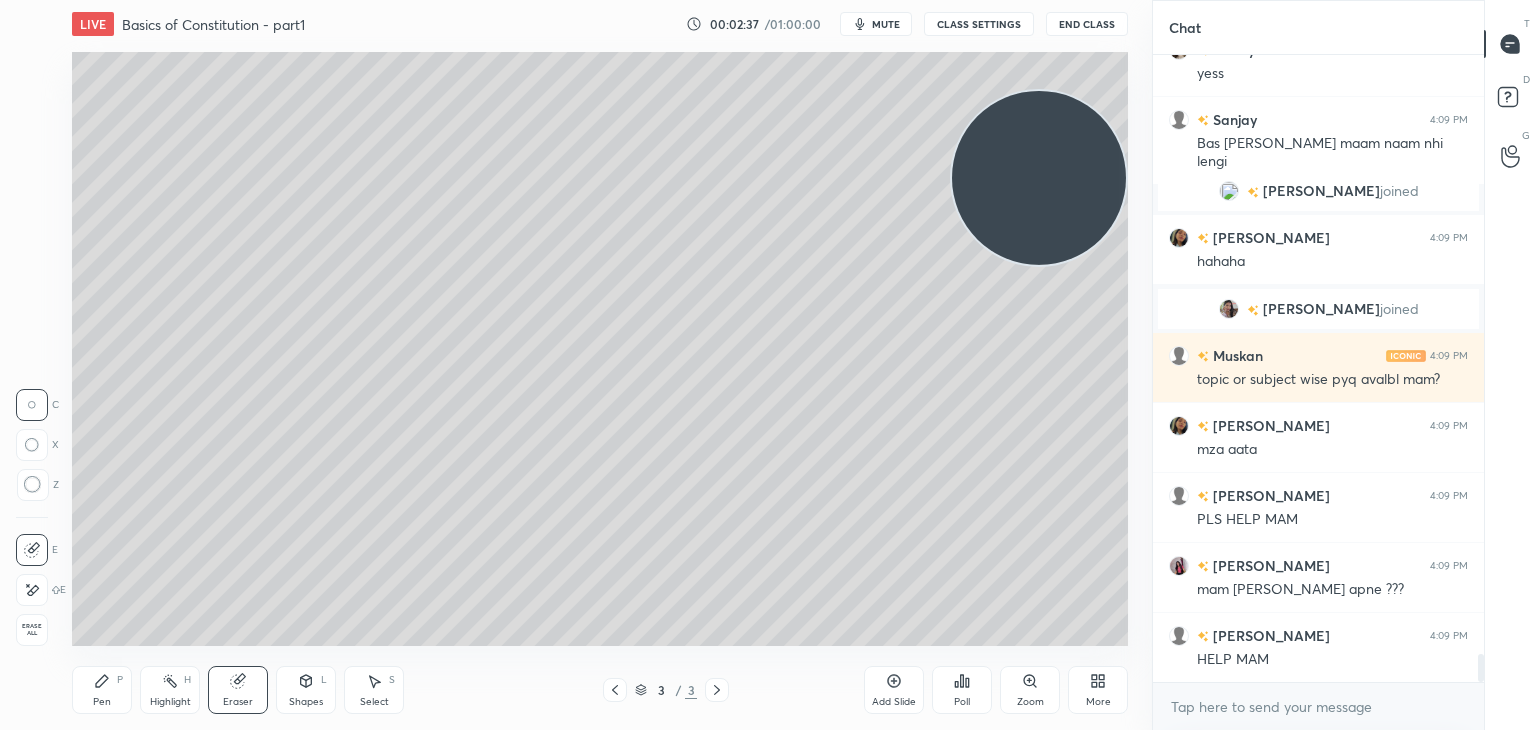 click 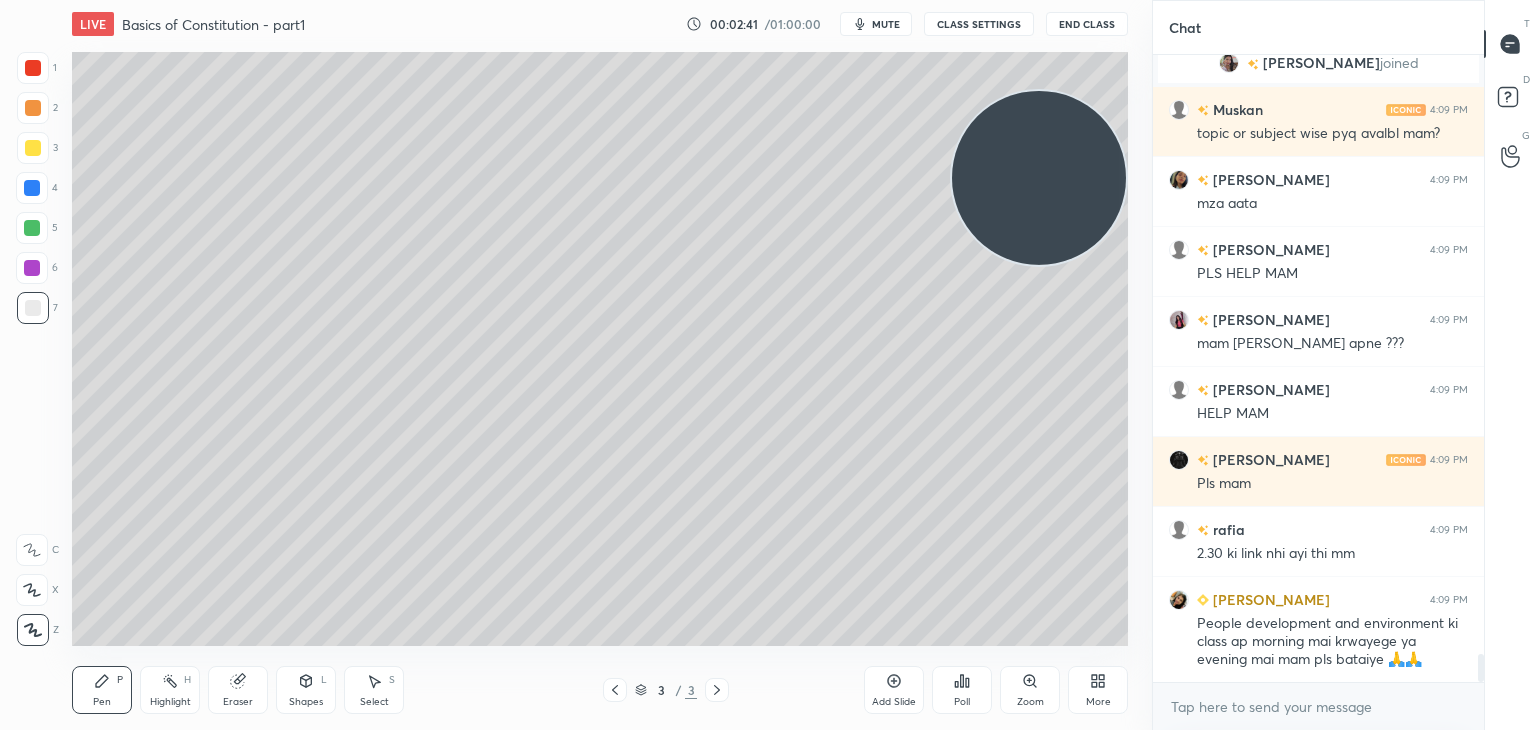click on "Eraser" at bounding box center [238, 690] 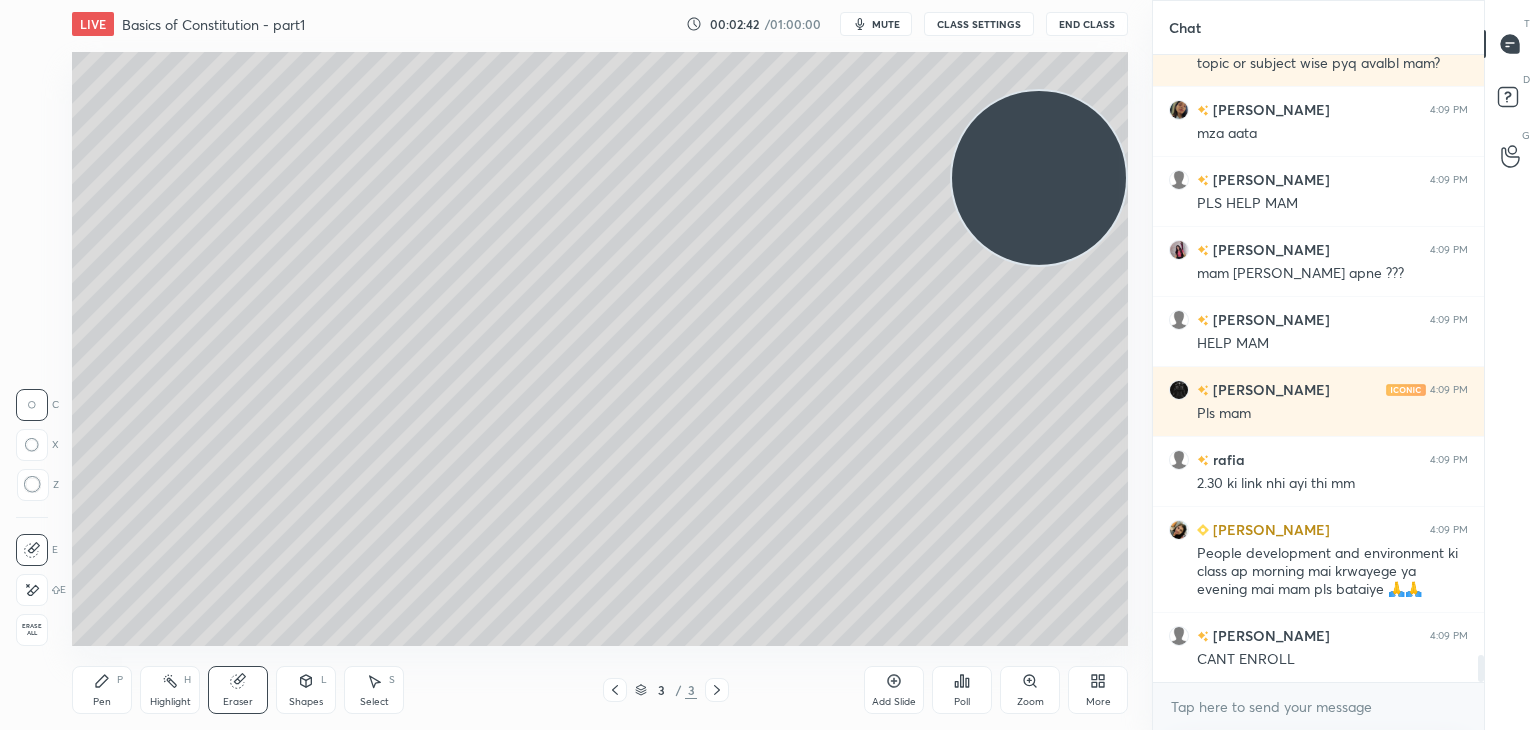 click on "Erase all" at bounding box center [32, 630] 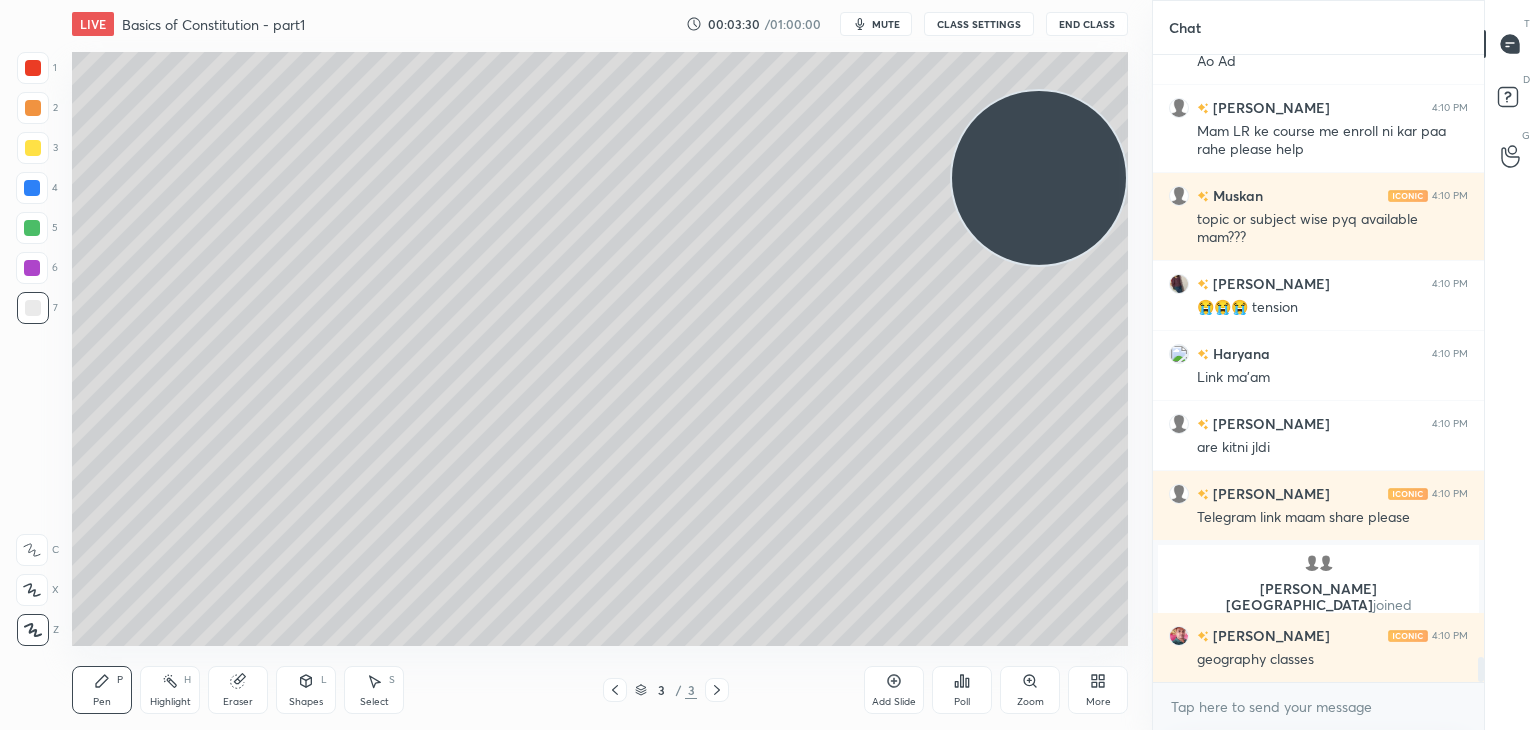 scroll, scrollTop: 14880, scrollLeft: 0, axis: vertical 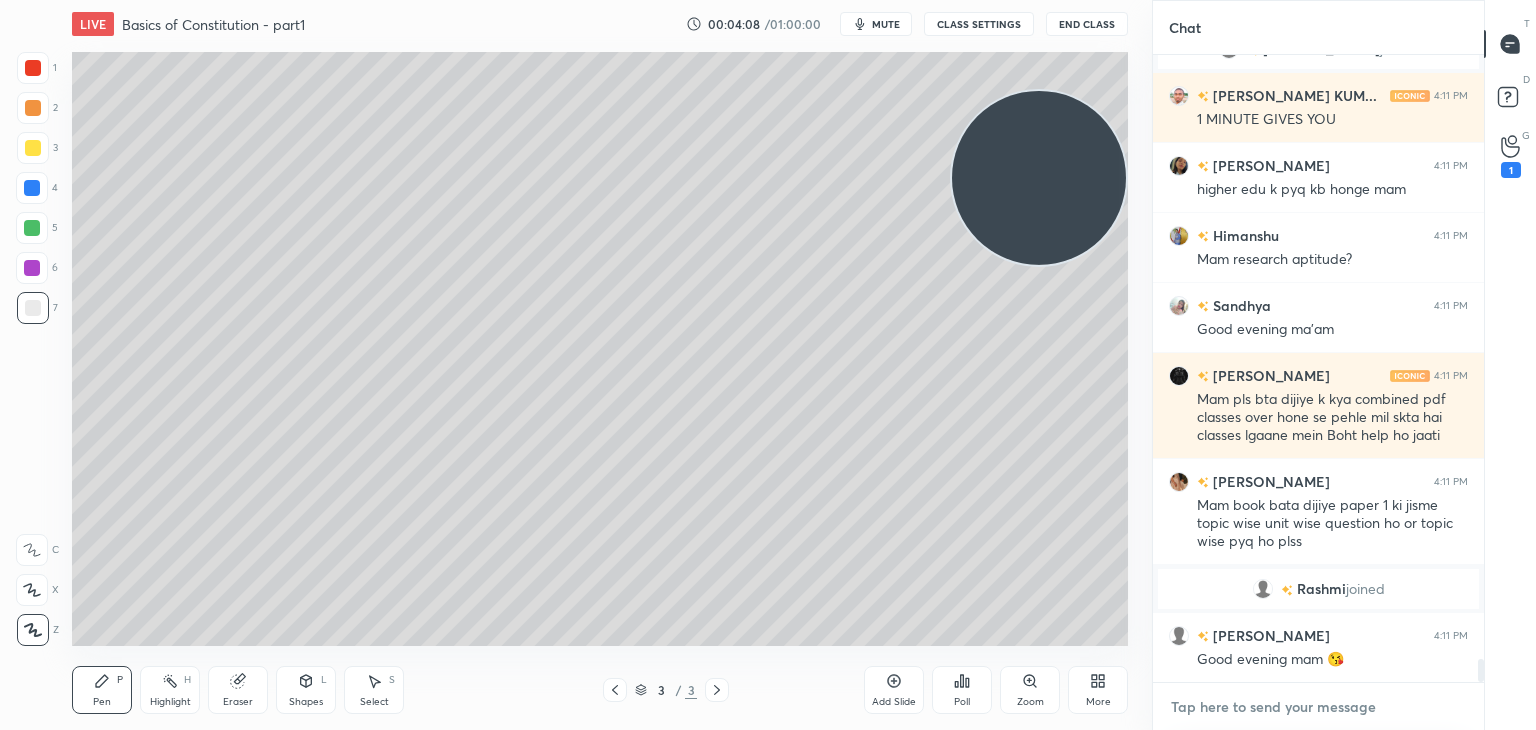 type on "x" 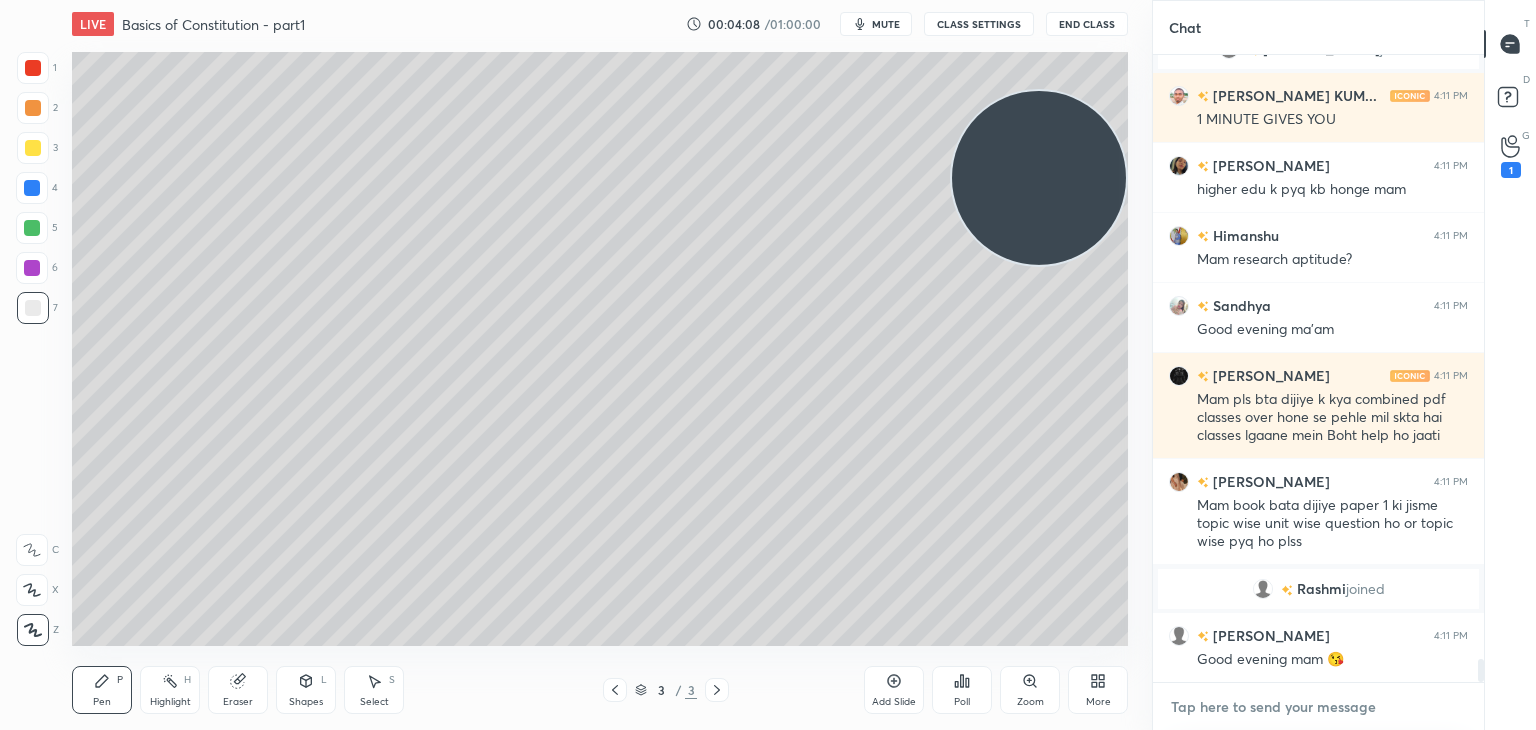 click at bounding box center [1318, 707] 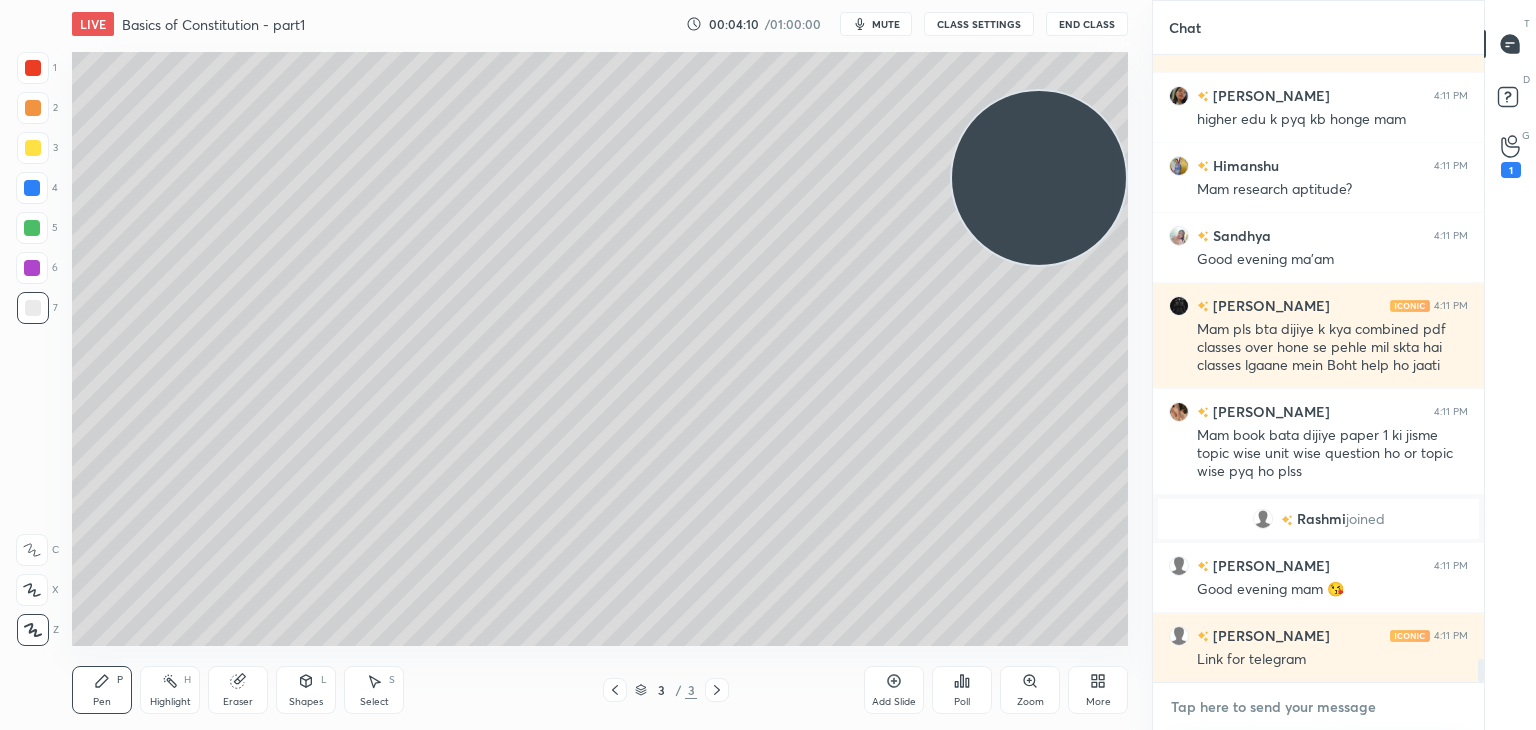 scroll, scrollTop: 16488, scrollLeft: 0, axis: vertical 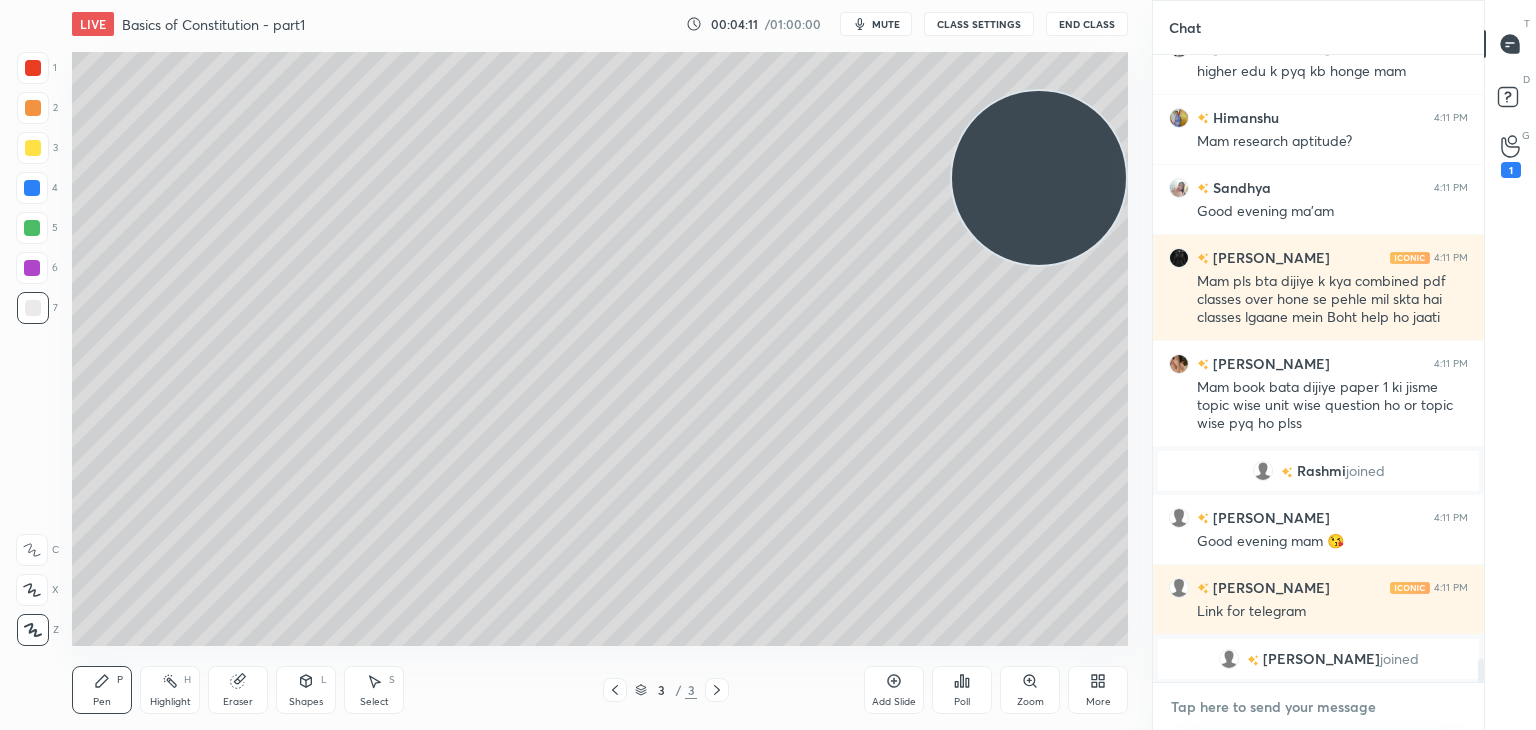 click at bounding box center [1318, 707] 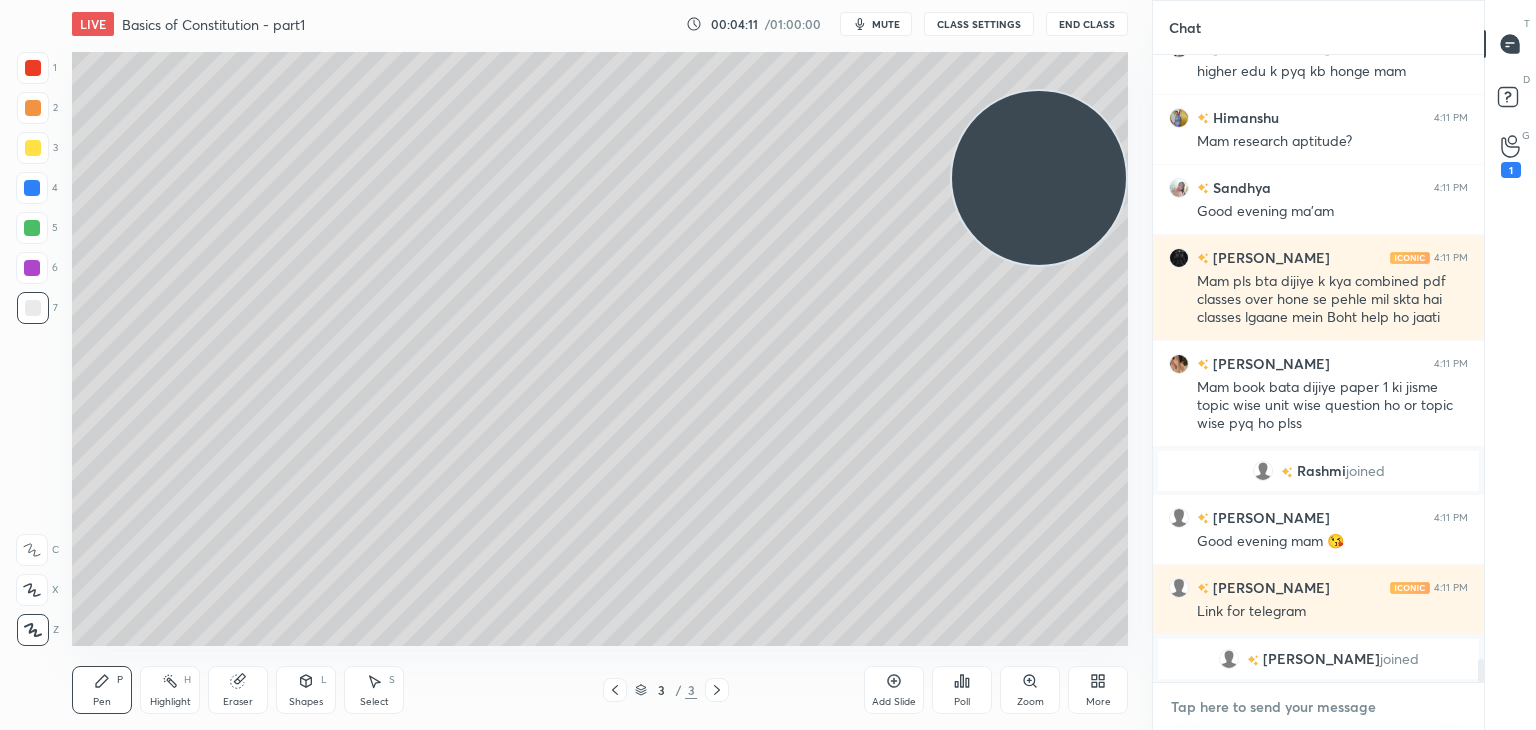 paste on "According to National Credit Framework (NCrF), the credit level earned after obtaining Bachelor's degree (three years of undergraduate programme) will be
7
2.     5.5
3.     6.5
4.     5" 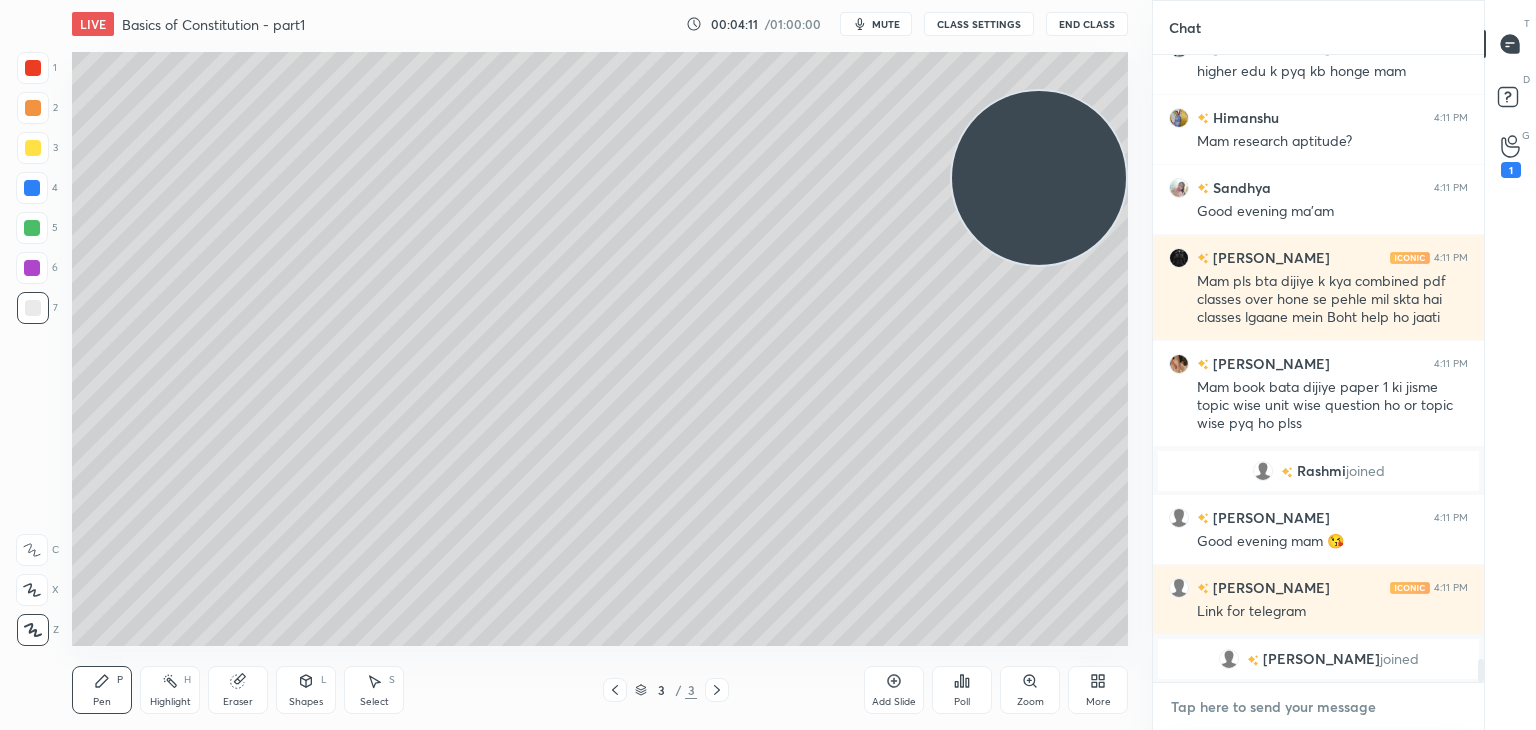 type on "According to National Credit Framework (NCrF), the credit level earned after obtaining Bachelor's degree (three years of undergraduate programme) will be
7
2.     5.5
3.     6.5
4.     5" 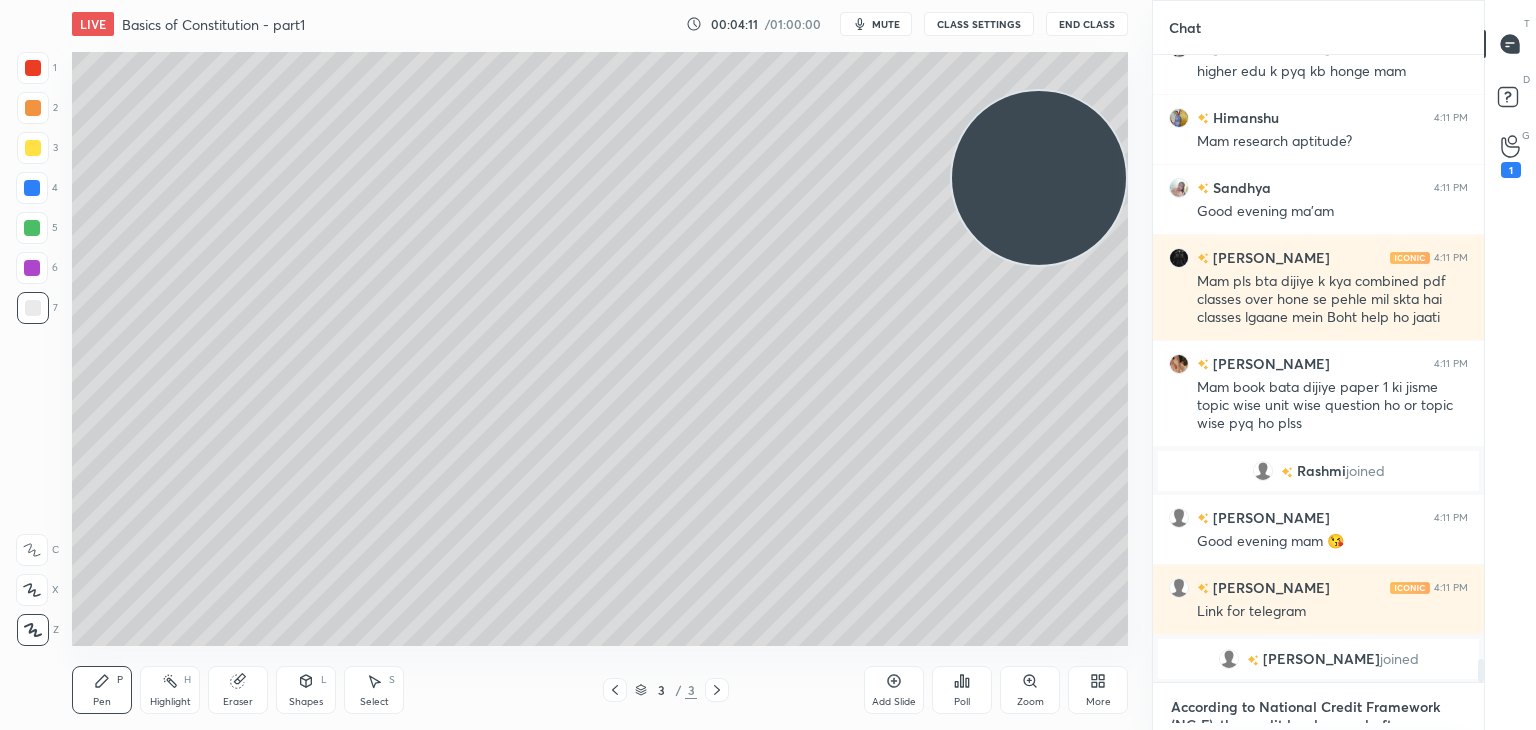 type on "x" 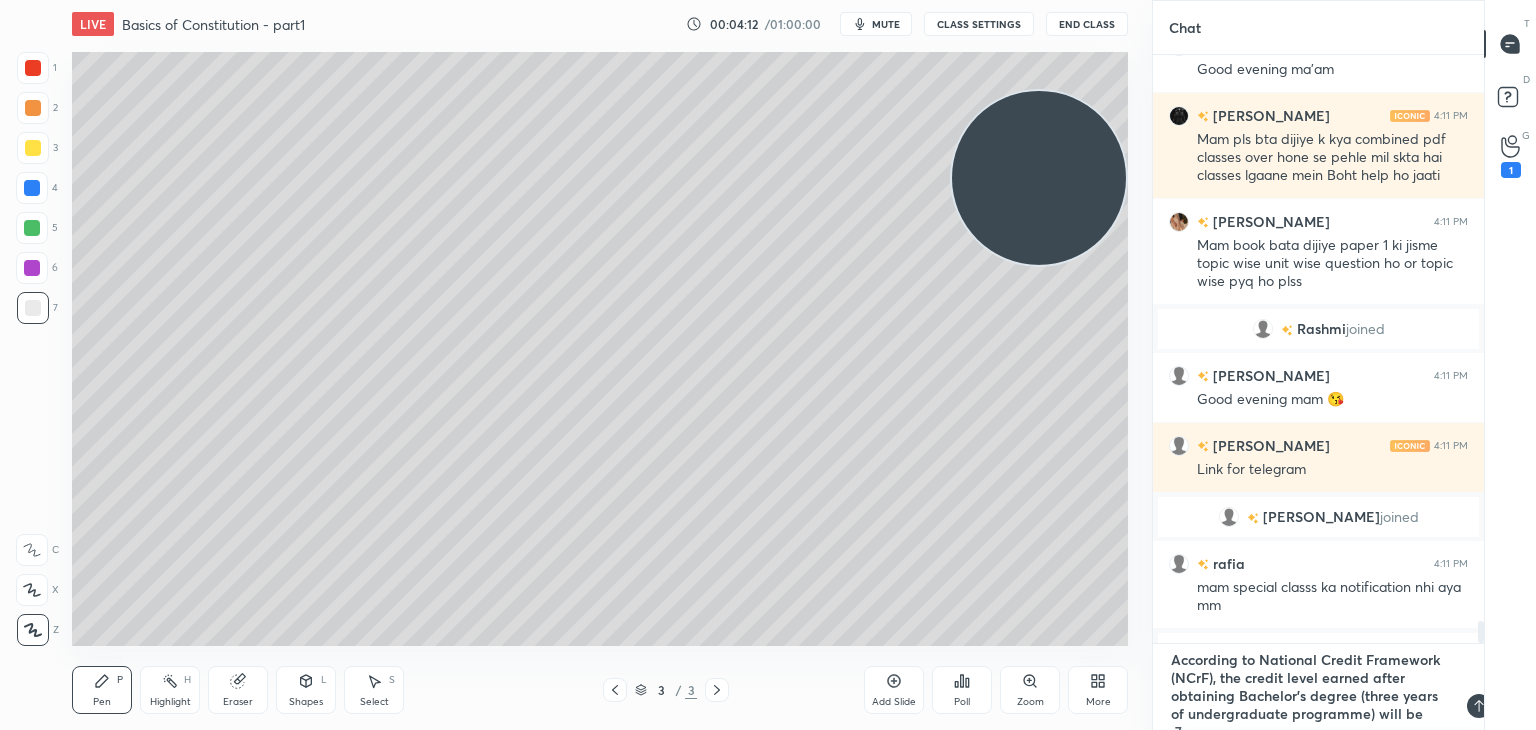 scroll, scrollTop: 100, scrollLeft: 0, axis: vertical 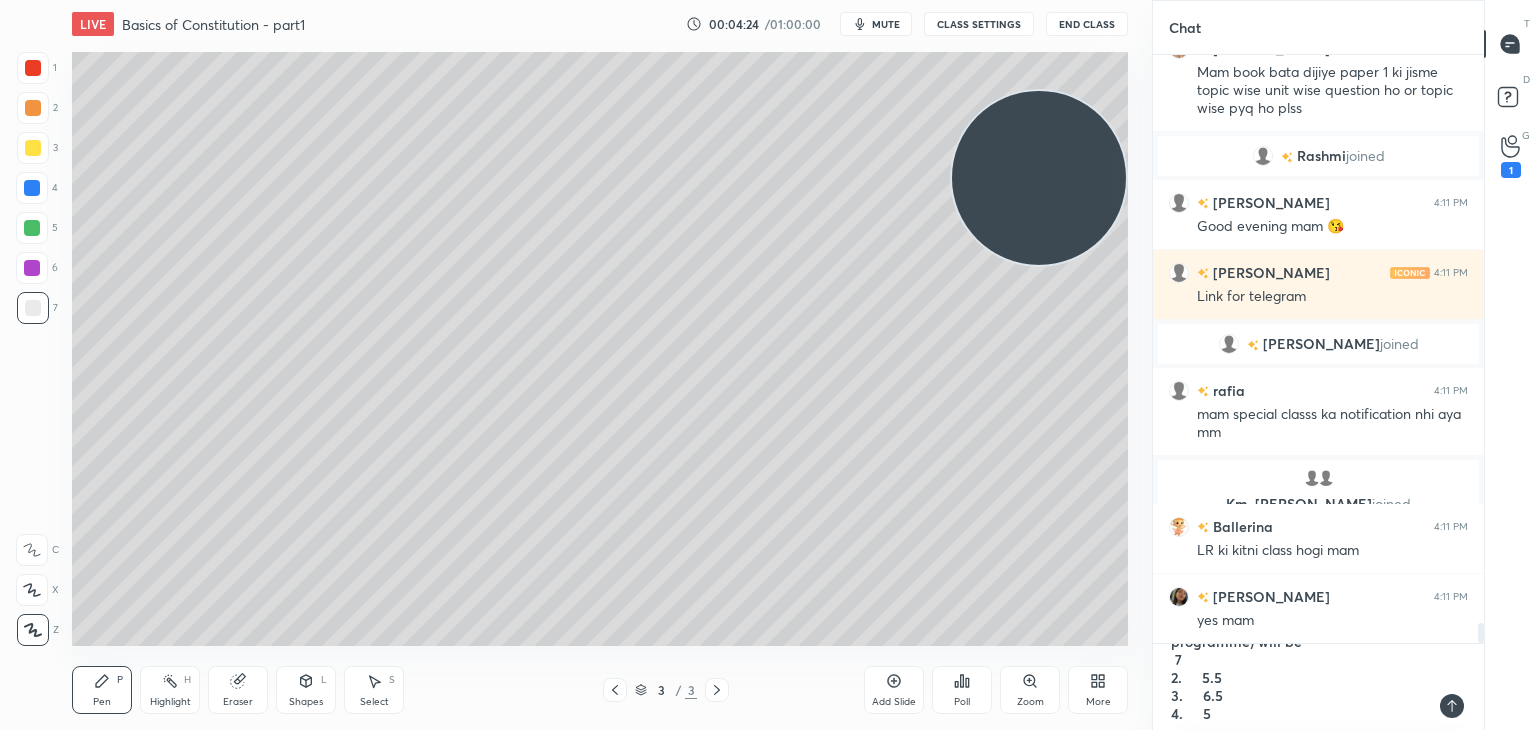 type 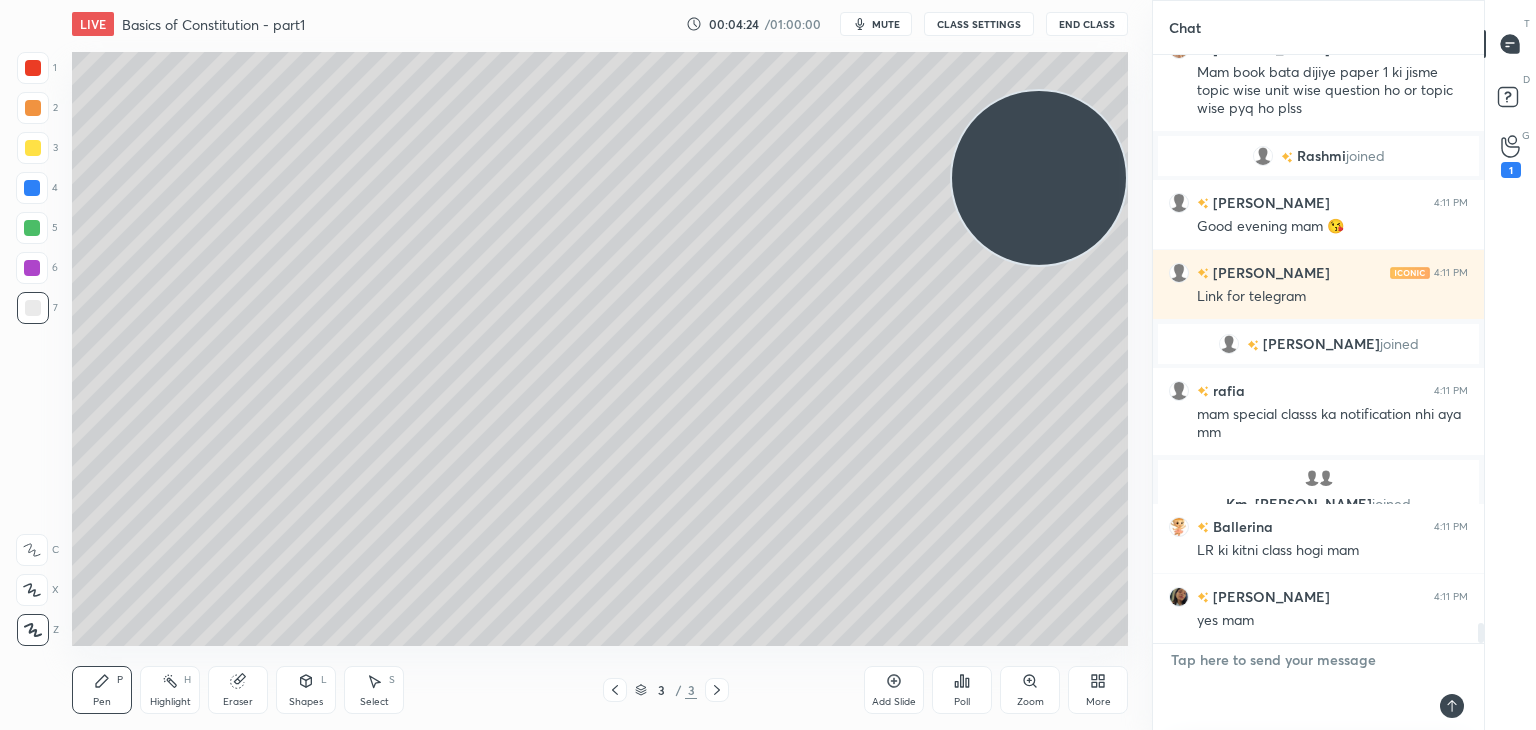 scroll, scrollTop: 0, scrollLeft: 0, axis: both 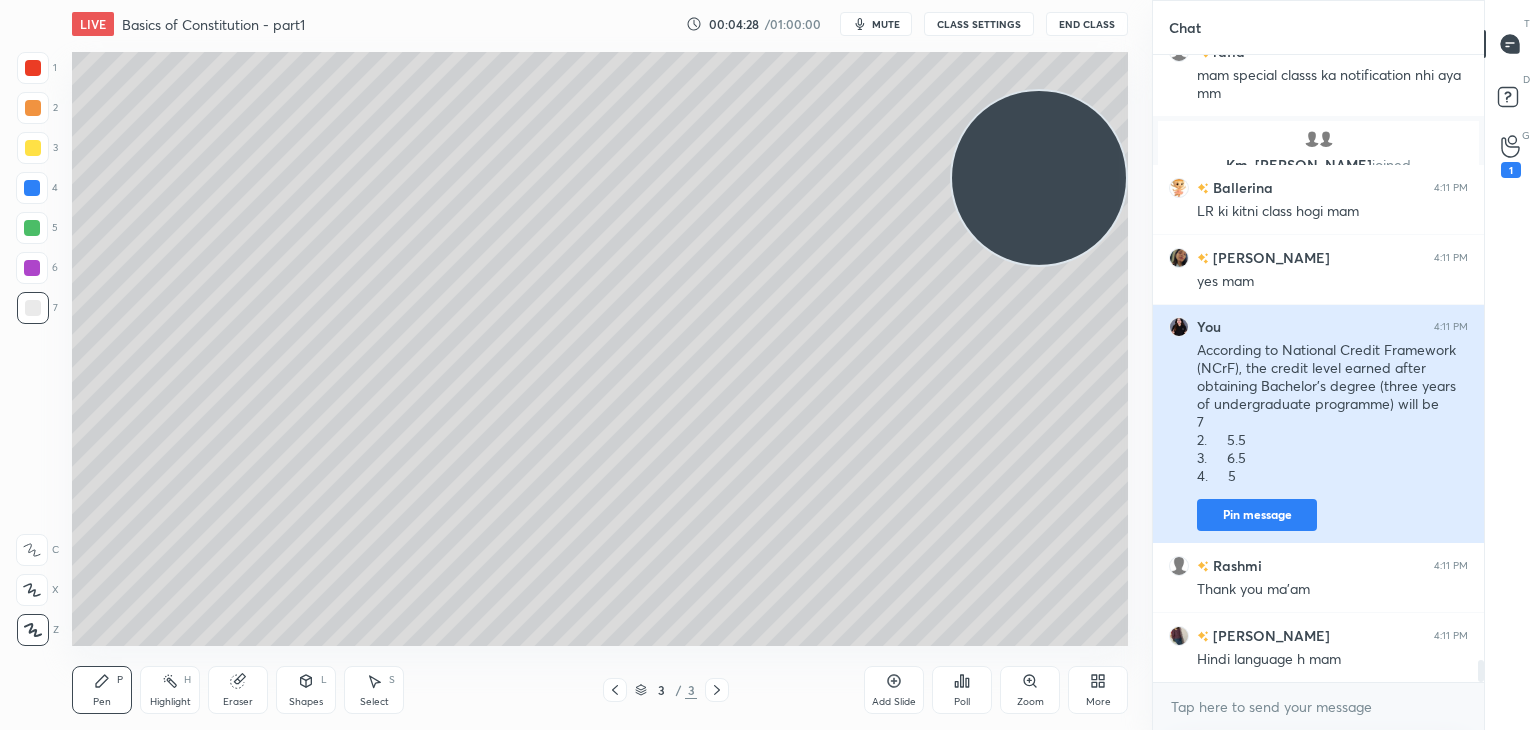 click on "Pin message" at bounding box center (1257, 515) 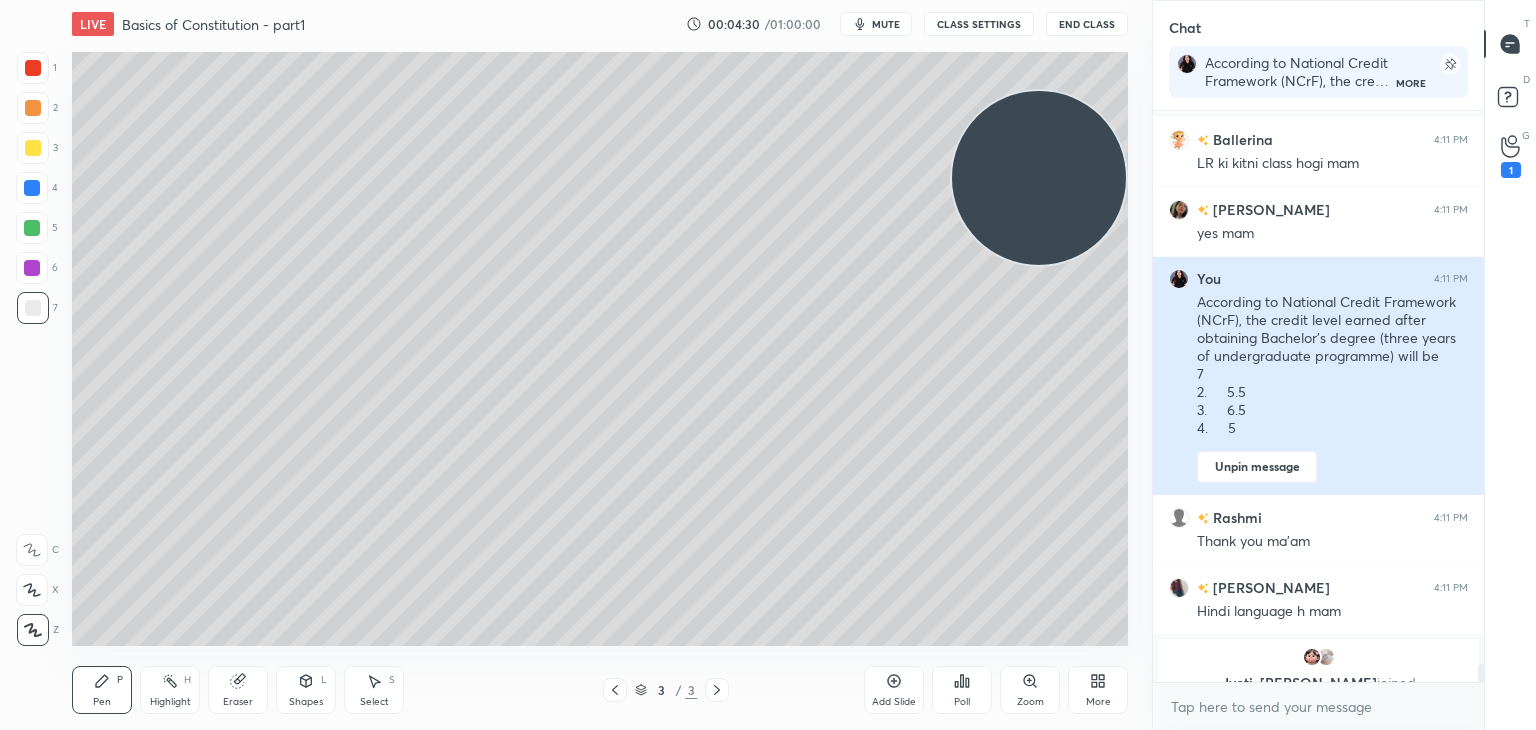 scroll, scrollTop: 17214, scrollLeft: 0, axis: vertical 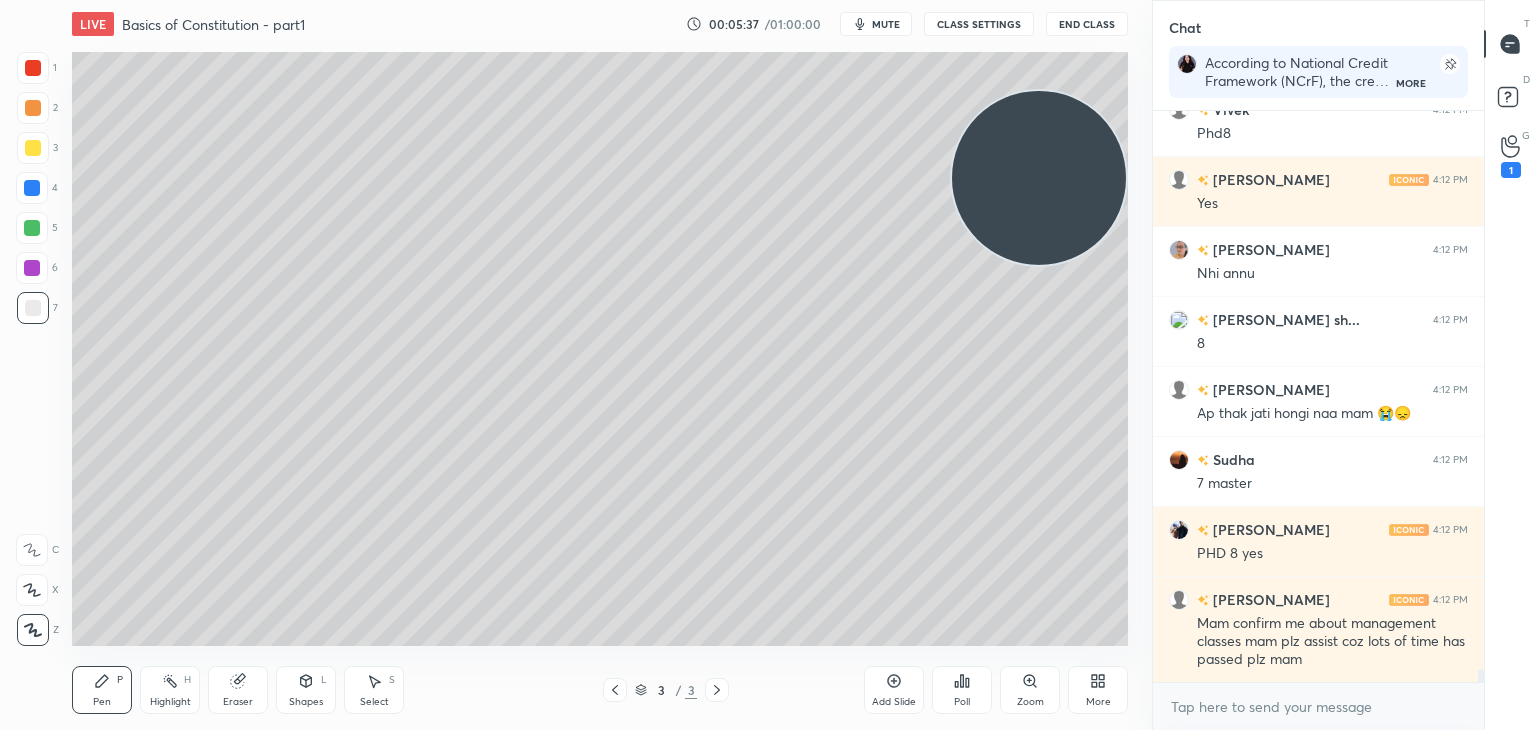 click on "More" at bounding box center (1098, 690) 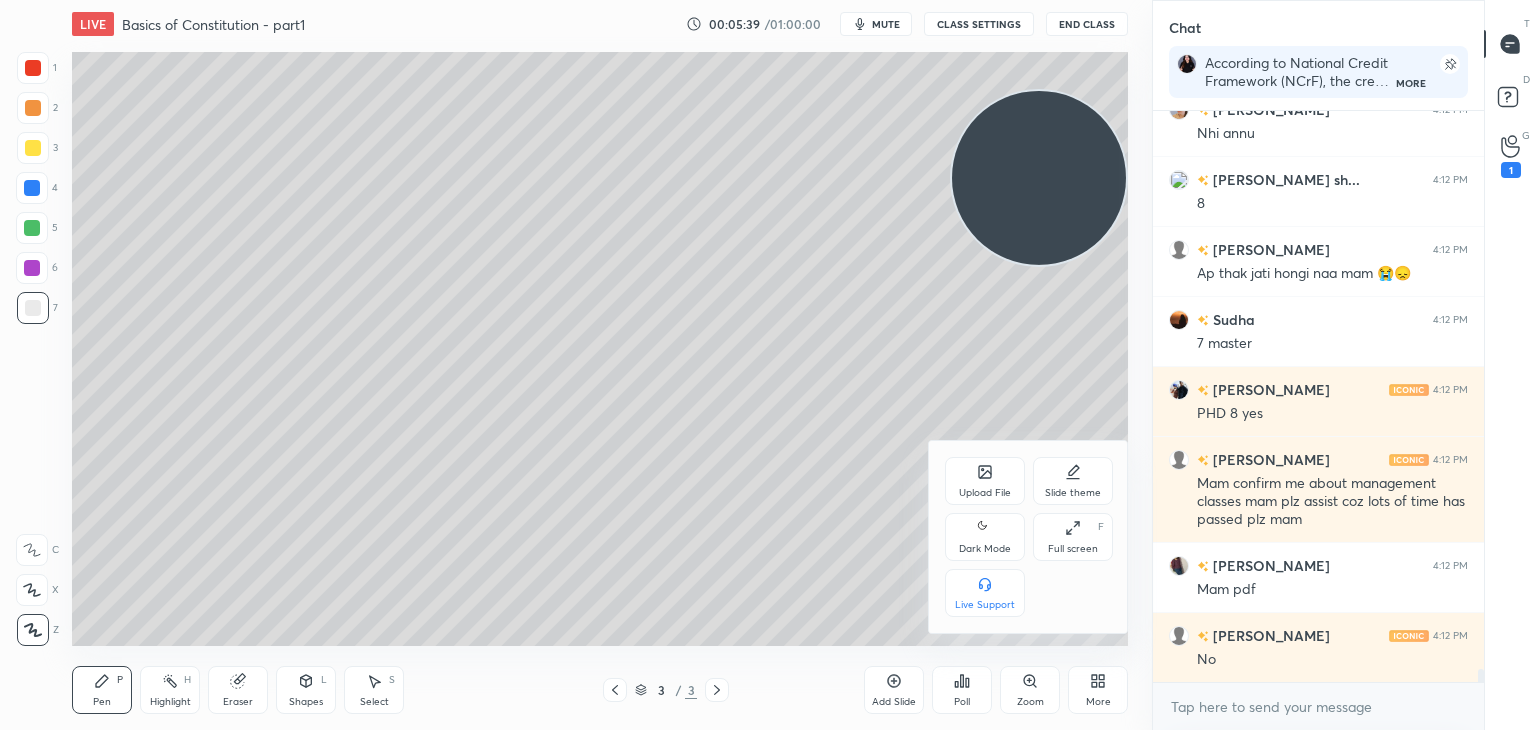 click 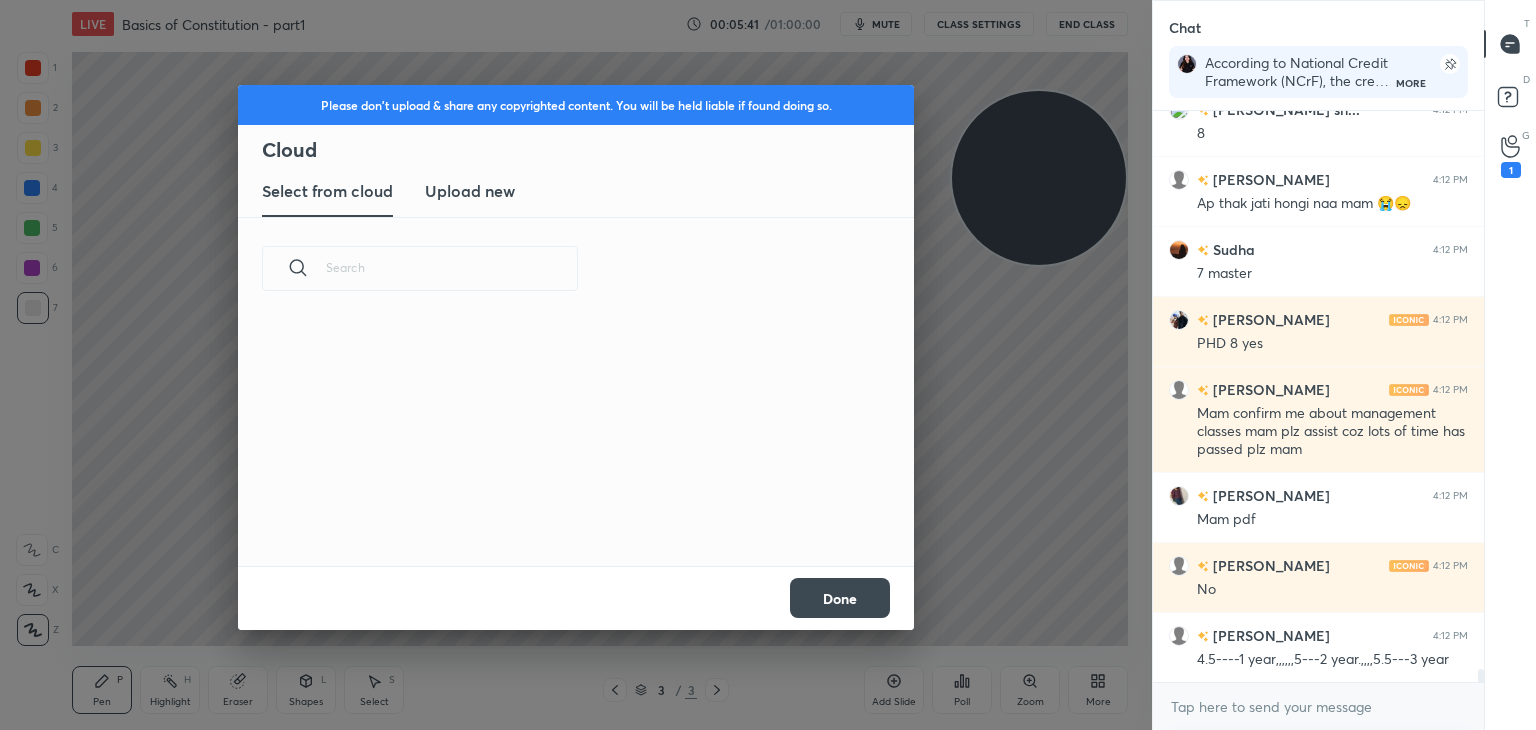 click on "Upload new" at bounding box center [470, 191] 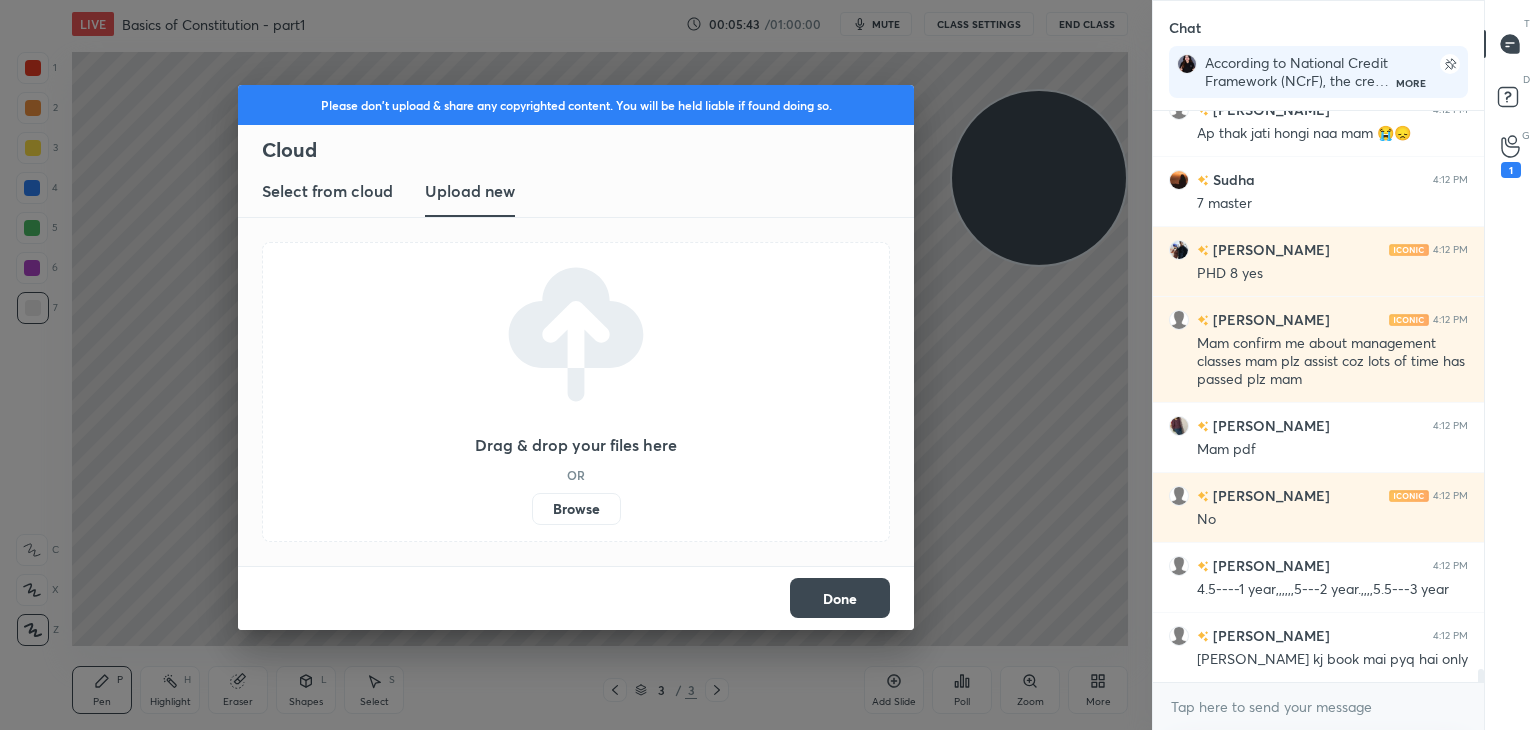 click on "Browse" at bounding box center [576, 509] 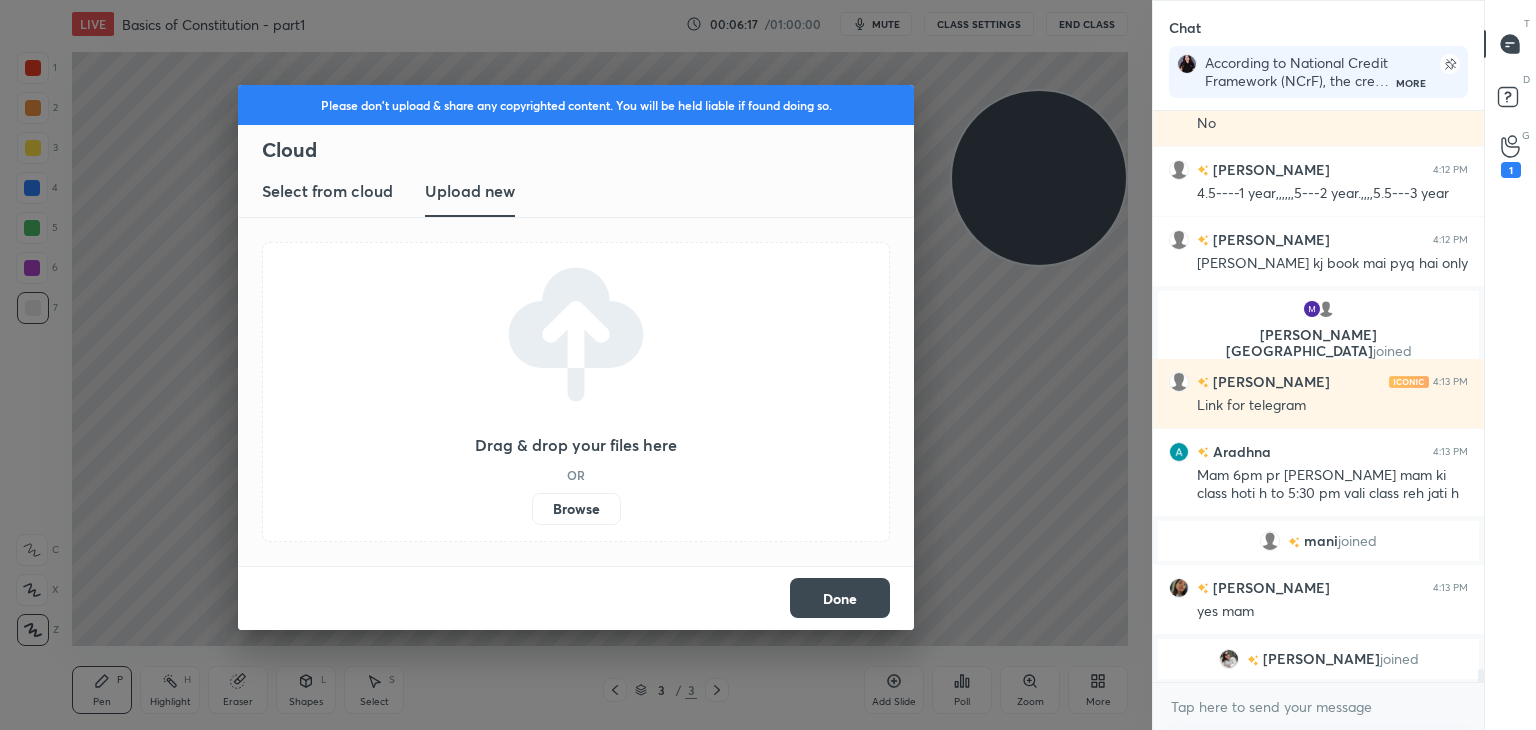 scroll, scrollTop: 23834, scrollLeft: 0, axis: vertical 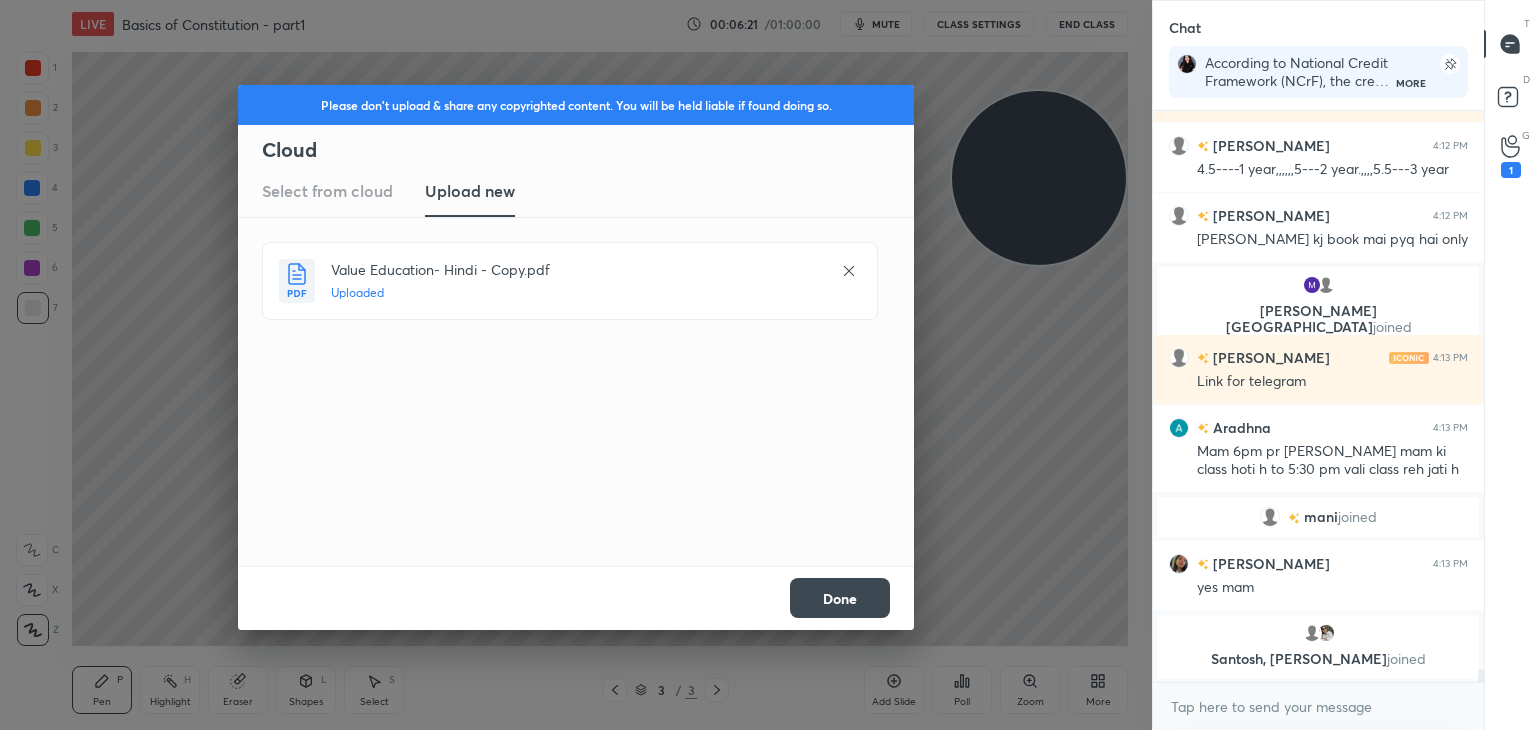 click on "Done" at bounding box center (840, 598) 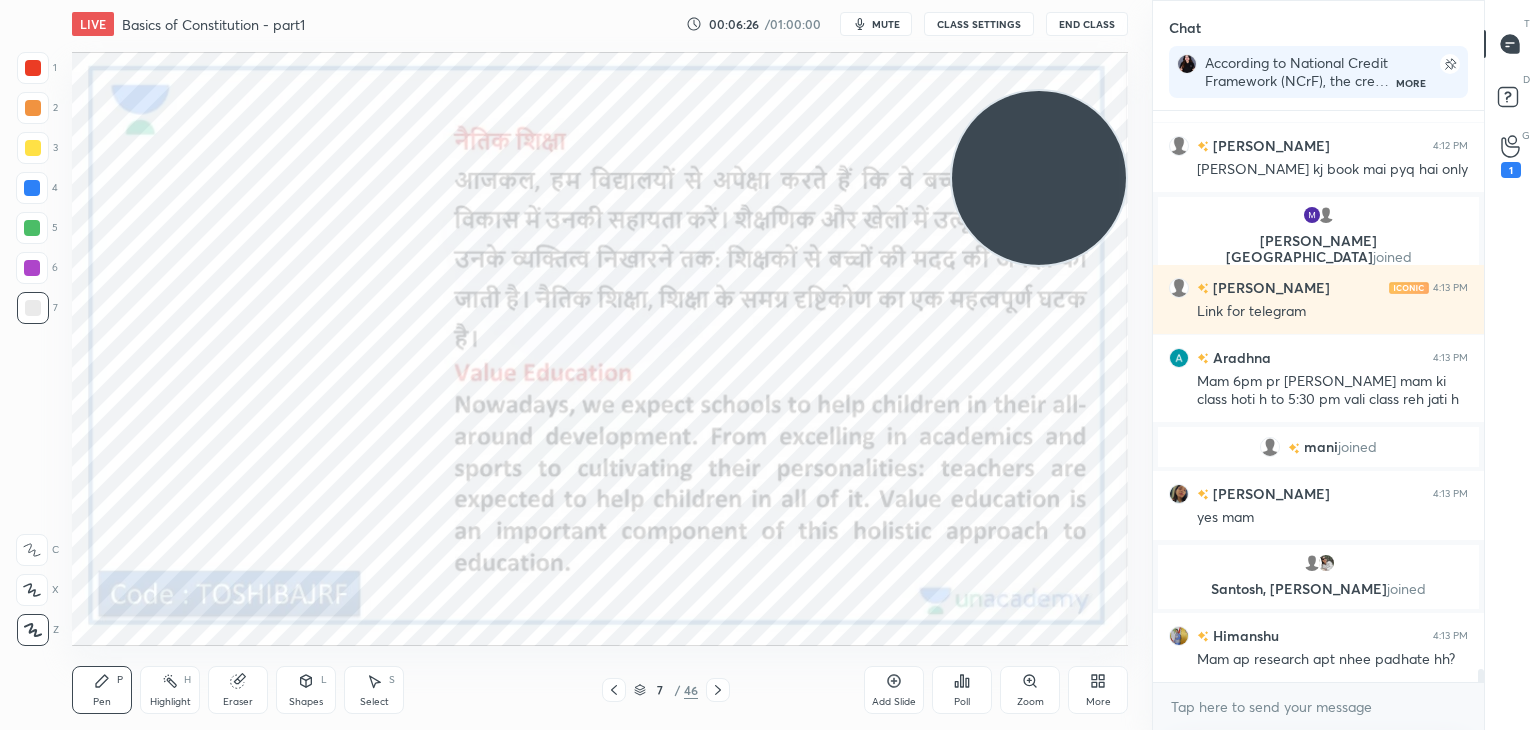 scroll, scrollTop: 23974, scrollLeft: 0, axis: vertical 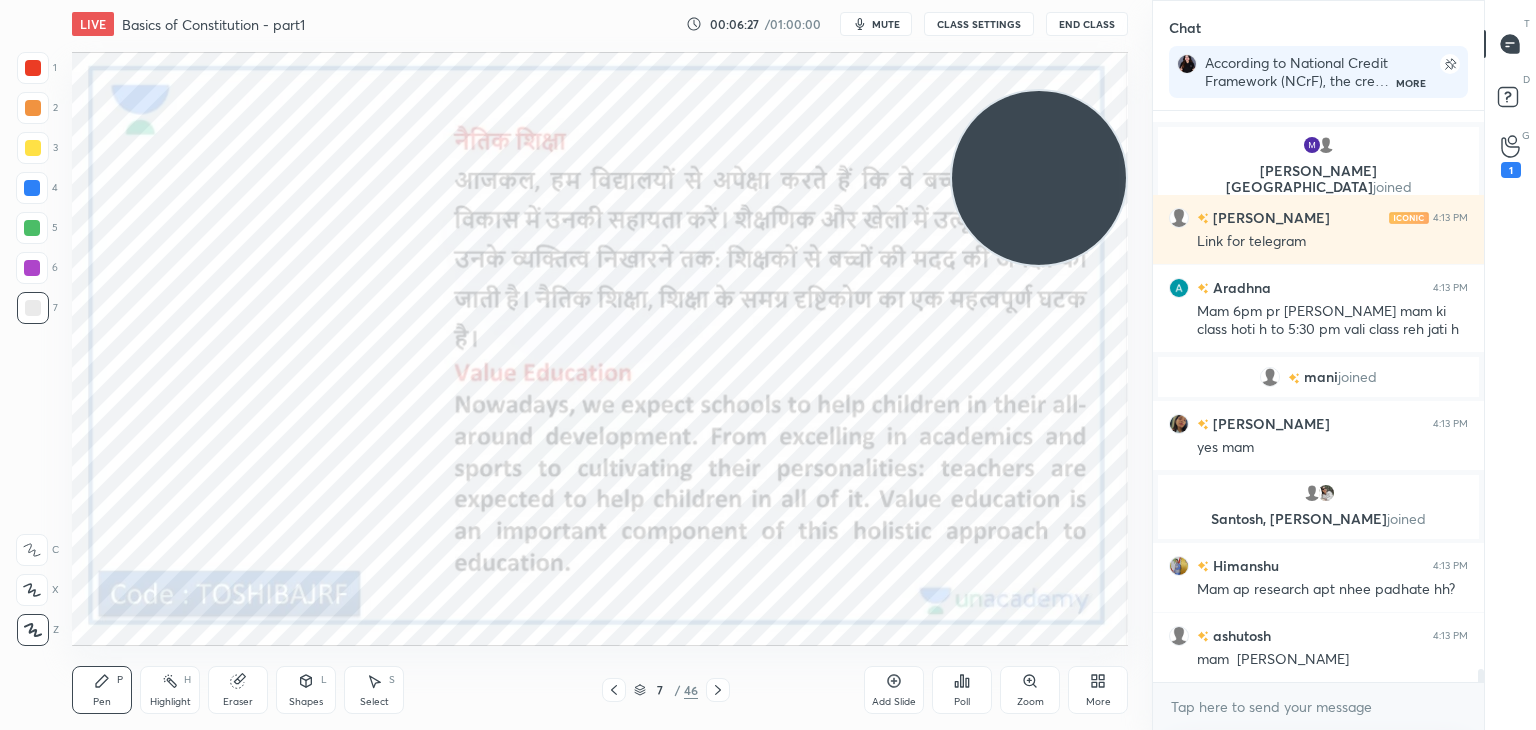 click 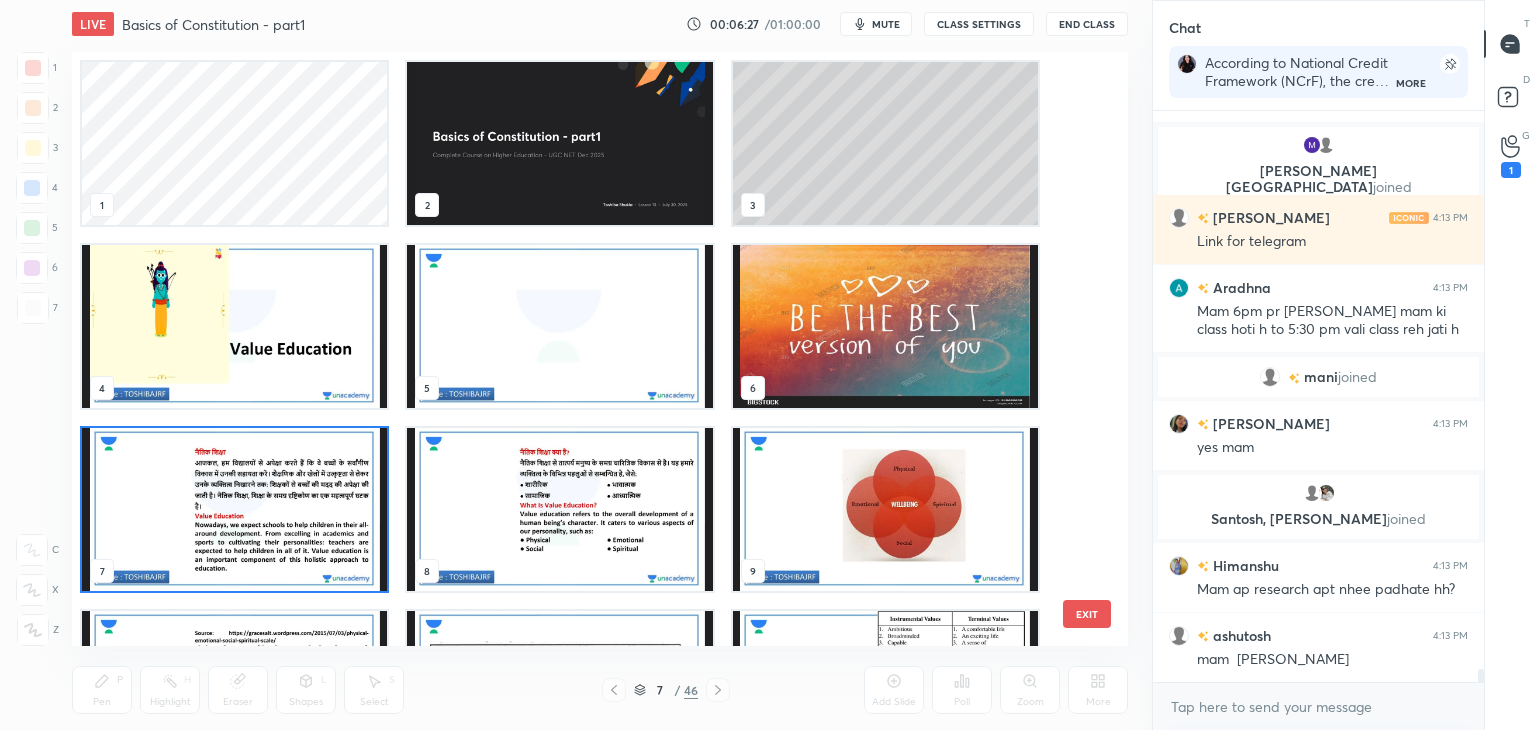 scroll, scrollTop: 6, scrollLeft: 10, axis: both 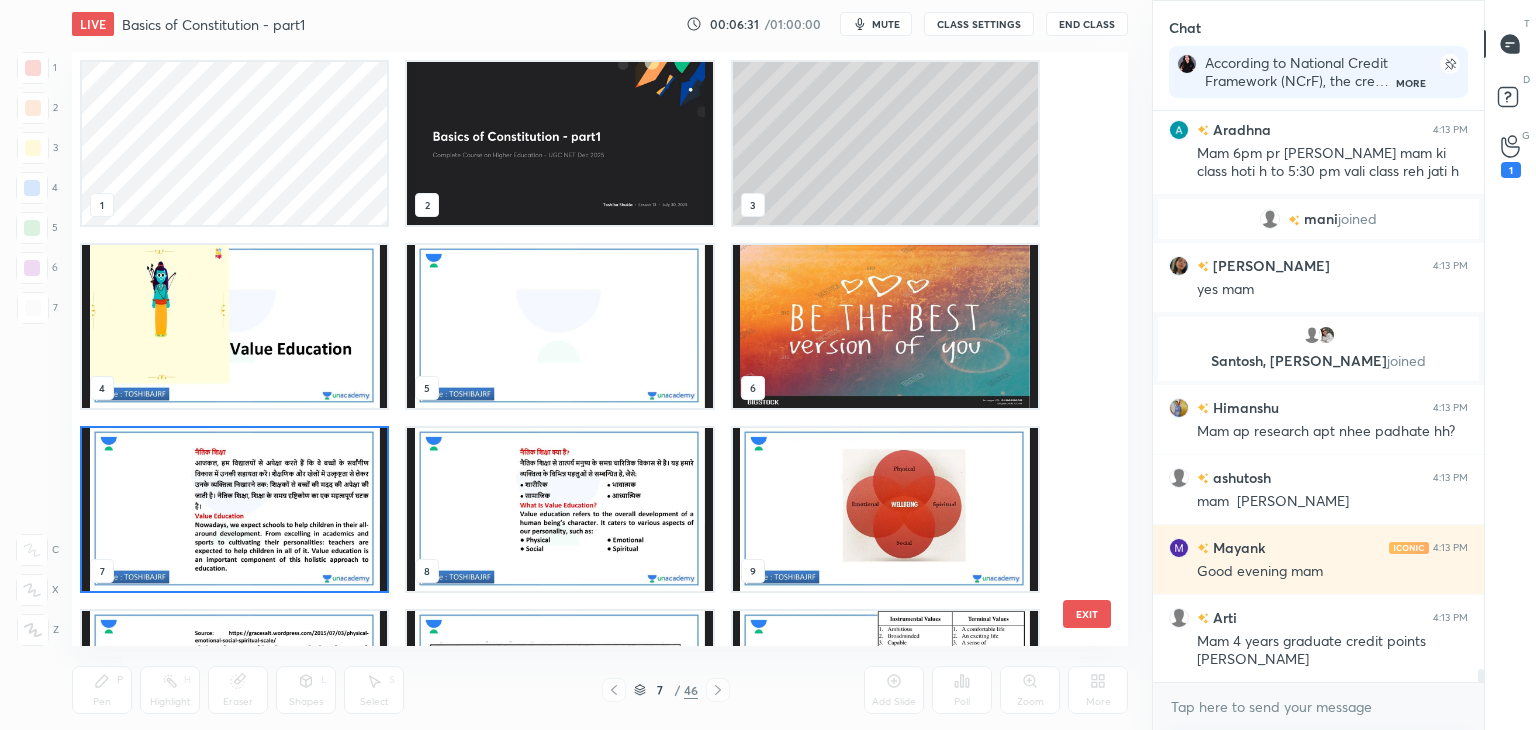 click at bounding box center (234, 326) 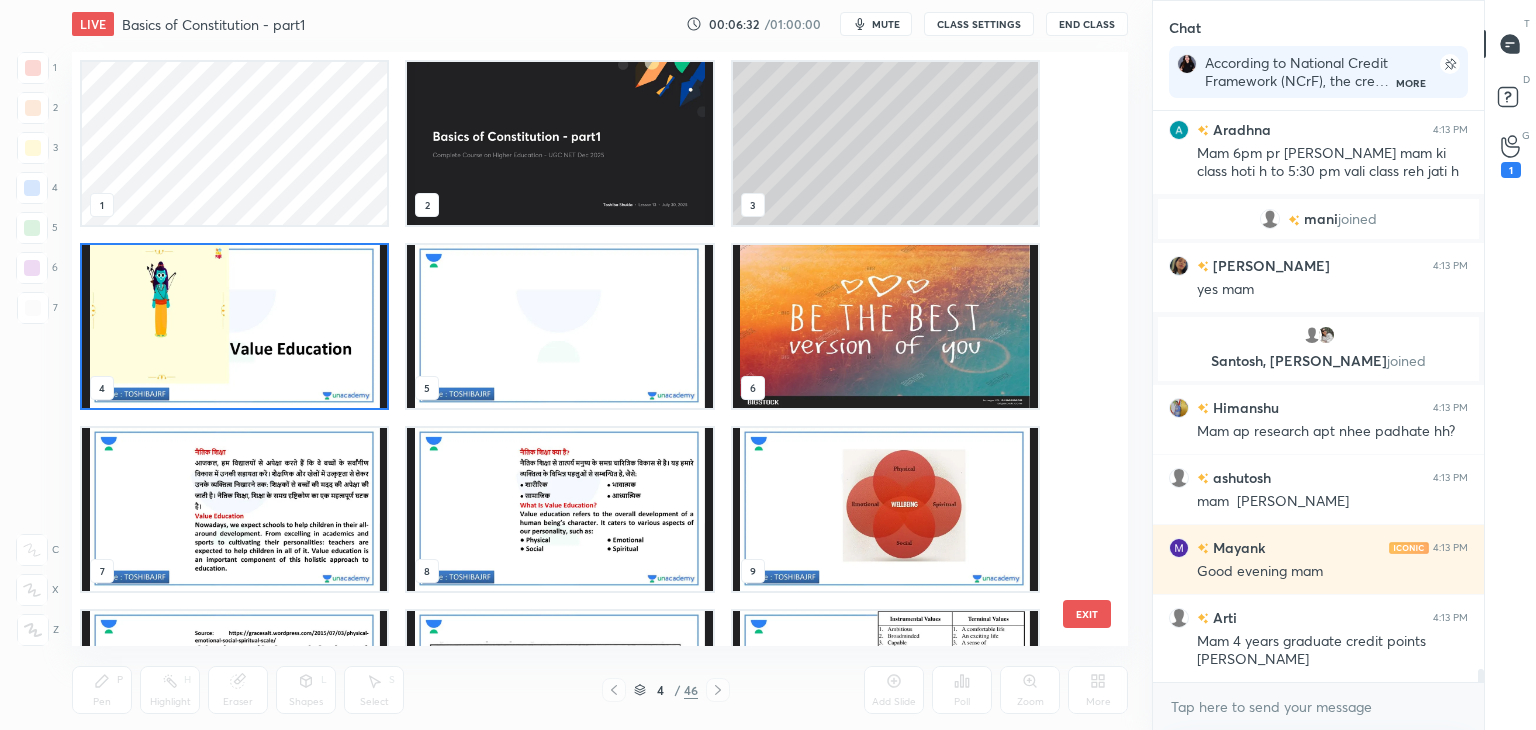 click at bounding box center (234, 326) 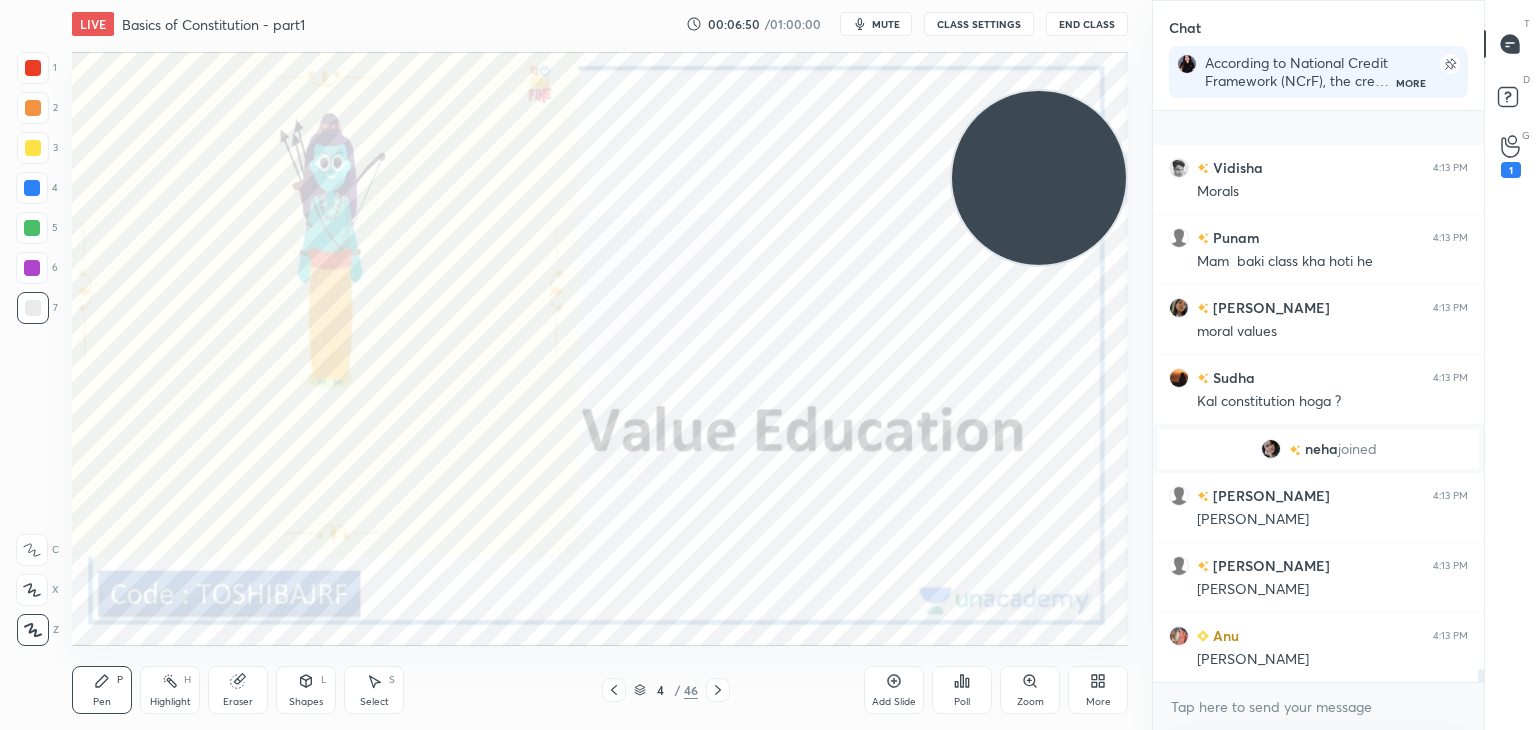 scroll, scrollTop: 25116, scrollLeft: 0, axis: vertical 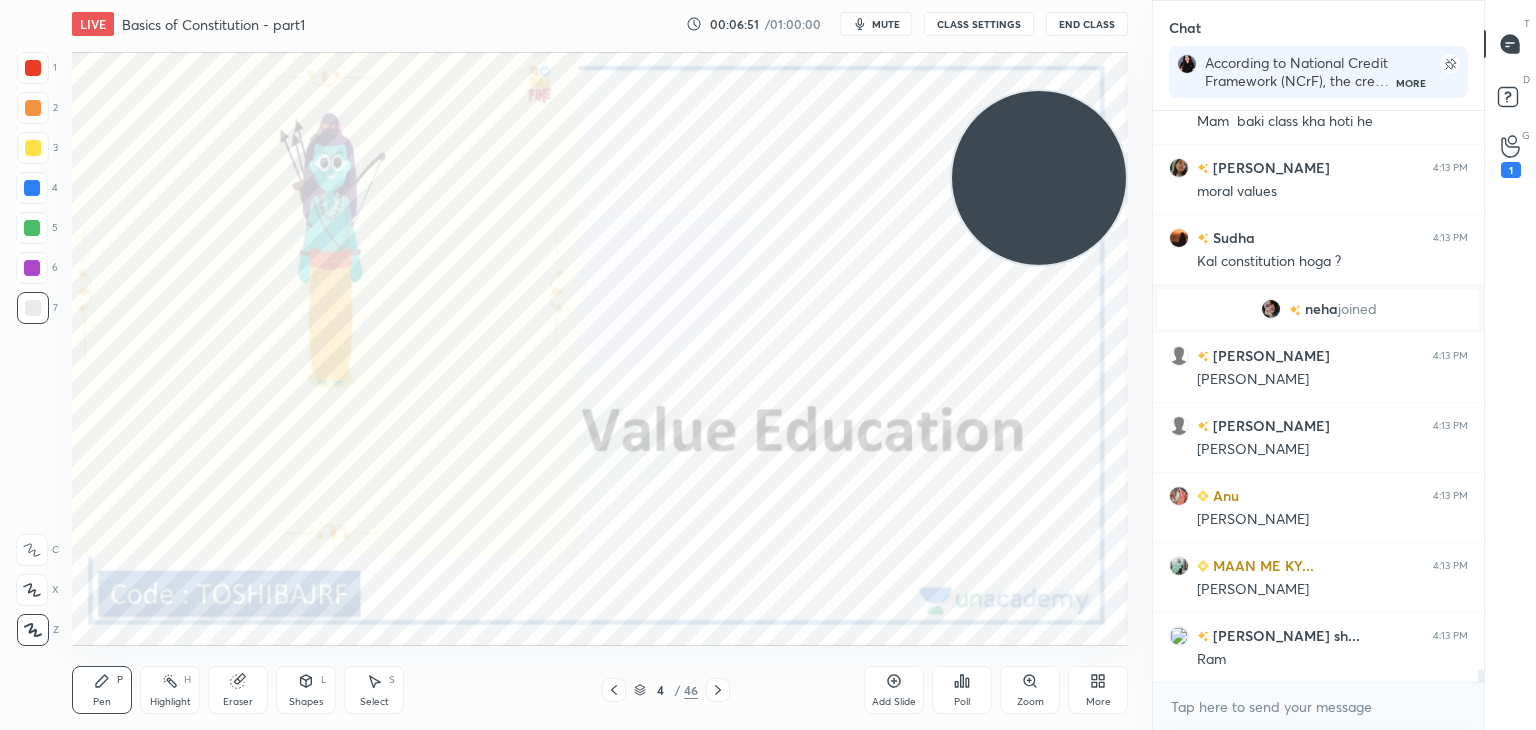 click at bounding box center [33, 68] 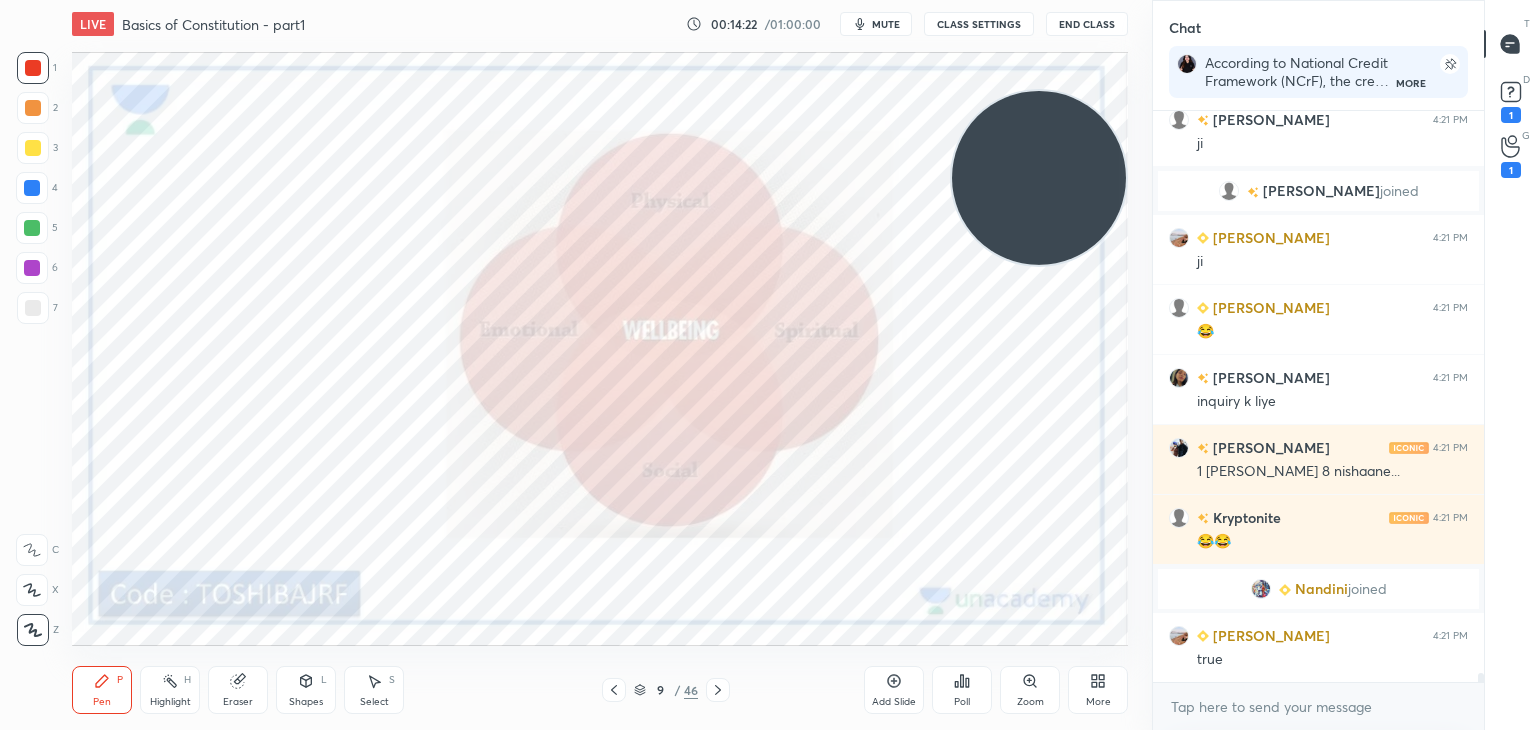scroll, scrollTop: 35122, scrollLeft: 0, axis: vertical 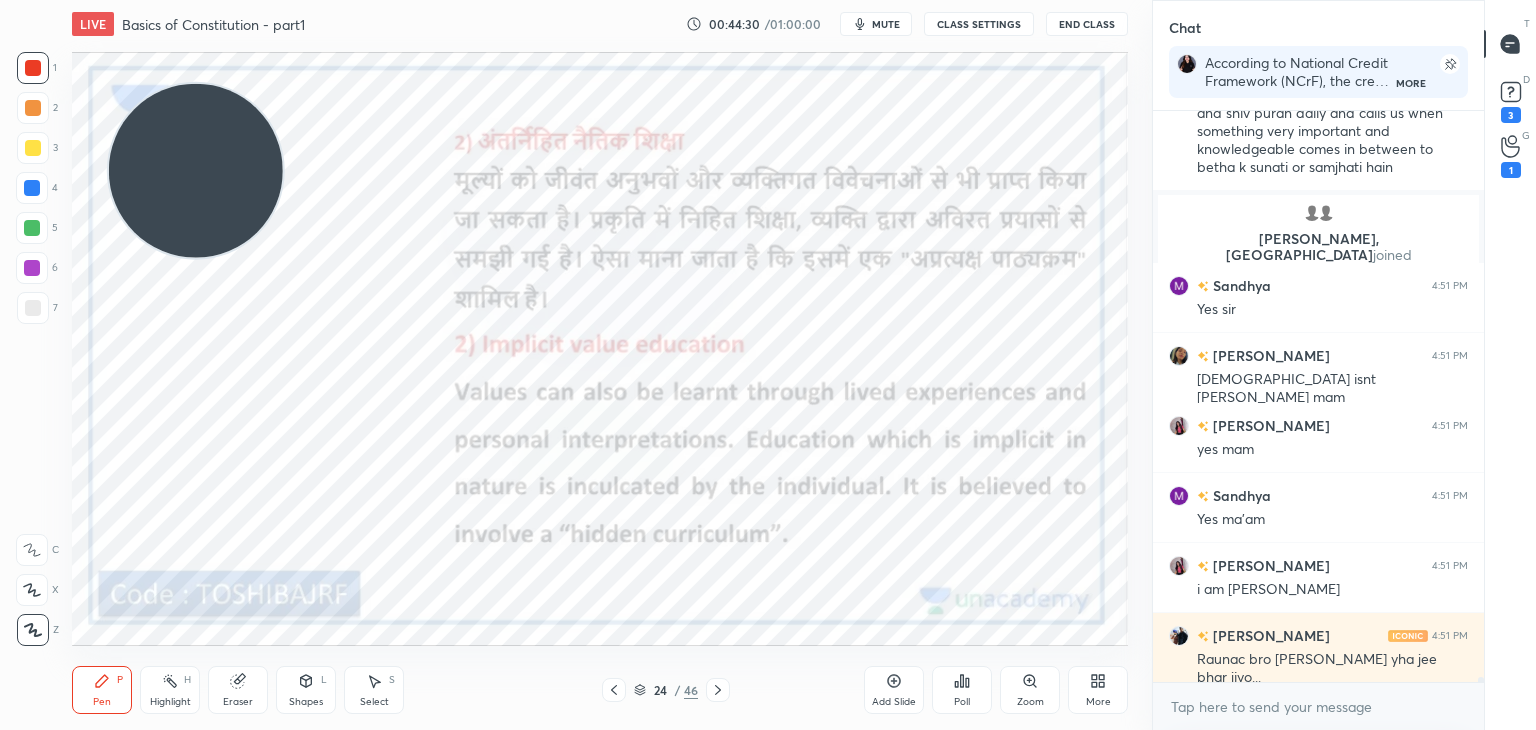 click on "Add Slide" at bounding box center [894, 690] 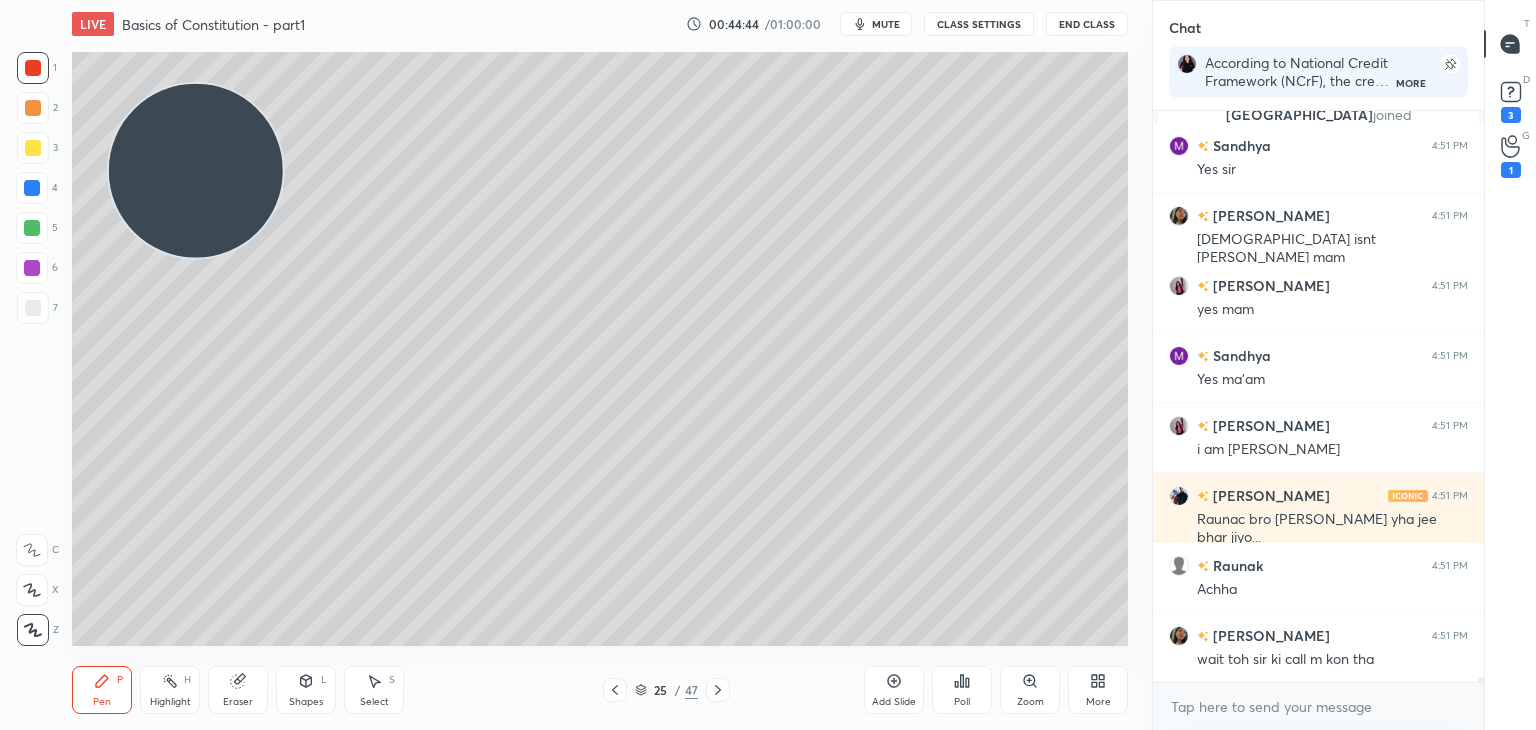 scroll, scrollTop: 63834, scrollLeft: 0, axis: vertical 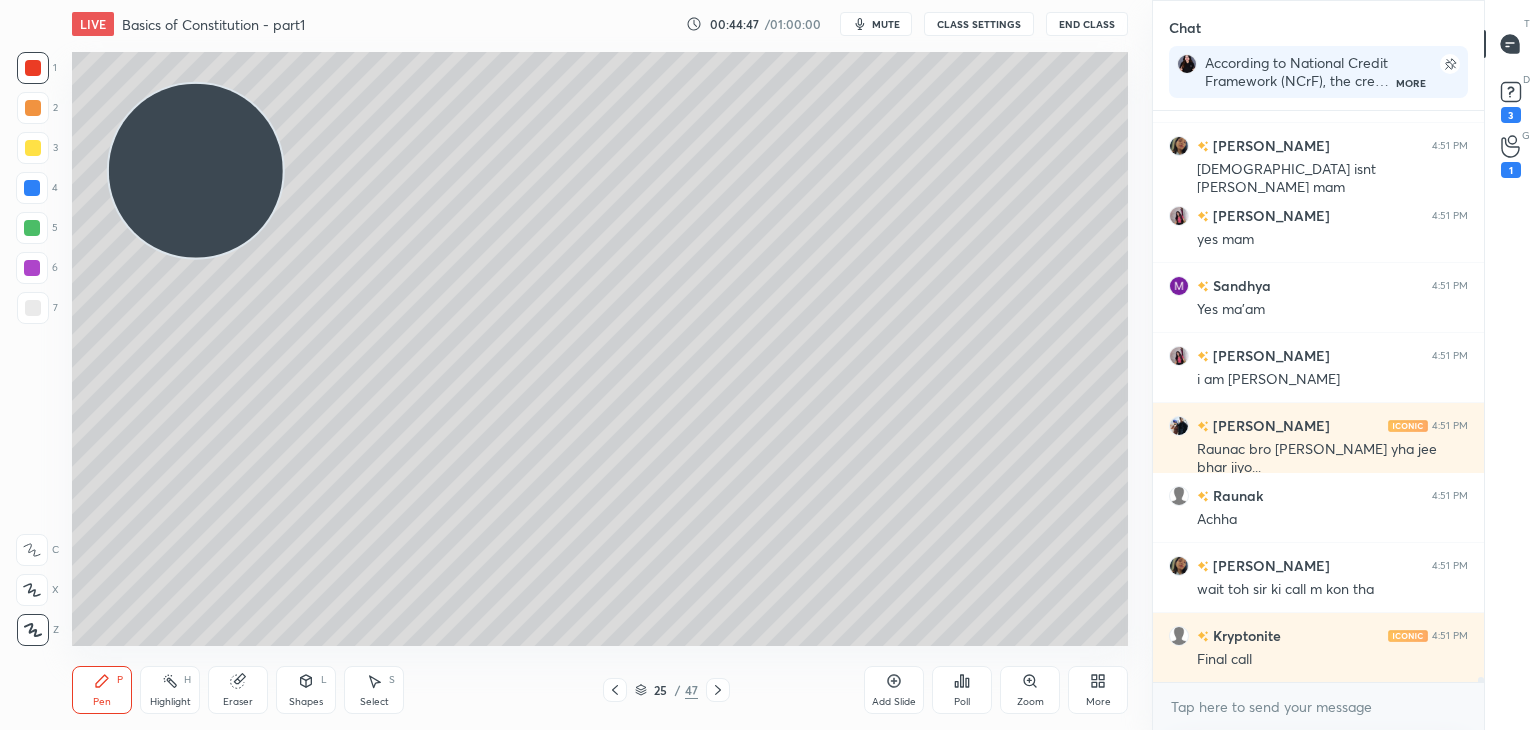 click at bounding box center [33, 308] 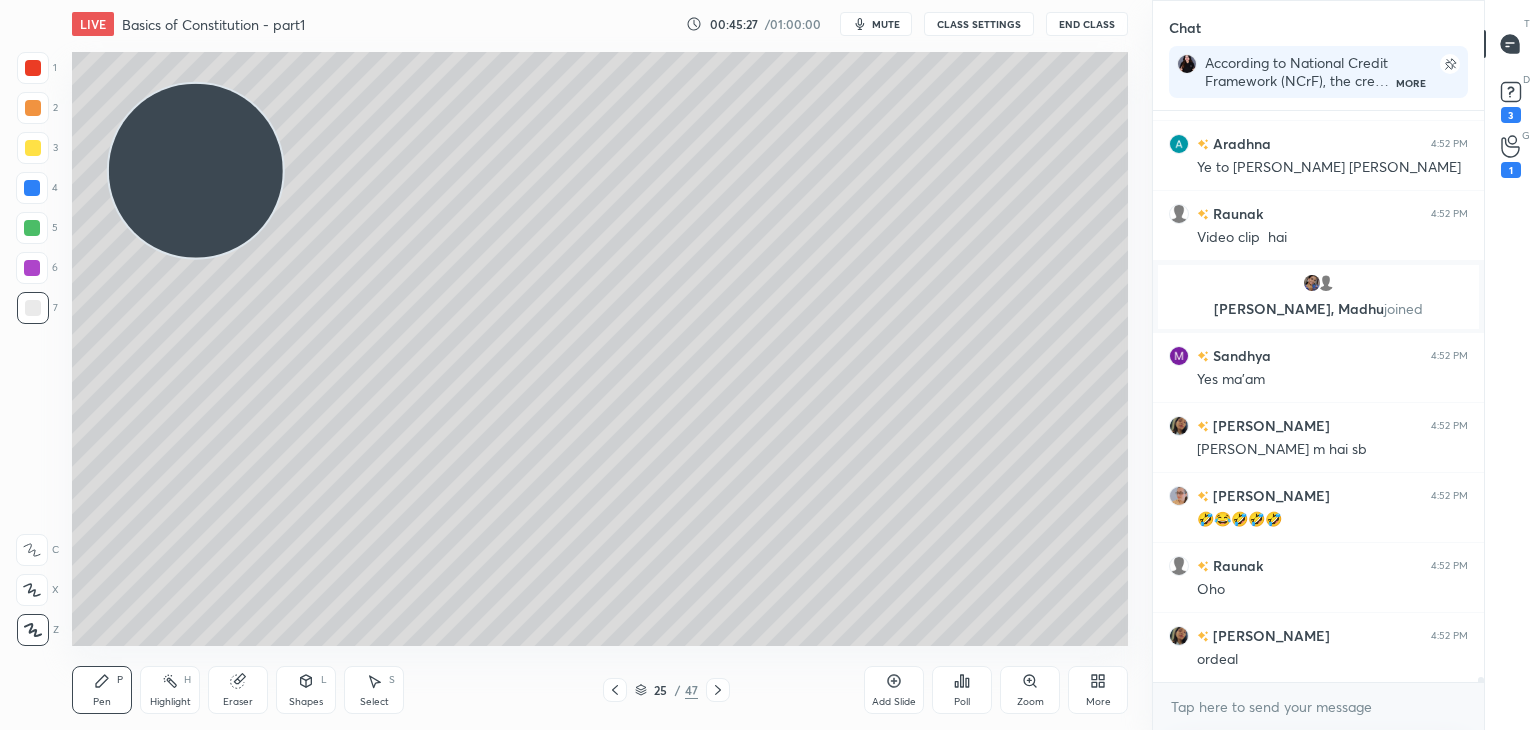 scroll, scrollTop: 64506, scrollLeft: 0, axis: vertical 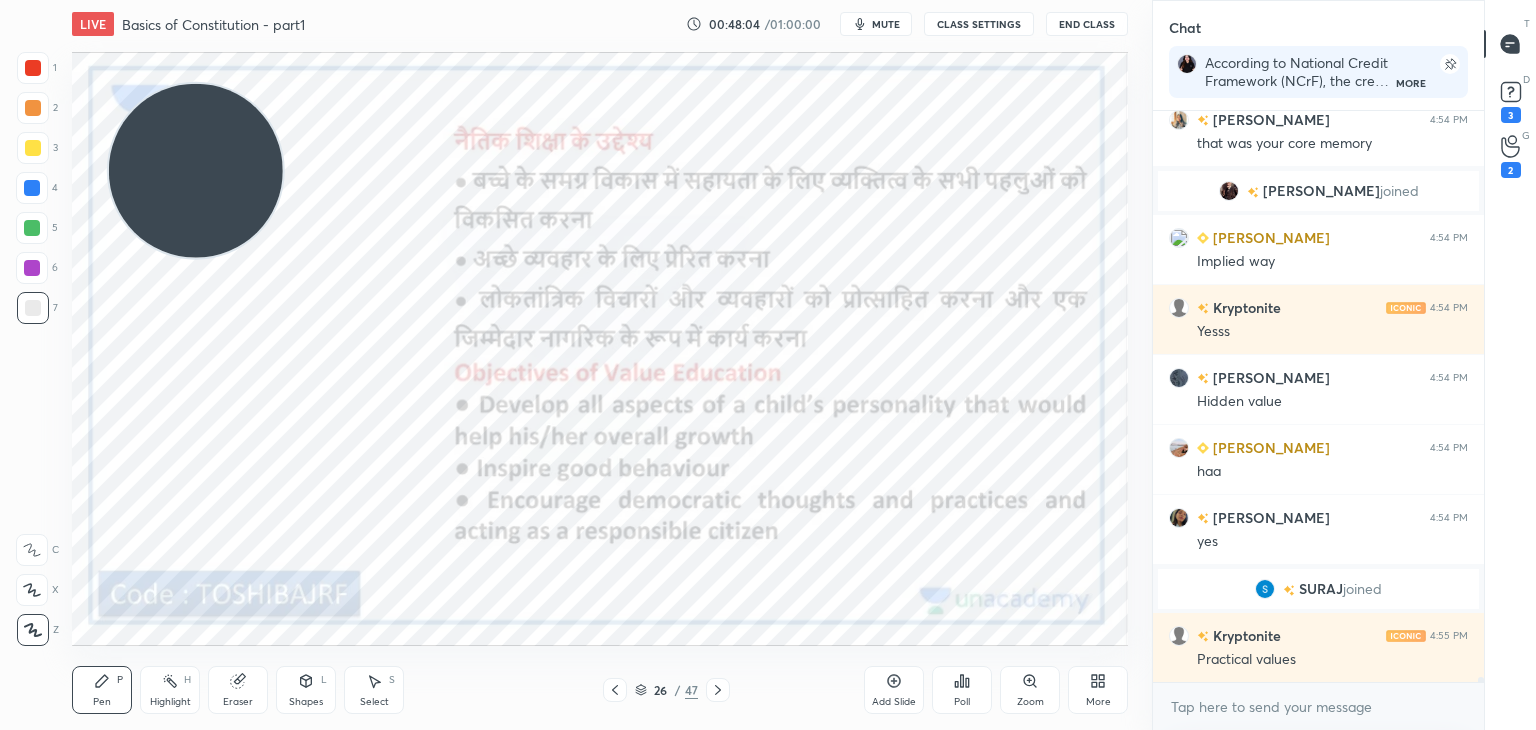 click at bounding box center (33, 68) 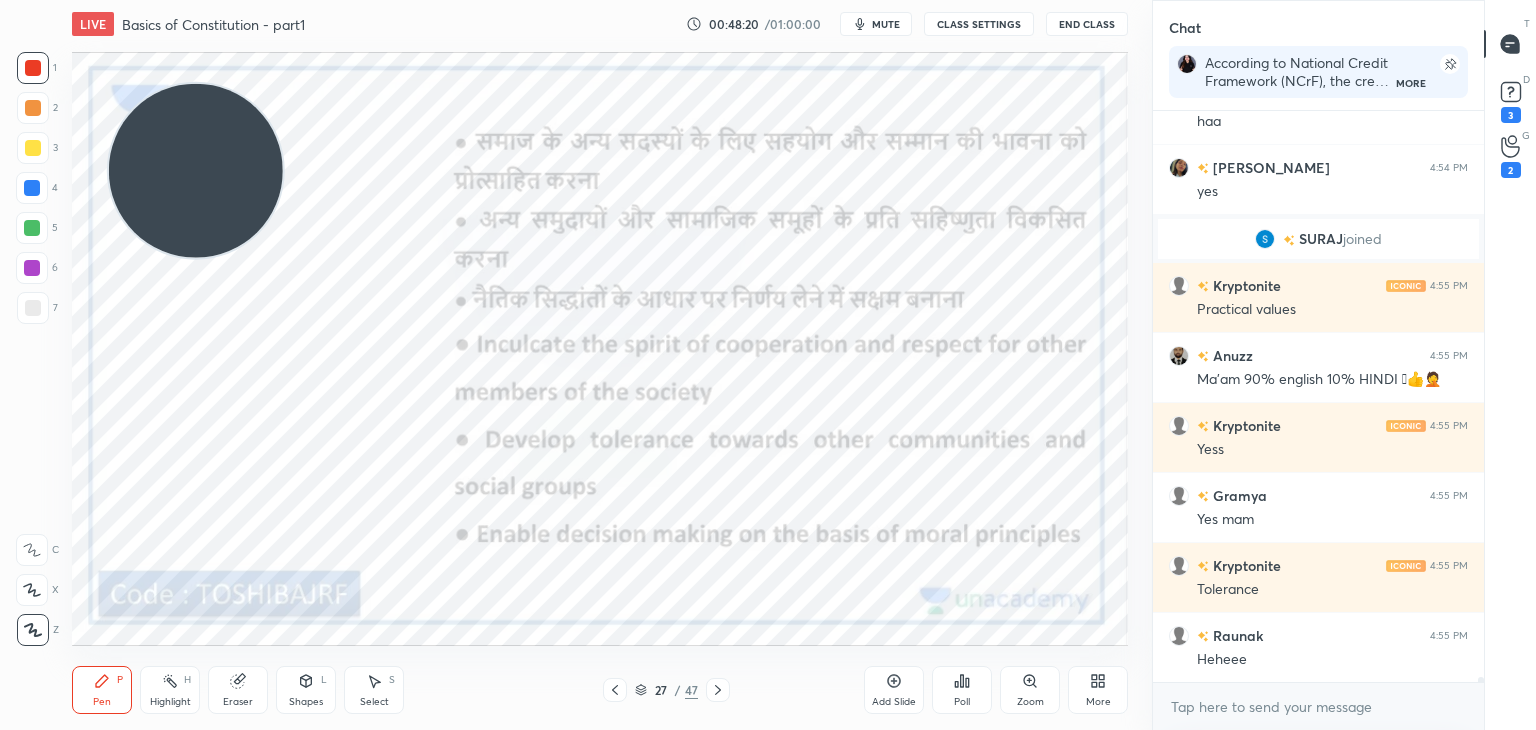 scroll, scrollTop: 66970, scrollLeft: 0, axis: vertical 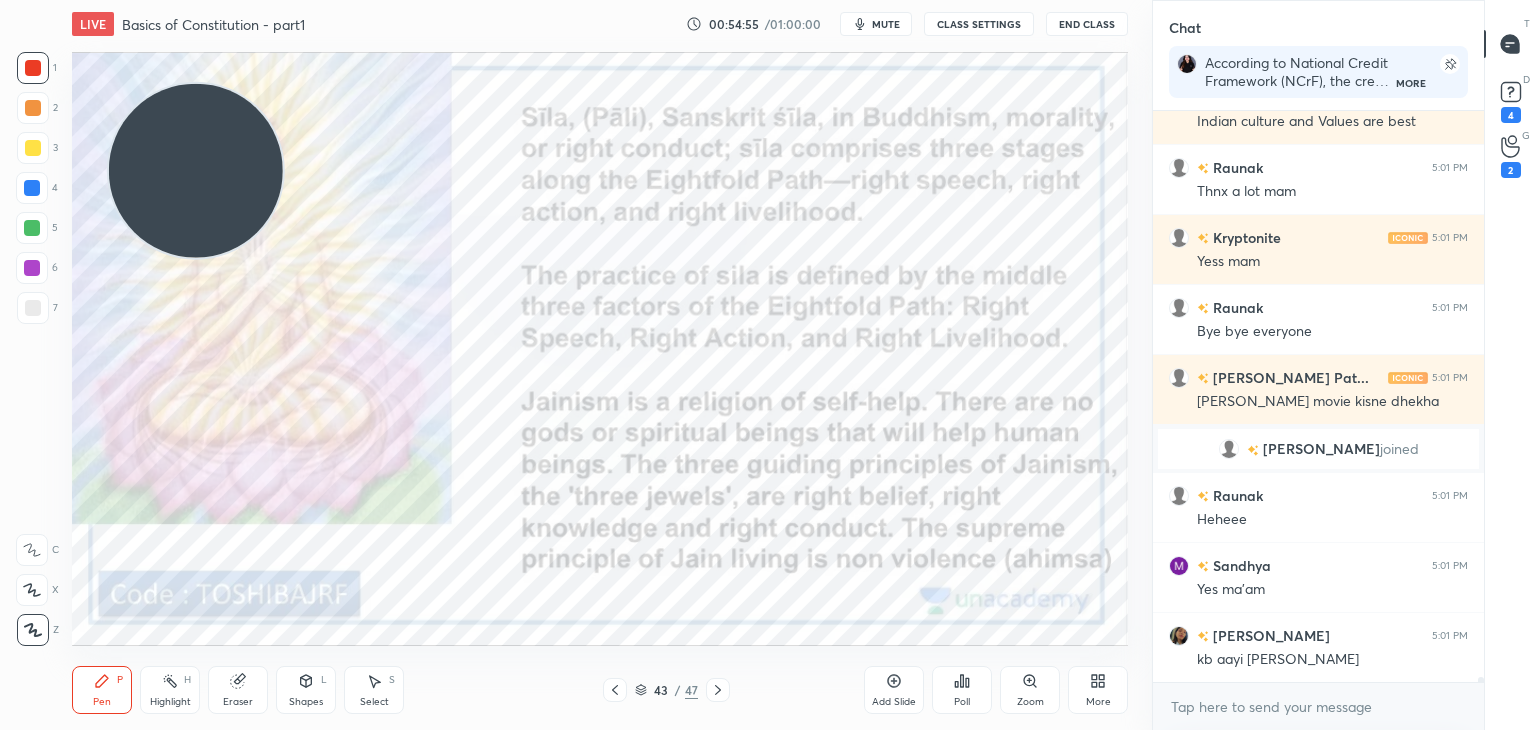 click on "Add Slide" at bounding box center [894, 702] 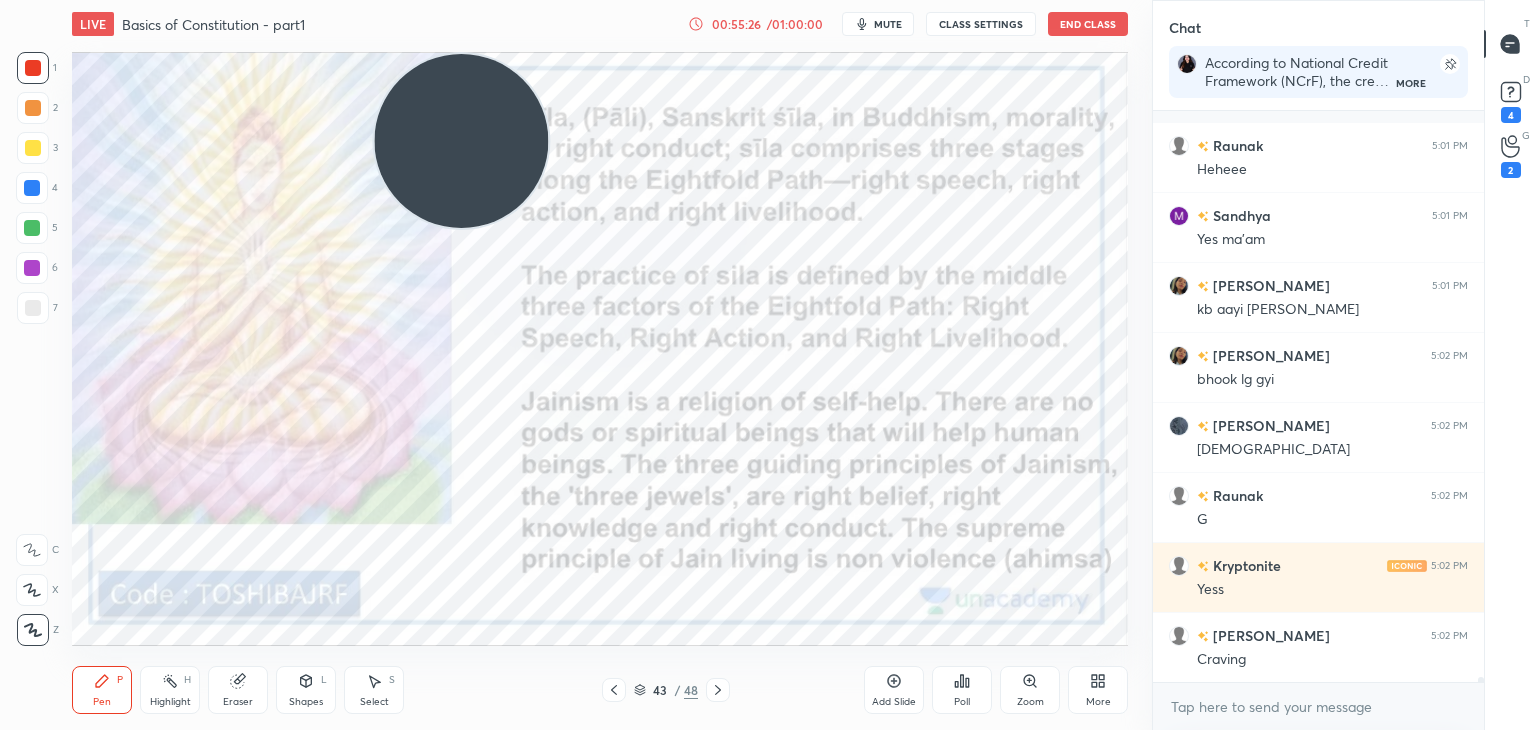 scroll, scrollTop: 71088, scrollLeft: 0, axis: vertical 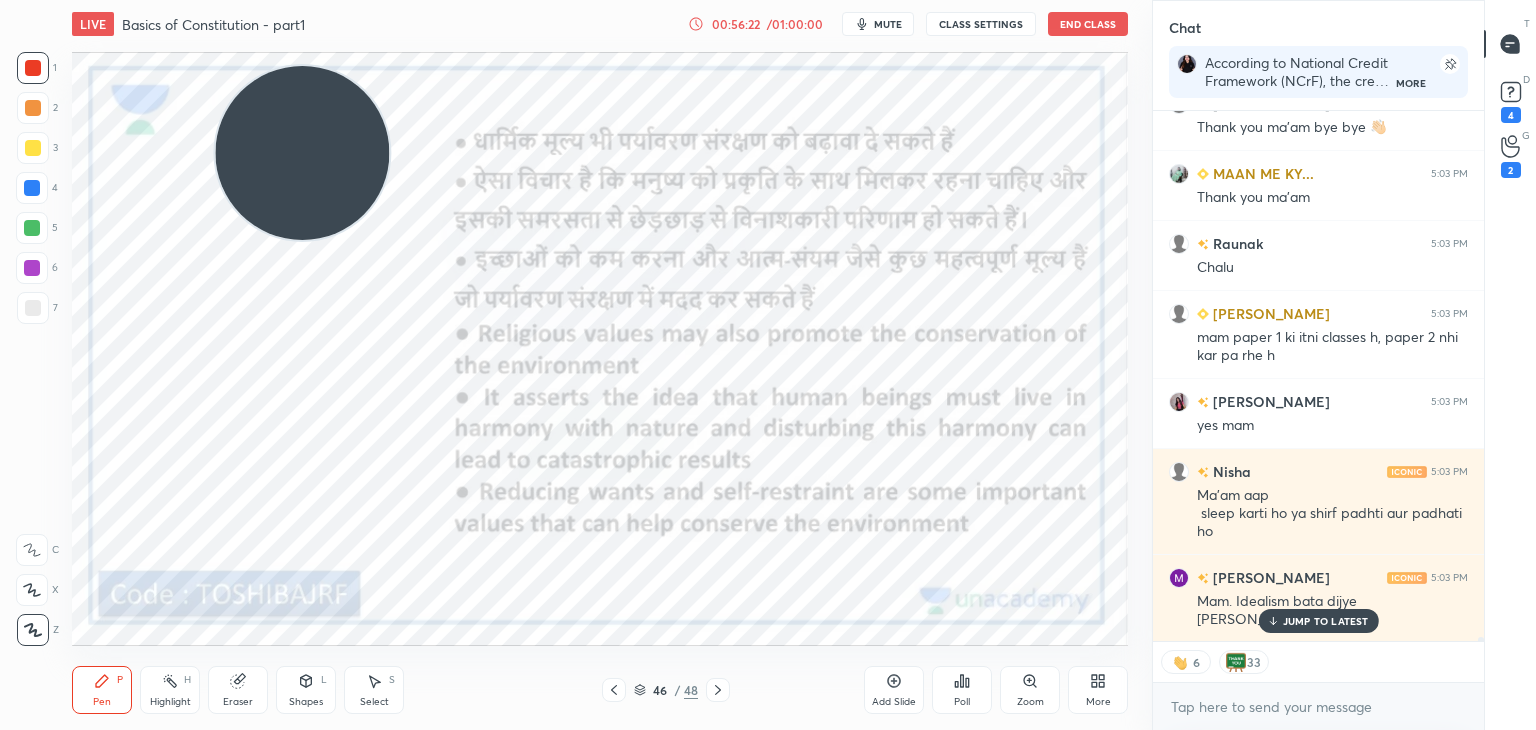 drag, startPoint x: 469, startPoint y: 151, endPoint x: 240, endPoint y: 173, distance: 230.05434 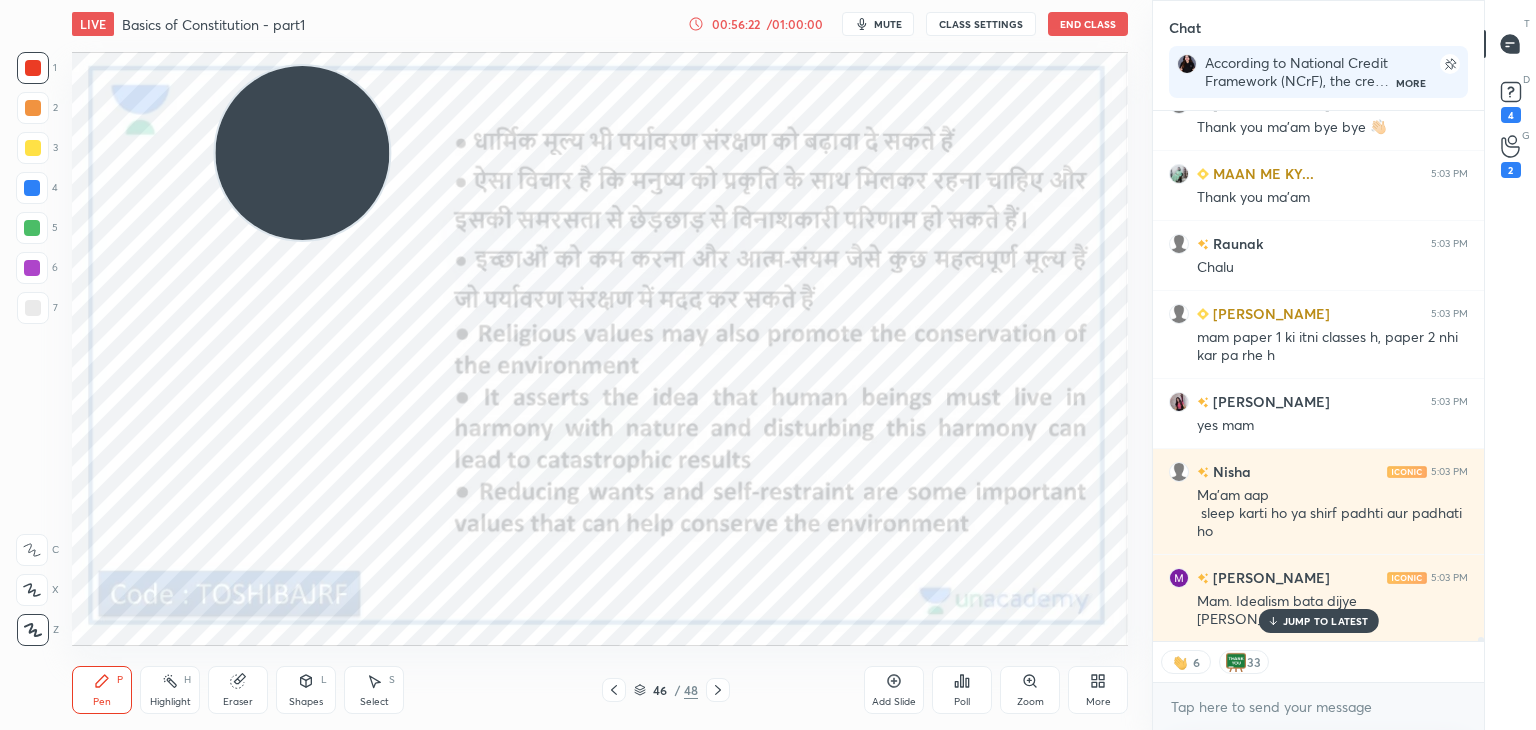 click at bounding box center (302, 153) 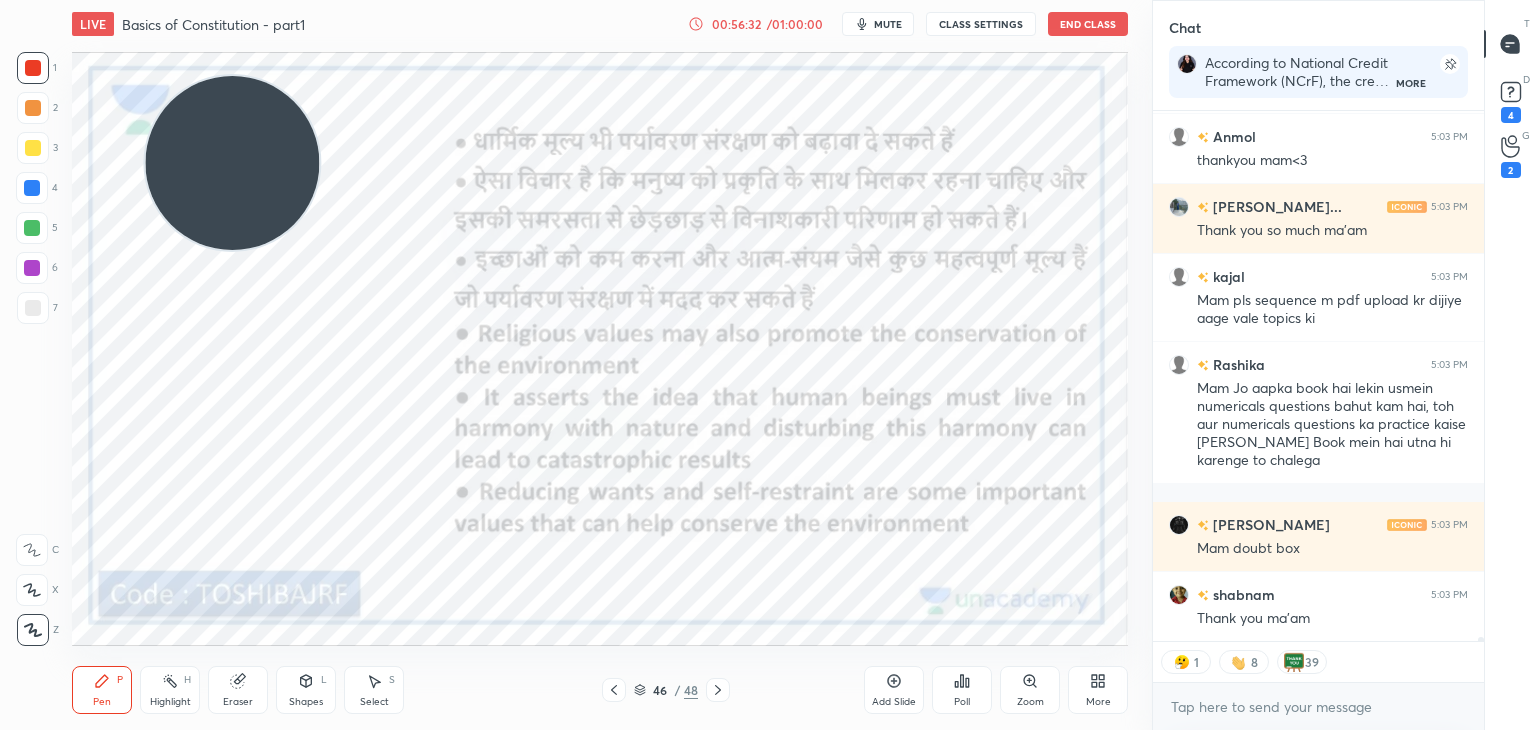 scroll, scrollTop: 74004, scrollLeft: 0, axis: vertical 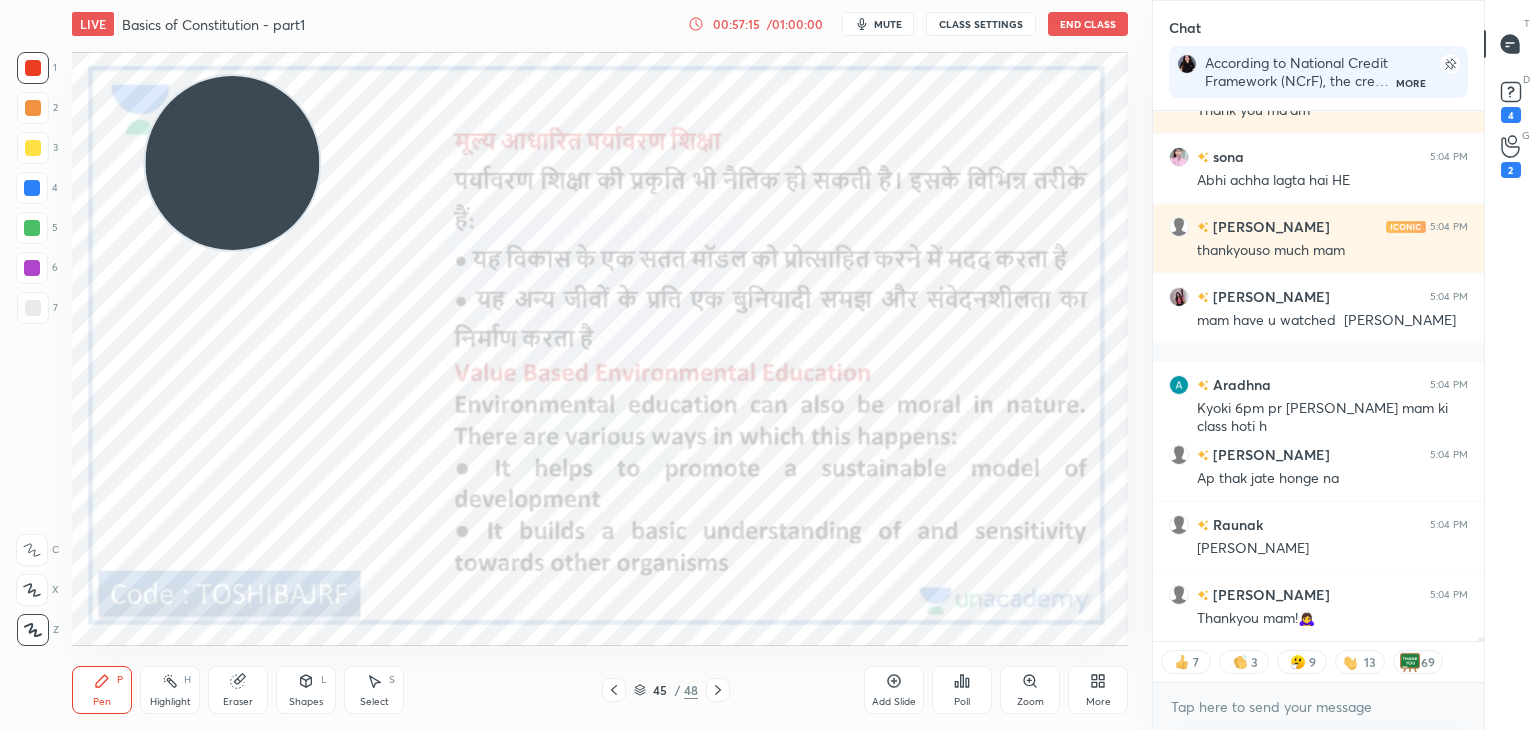 click on "End Class" at bounding box center [1088, 24] 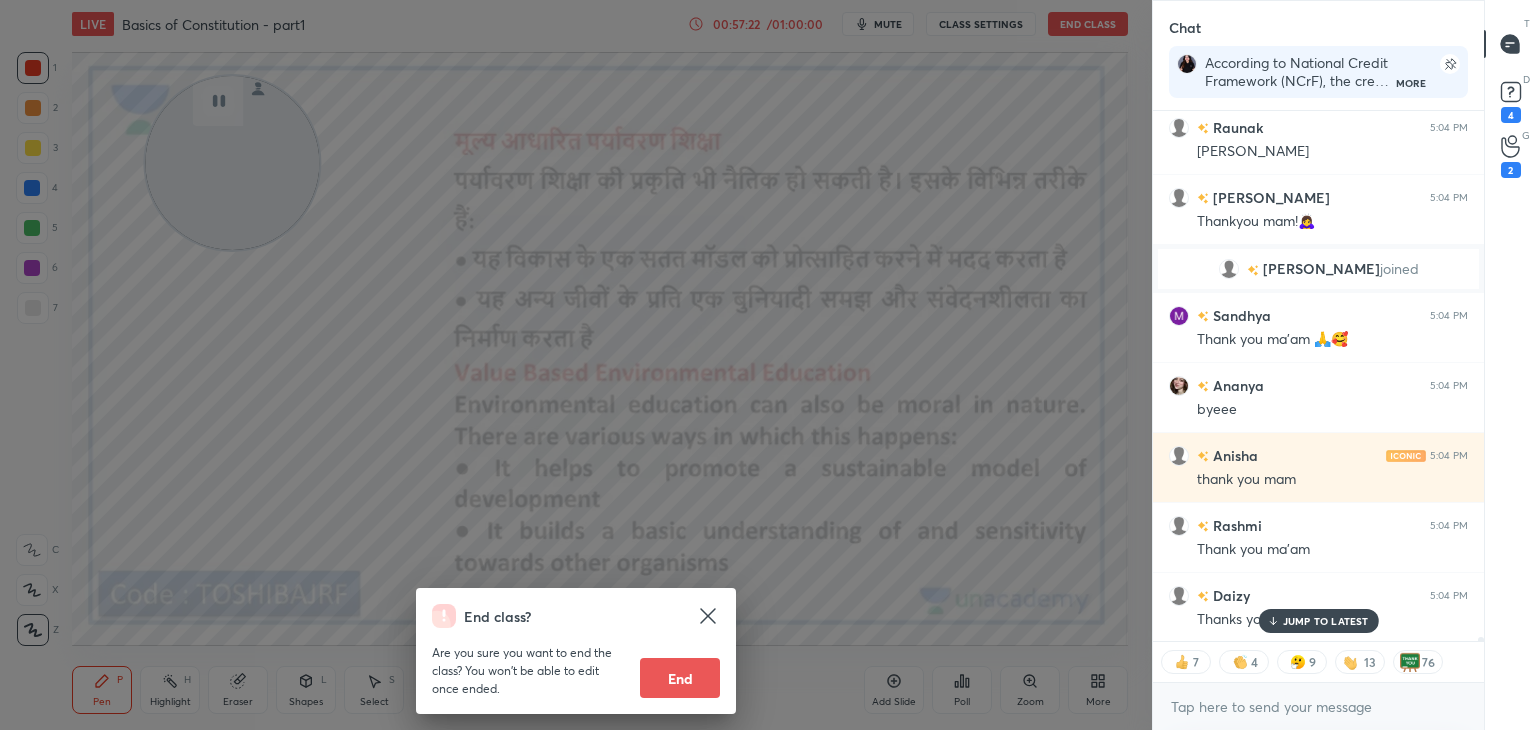 click on "End" at bounding box center [680, 678] 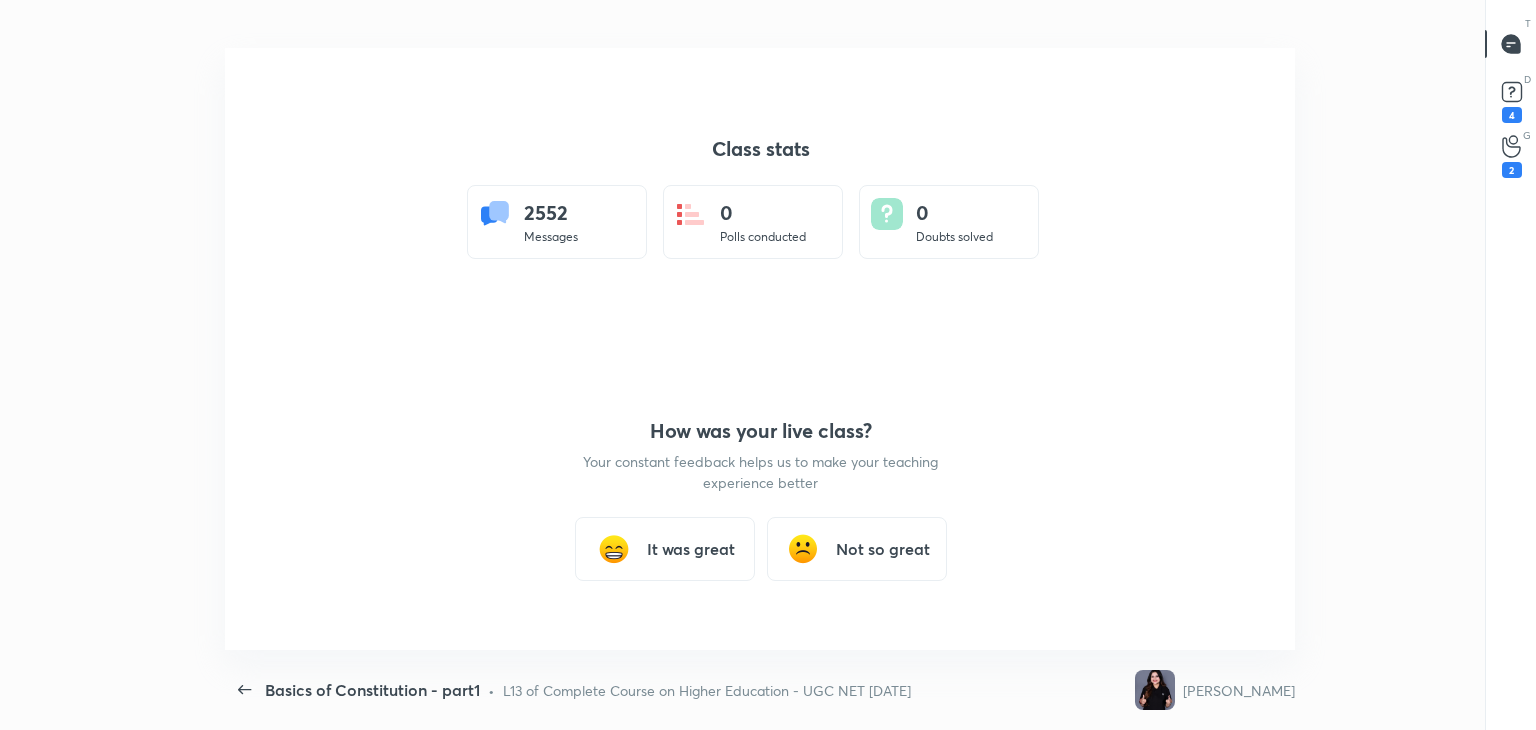 type on "x" 